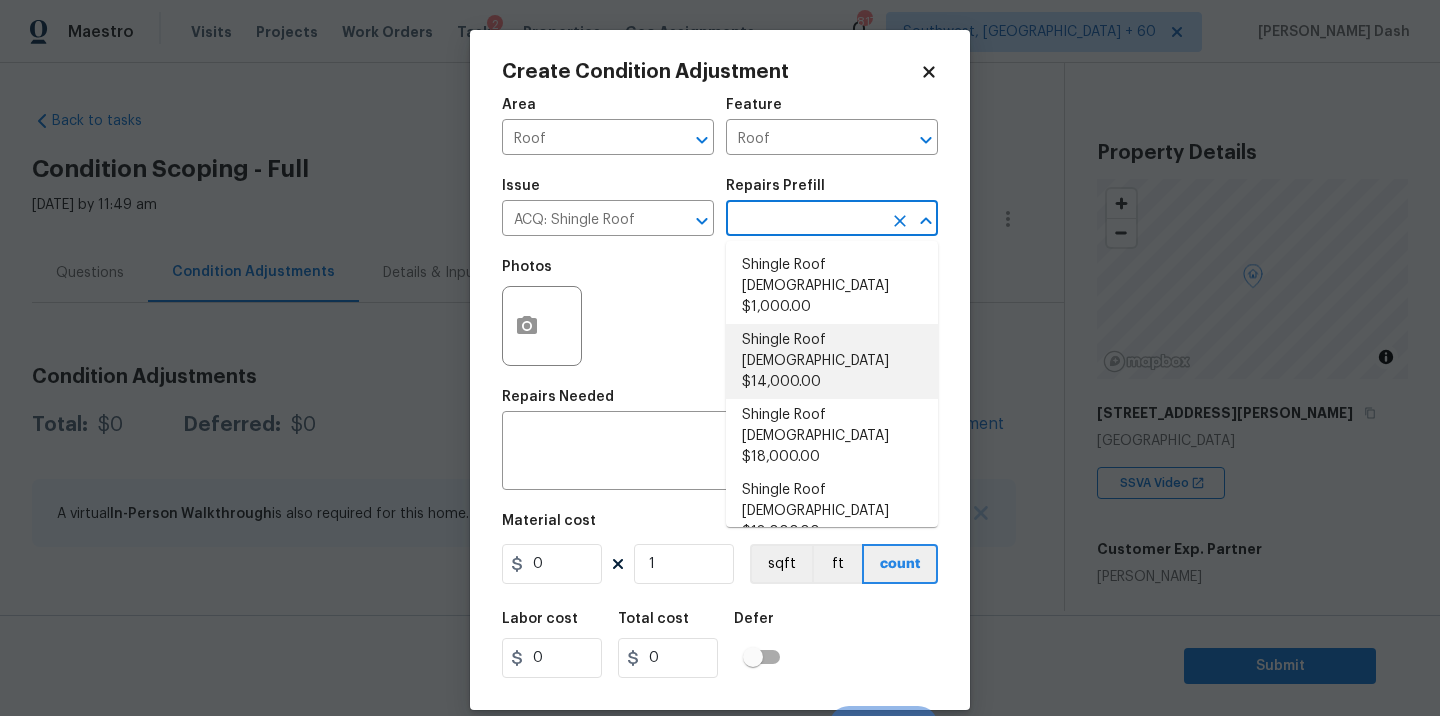 scroll, scrollTop: 0, scrollLeft: 0, axis: both 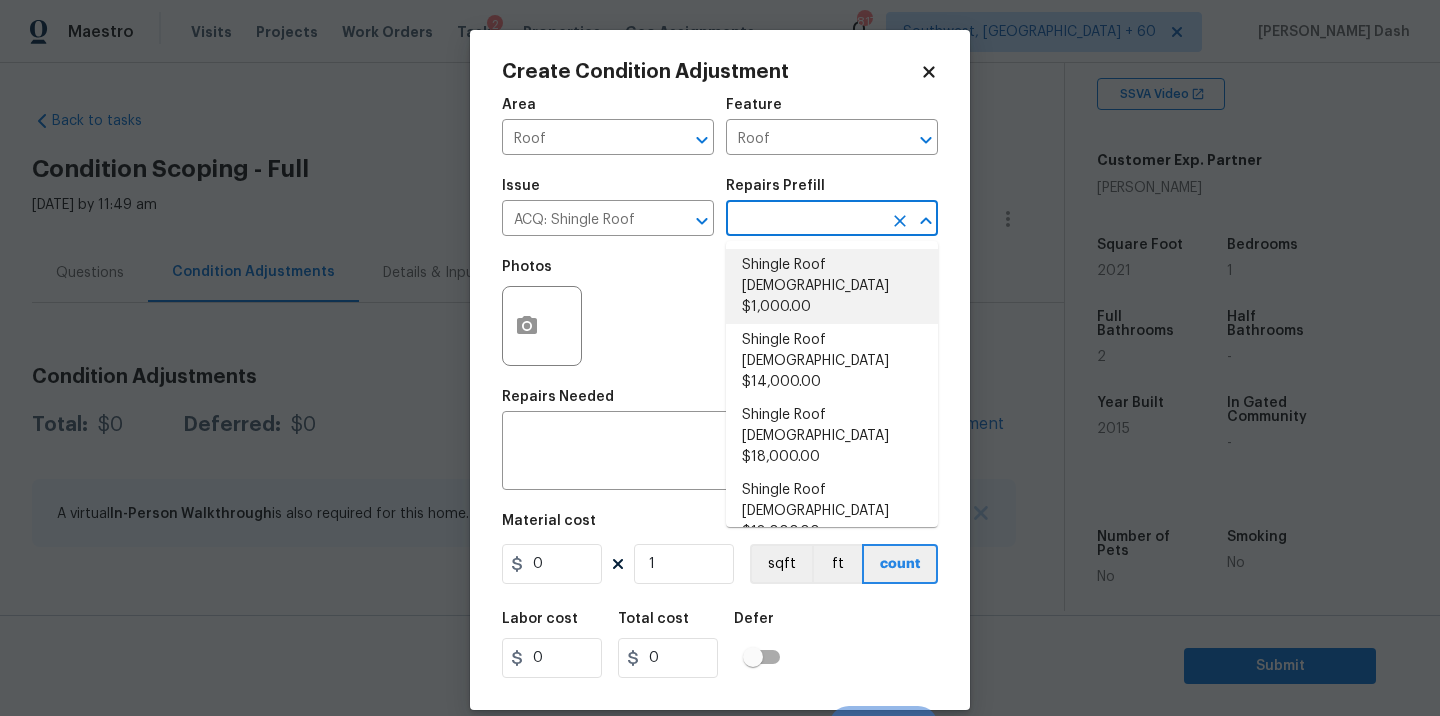 click on "Shingle Roof 0-10 Years Old $1,000.00" at bounding box center (832, 286) 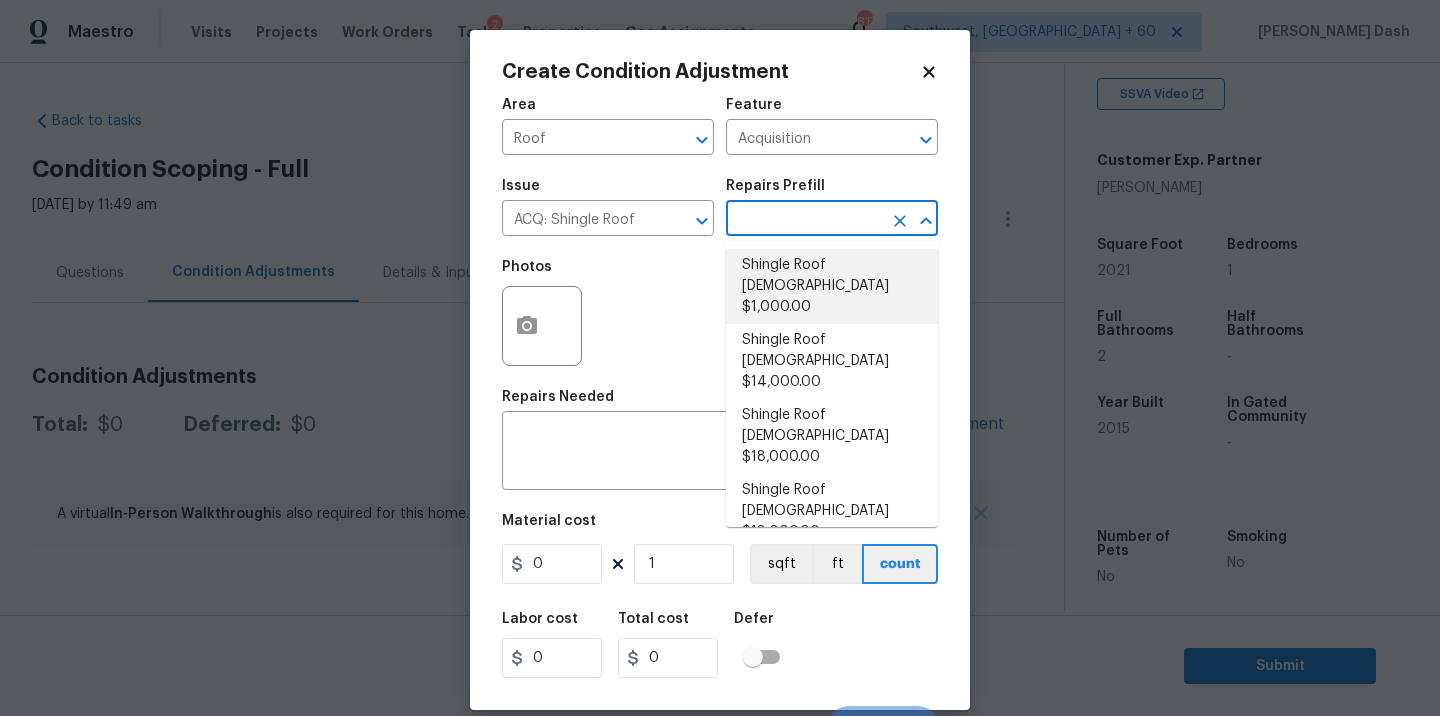type 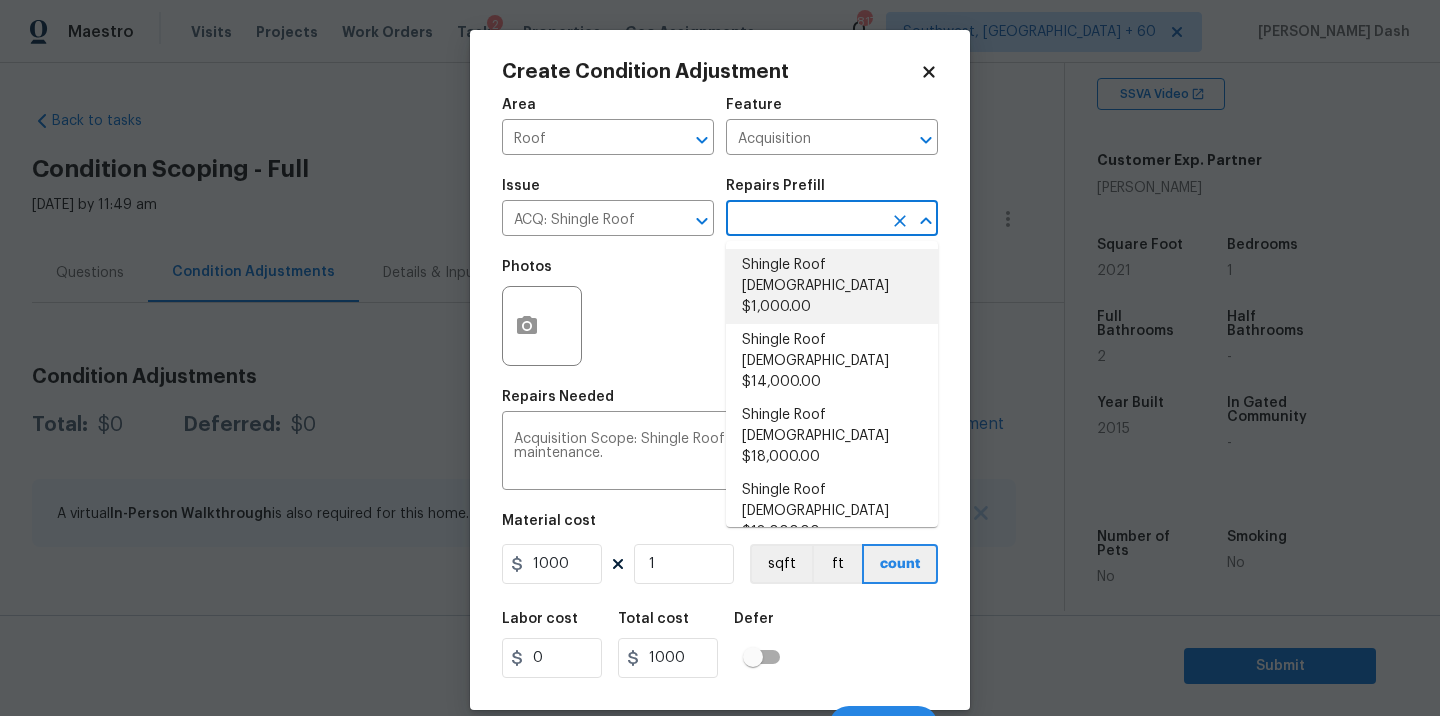 click on "Shingle Roof 0-10 Years Old $1,000.00" at bounding box center (832, 286) 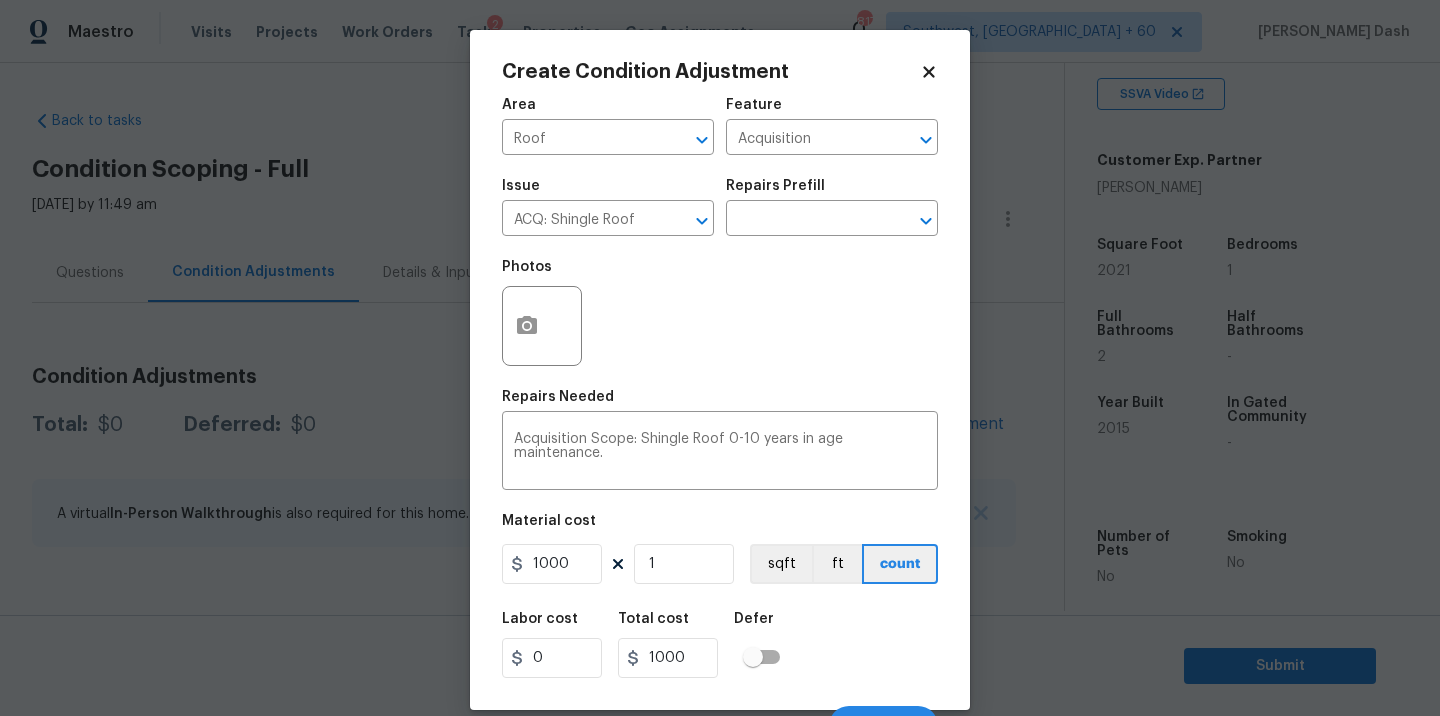 click on "Labor cost 0 Total cost 1000 Defer" at bounding box center [720, 645] 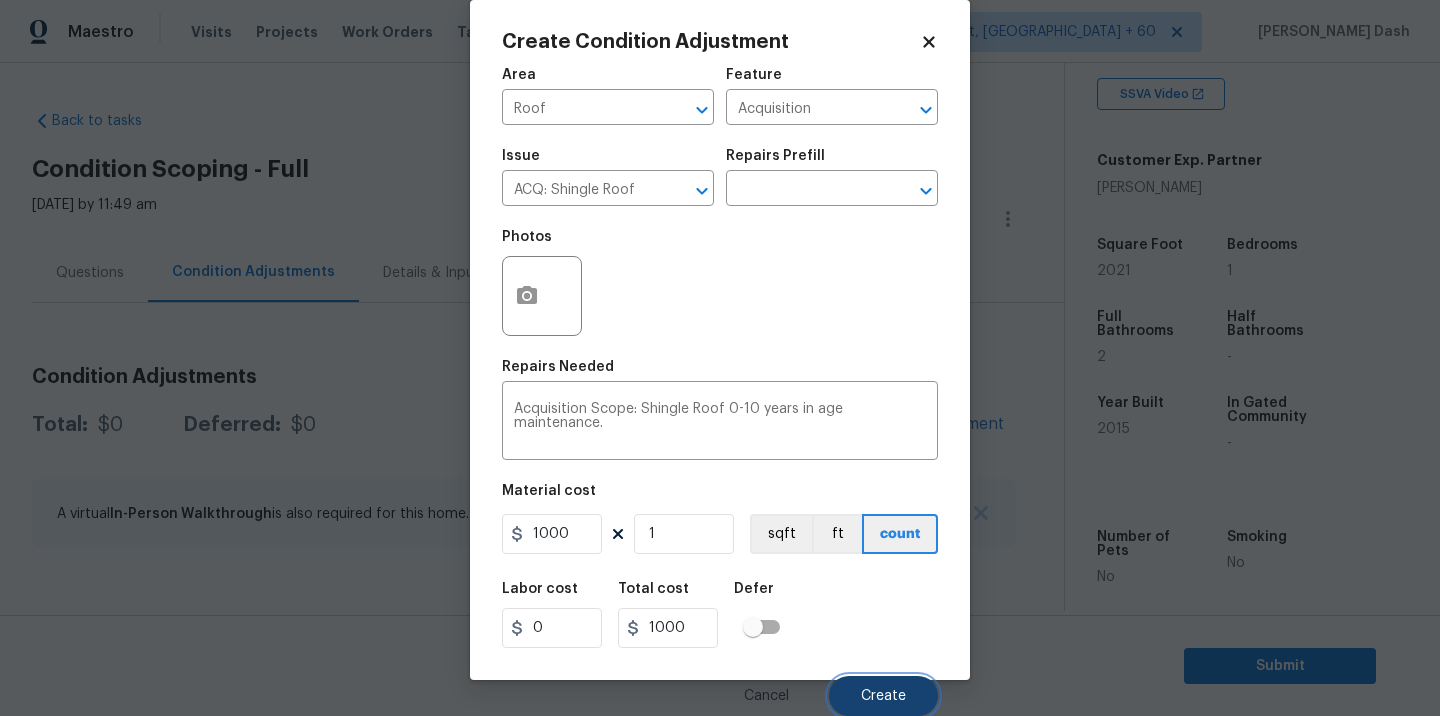 click on "Create" at bounding box center (883, 696) 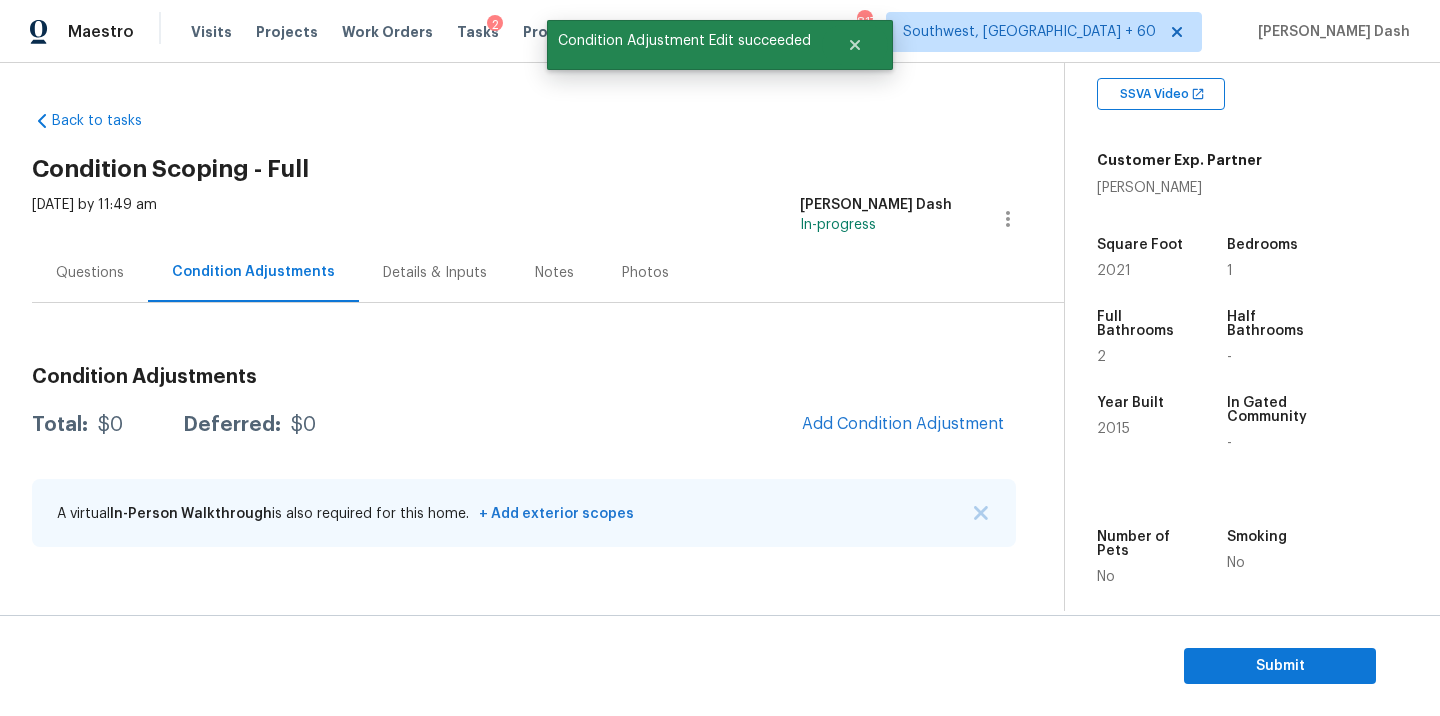 scroll, scrollTop: 24, scrollLeft: 0, axis: vertical 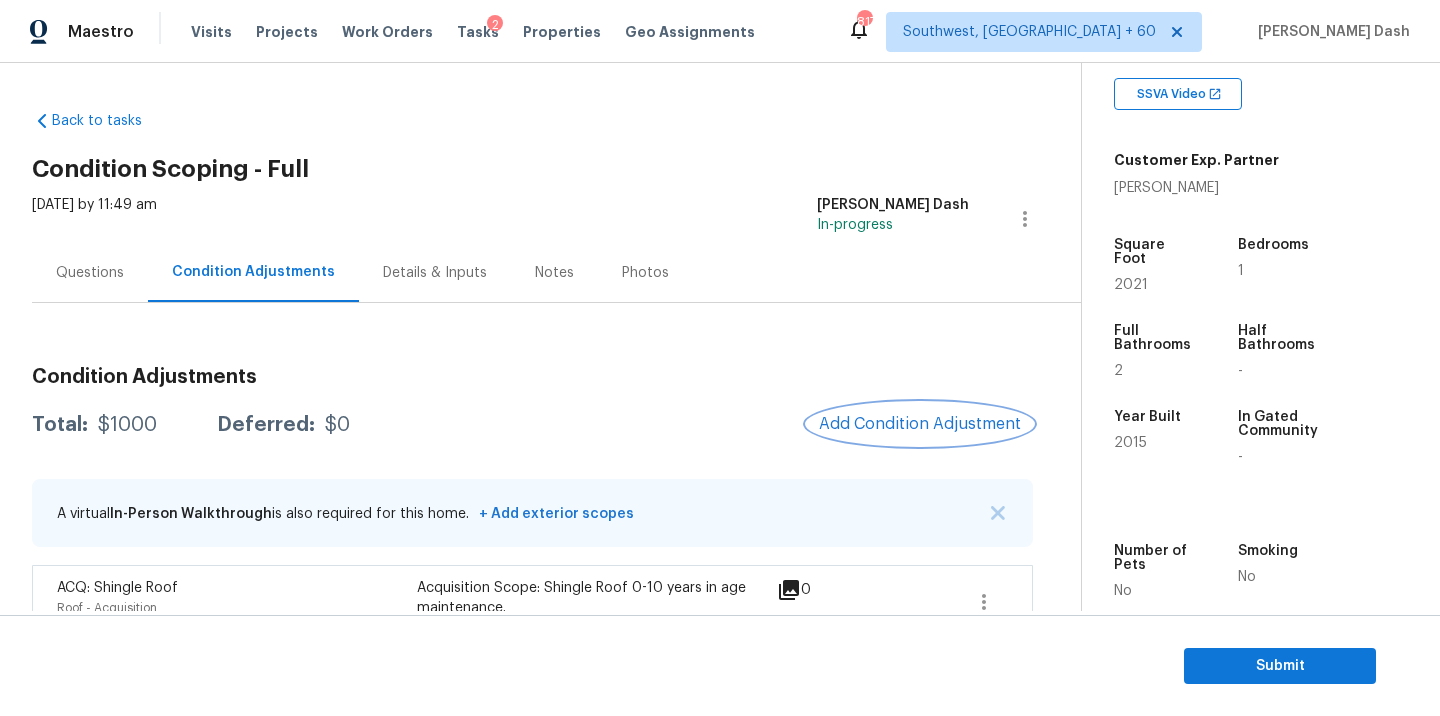 click on "Add Condition Adjustment" at bounding box center (920, 424) 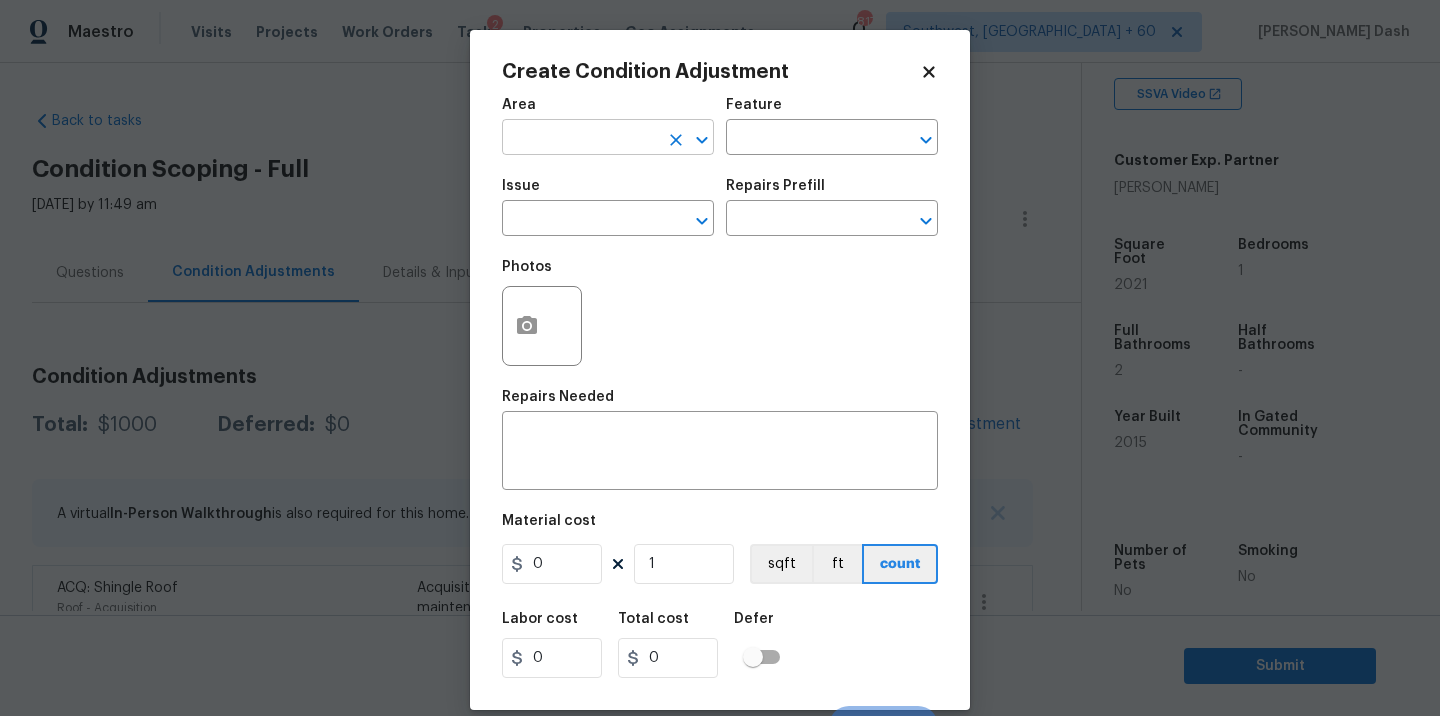 click at bounding box center [580, 139] 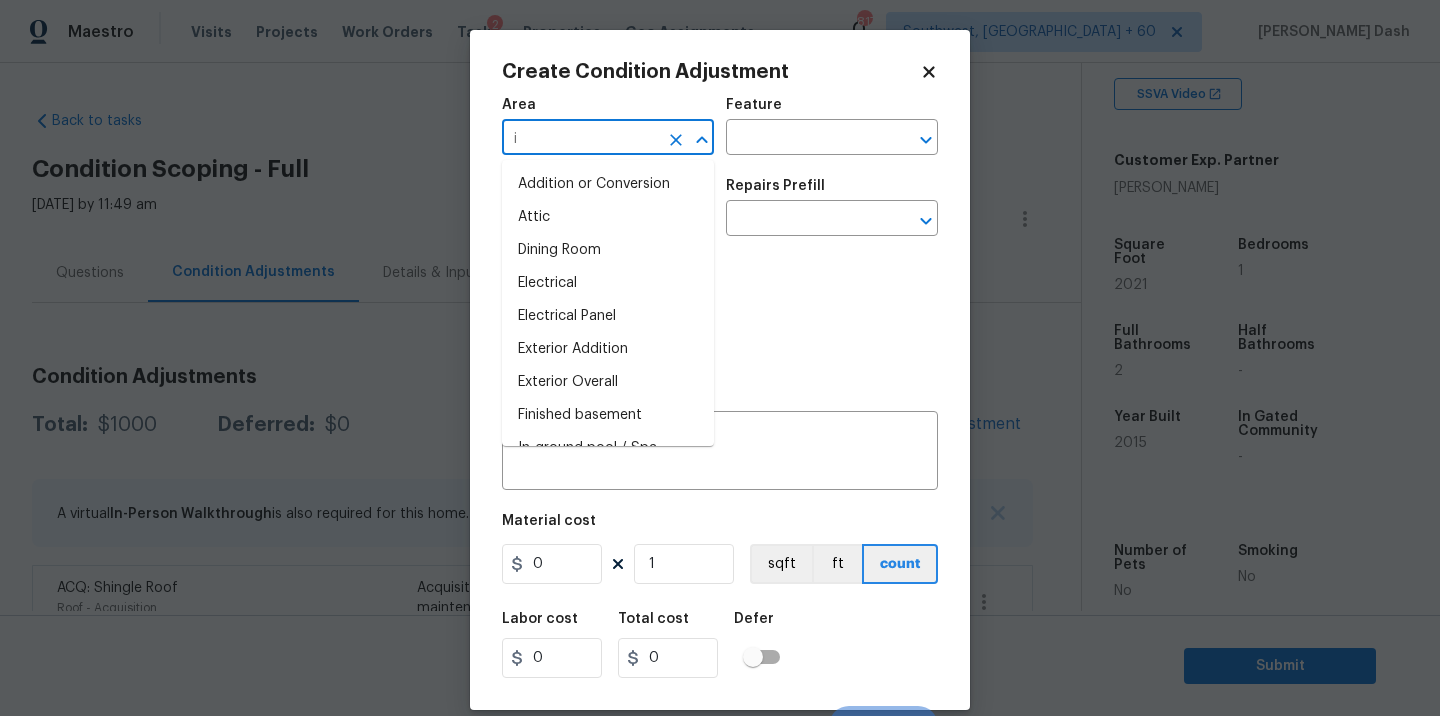type on "in" 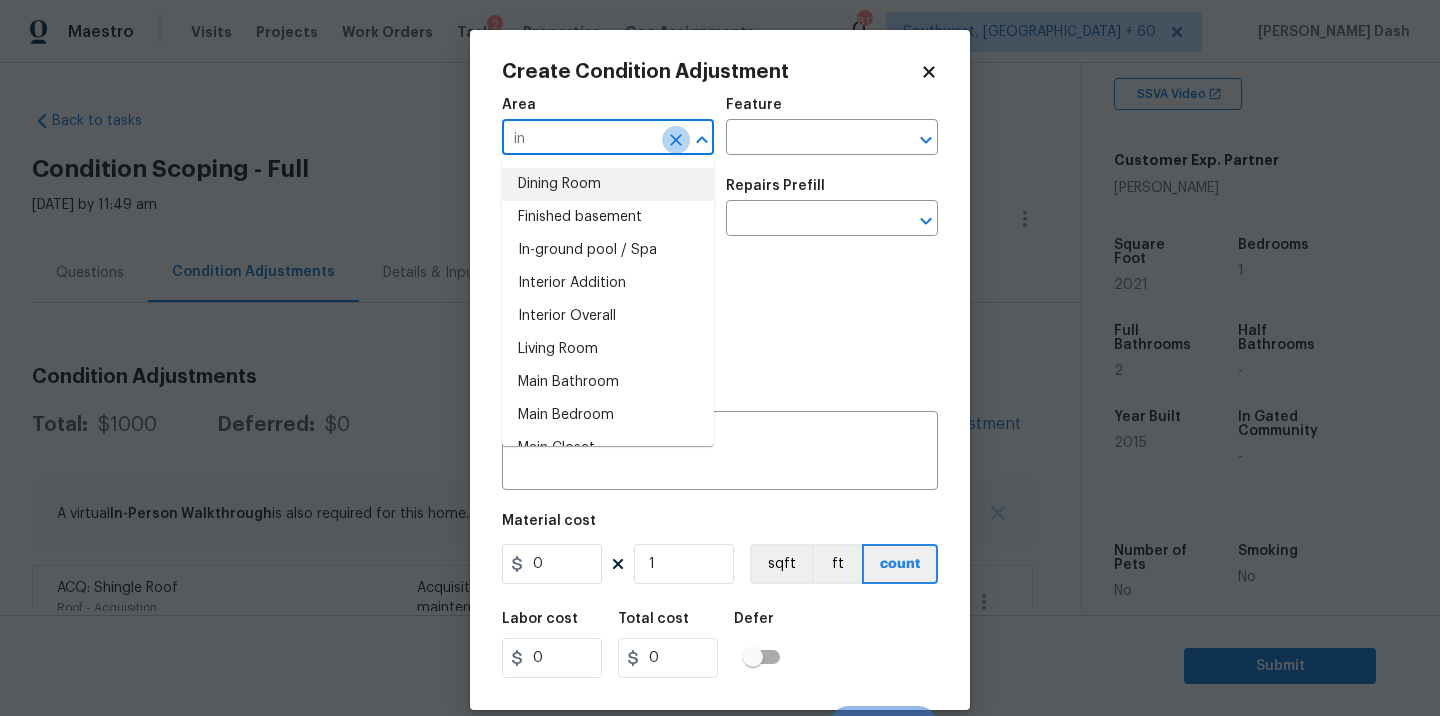 click 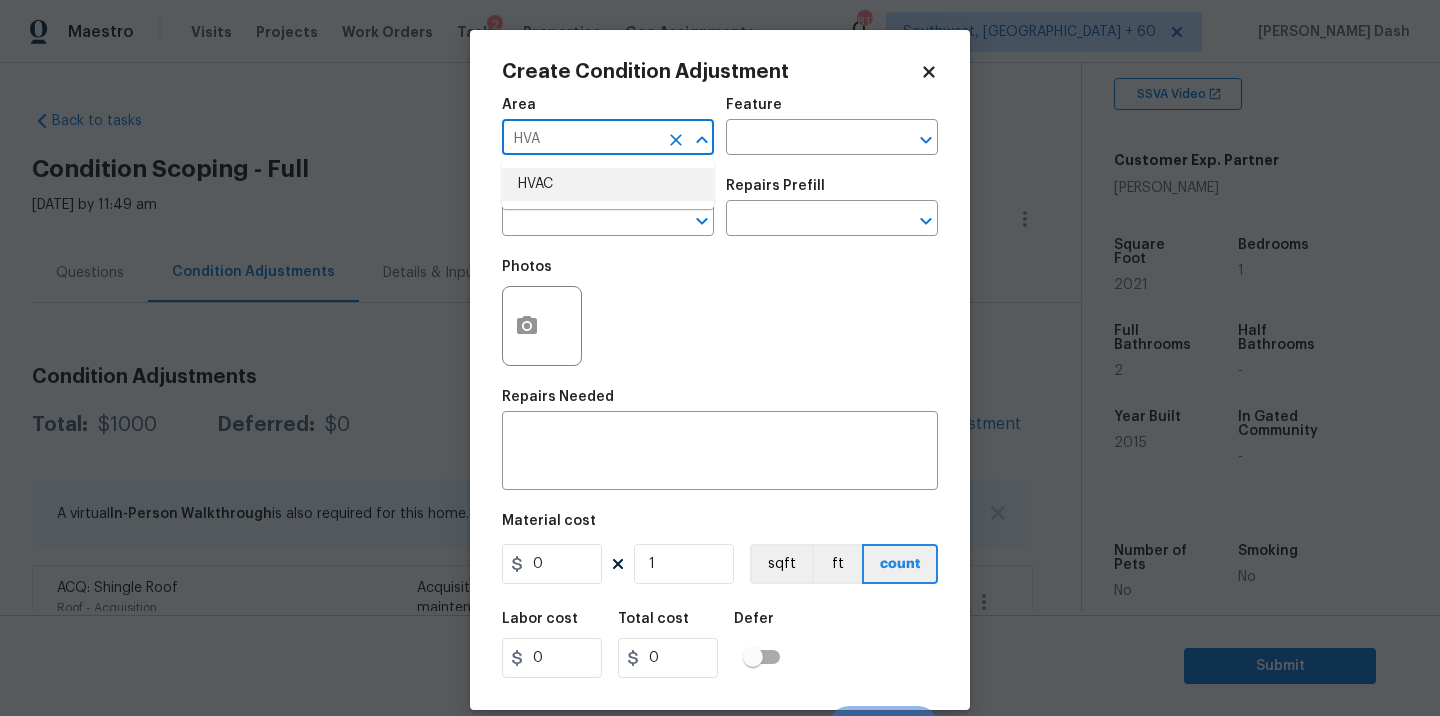 click on "HVAC" at bounding box center (608, 184) 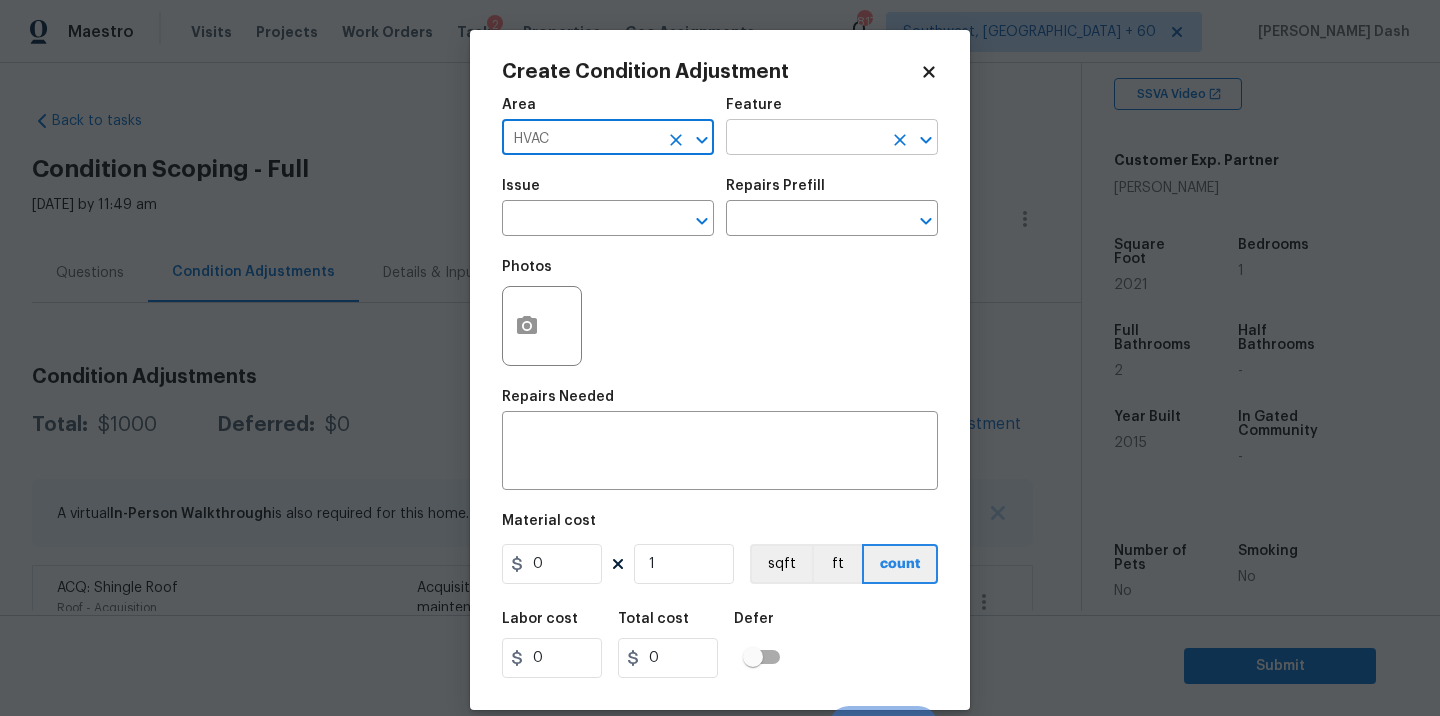 type on "HVAC" 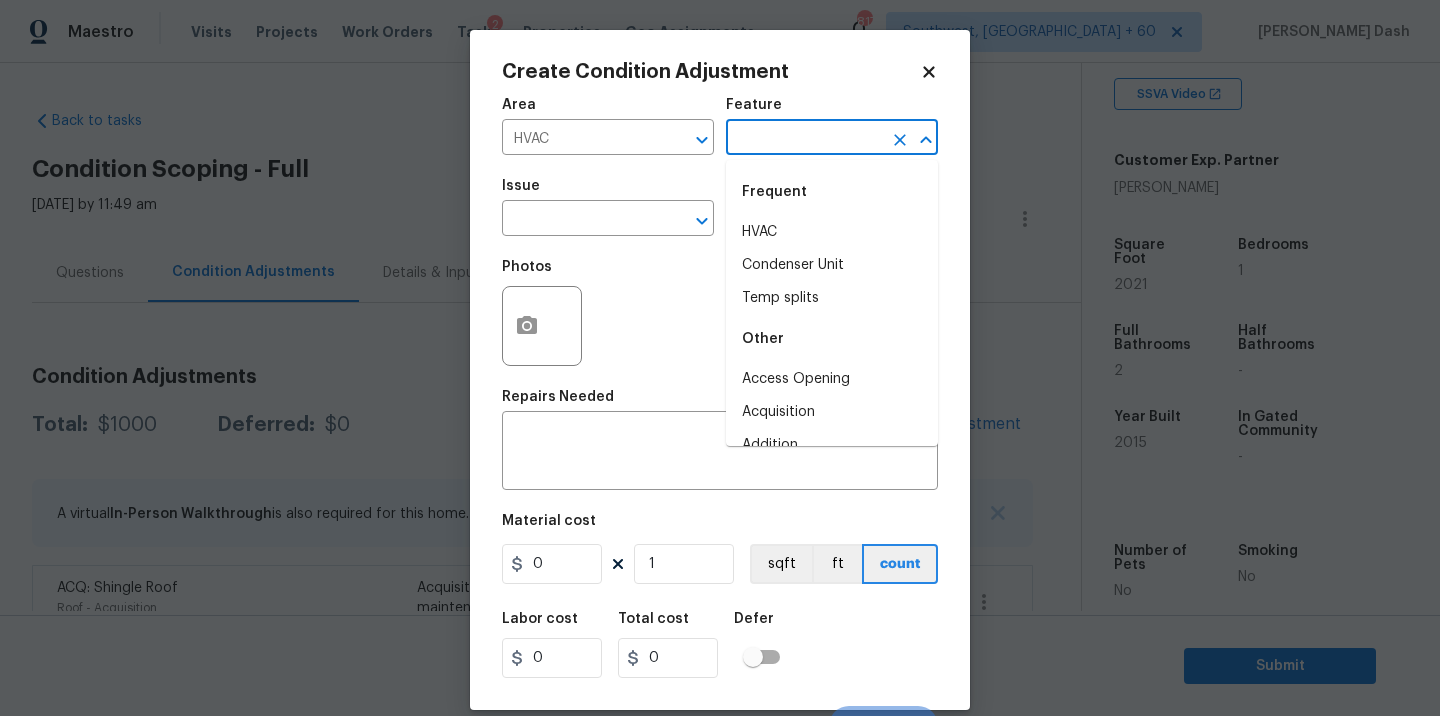 click at bounding box center (804, 139) 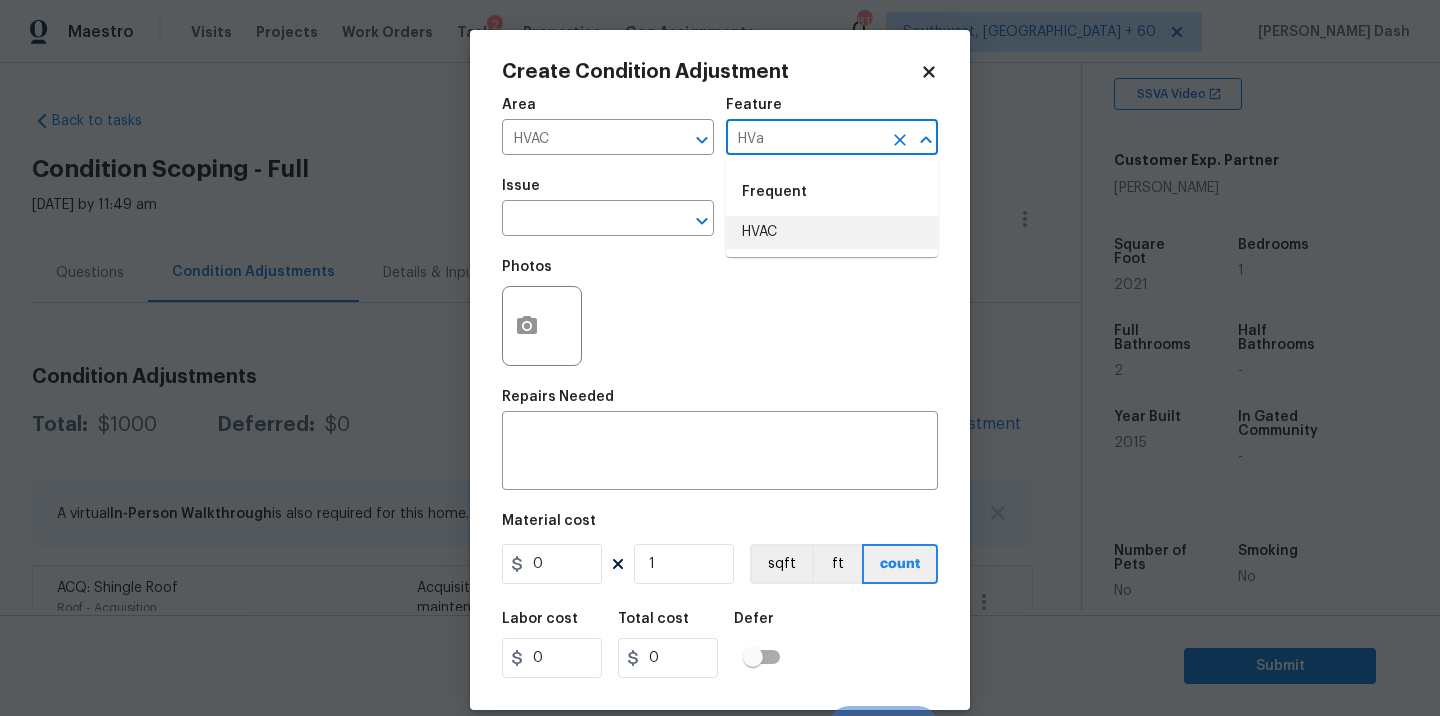 click on "HVAC" at bounding box center [832, 232] 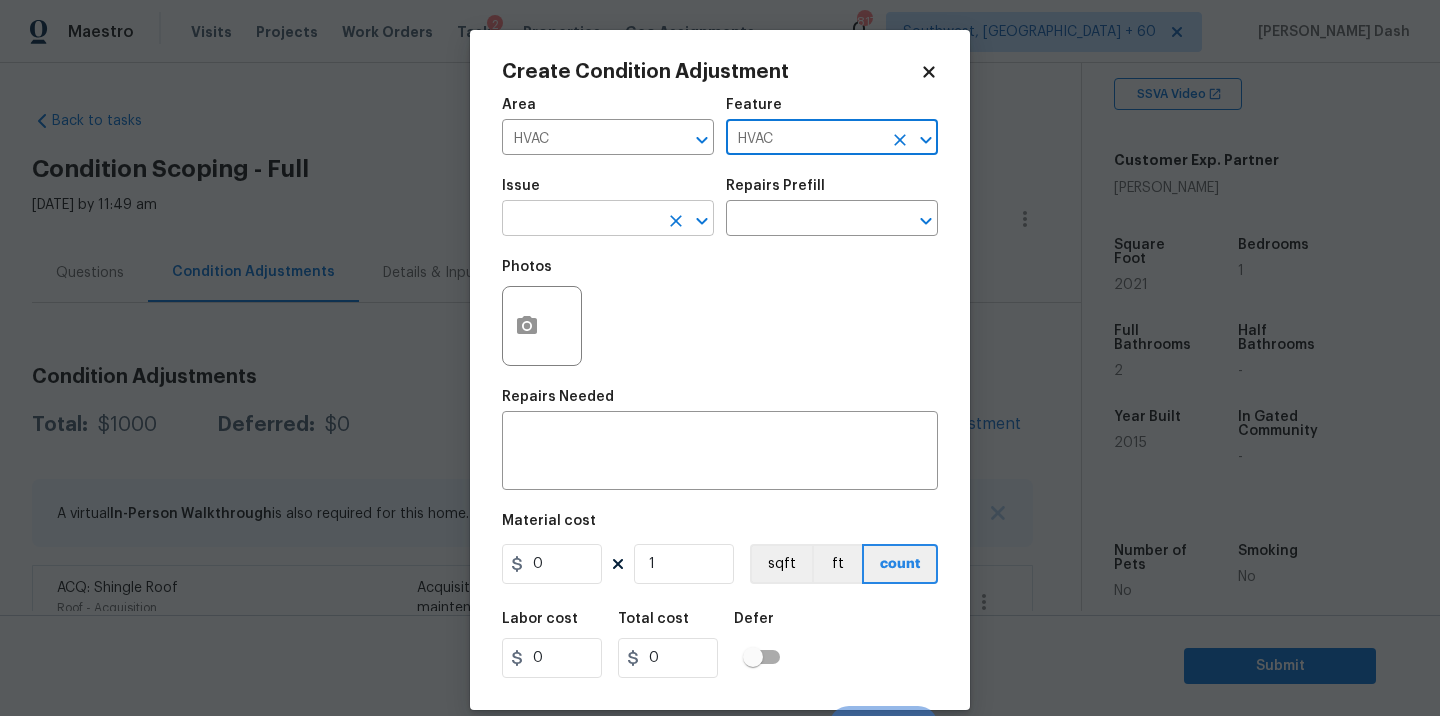 click at bounding box center [688, 221] 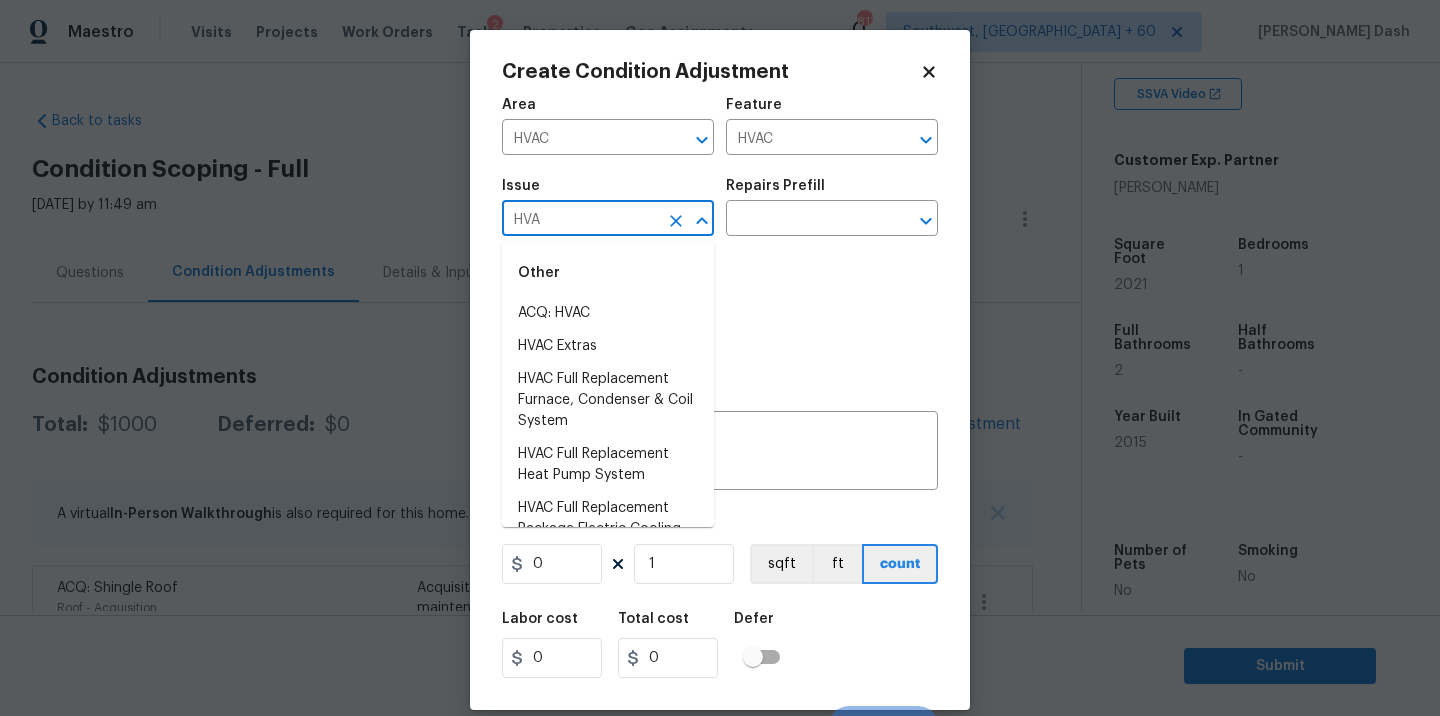 click on "ACQ: HVAC" at bounding box center [608, 313] 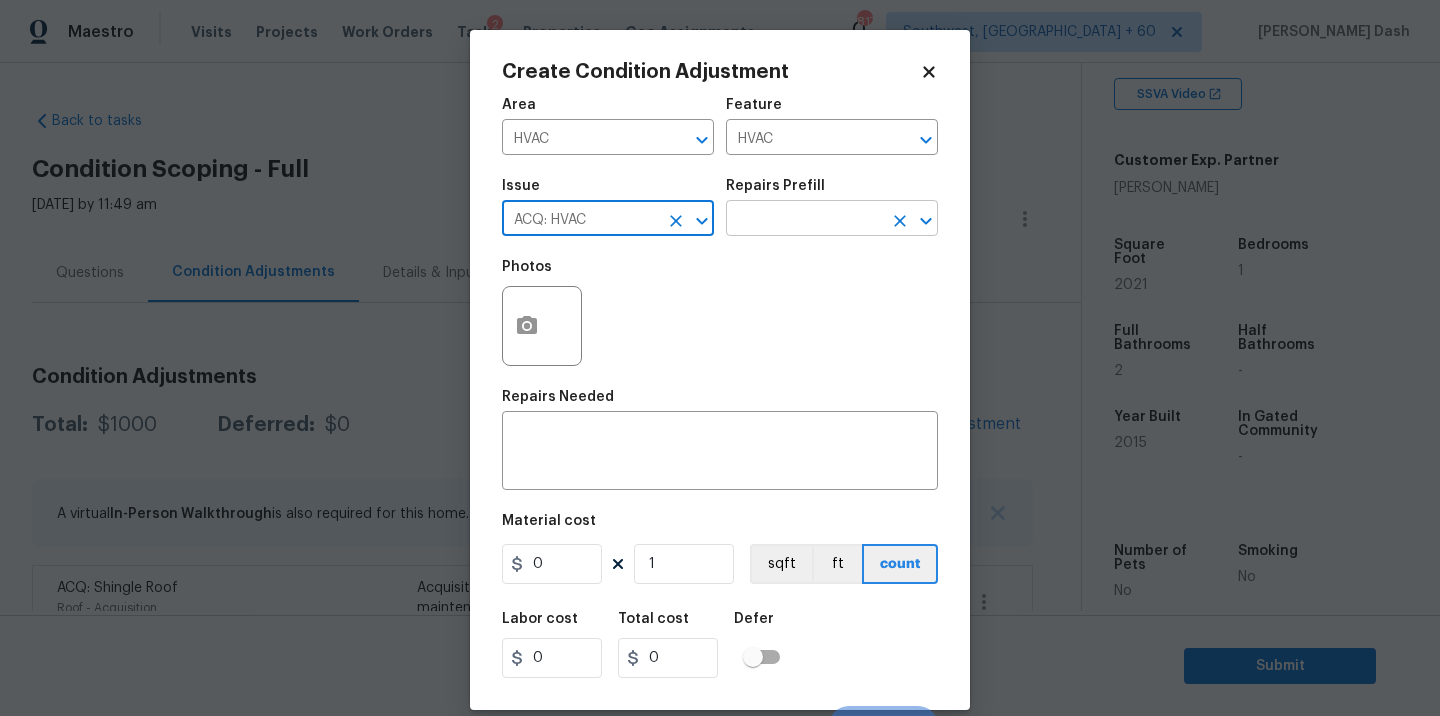 type on "ACQ: HVAC" 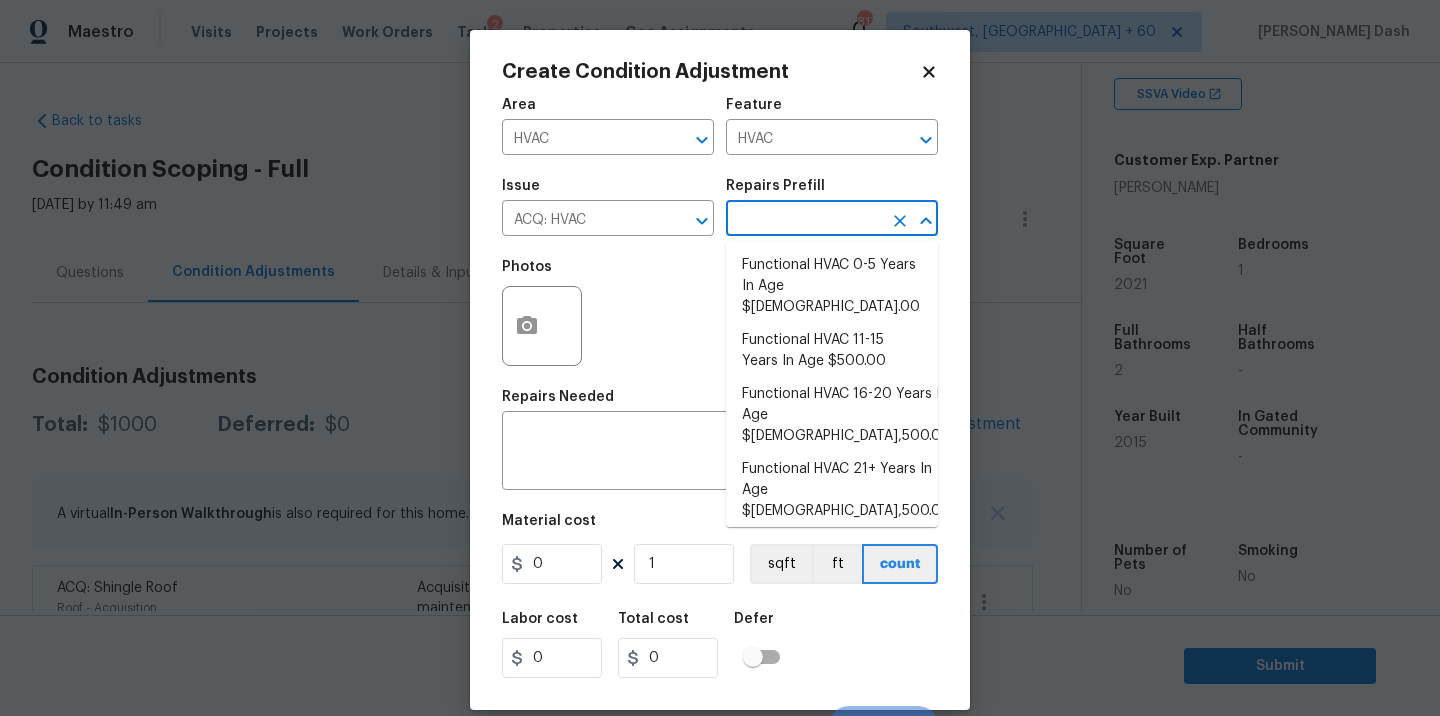 click on "Functional HVAC 6-10 Years In Age $288.00" at bounding box center [832, 555] 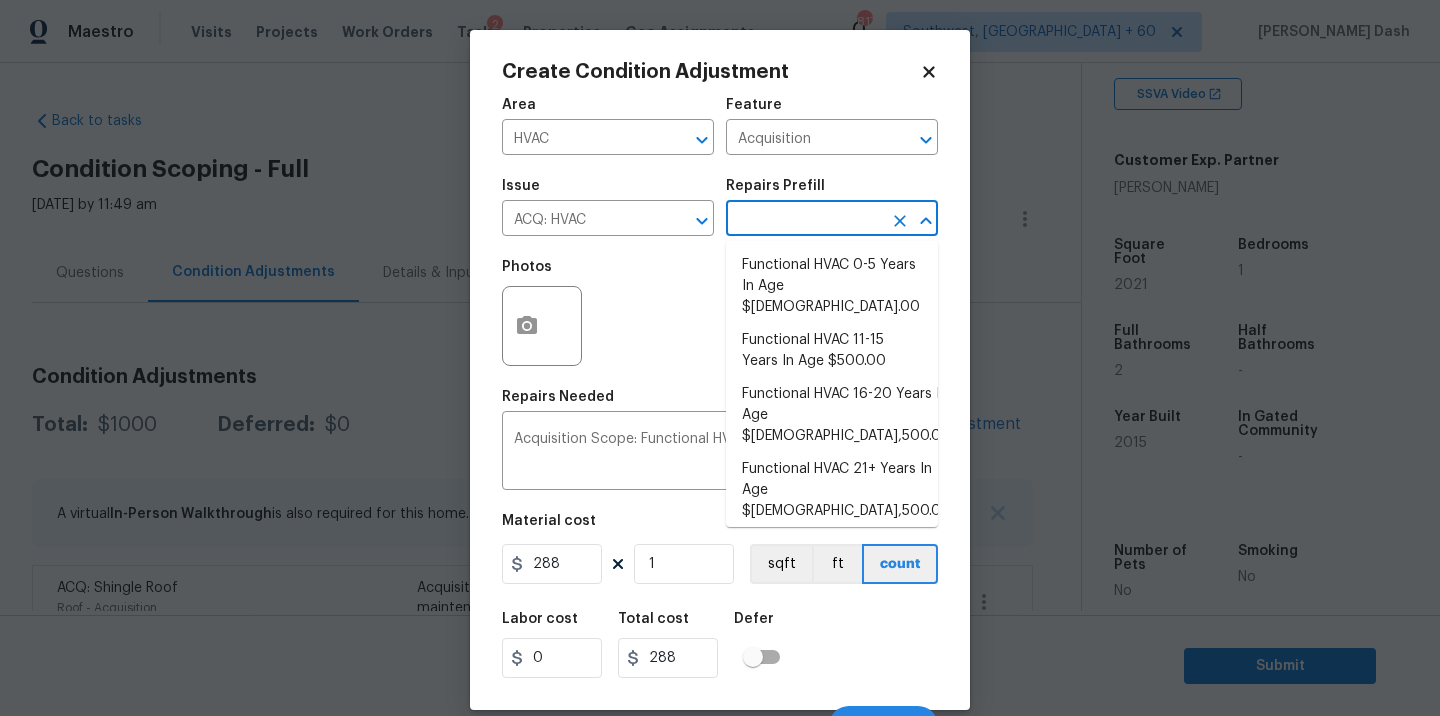 click on "Labor cost 0 Total cost 288 Defer" at bounding box center (720, 645) 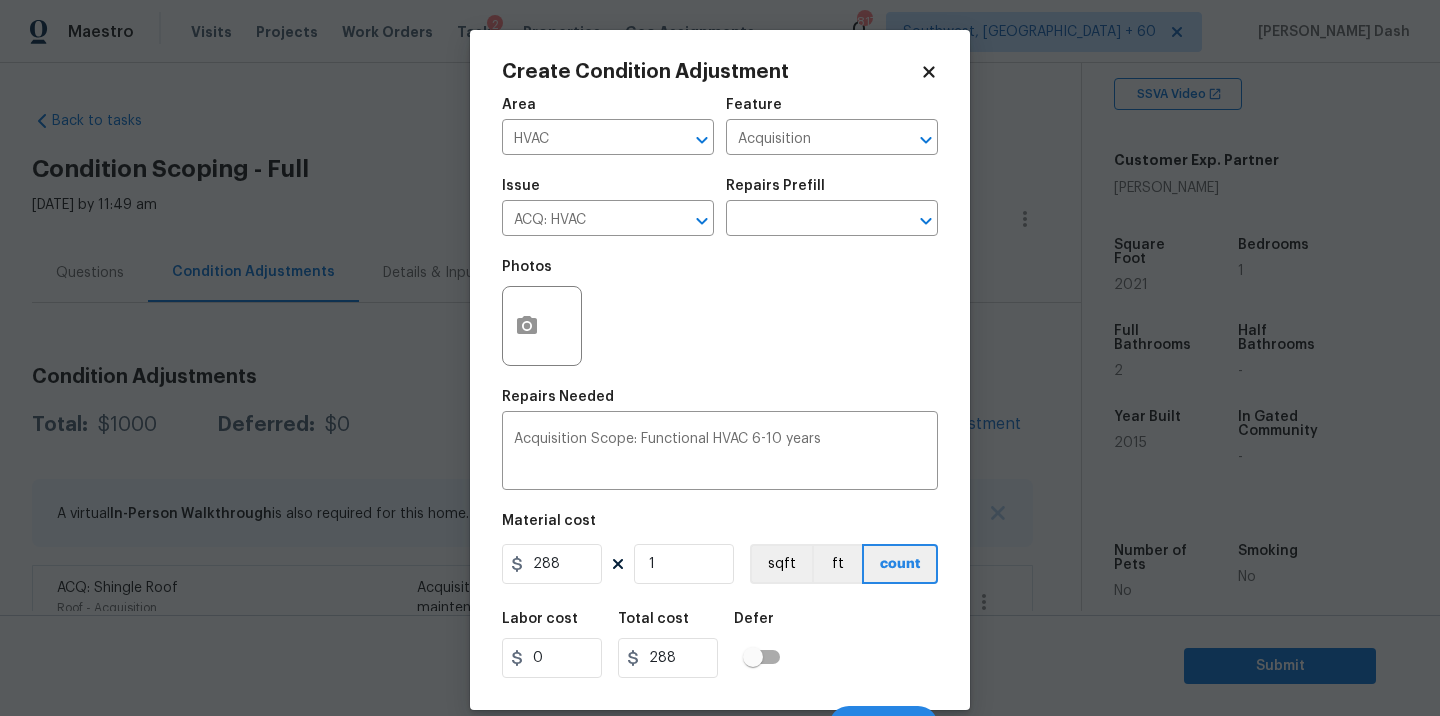 scroll, scrollTop: 31, scrollLeft: 0, axis: vertical 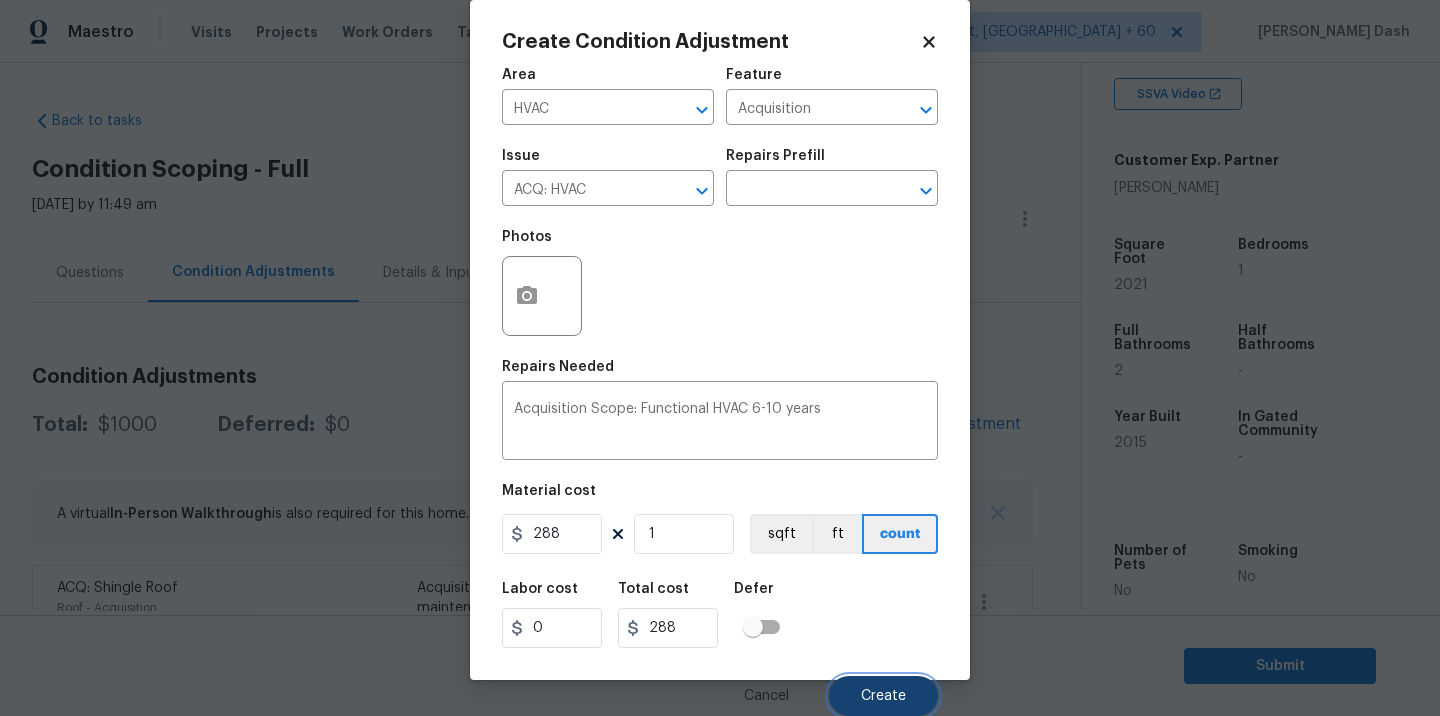click on "Create" at bounding box center [883, 696] 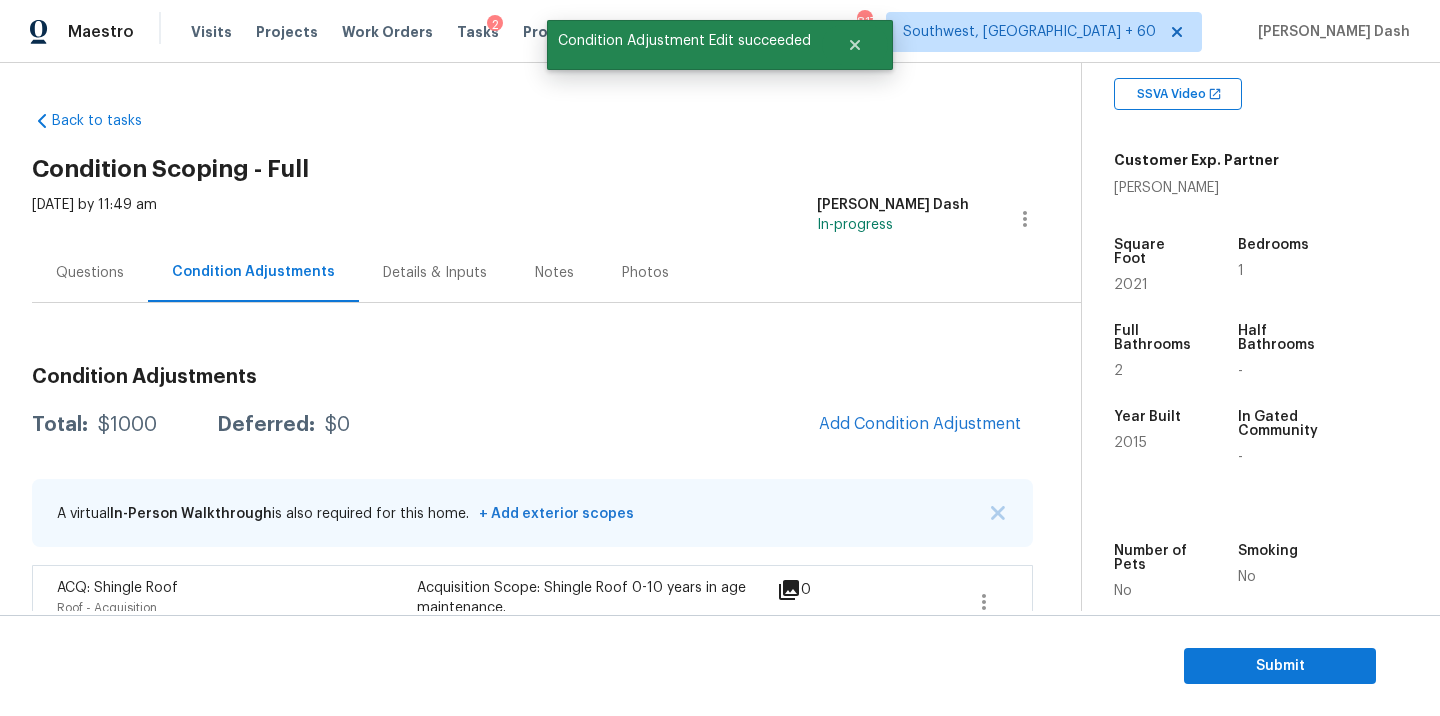 scroll, scrollTop: 24, scrollLeft: 0, axis: vertical 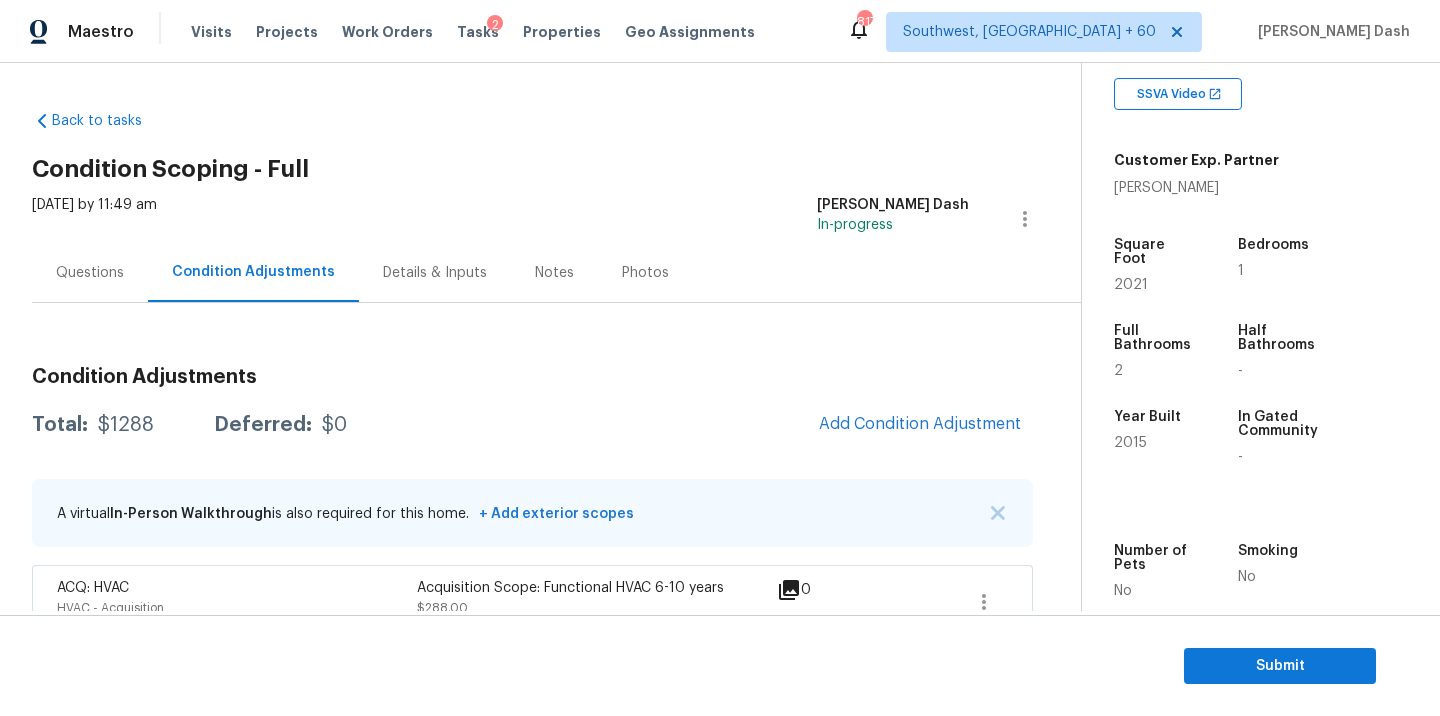 click on "Questions" at bounding box center (90, 273) 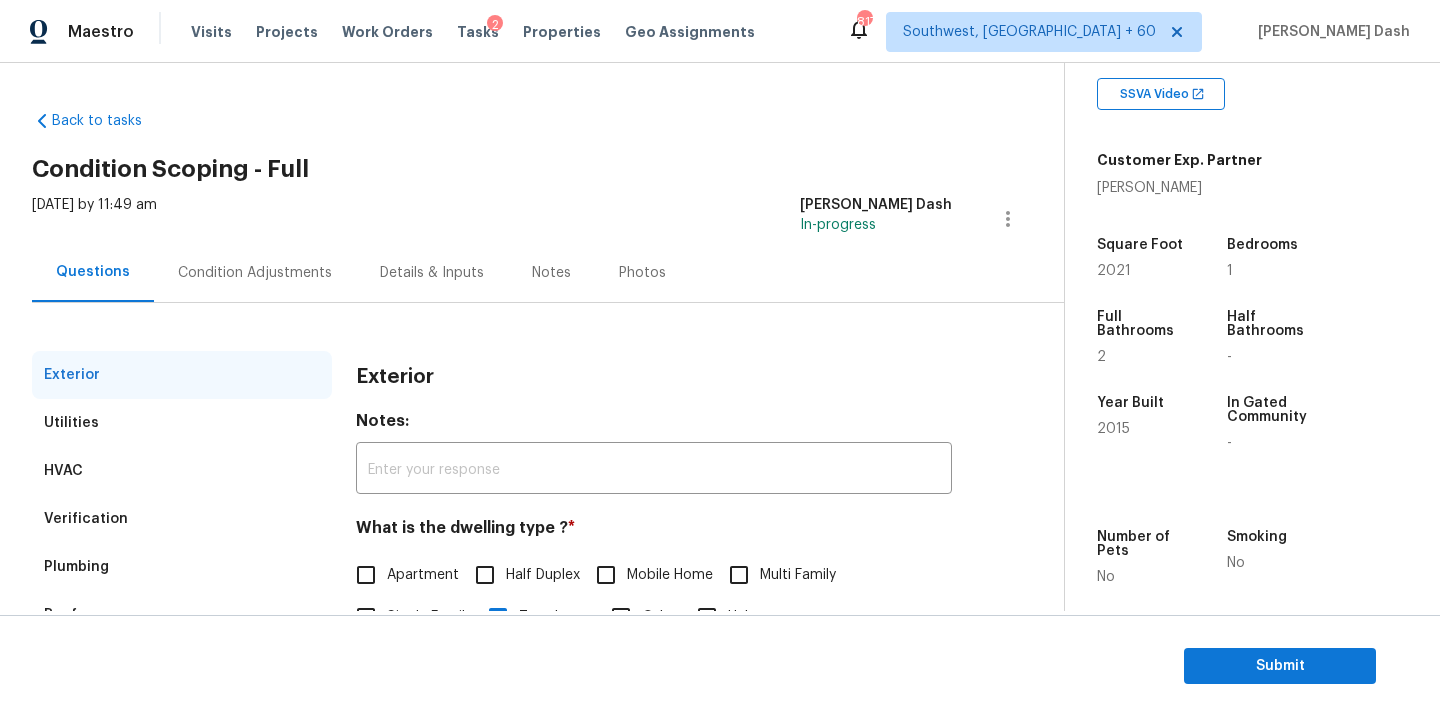 click on "Verification" at bounding box center [182, 519] 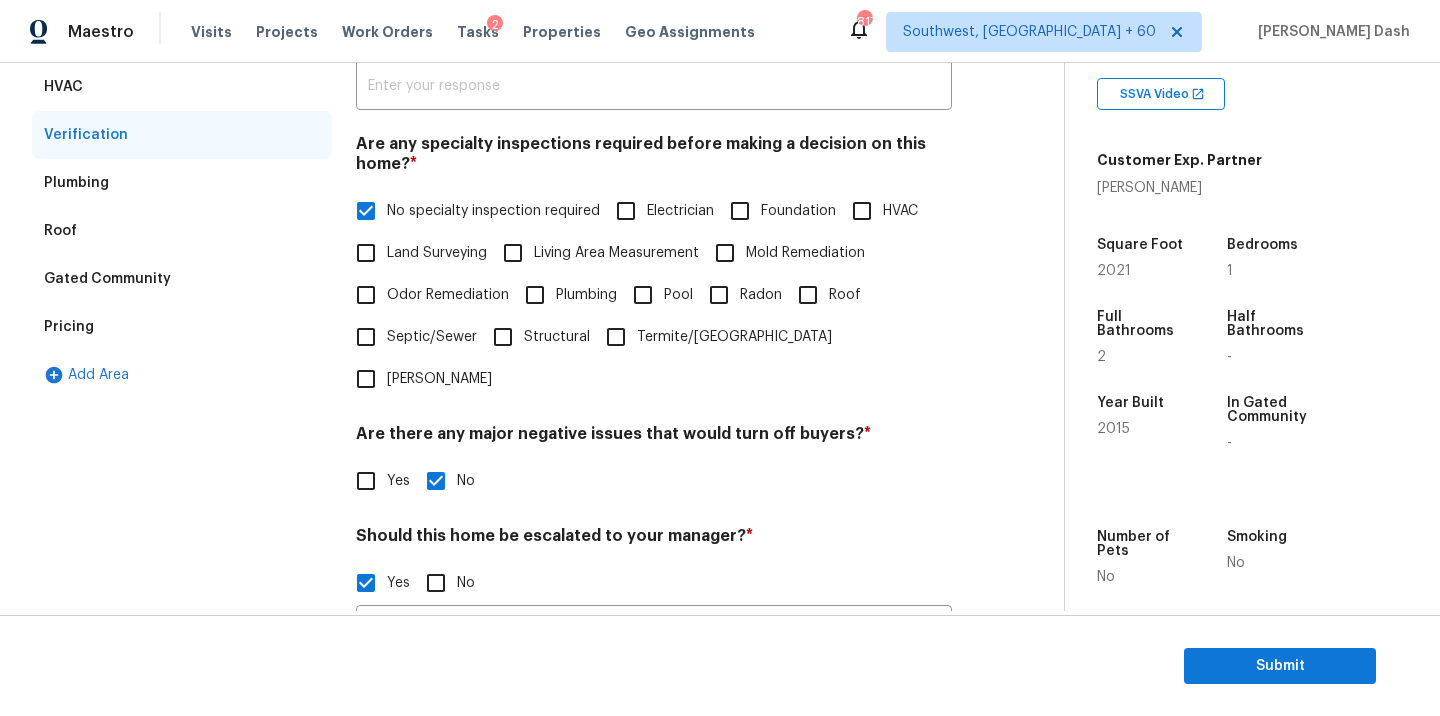 scroll, scrollTop: 506, scrollLeft: 0, axis: vertical 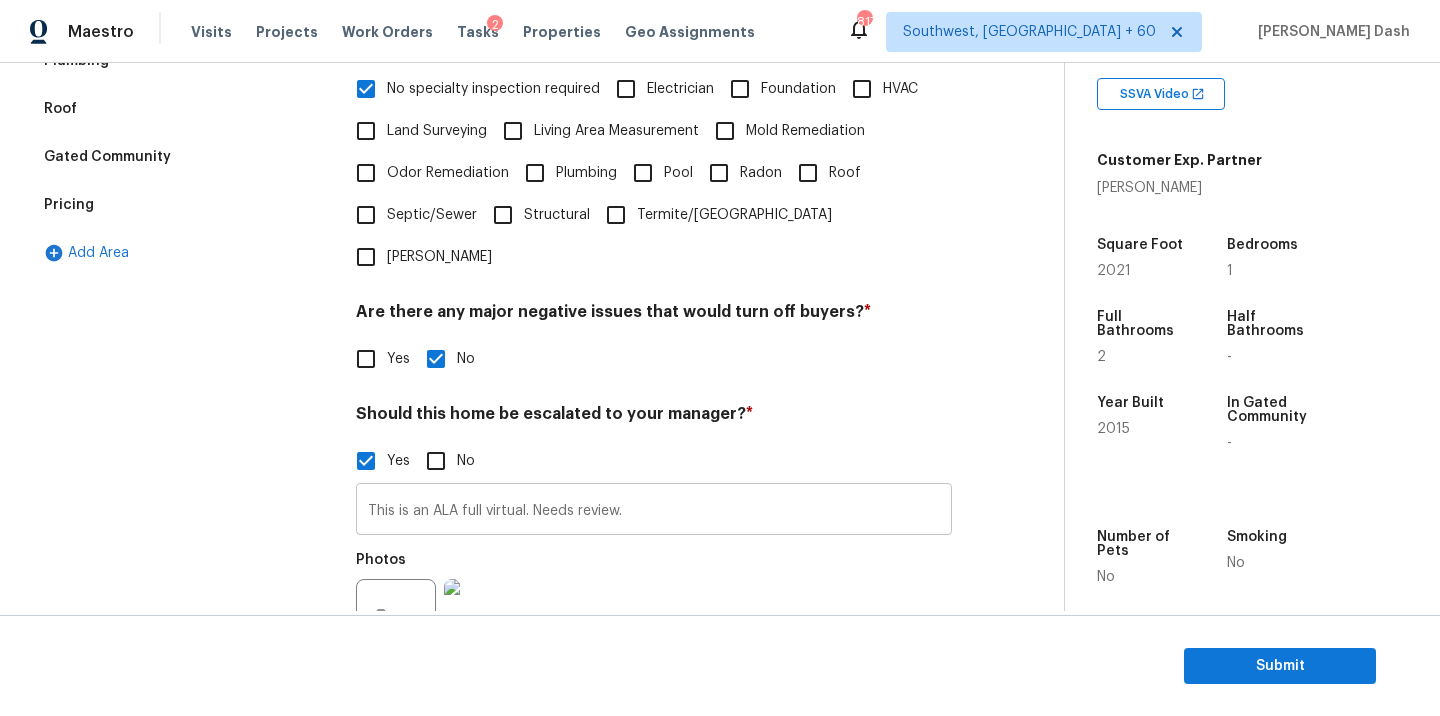 click on "This is an ALA full virtual. Needs review." at bounding box center [654, 511] 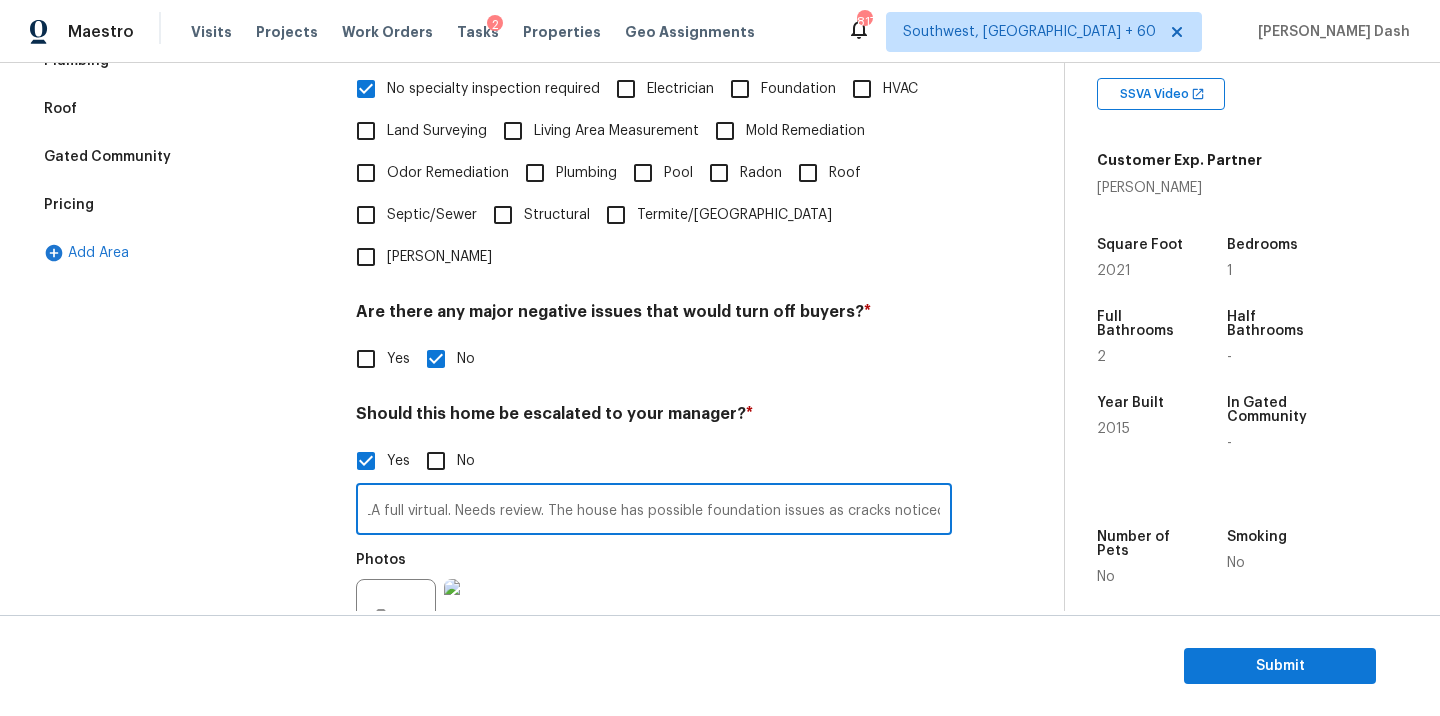 scroll, scrollTop: 0, scrollLeft: 83, axis: horizontal 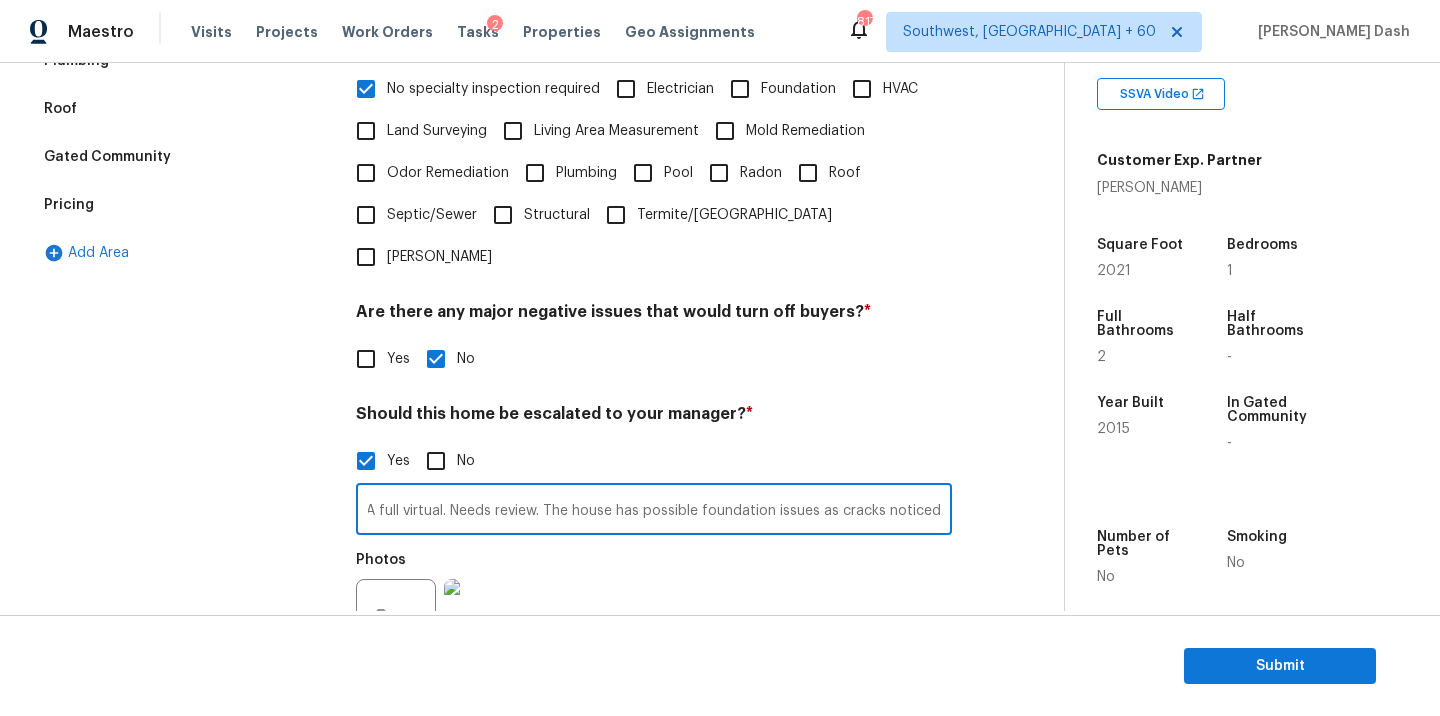 type on "This is an ALA full virtual. Needs review. The house has possible foundation issues as cracks noticed(" 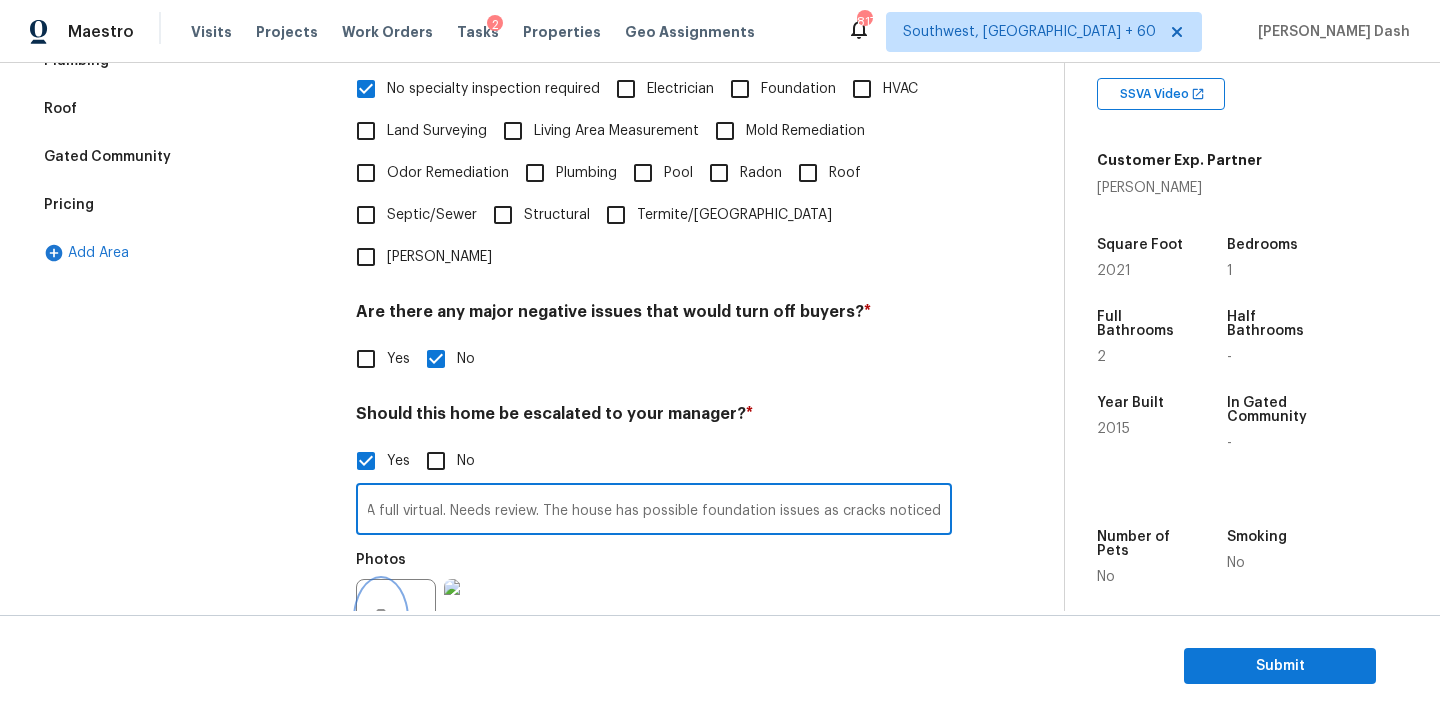 click 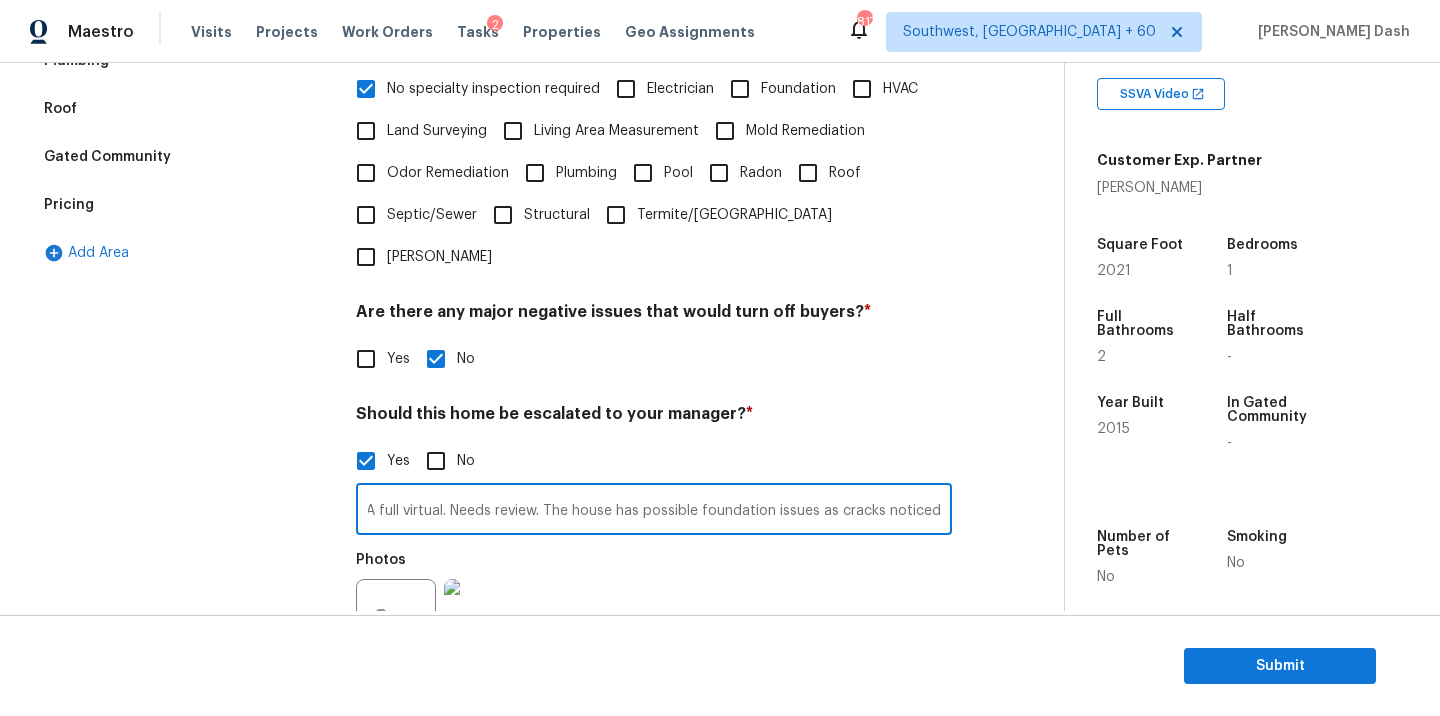 scroll, scrollTop: 0, scrollLeft: 0, axis: both 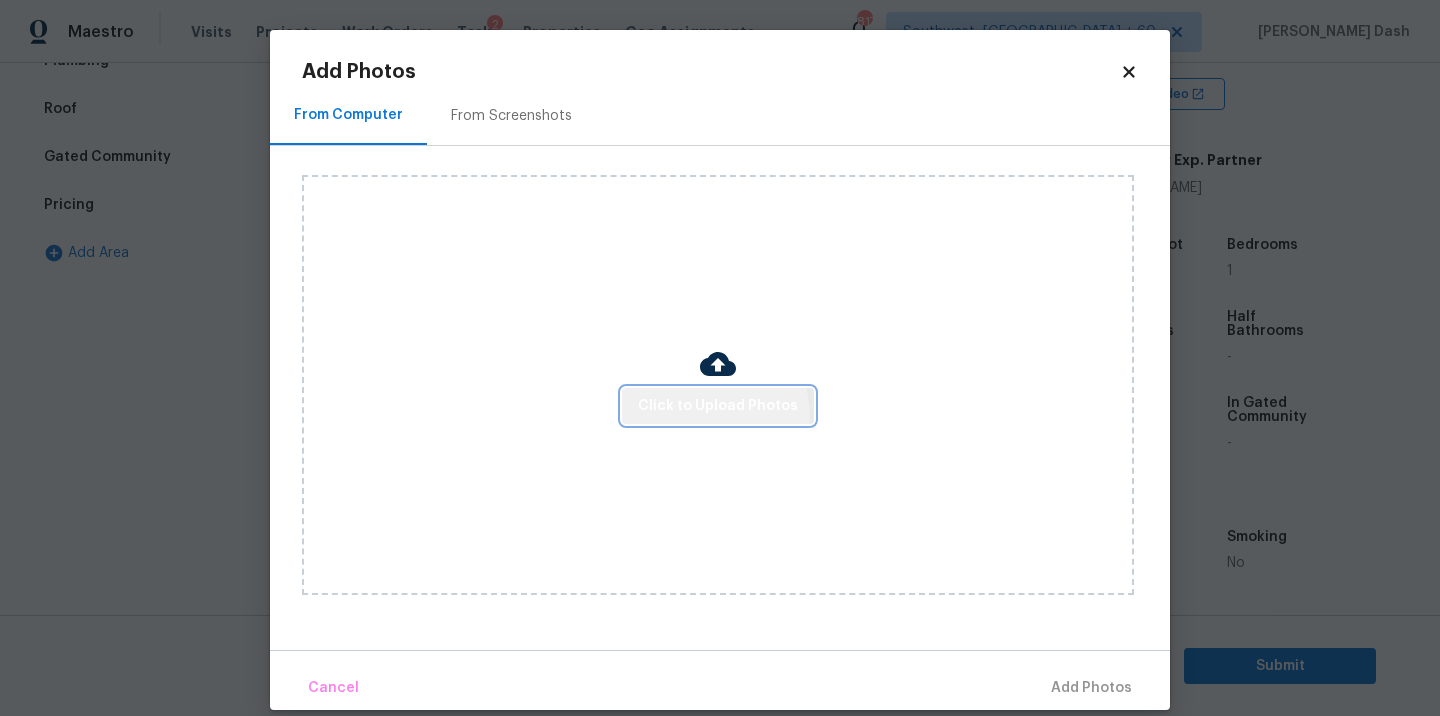 click on "Click to Upload Photos" at bounding box center [718, 406] 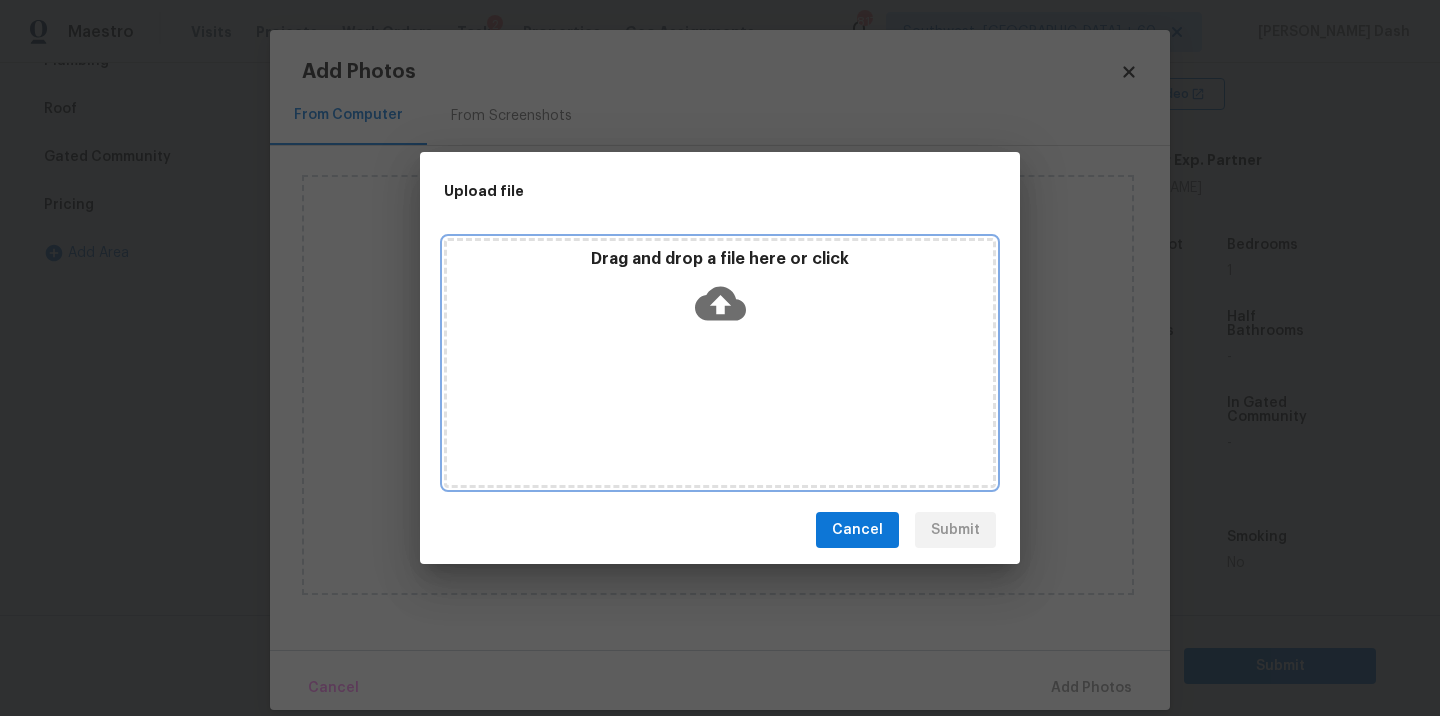click 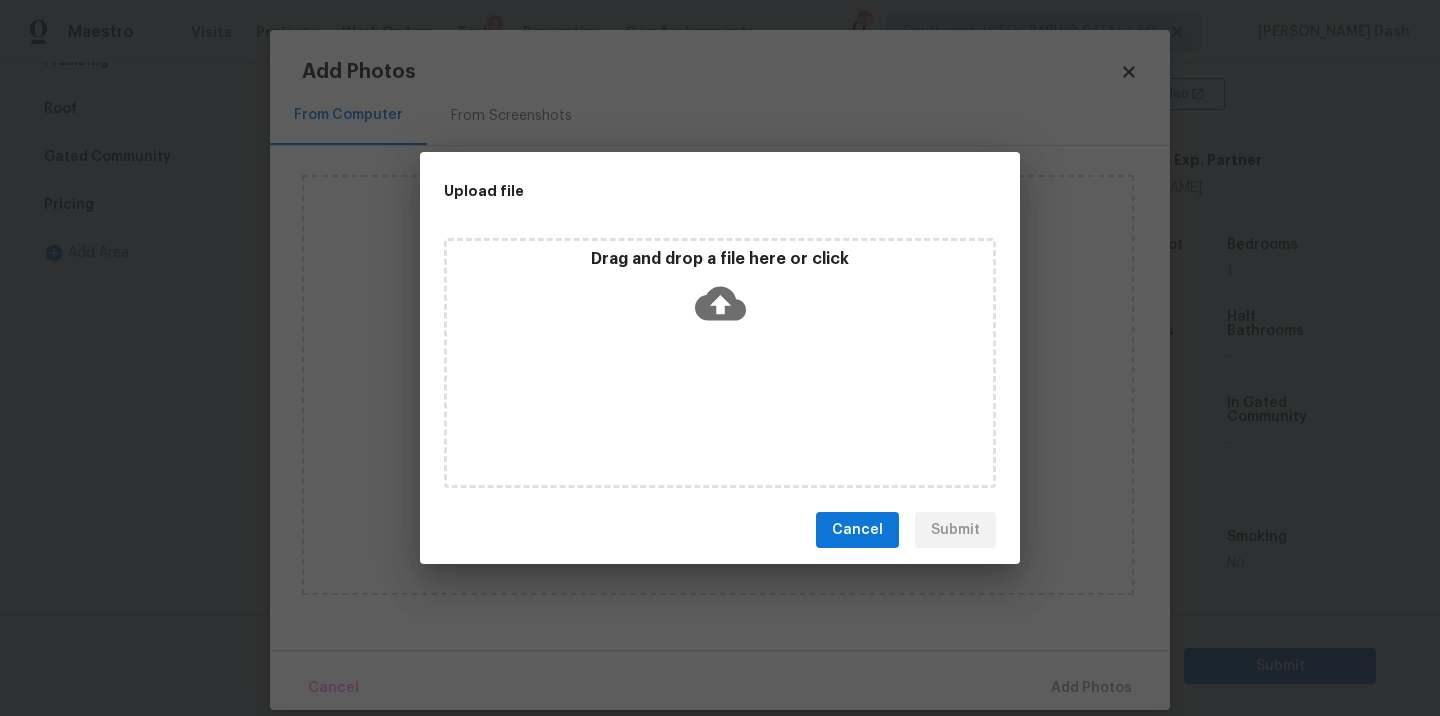 click 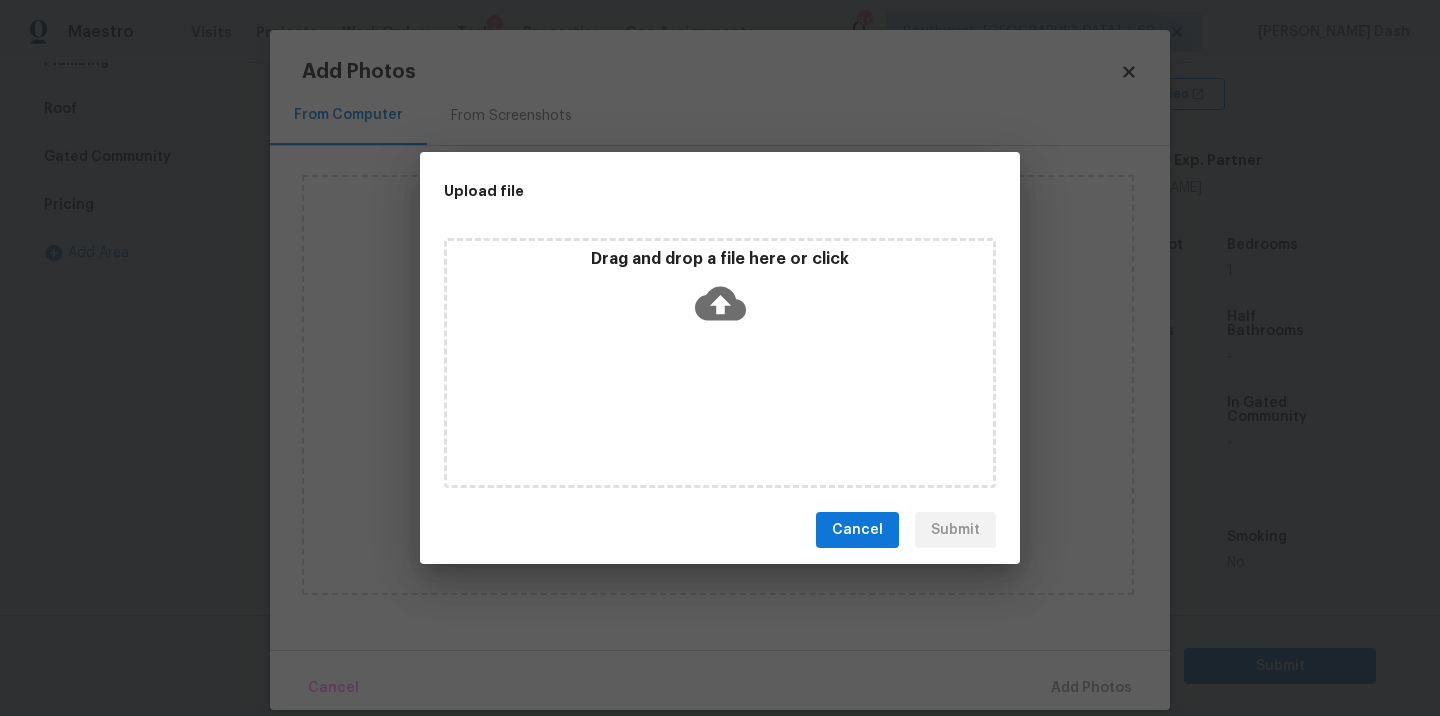 click 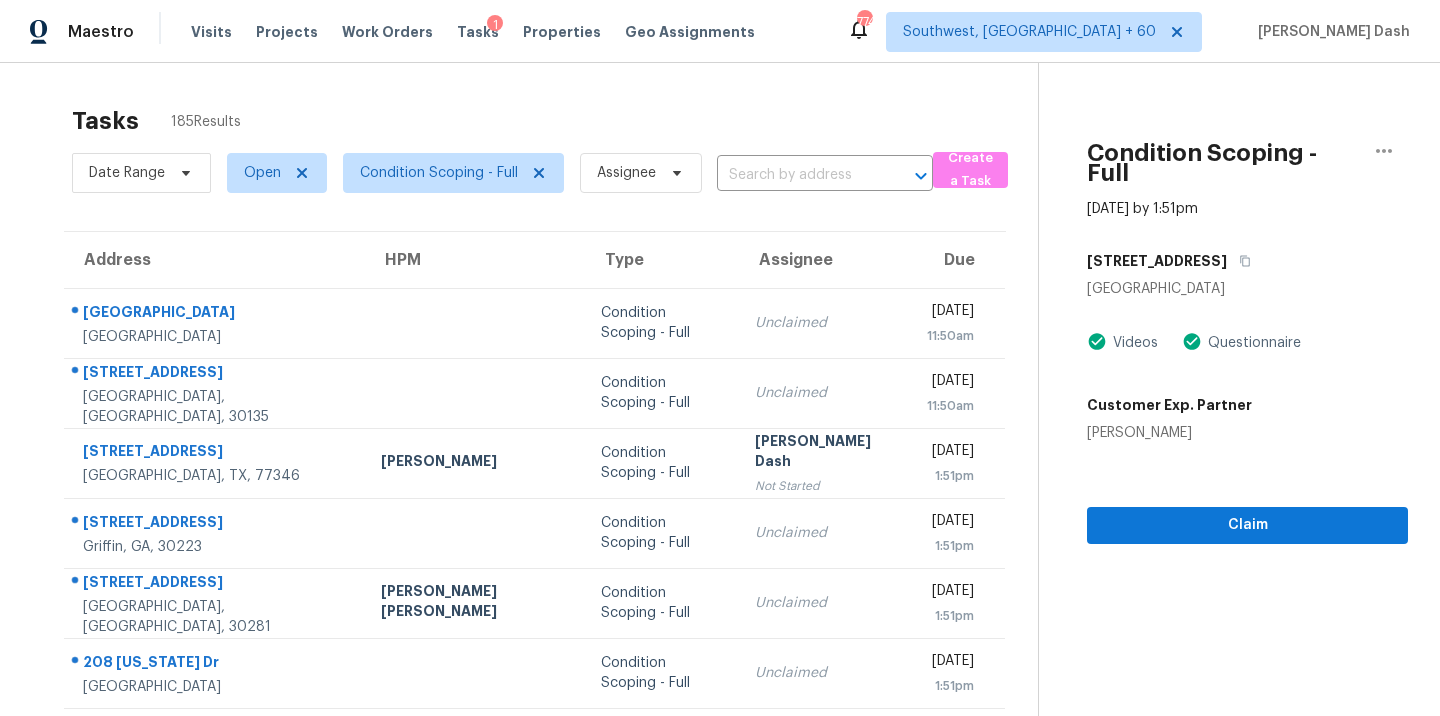 scroll, scrollTop: 0, scrollLeft: 0, axis: both 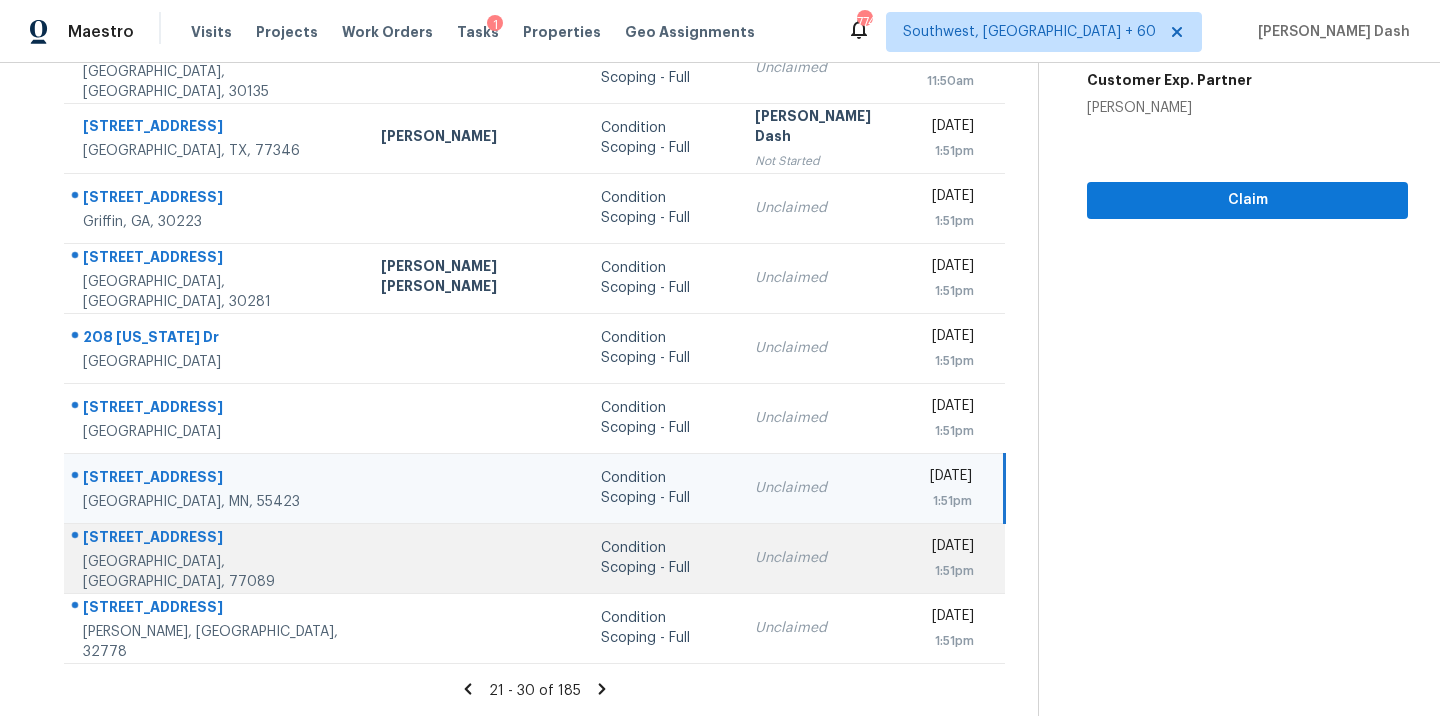 click at bounding box center [475, 558] 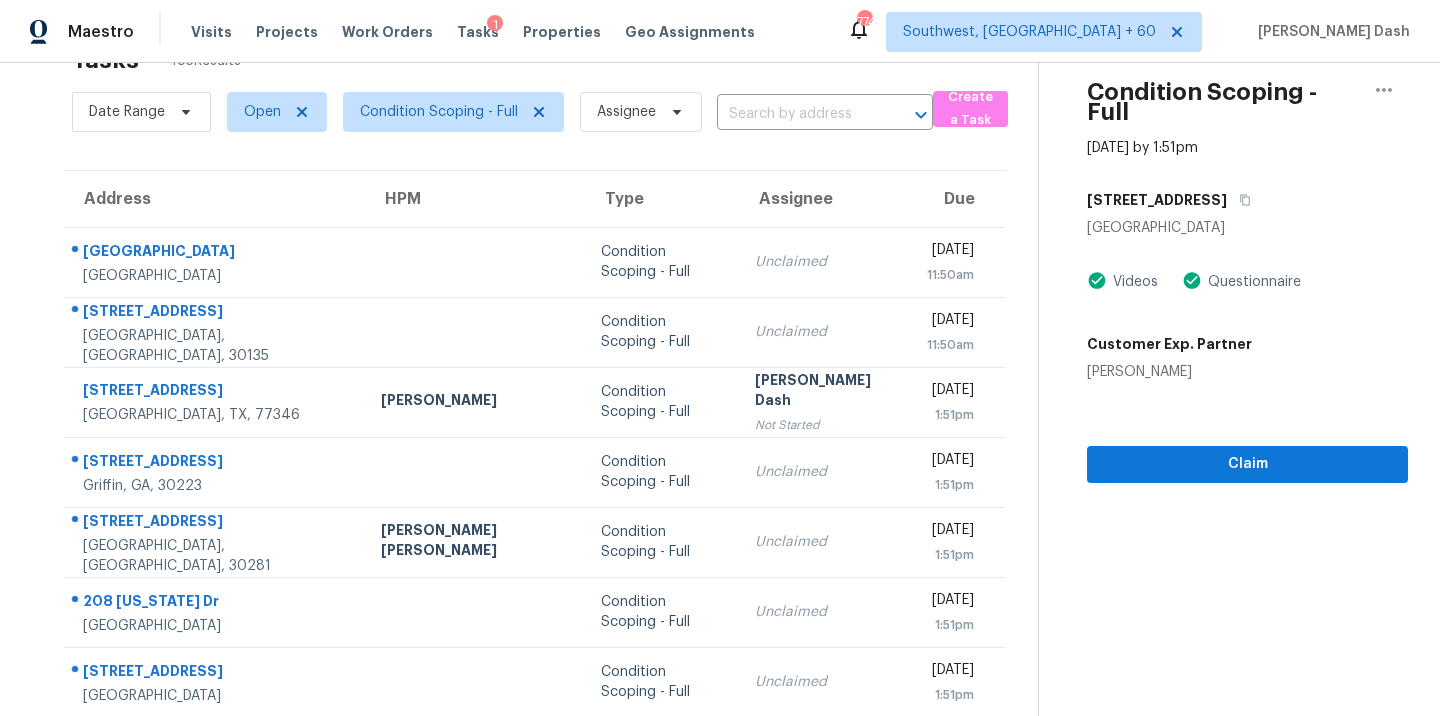 scroll, scrollTop: 22, scrollLeft: 0, axis: vertical 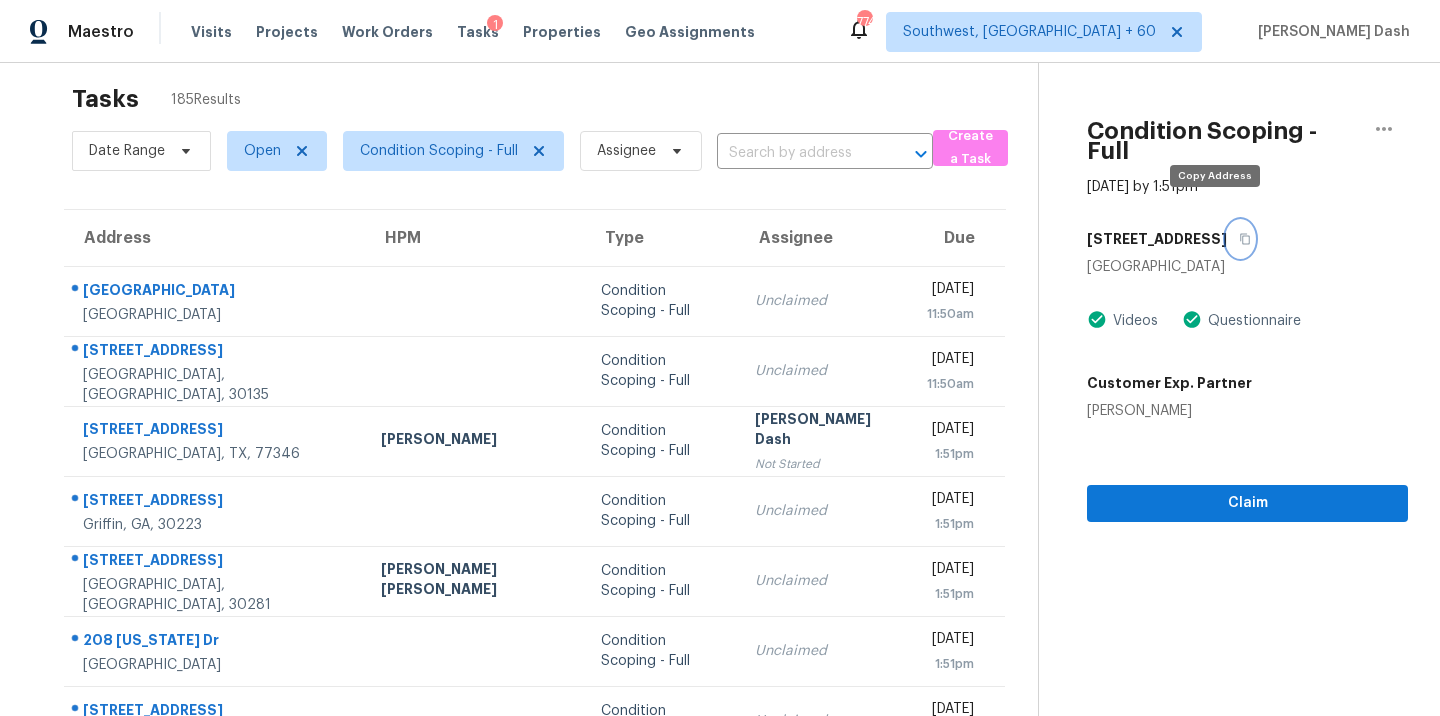 click at bounding box center [1240, 239] 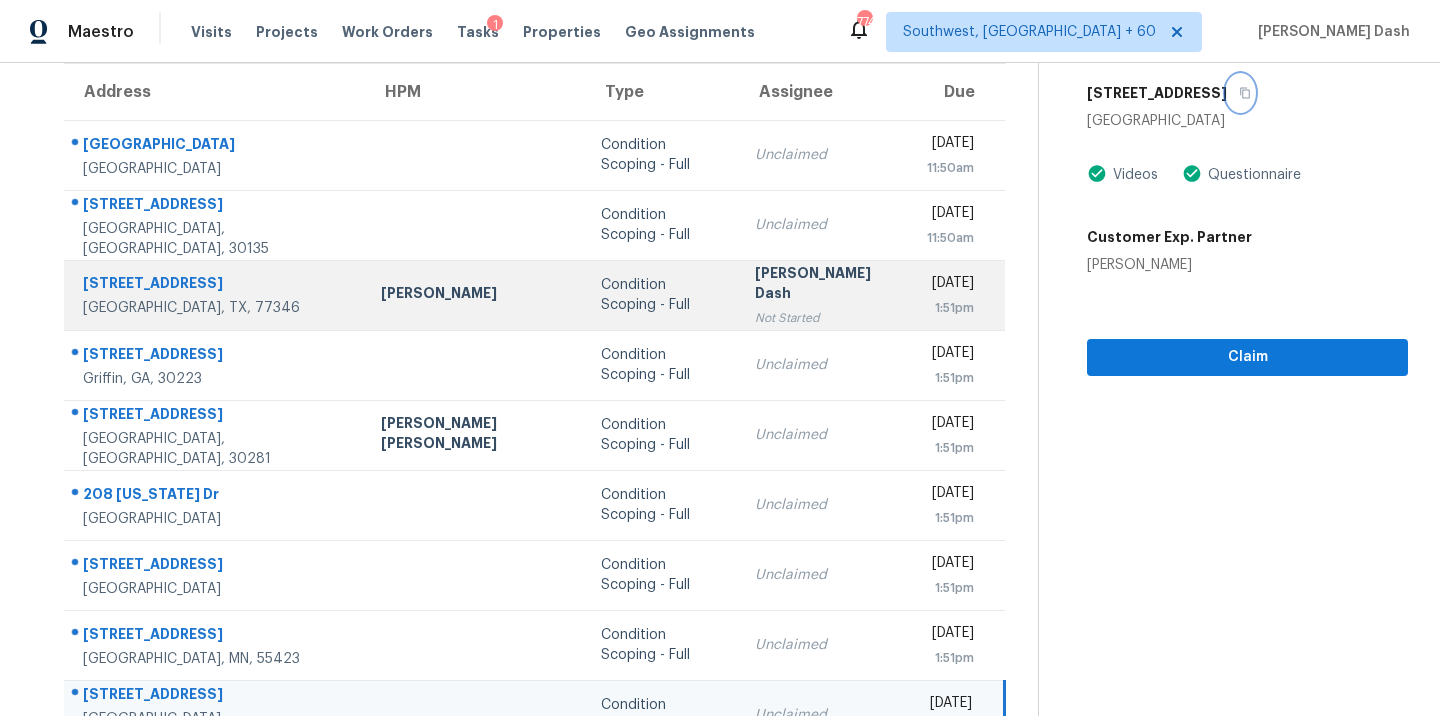 scroll, scrollTop: 325, scrollLeft: 0, axis: vertical 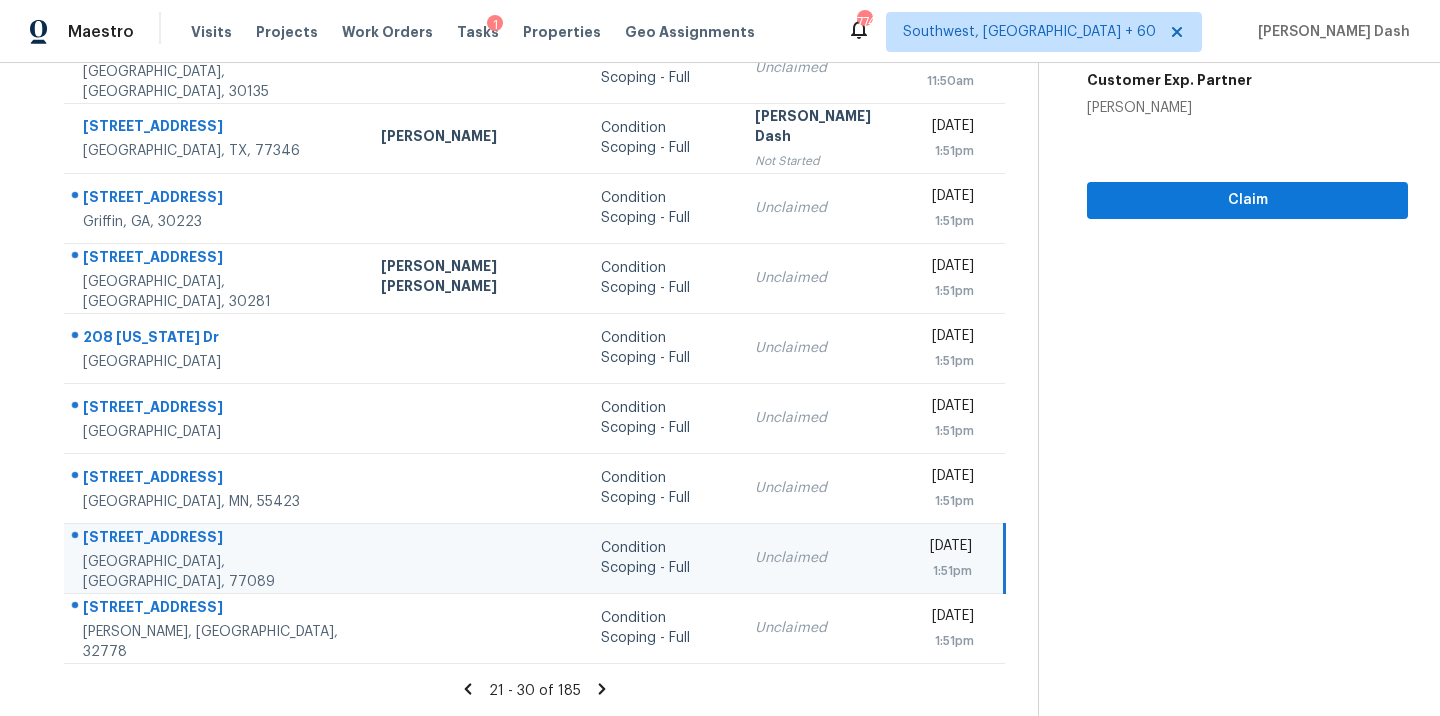 click on "21 - 30 of 185" at bounding box center (535, 690) 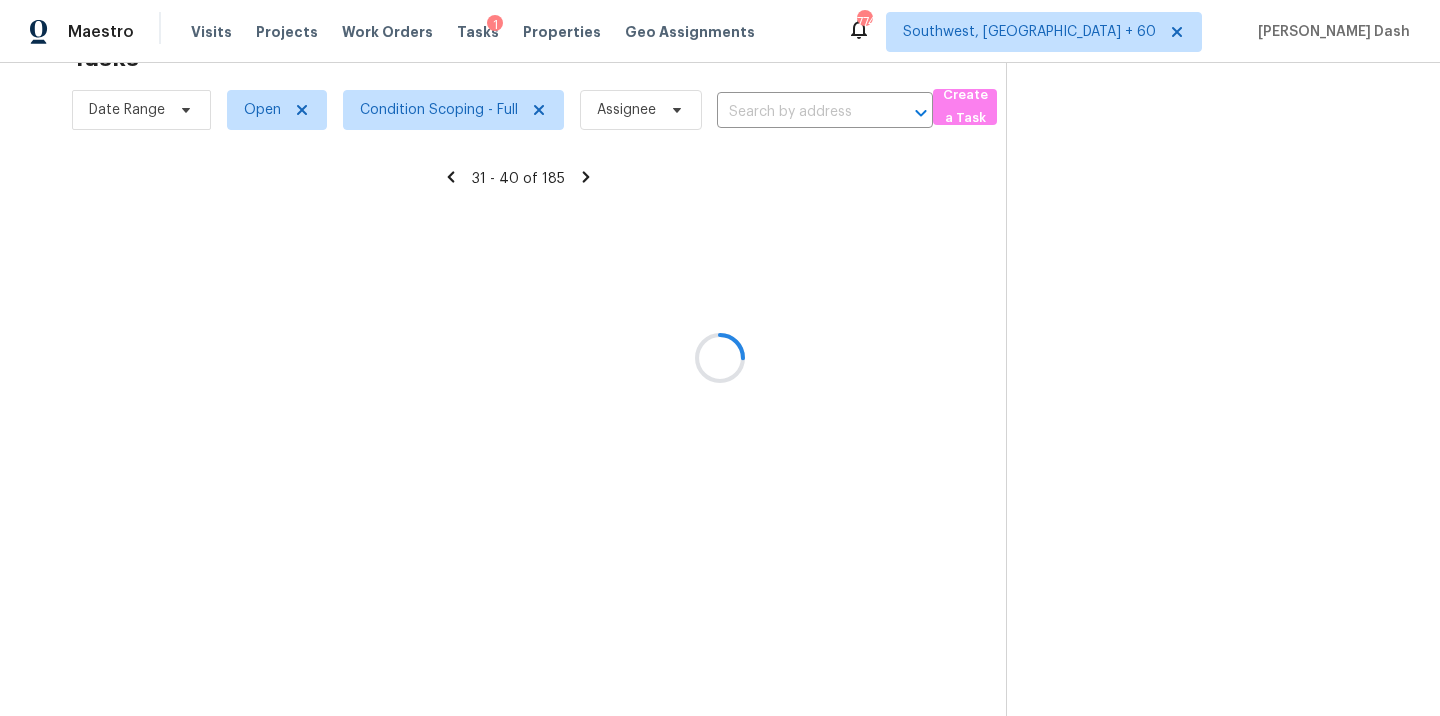 scroll, scrollTop: 325, scrollLeft: 0, axis: vertical 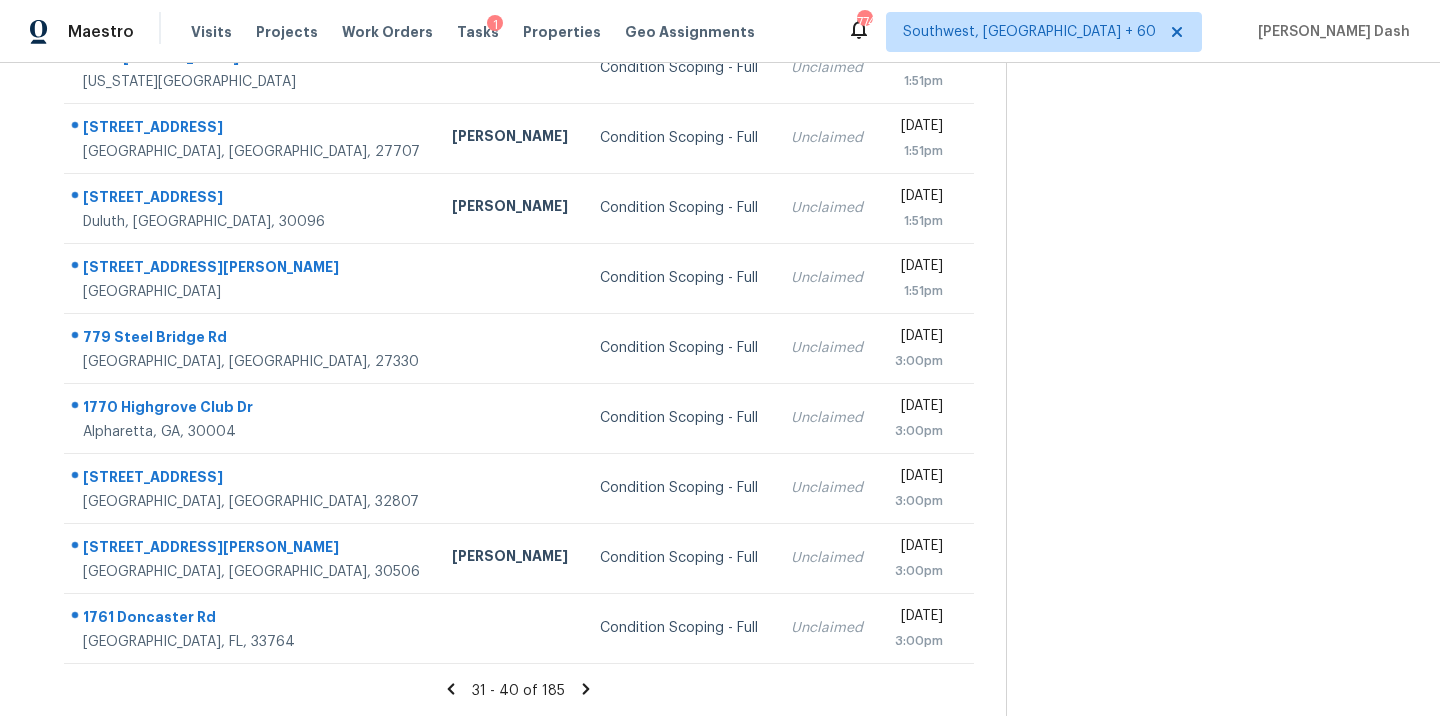 click 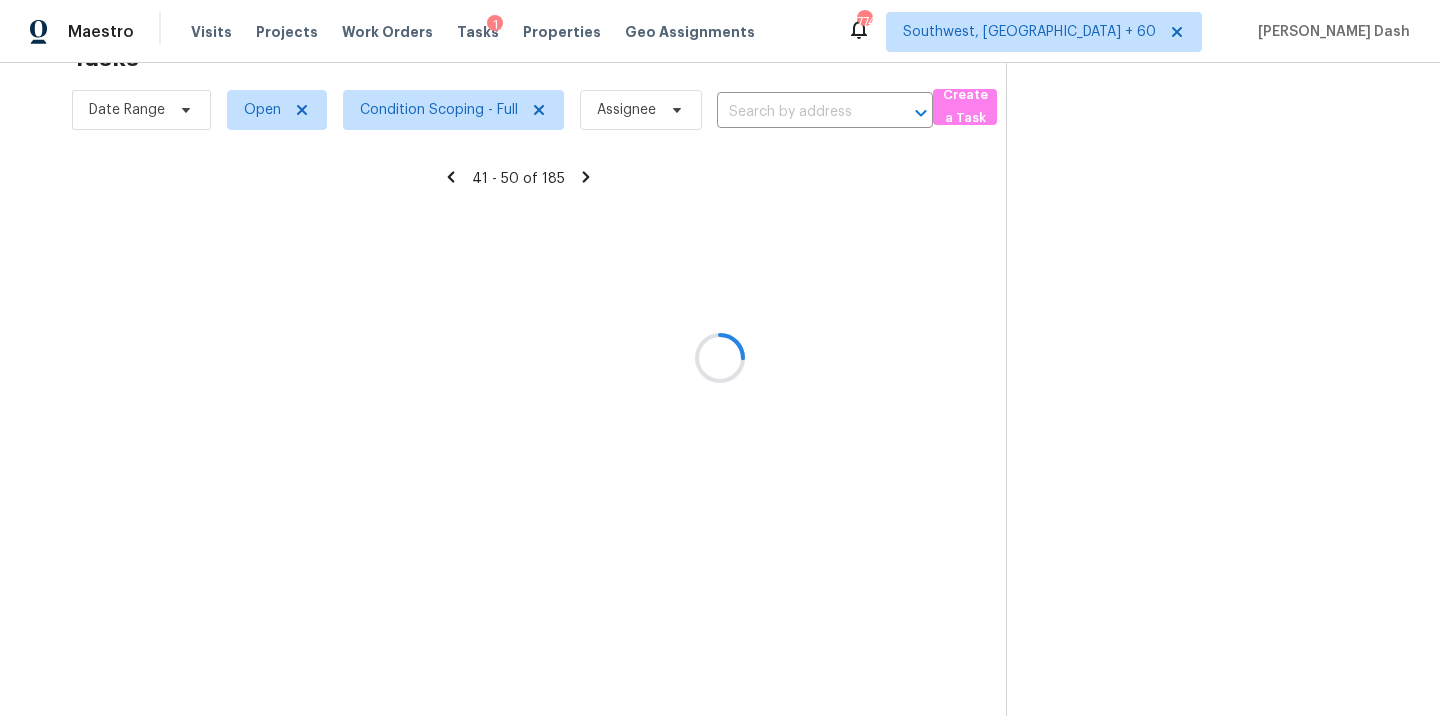 scroll, scrollTop: 63, scrollLeft: 0, axis: vertical 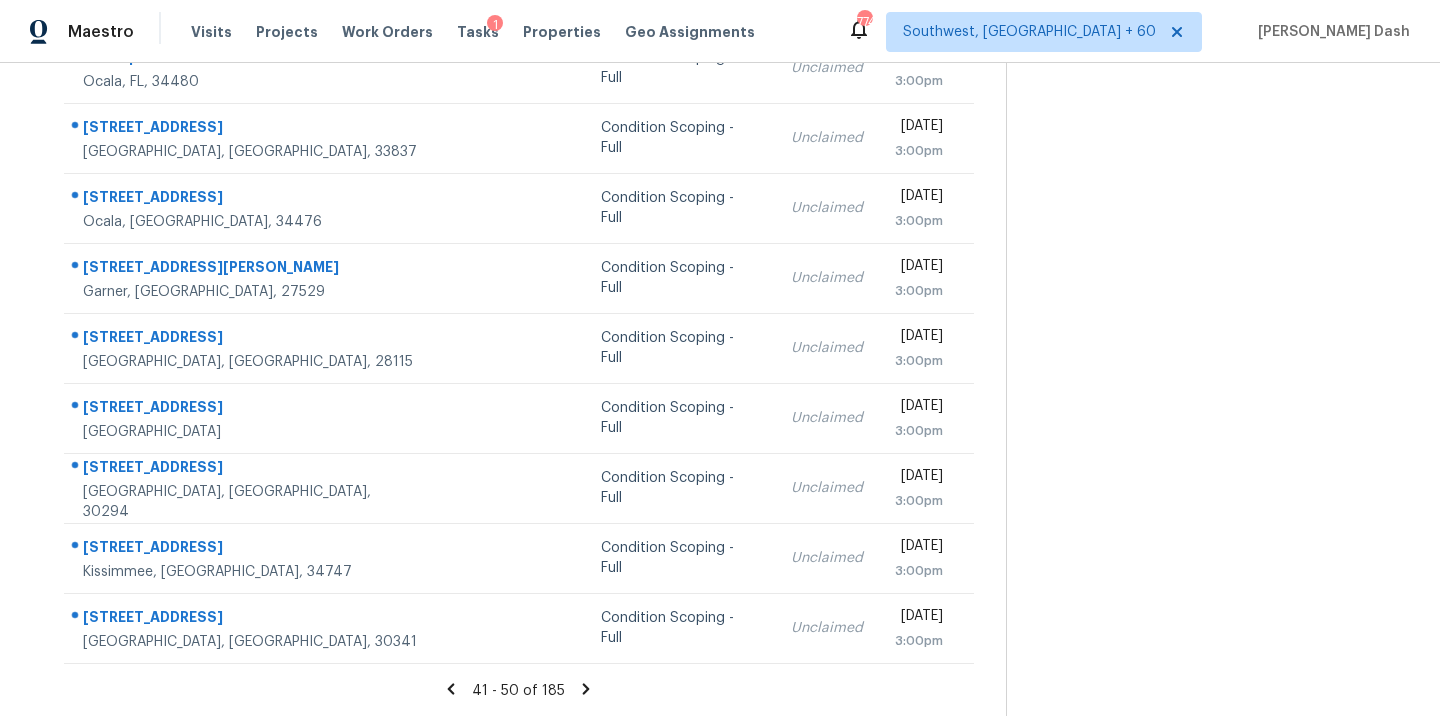 click 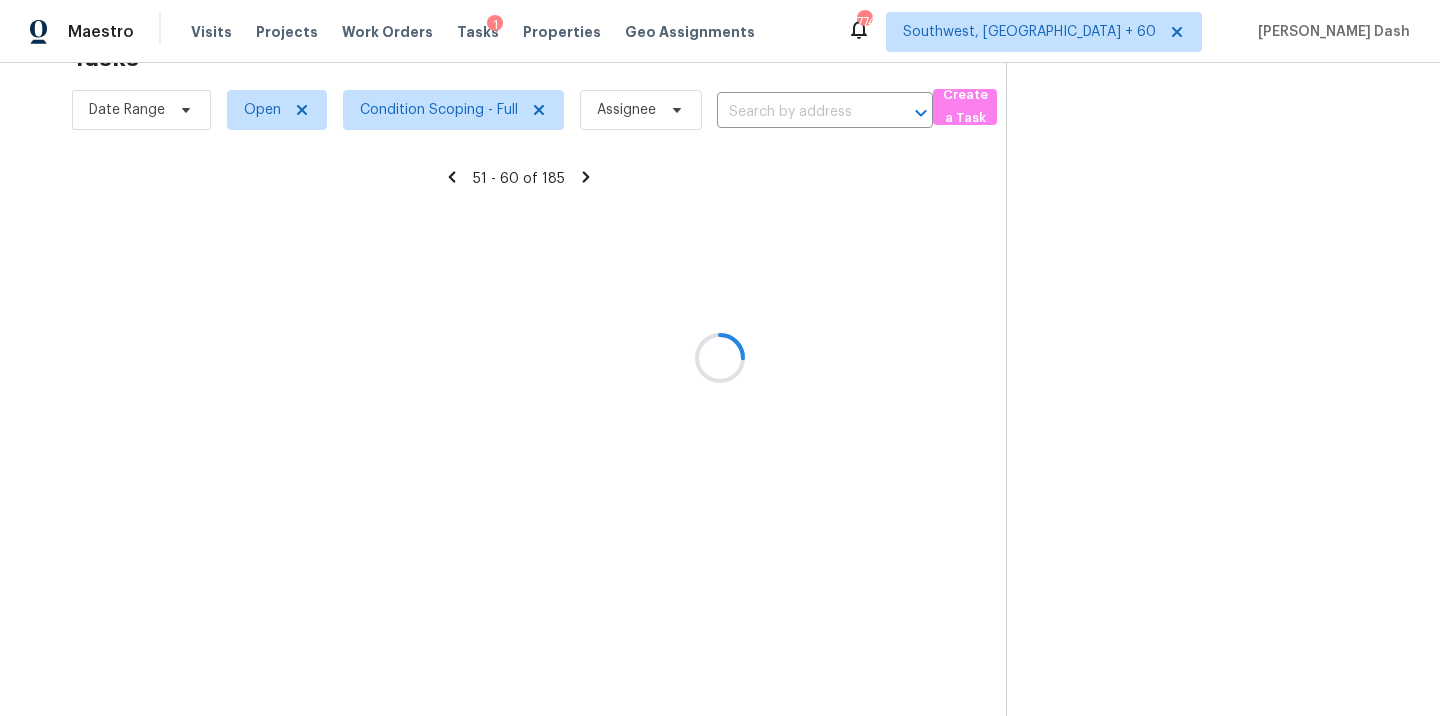 scroll, scrollTop: 63, scrollLeft: 0, axis: vertical 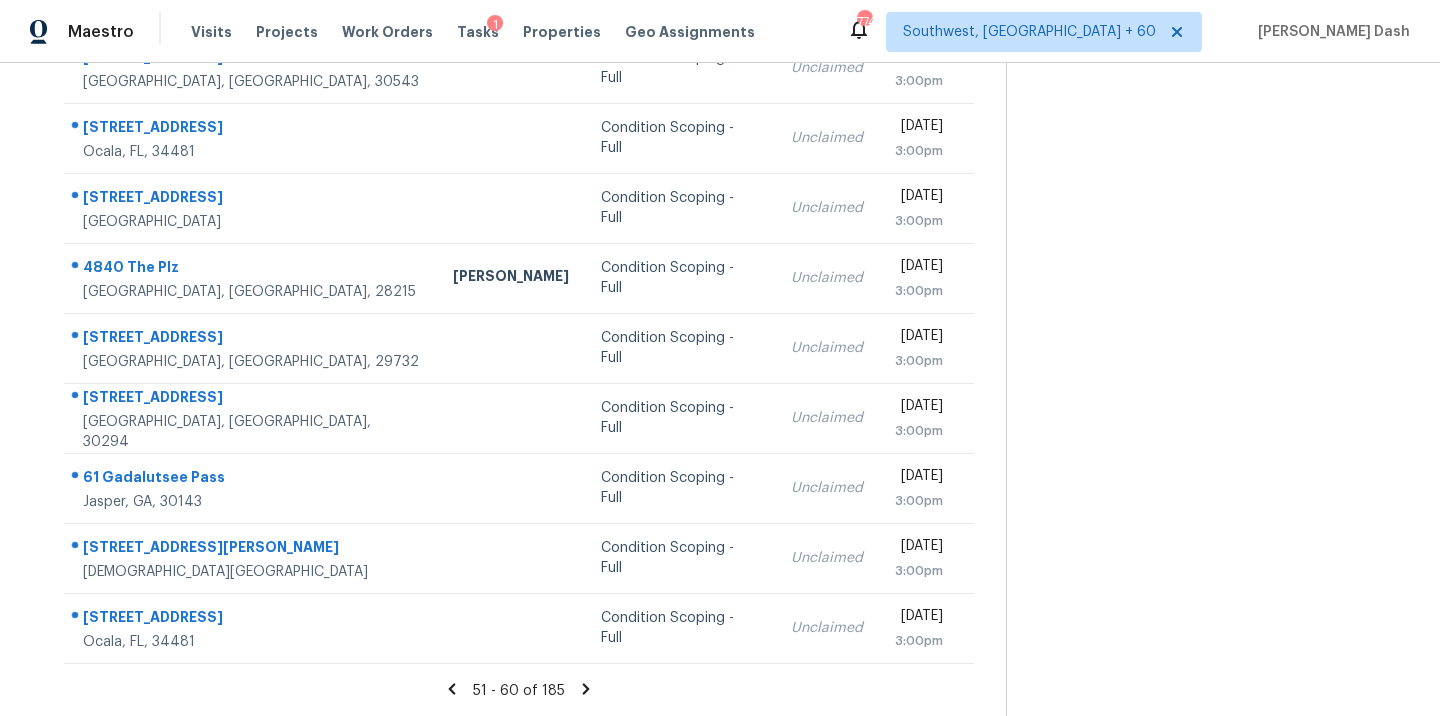 click 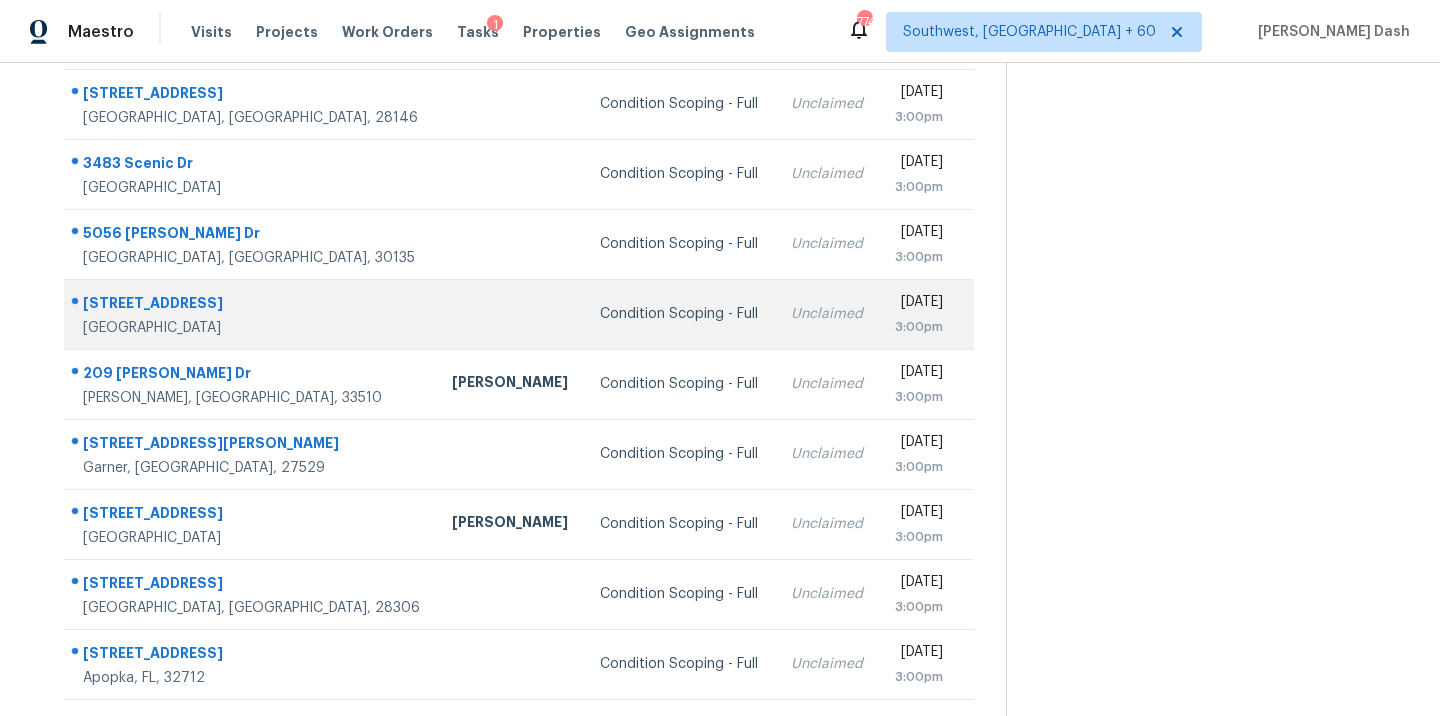 scroll, scrollTop: 300, scrollLeft: 0, axis: vertical 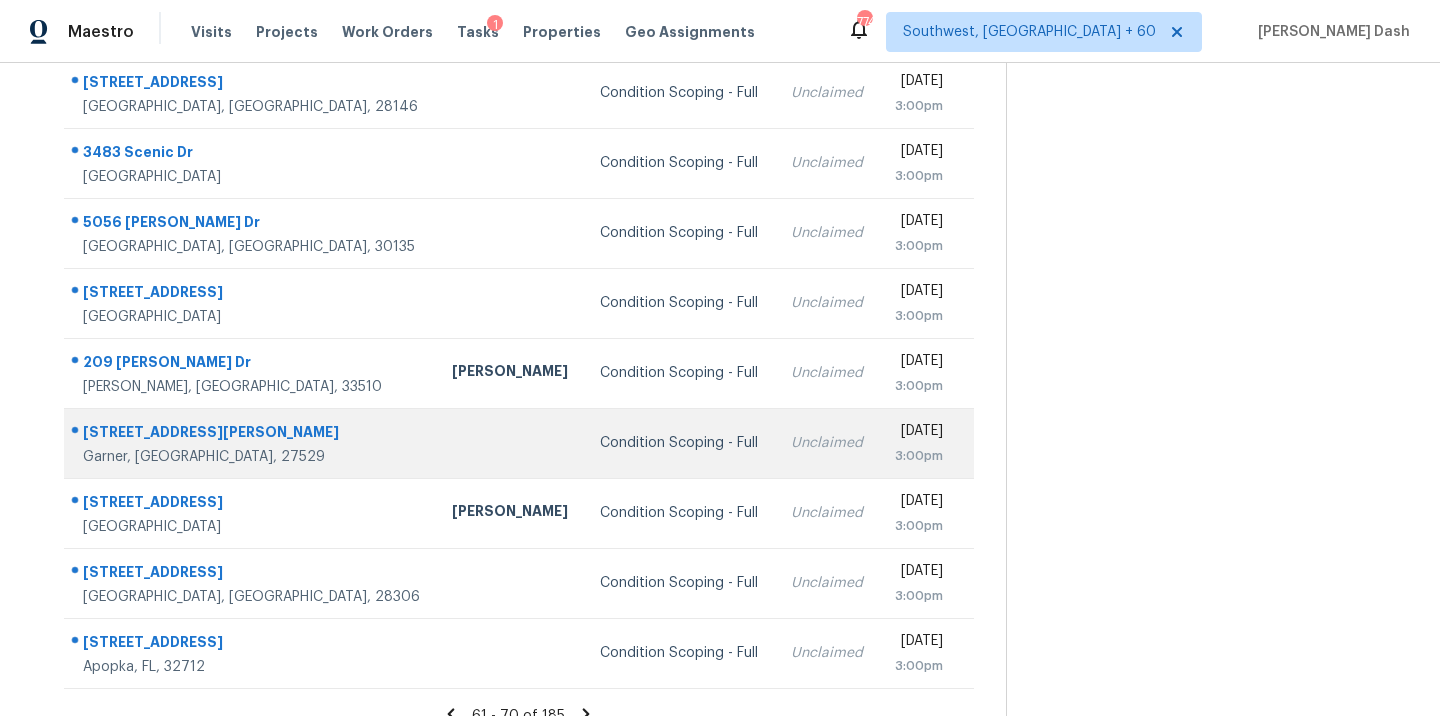 click at bounding box center (510, 443) 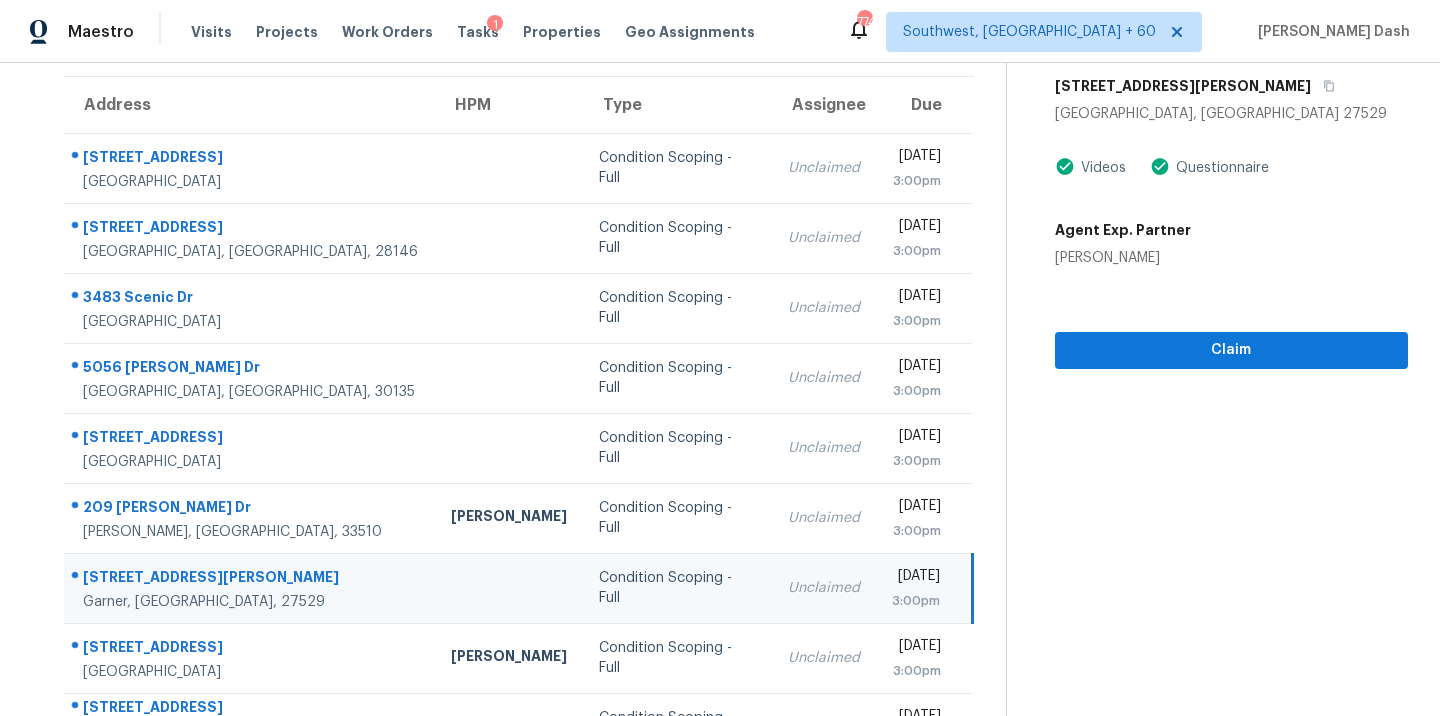 scroll, scrollTop: 79, scrollLeft: 0, axis: vertical 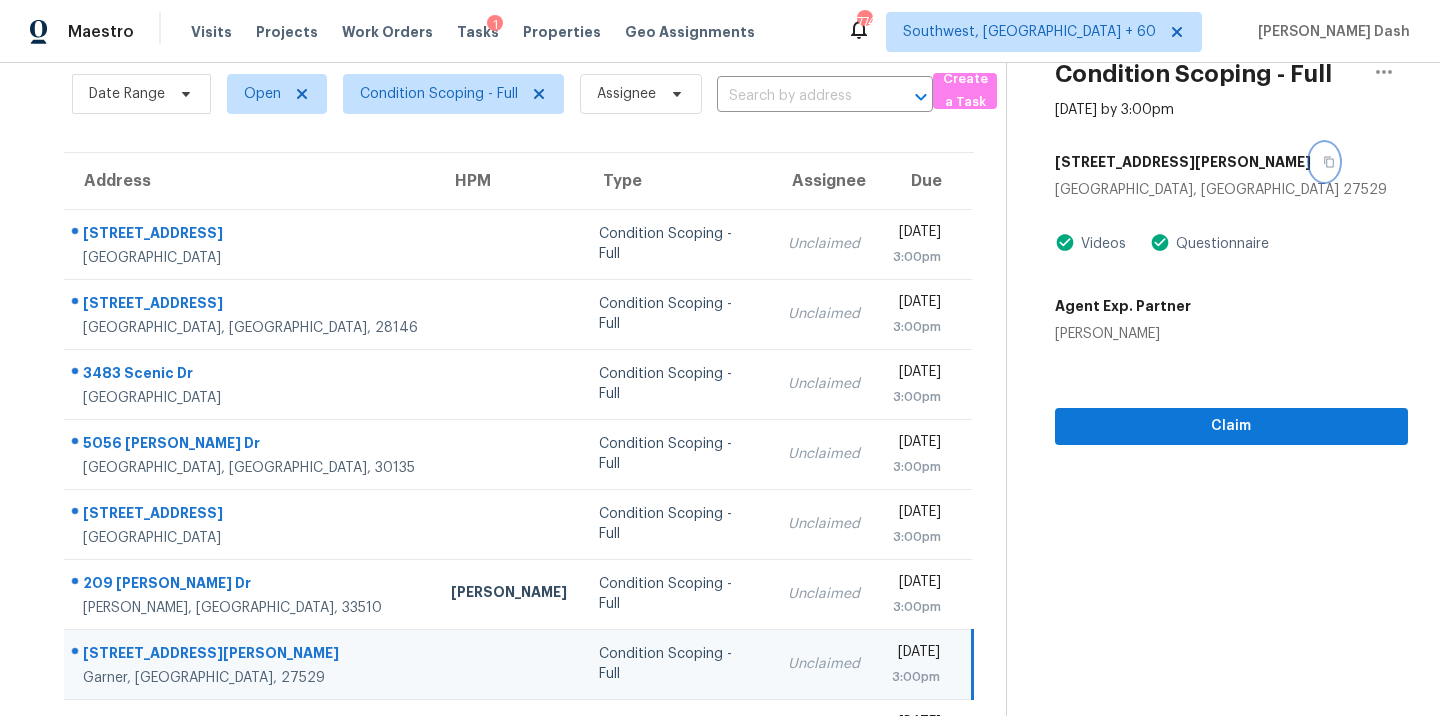 click 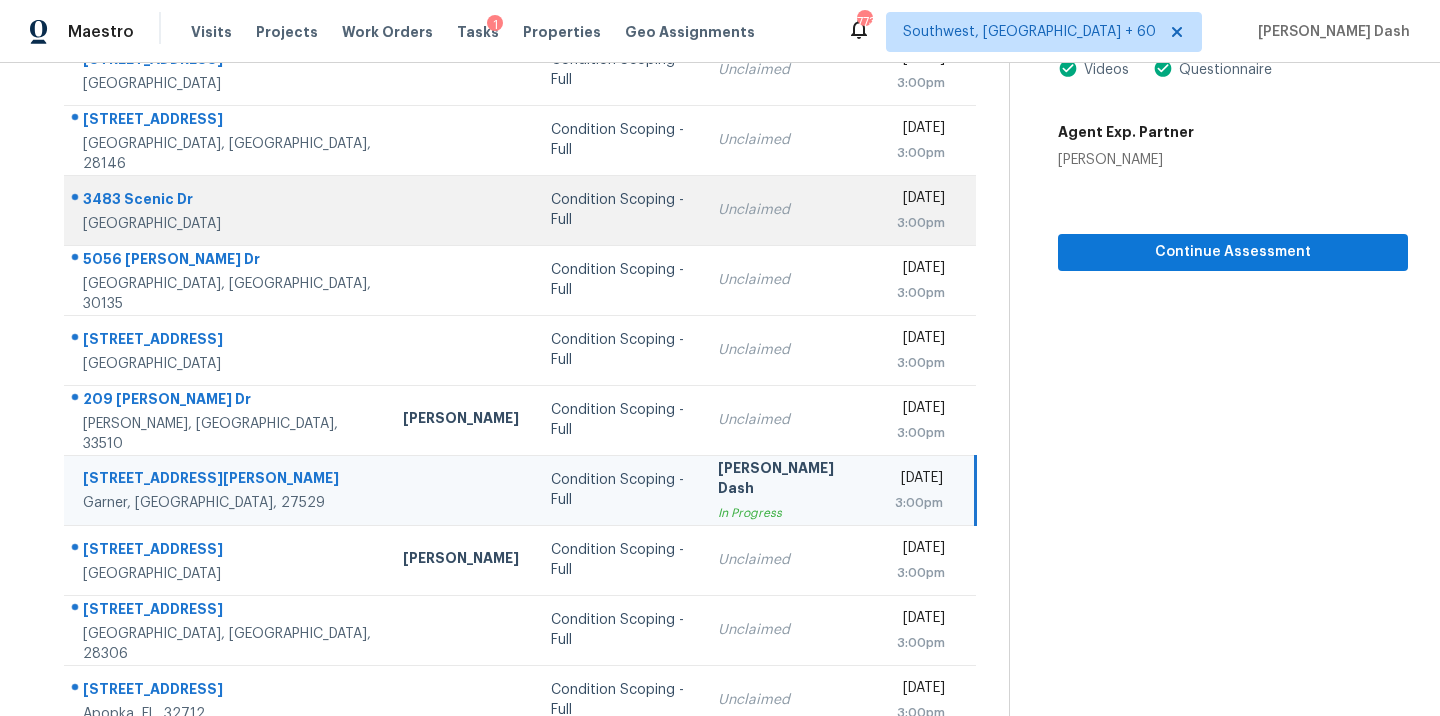 scroll, scrollTop: 325, scrollLeft: 0, axis: vertical 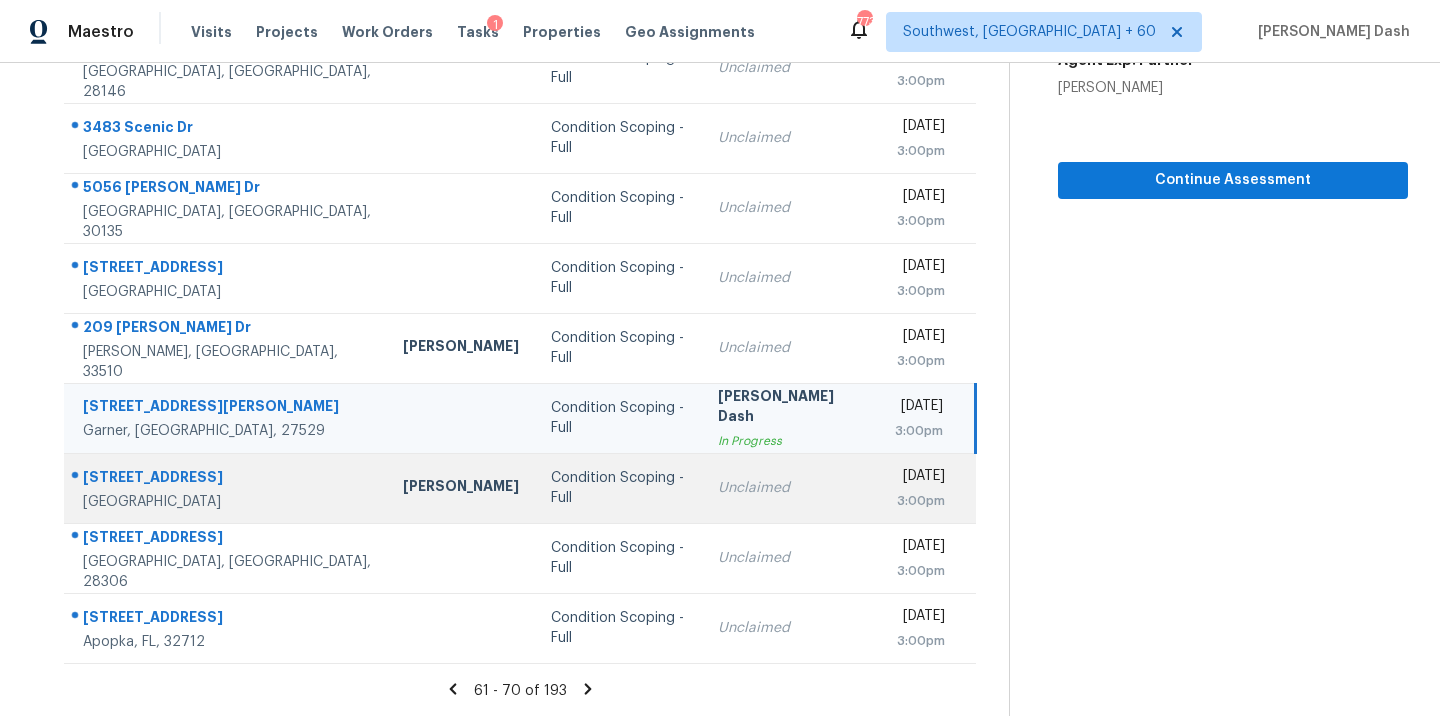 click on "Condition Scoping - Full" at bounding box center [618, 488] 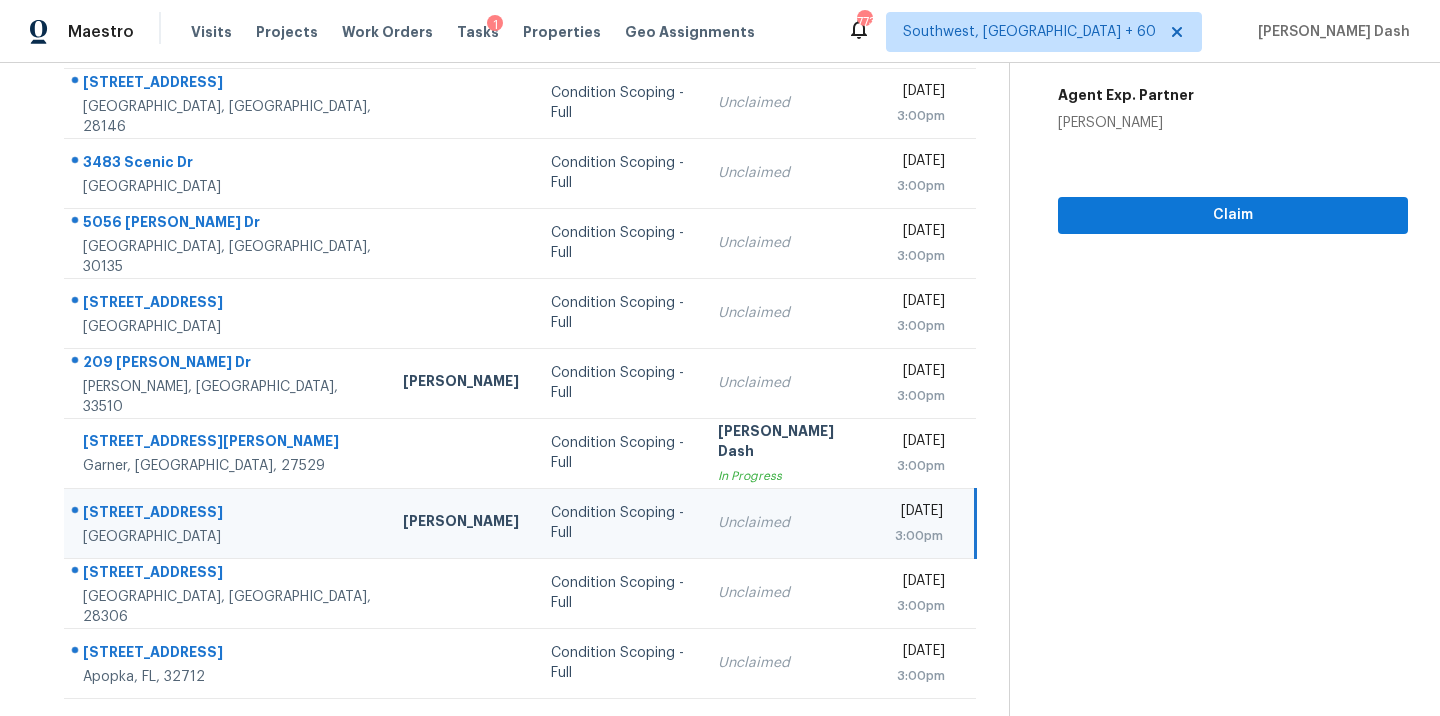 scroll, scrollTop: 325, scrollLeft: 0, axis: vertical 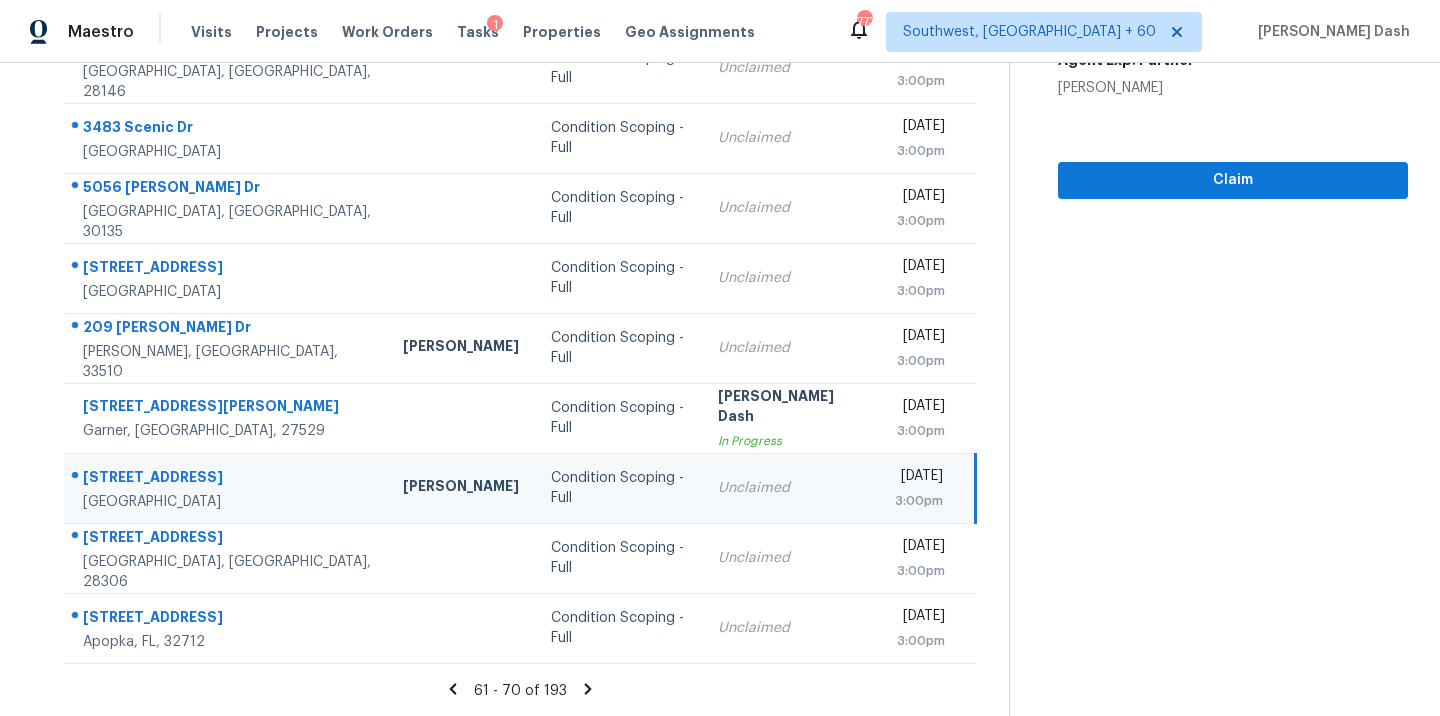 click on "Condition Scoping - Full" at bounding box center (618, 488) 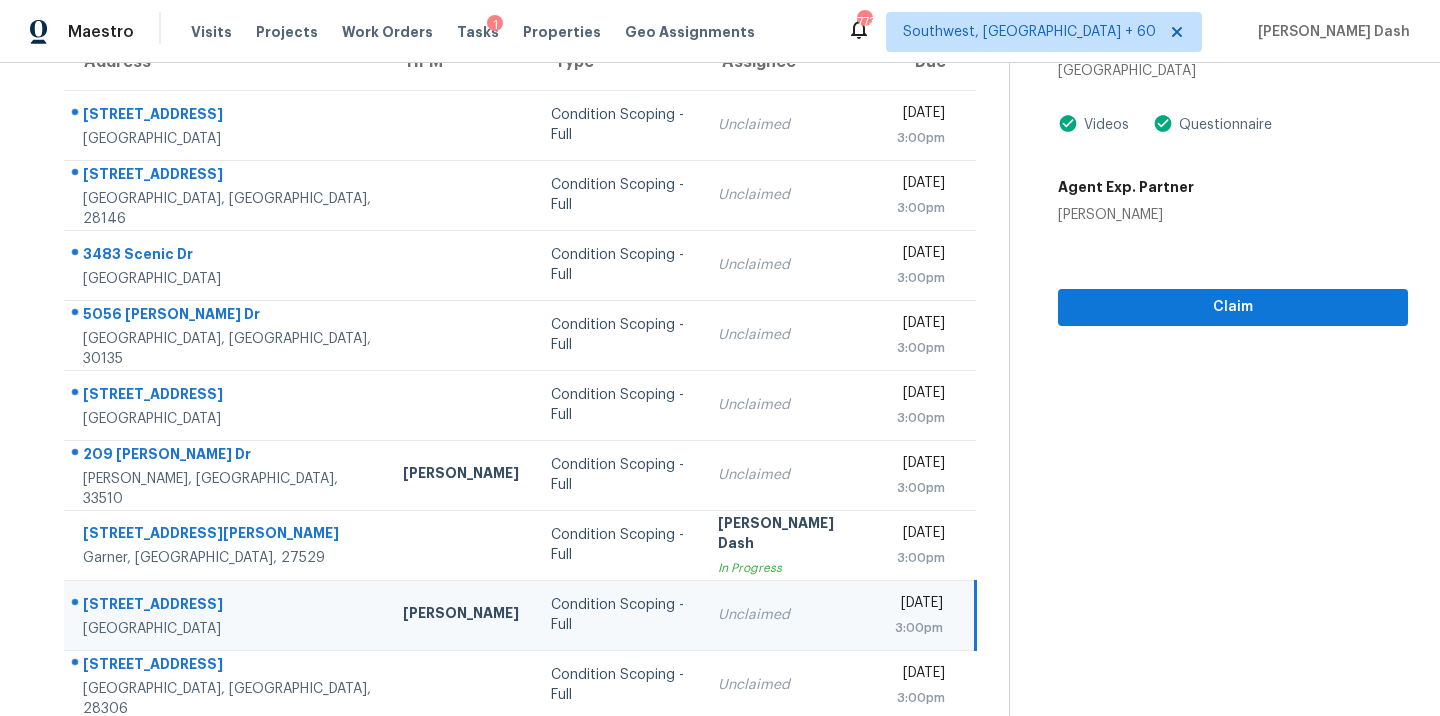 scroll, scrollTop: 0, scrollLeft: 0, axis: both 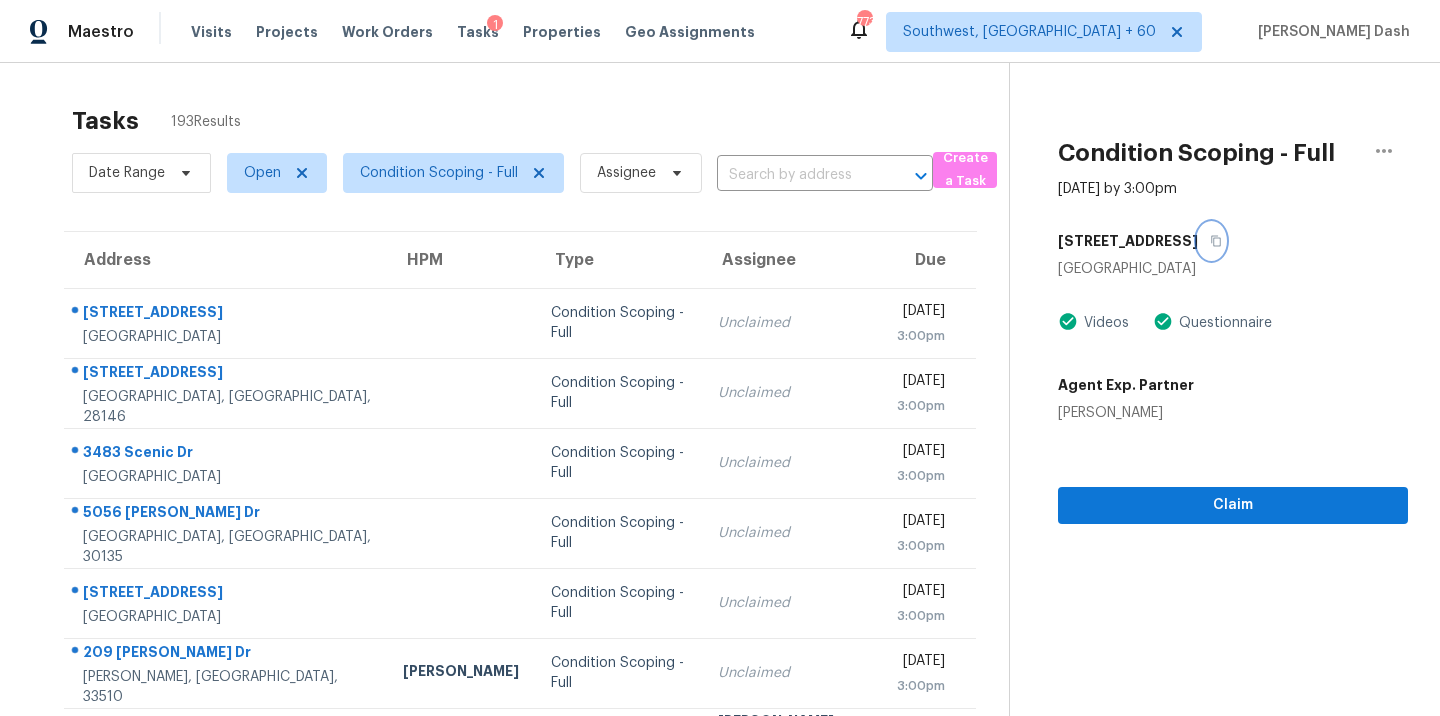 click 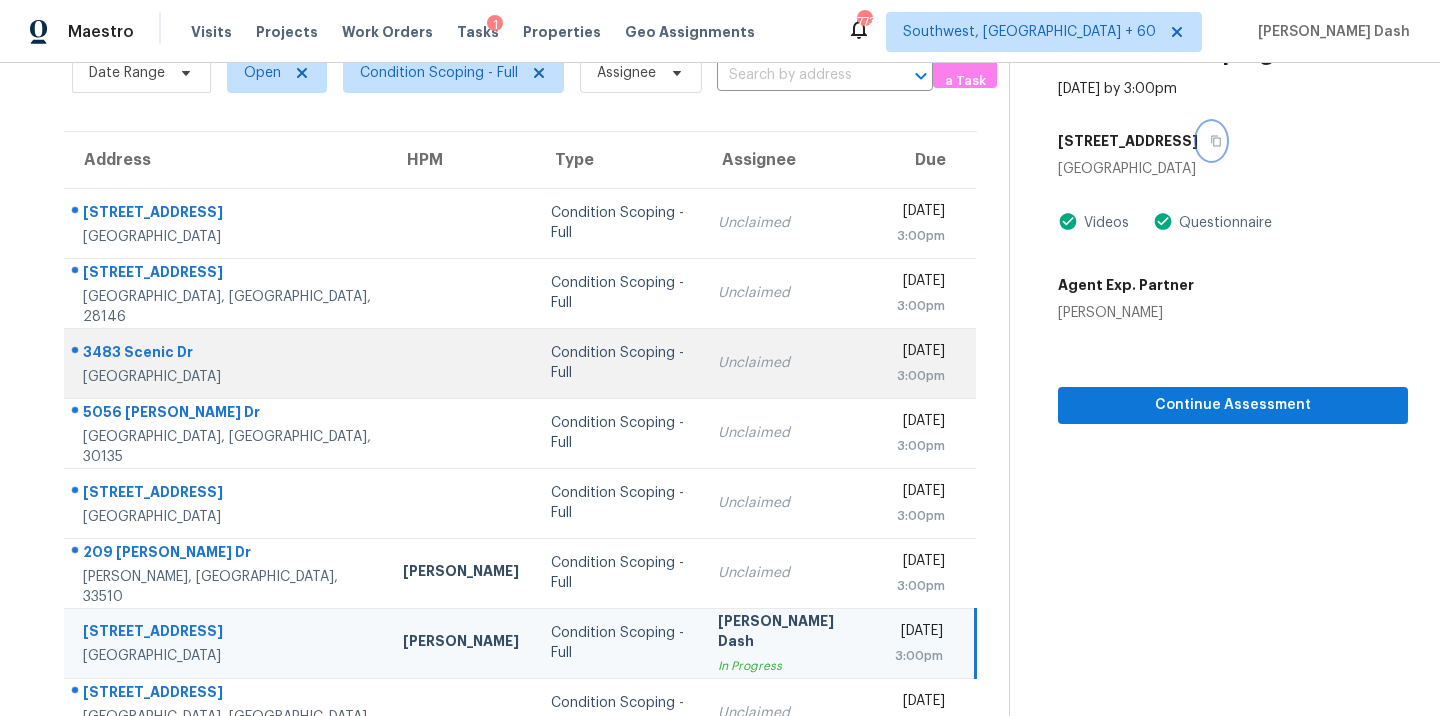 scroll, scrollTop: 325, scrollLeft: 0, axis: vertical 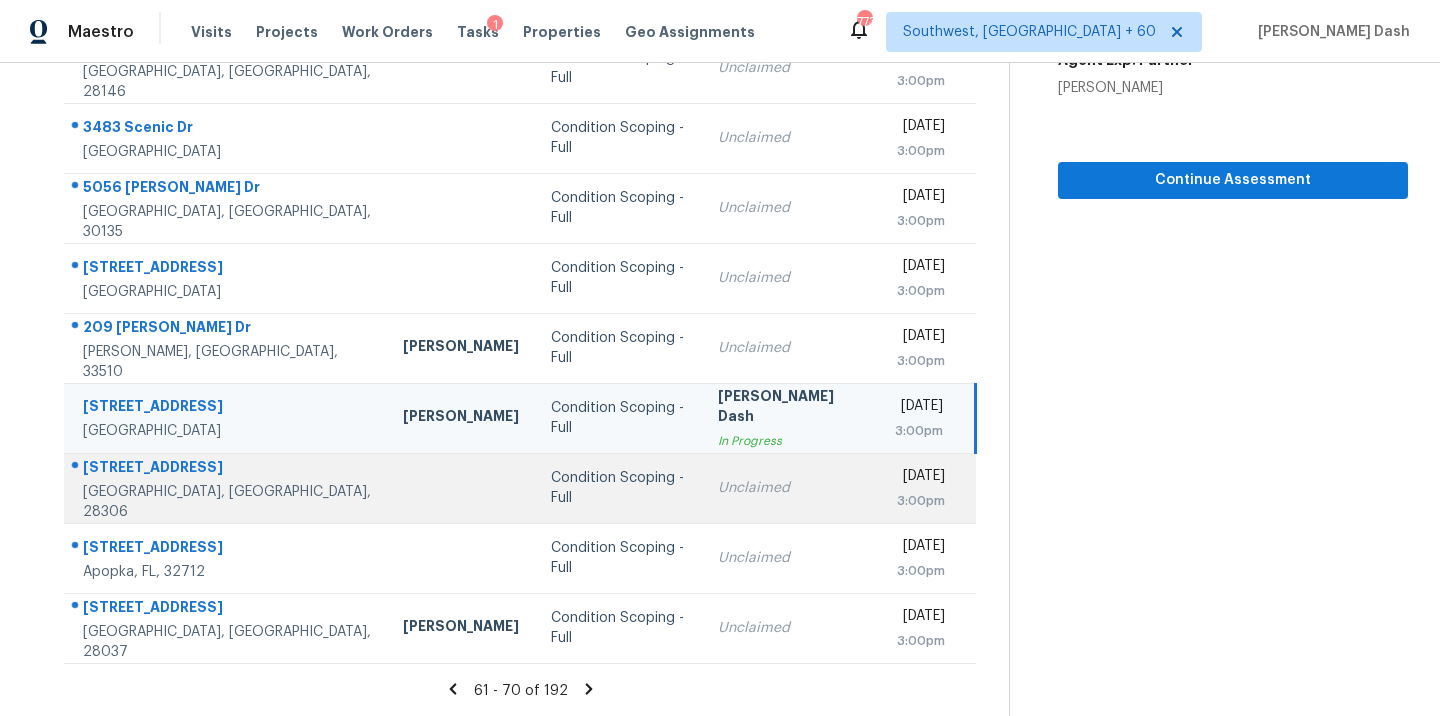 click on "Condition Scoping - Full" at bounding box center [618, 488] 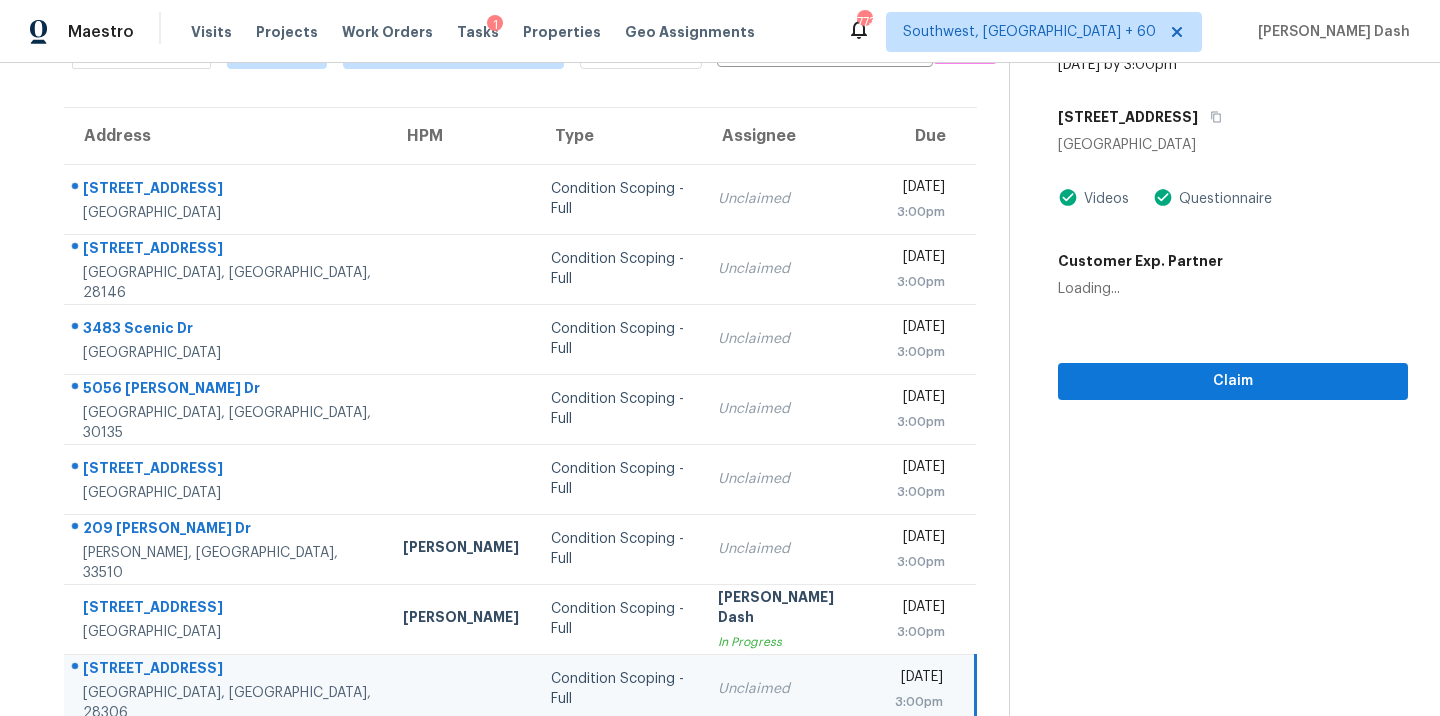 scroll, scrollTop: 90, scrollLeft: 0, axis: vertical 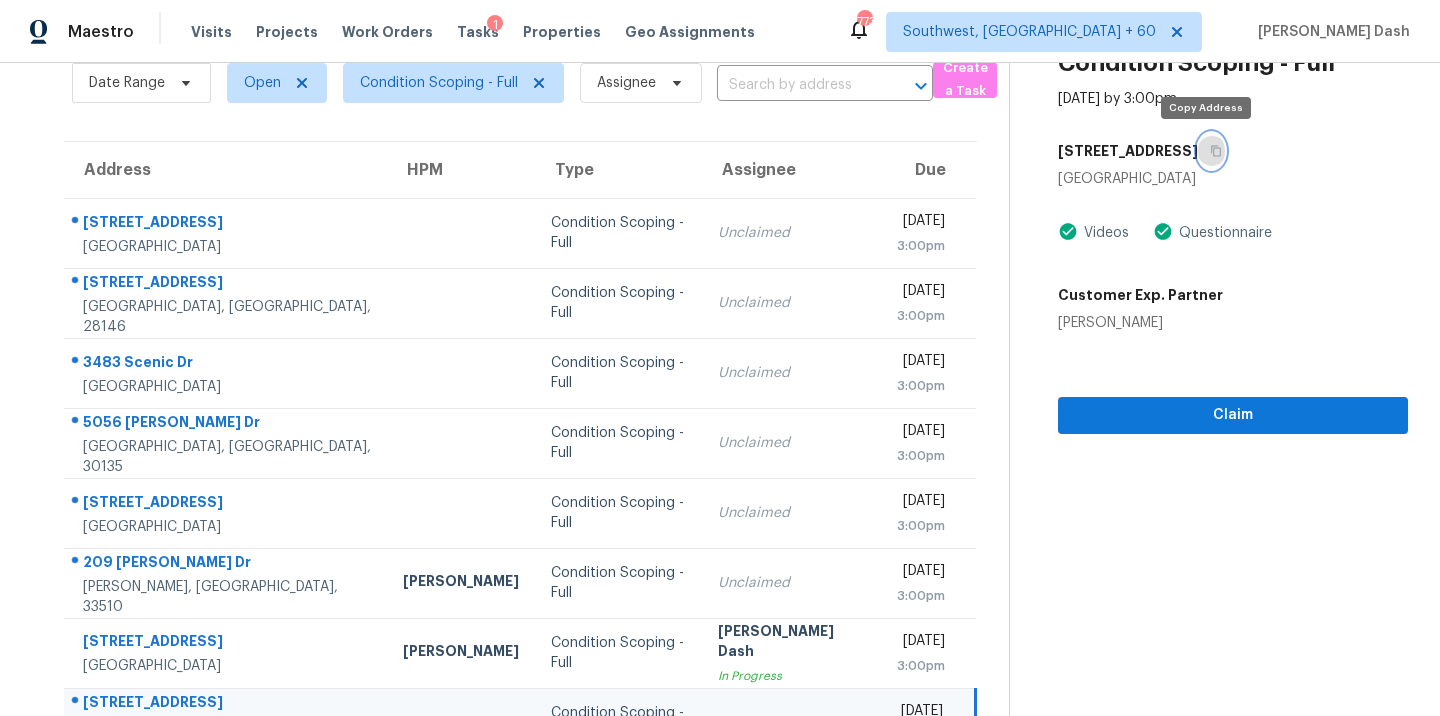 click at bounding box center [1211, 151] 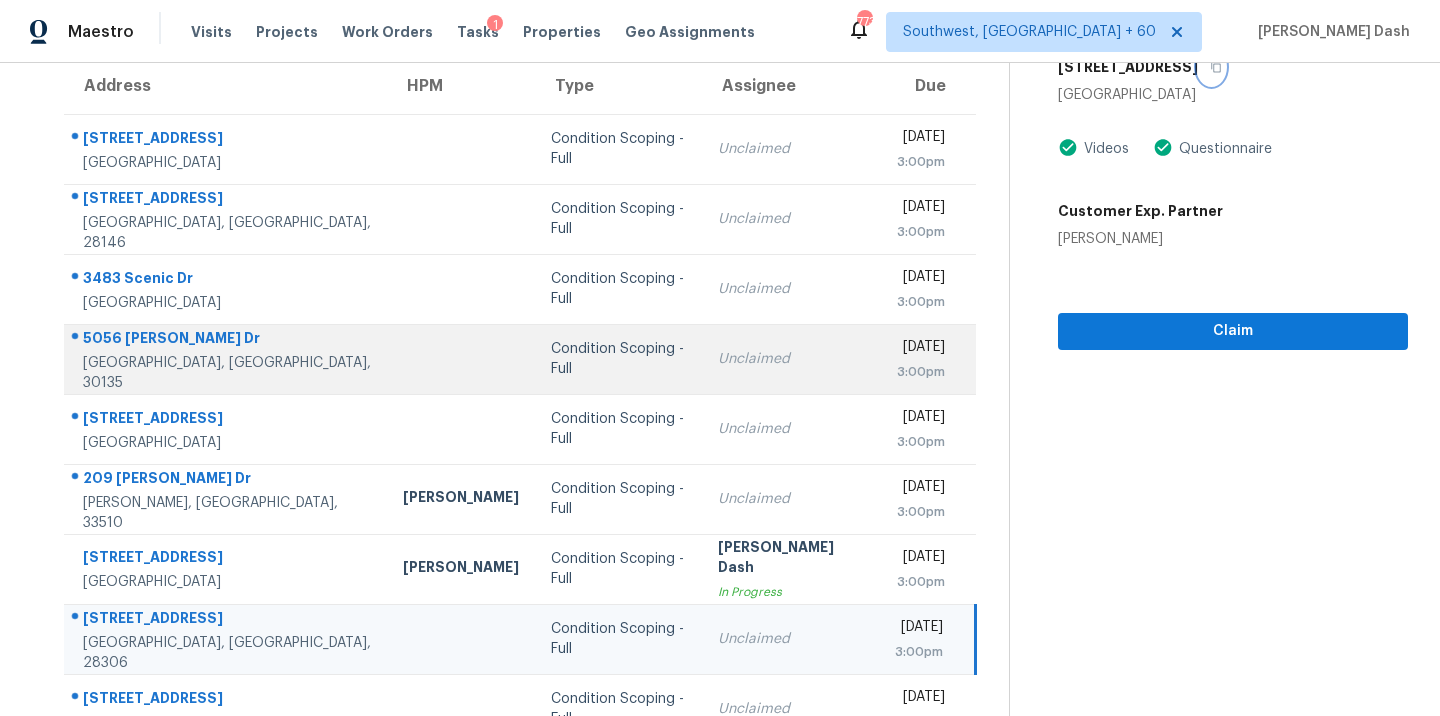 scroll, scrollTop: 176, scrollLeft: 0, axis: vertical 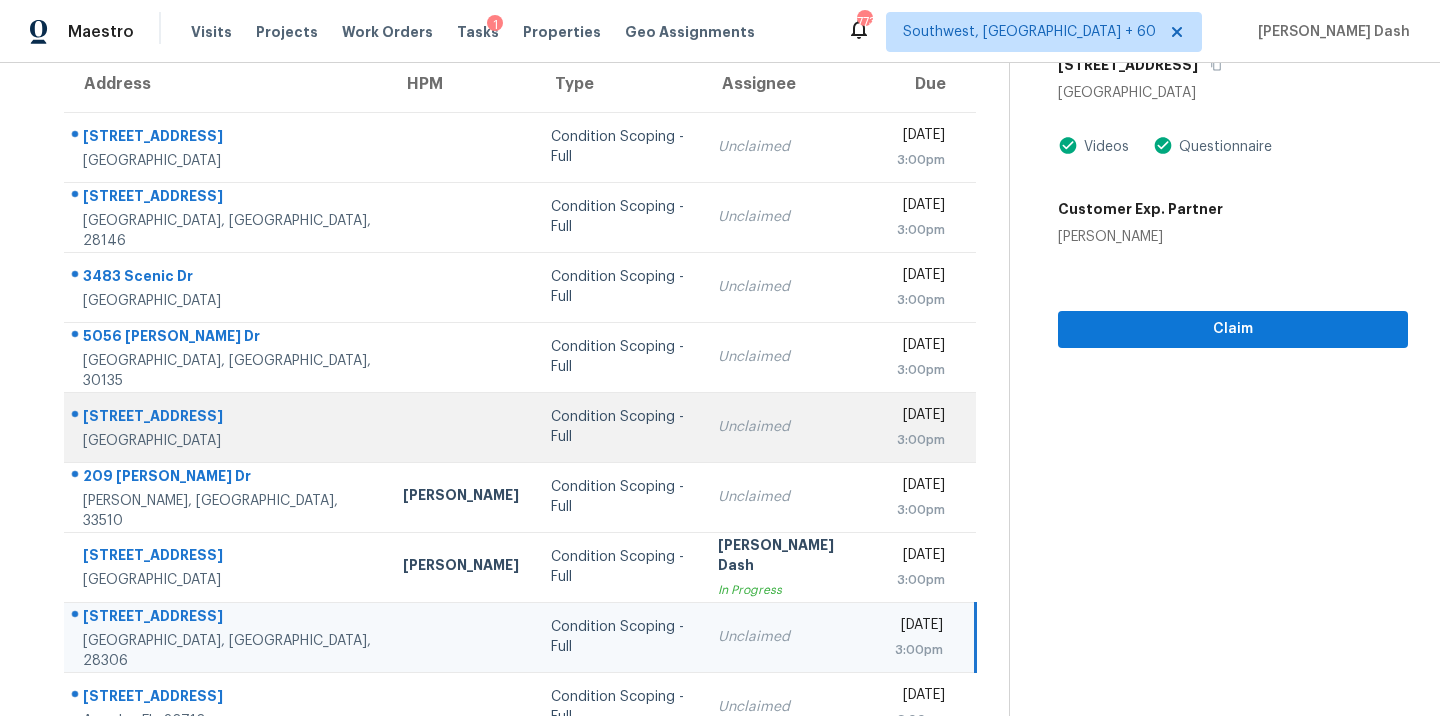 click at bounding box center (461, 427) 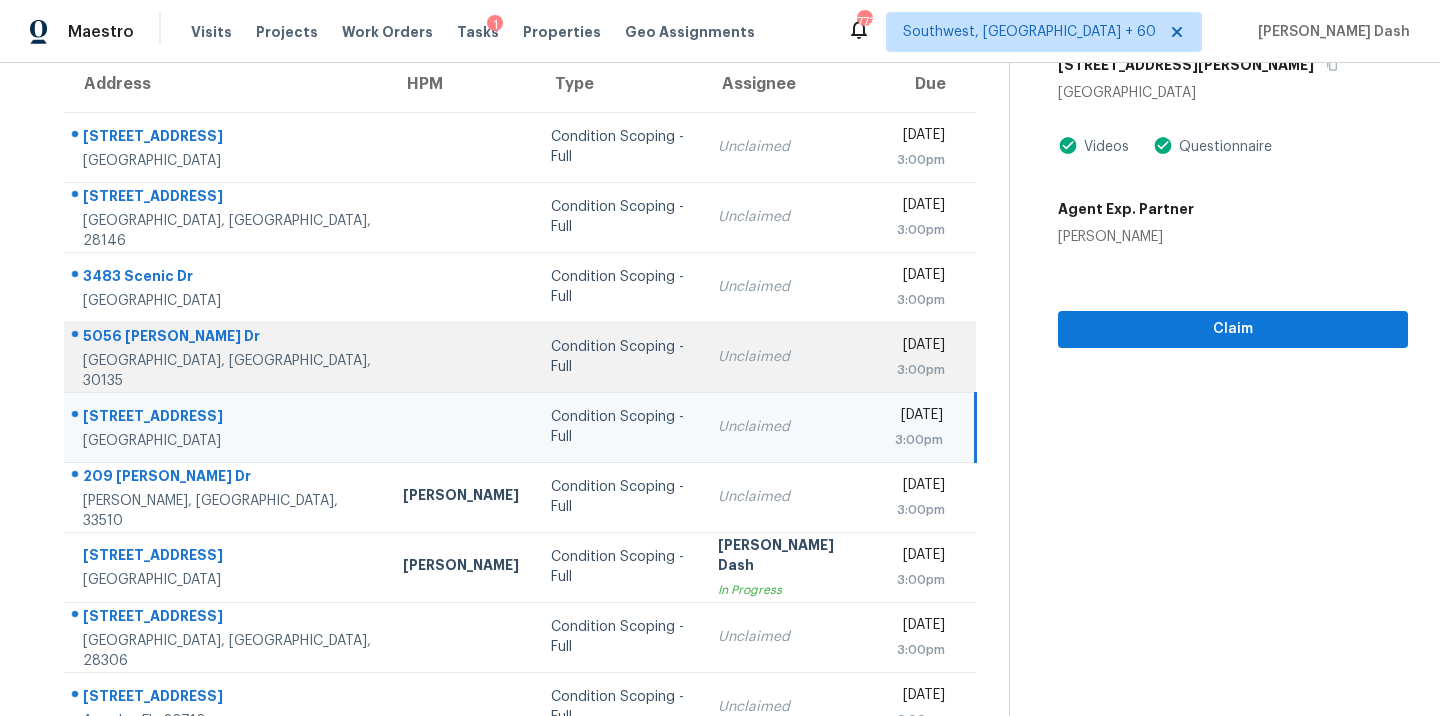 scroll, scrollTop: 7, scrollLeft: 0, axis: vertical 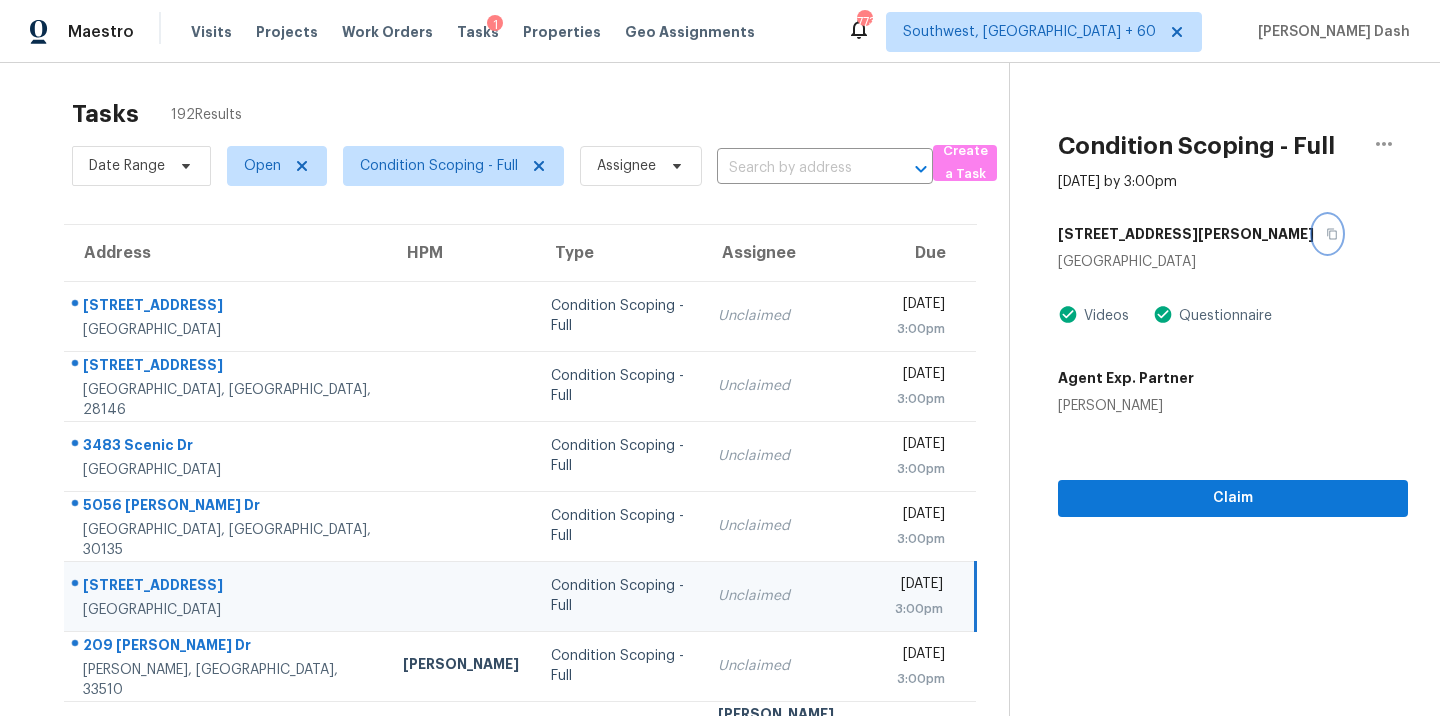 click at bounding box center [1327, 234] 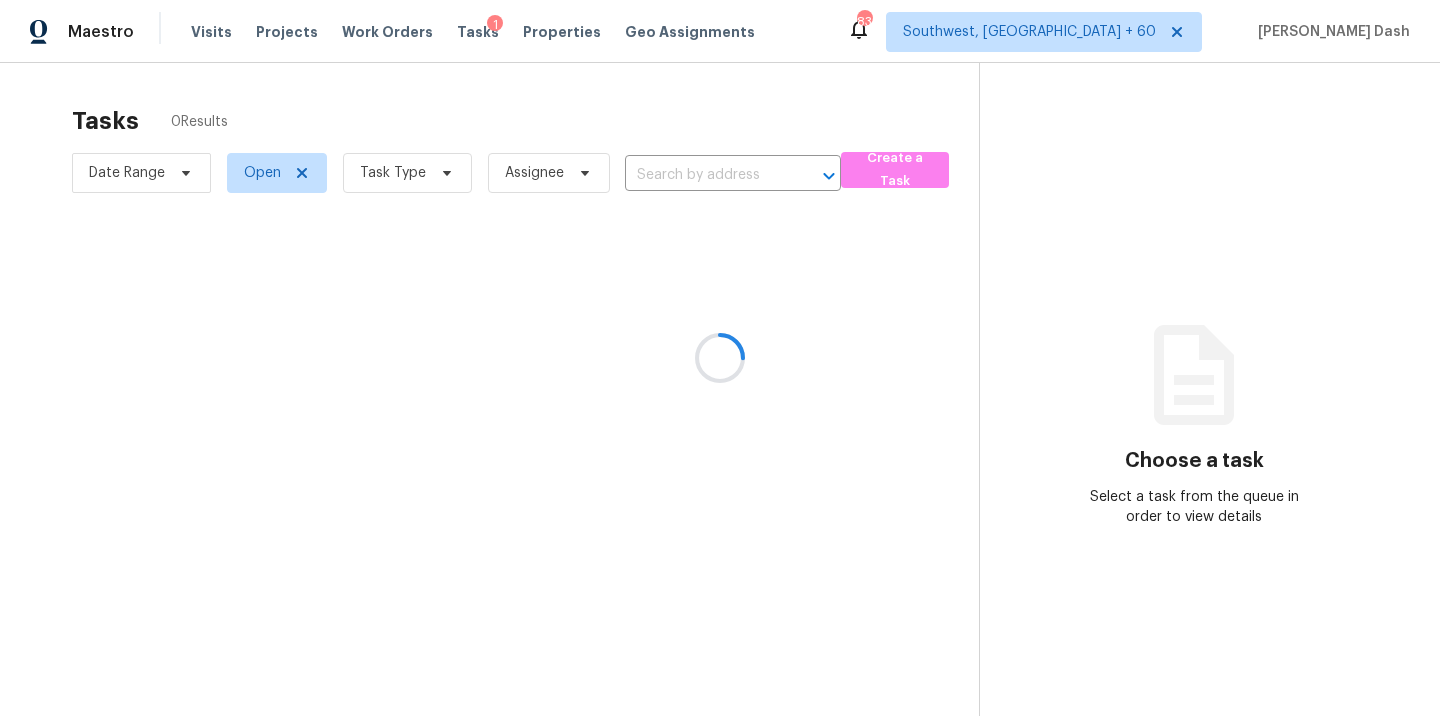 scroll, scrollTop: 0, scrollLeft: 0, axis: both 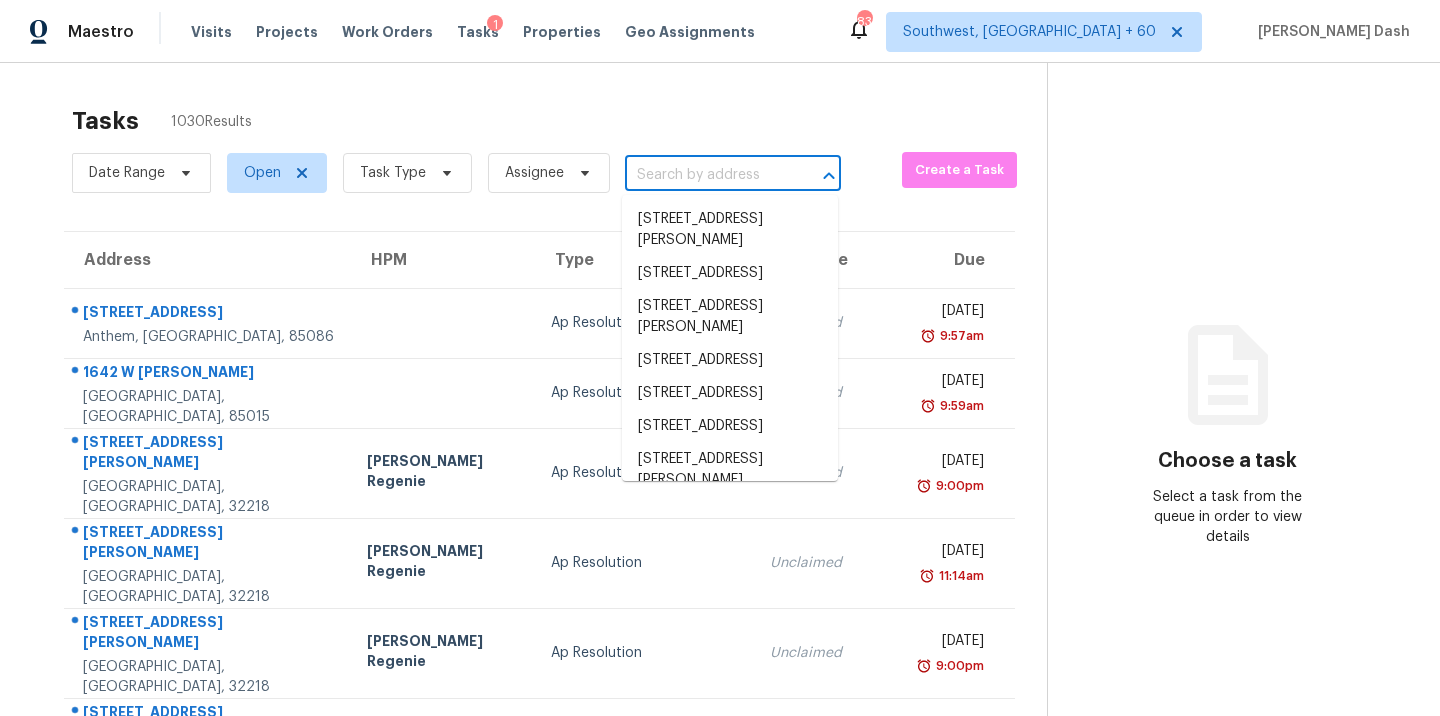 click at bounding box center (705, 175) 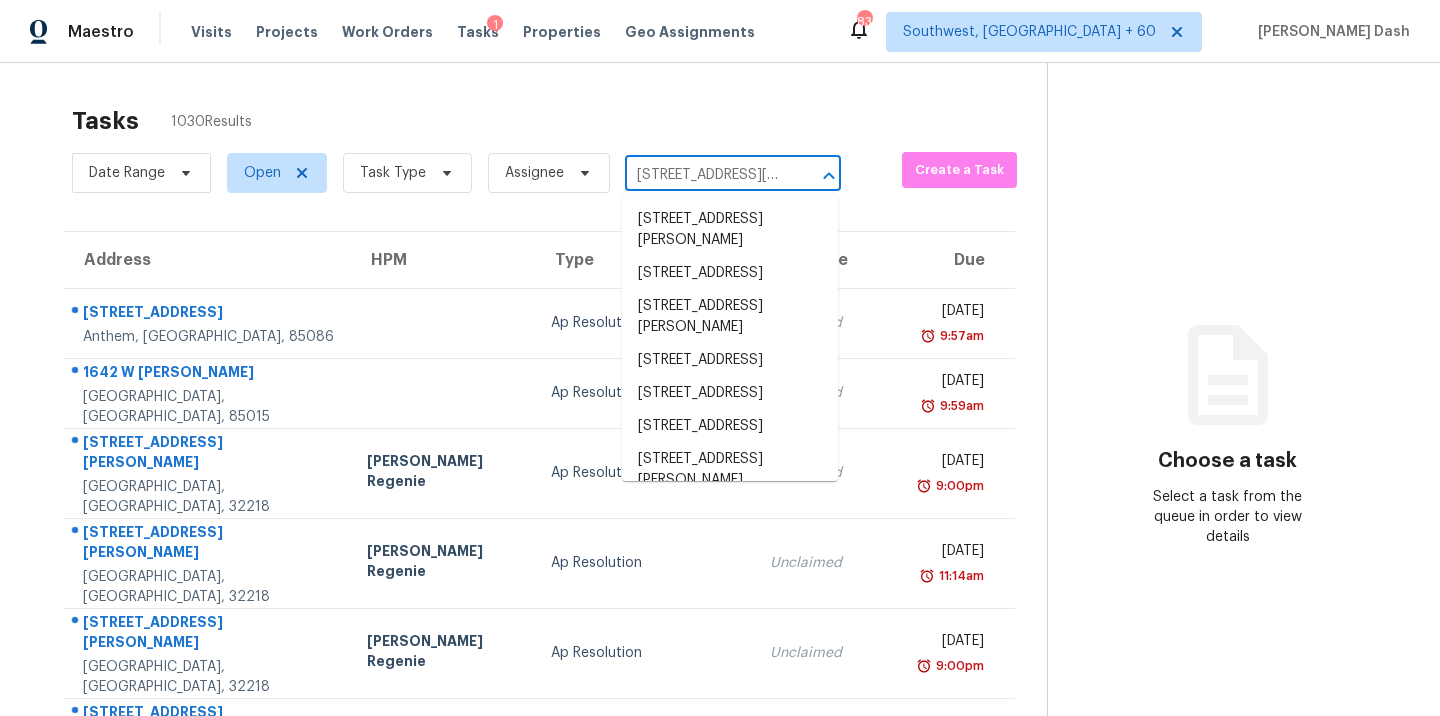 scroll, scrollTop: 0, scrollLeft: 80, axis: horizontal 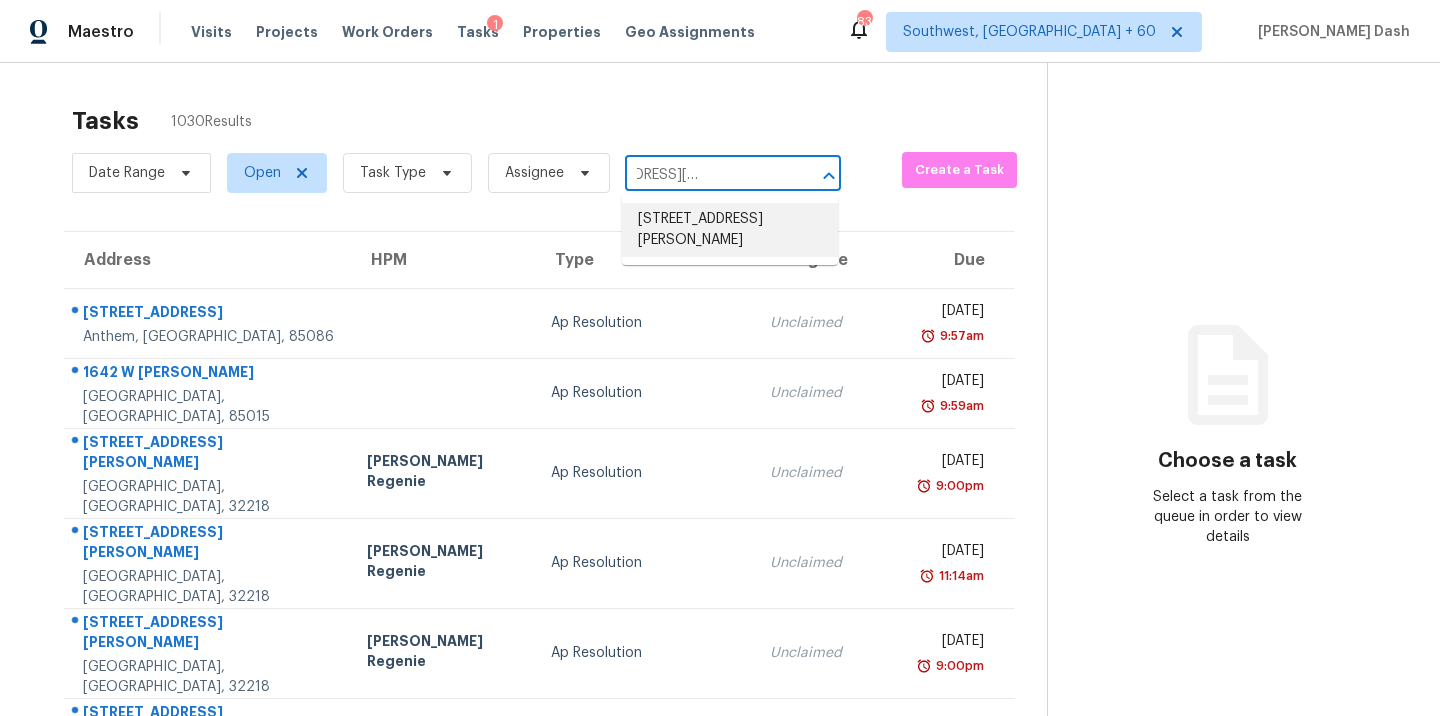click on "[STREET_ADDRESS][PERSON_NAME]" at bounding box center [730, 230] 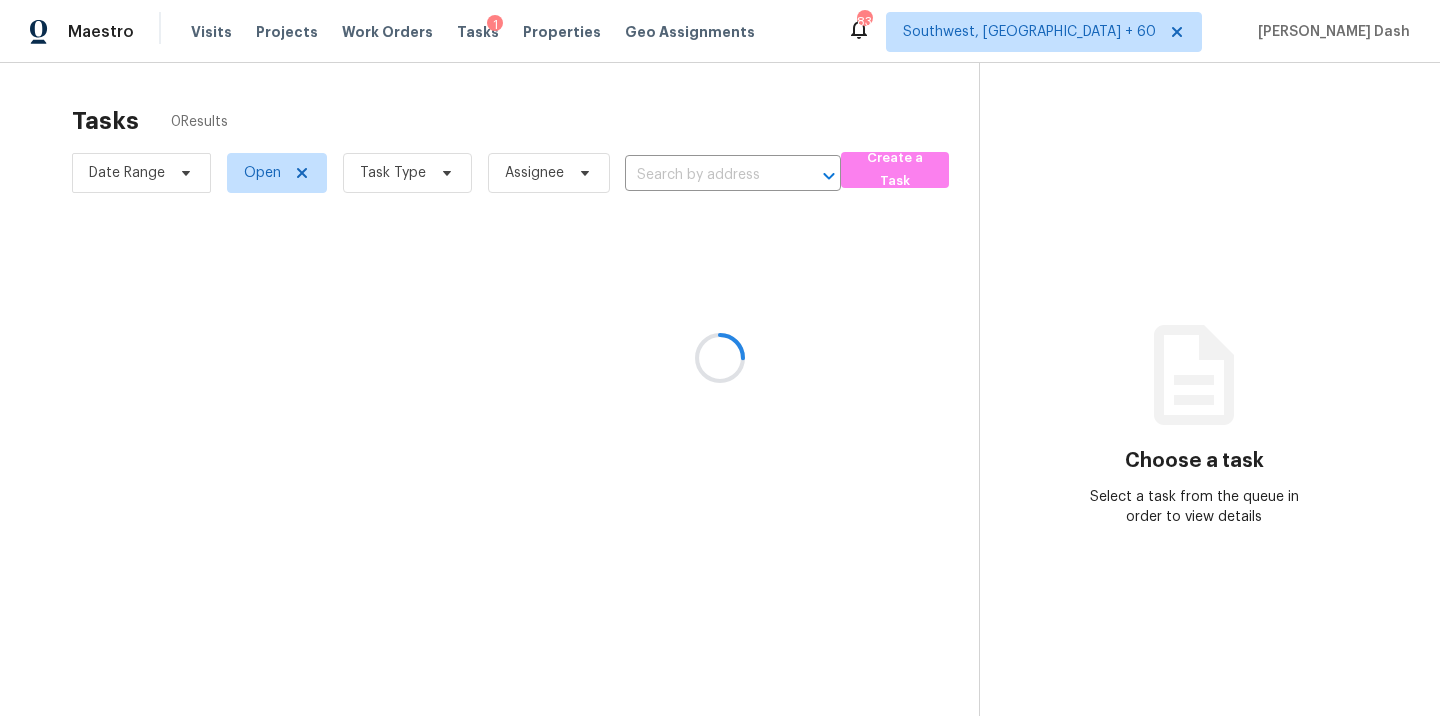 type on "[STREET_ADDRESS][PERSON_NAME]" 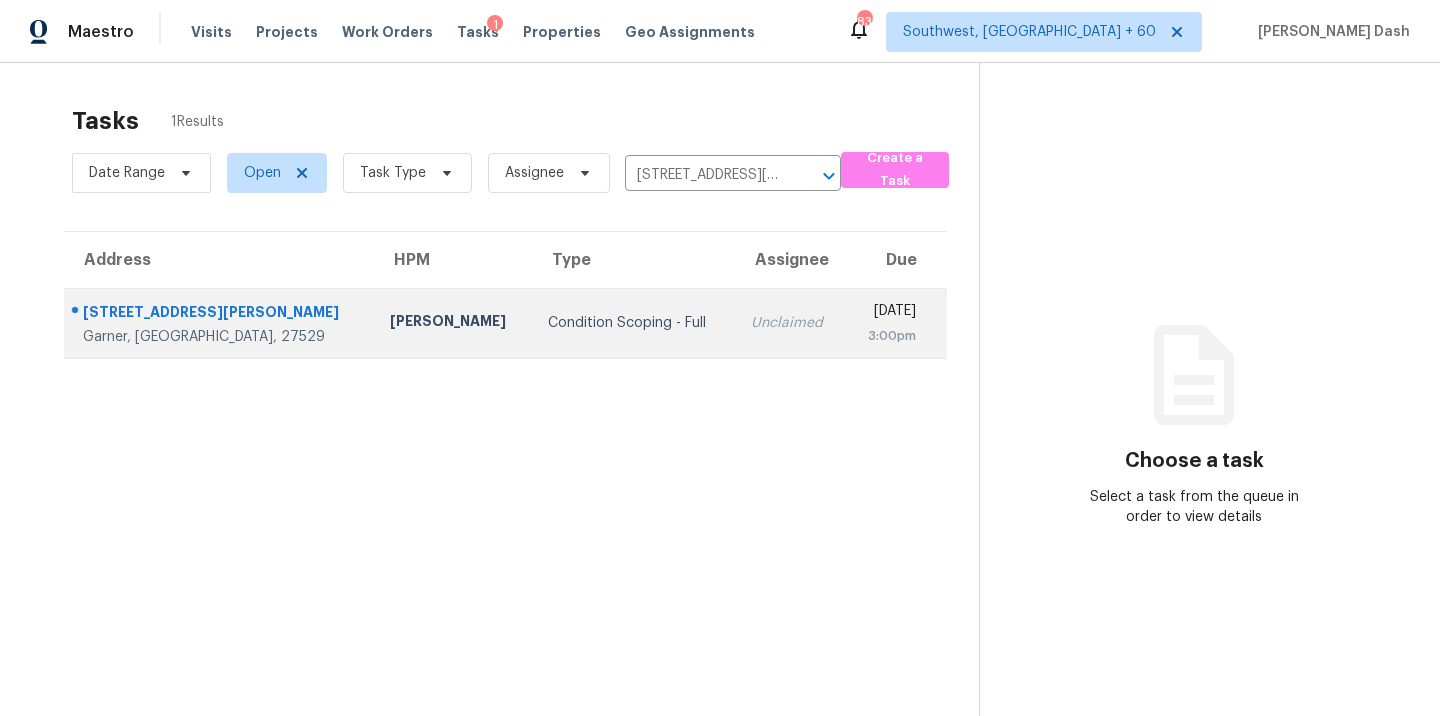 click on "Condition Scoping - Full" at bounding box center (633, 323) 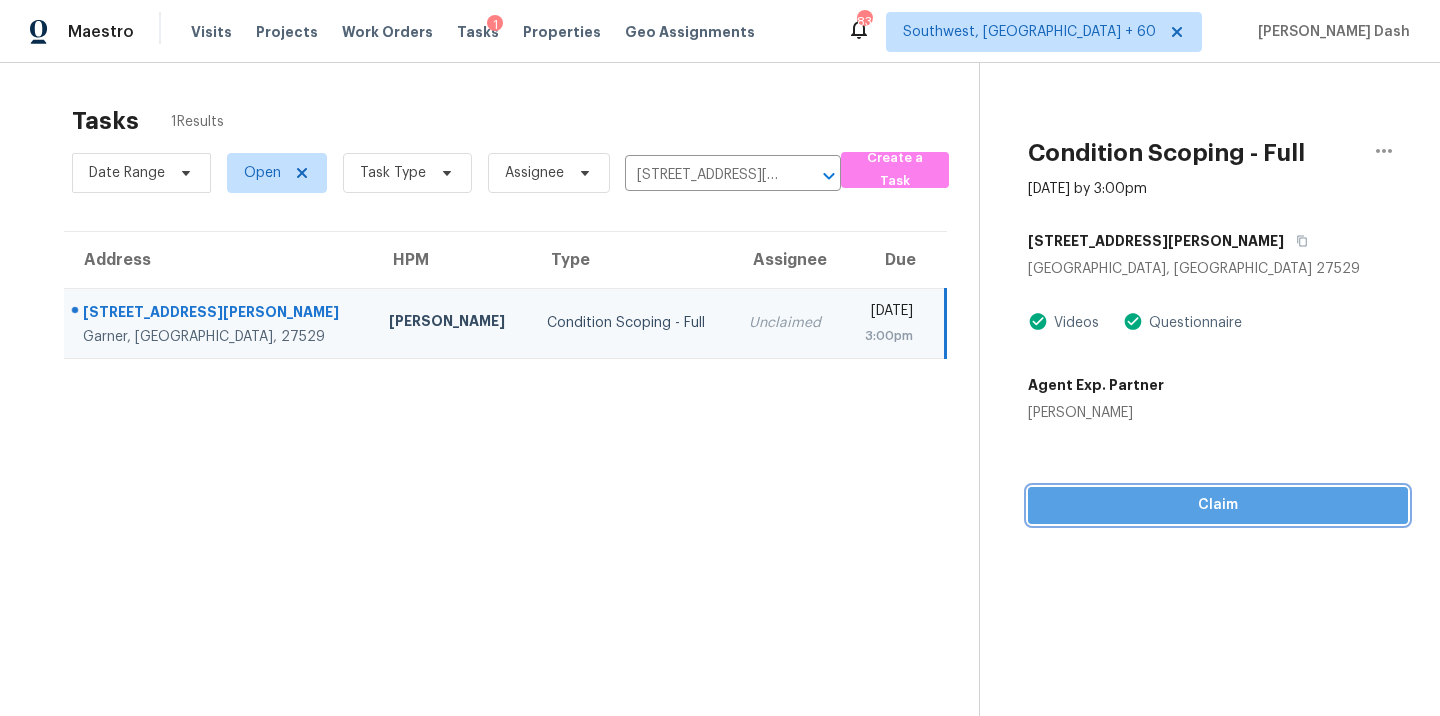 click on "Claim" at bounding box center [1218, 505] 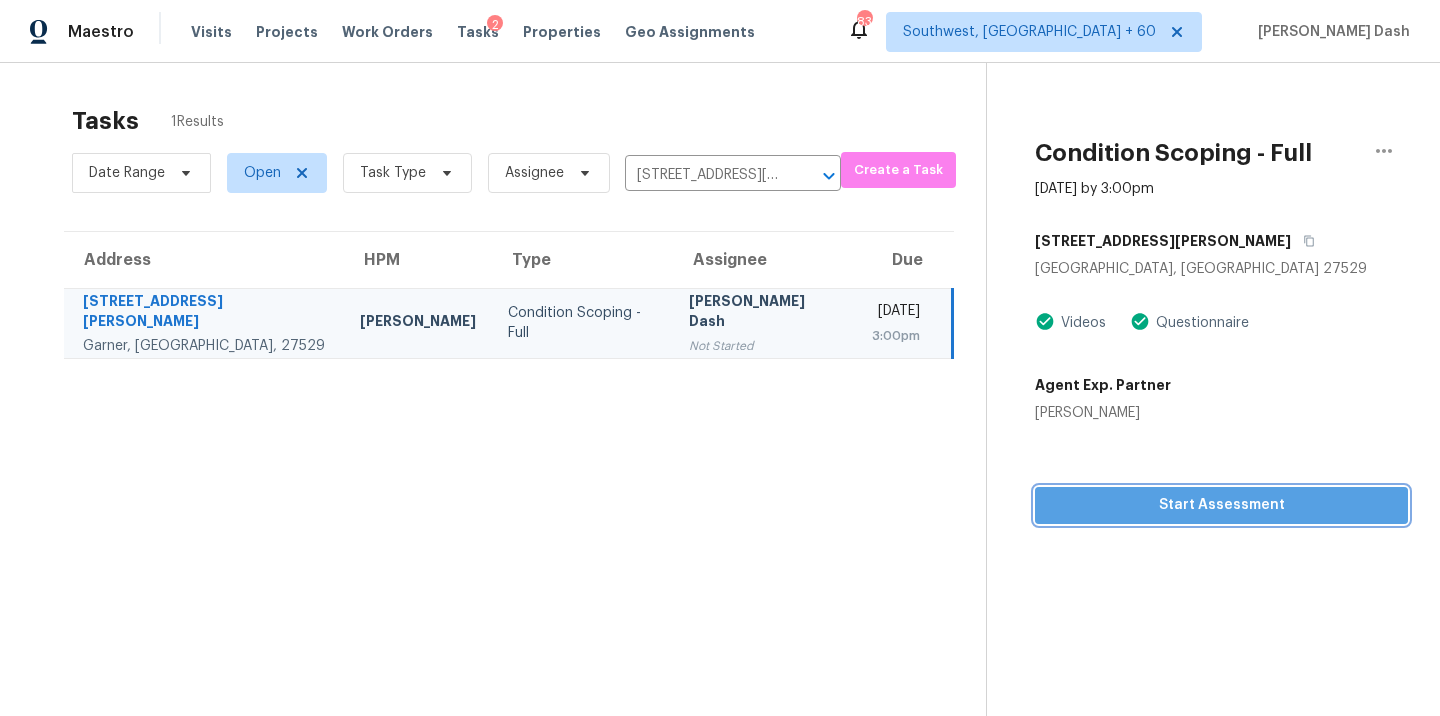 click on "Start Assessment" at bounding box center [1221, 505] 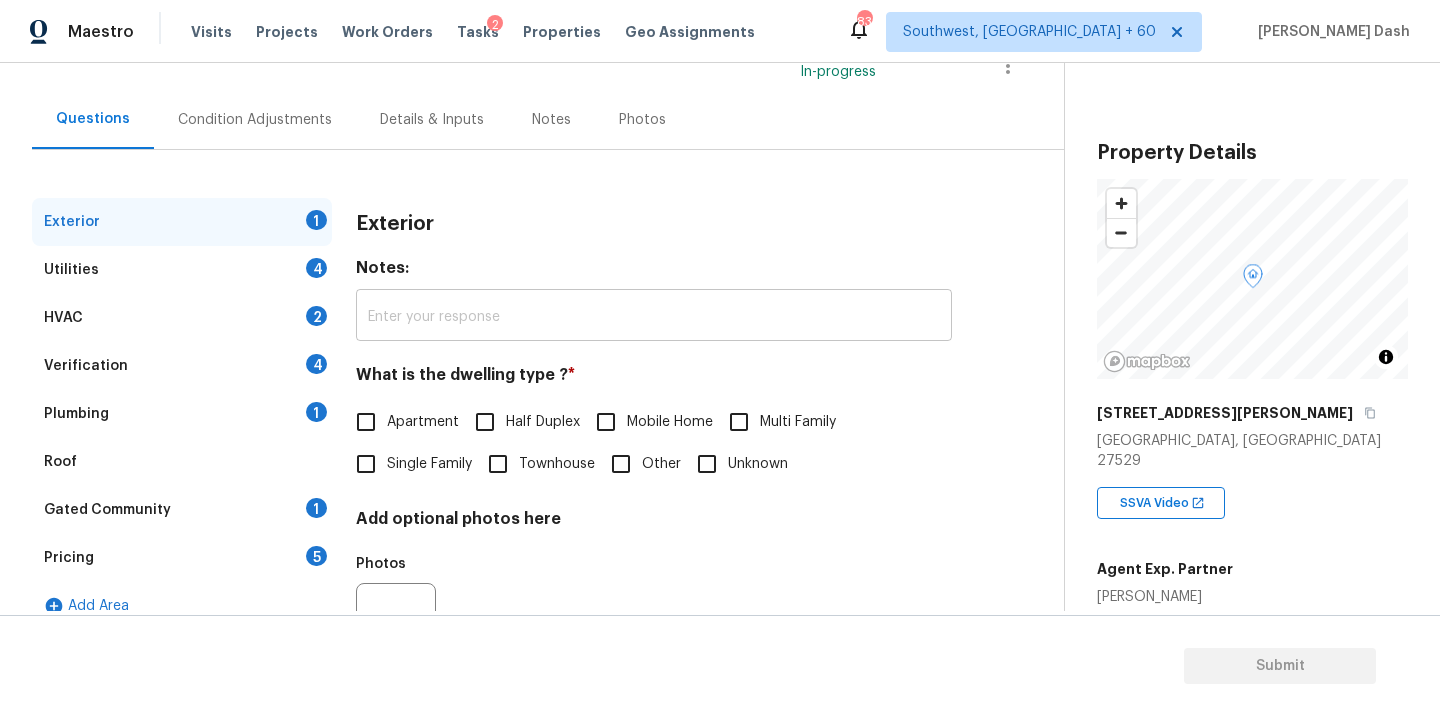 scroll, scrollTop: 239, scrollLeft: 0, axis: vertical 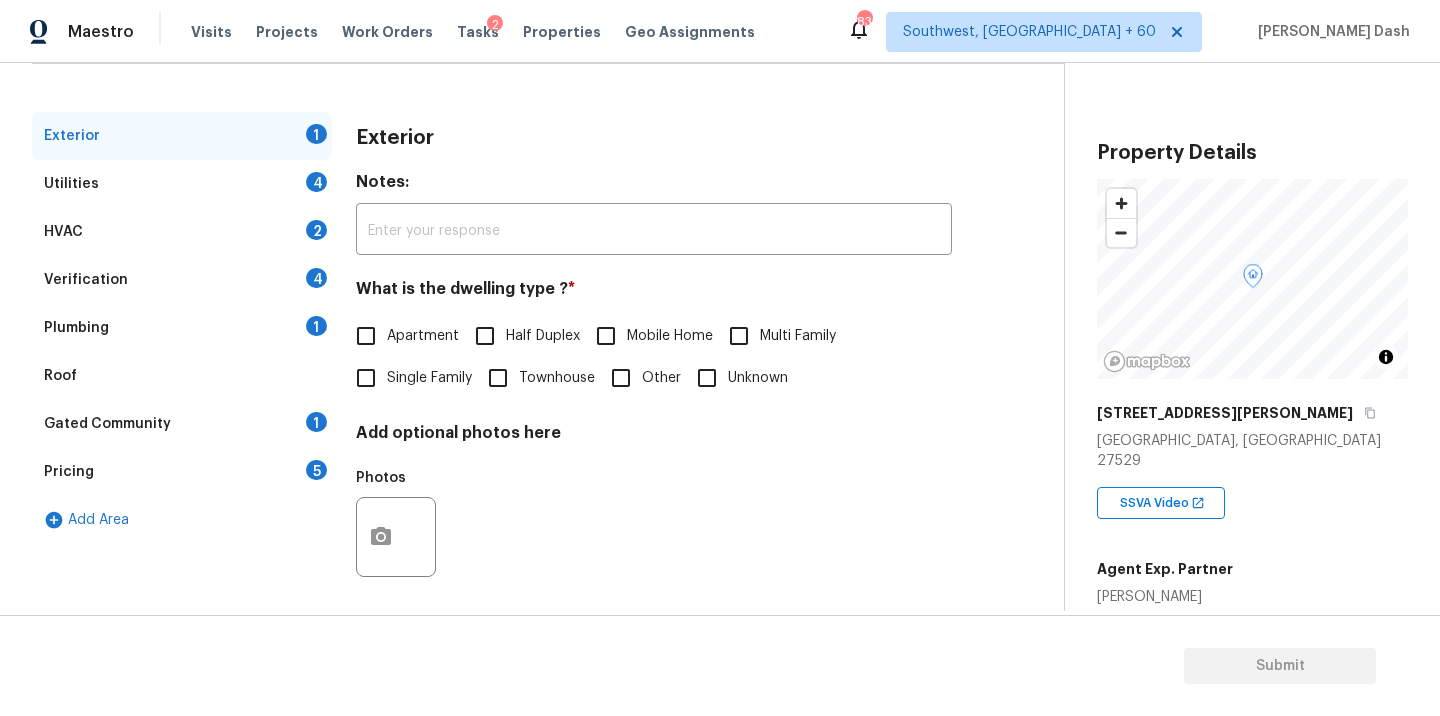 click on "Single Family" at bounding box center (366, 378) 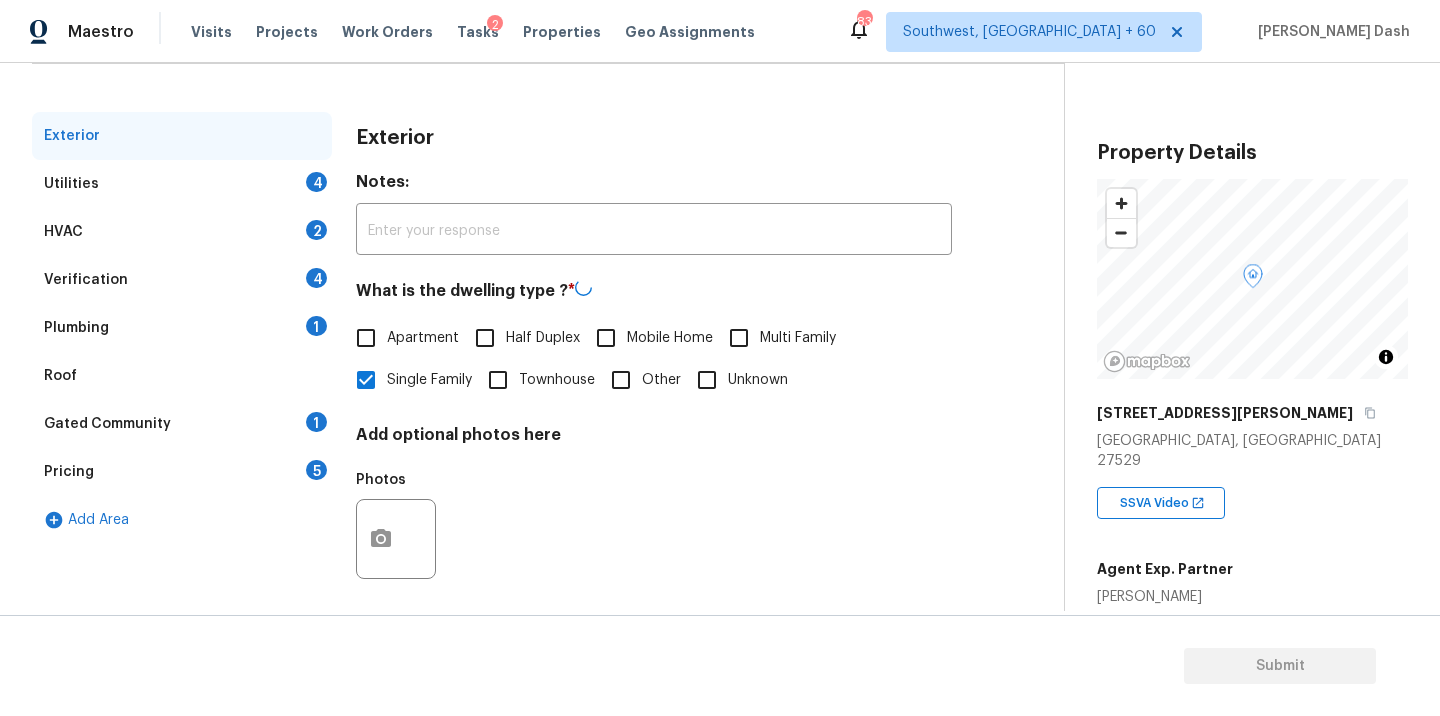 click on "Utilities 4" at bounding box center (182, 184) 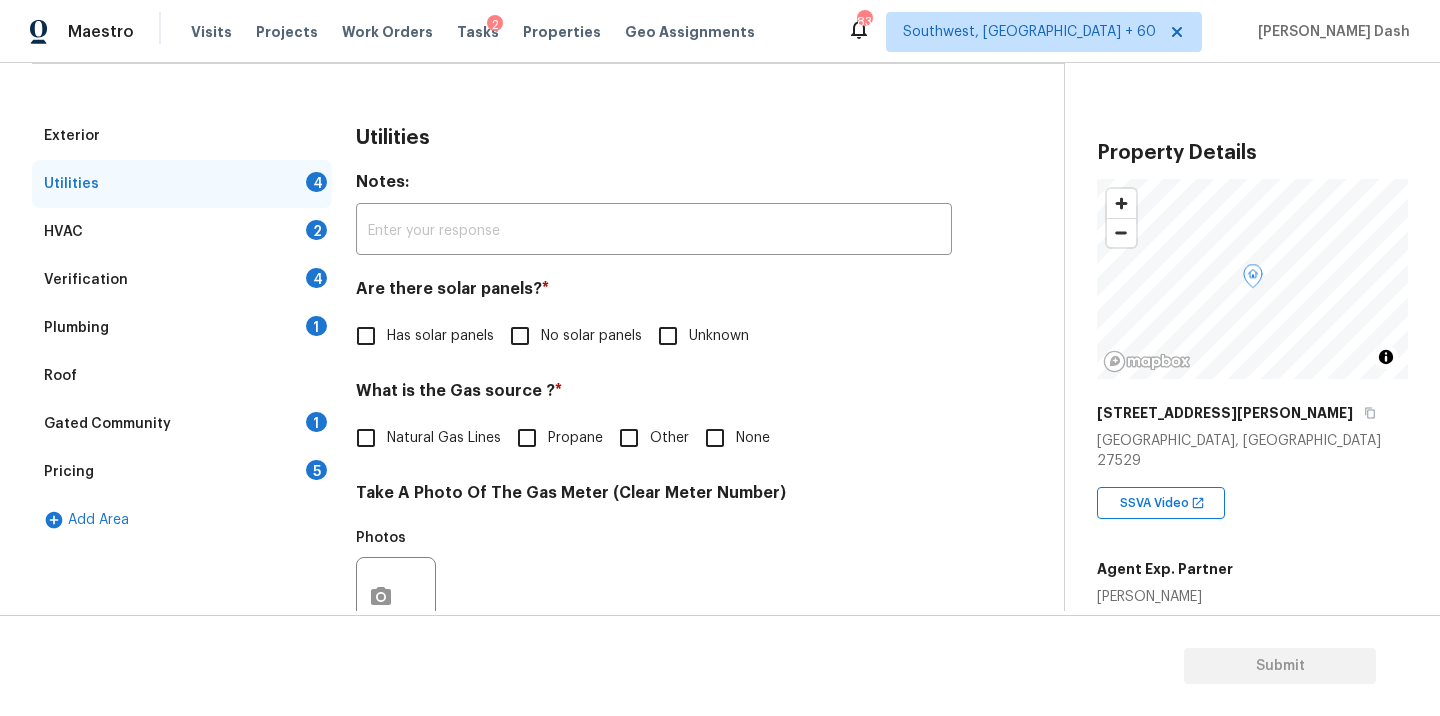 click on "No solar panels" at bounding box center (591, 336) 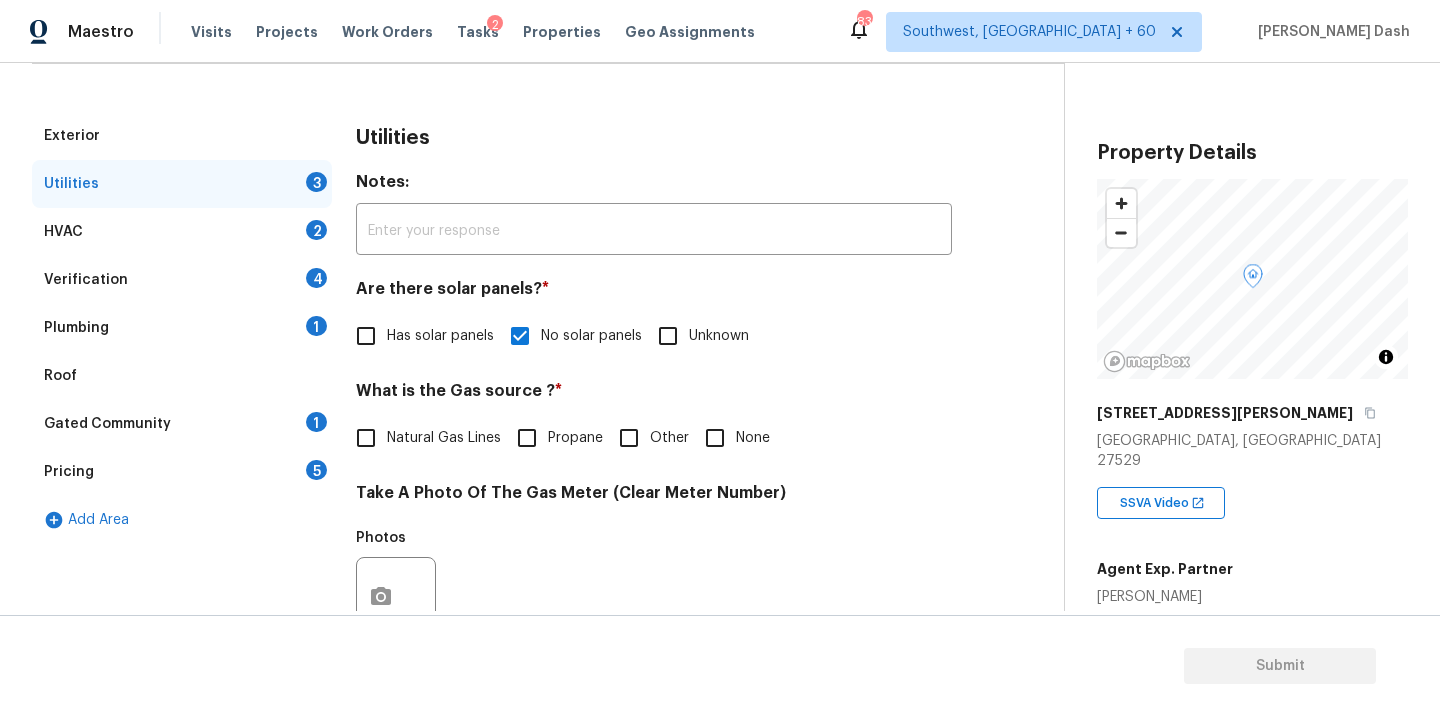 click on "Other" at bounding box center (629, 438) 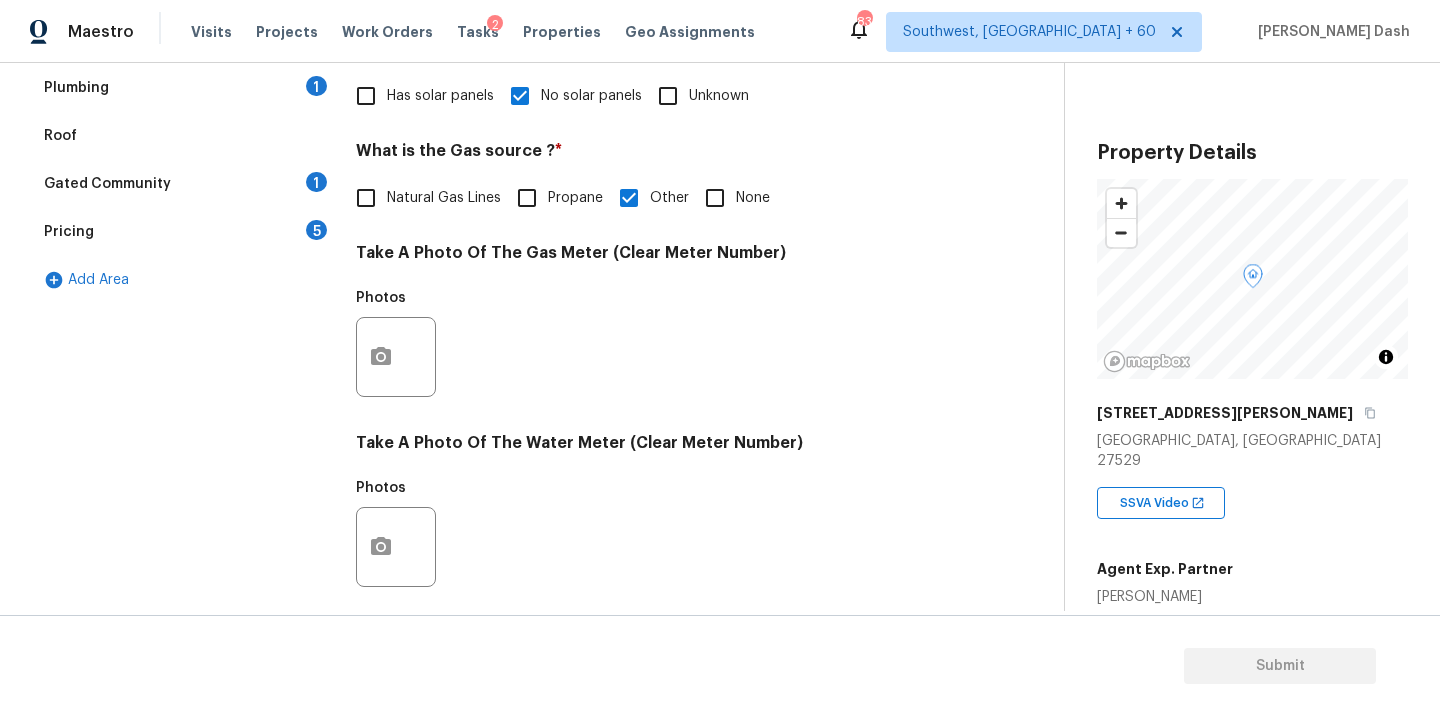 scroll, scrollTop: 766, scrollLeft: 0, axis: vertical 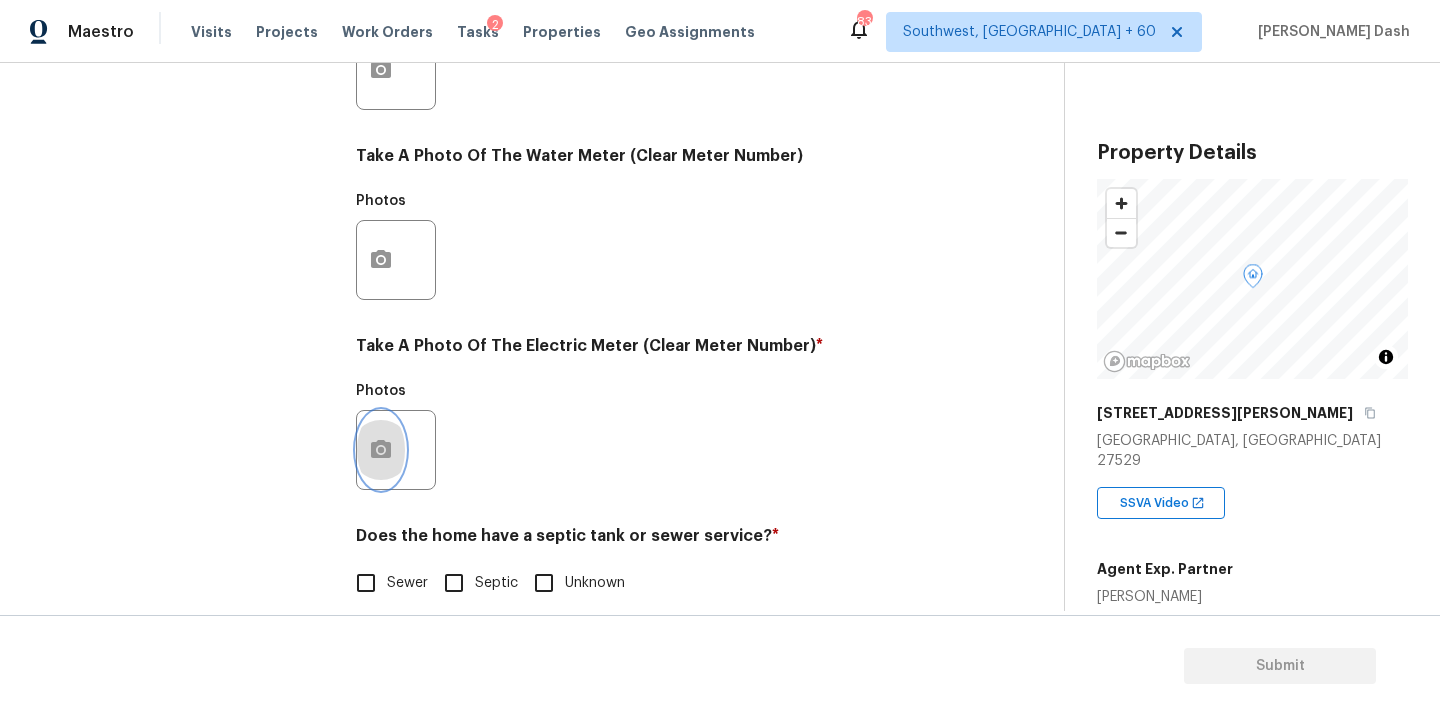 click 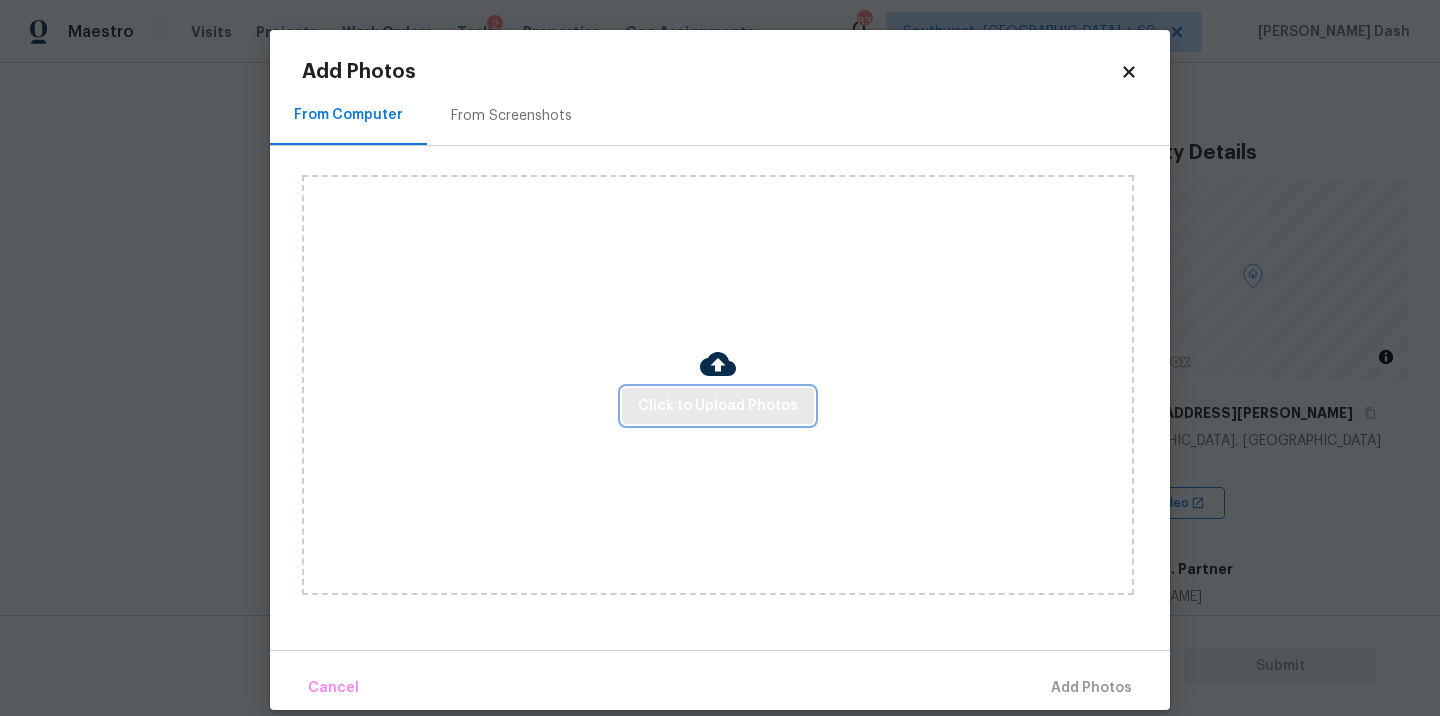 click on "Click to Upload Photos" at bounding box center [718, 406] 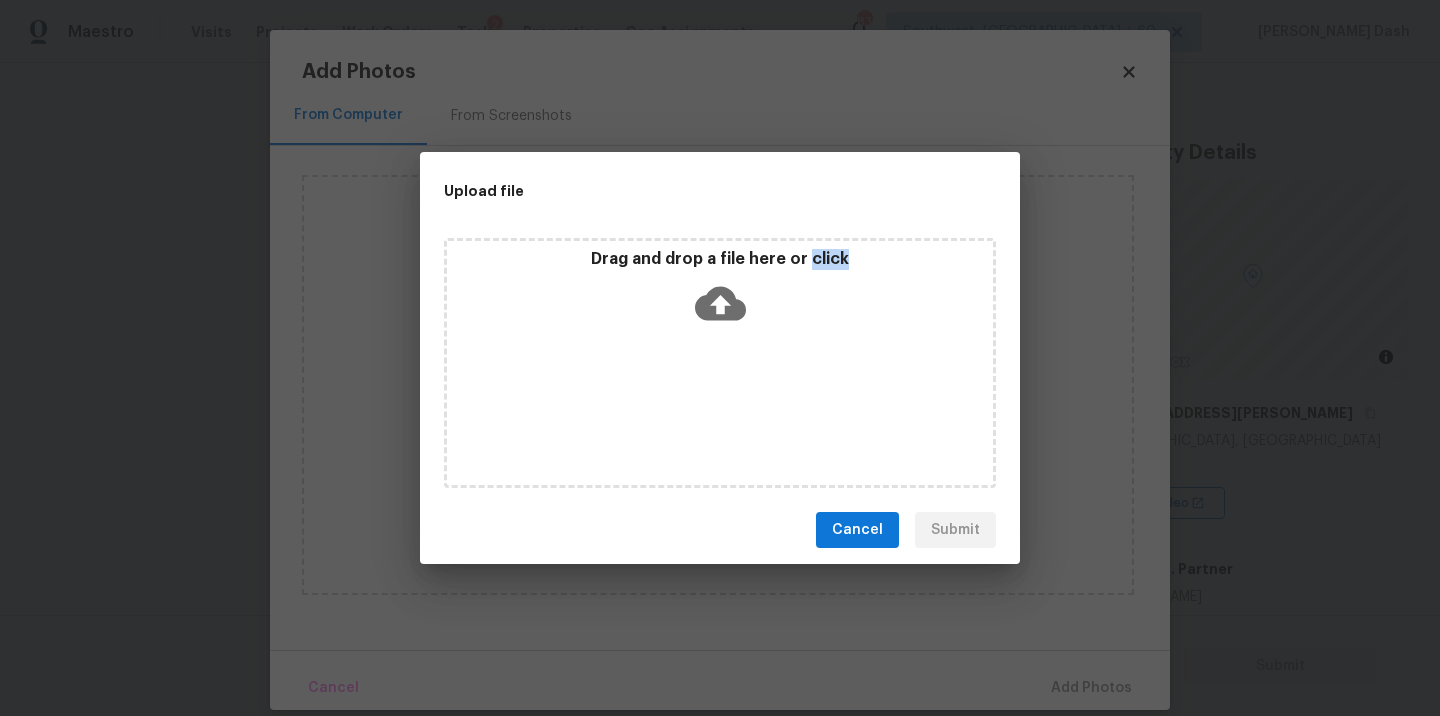 click on "Drag and drop a file here or click" at bounding box center [720, 363] 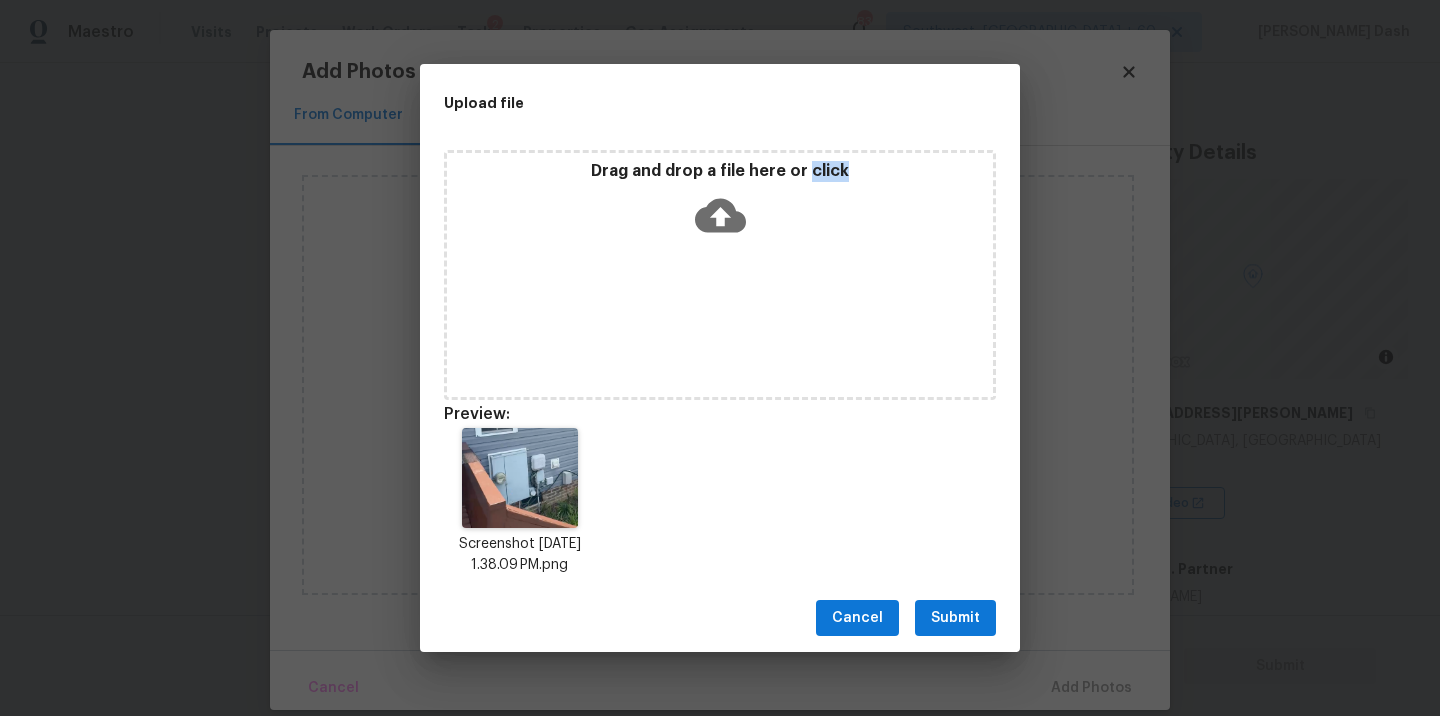 click on "Submit" at bounding box center [955, 618] 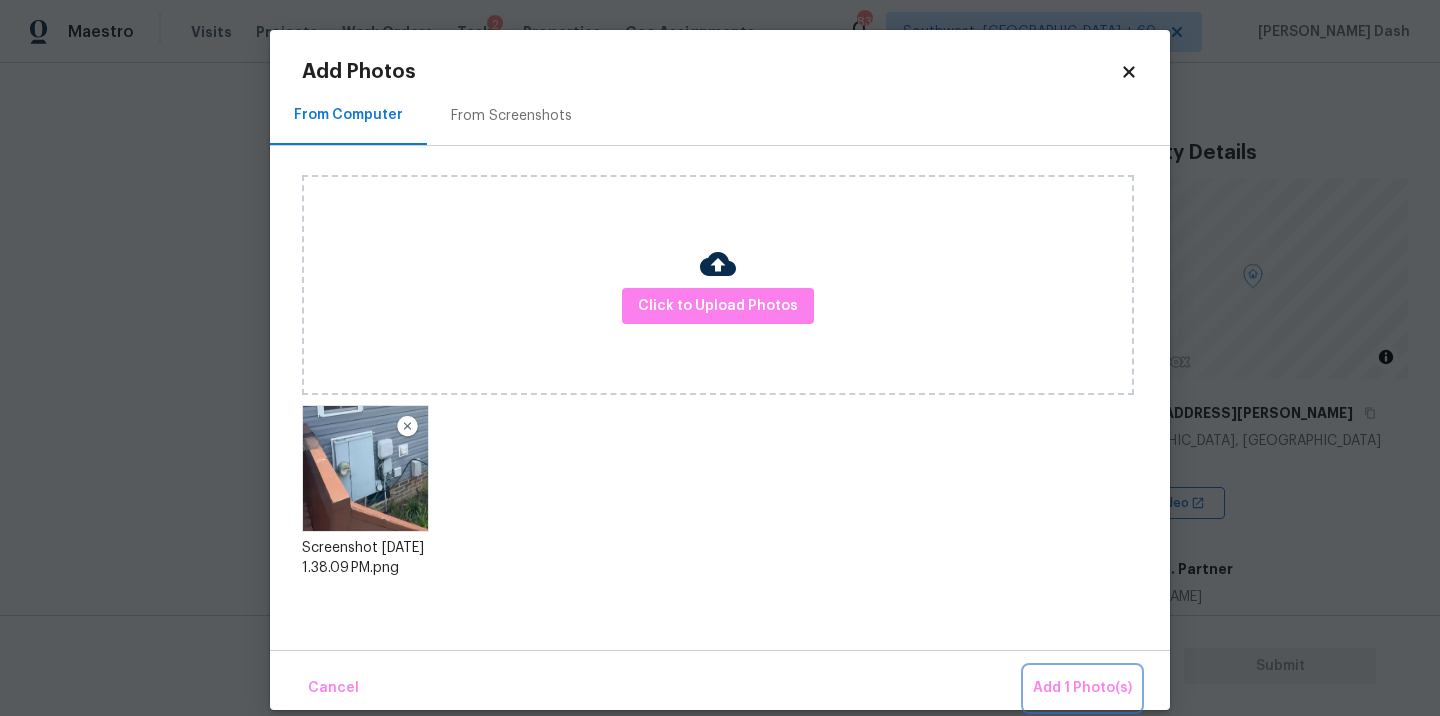 click on "Add 1 Photo(s)" at bounding box center [1082, 688] 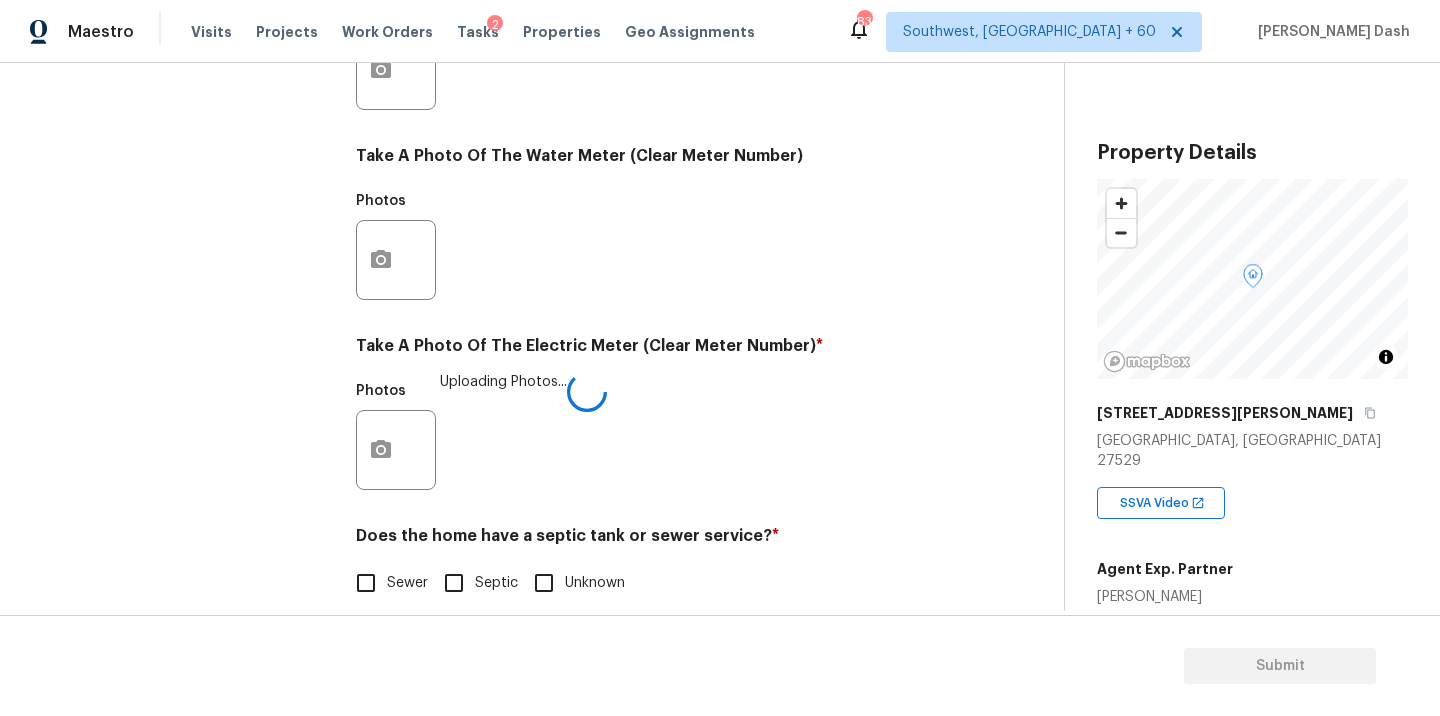click on "Sewer" at bounding box center [366, 583] 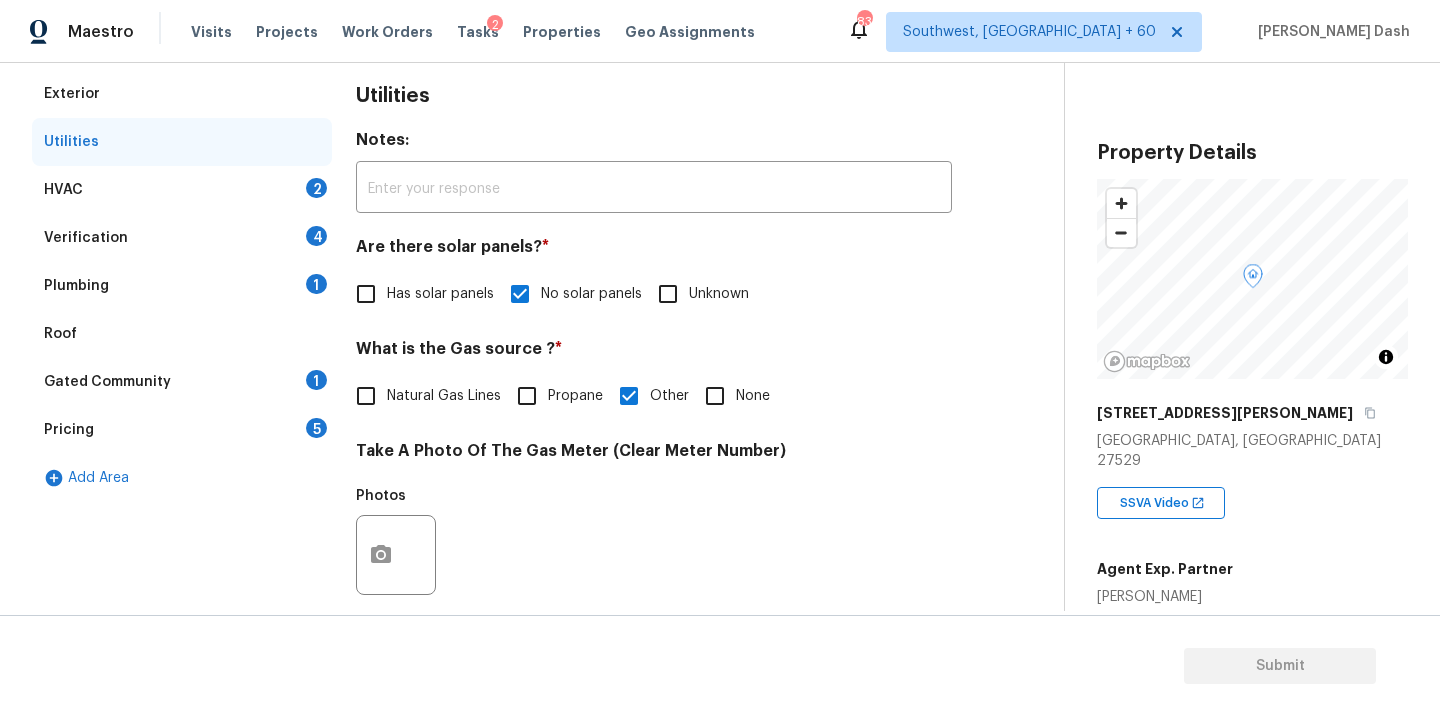 scroll, scrollTop: 206, scrollLeft: 0, axis: vertical 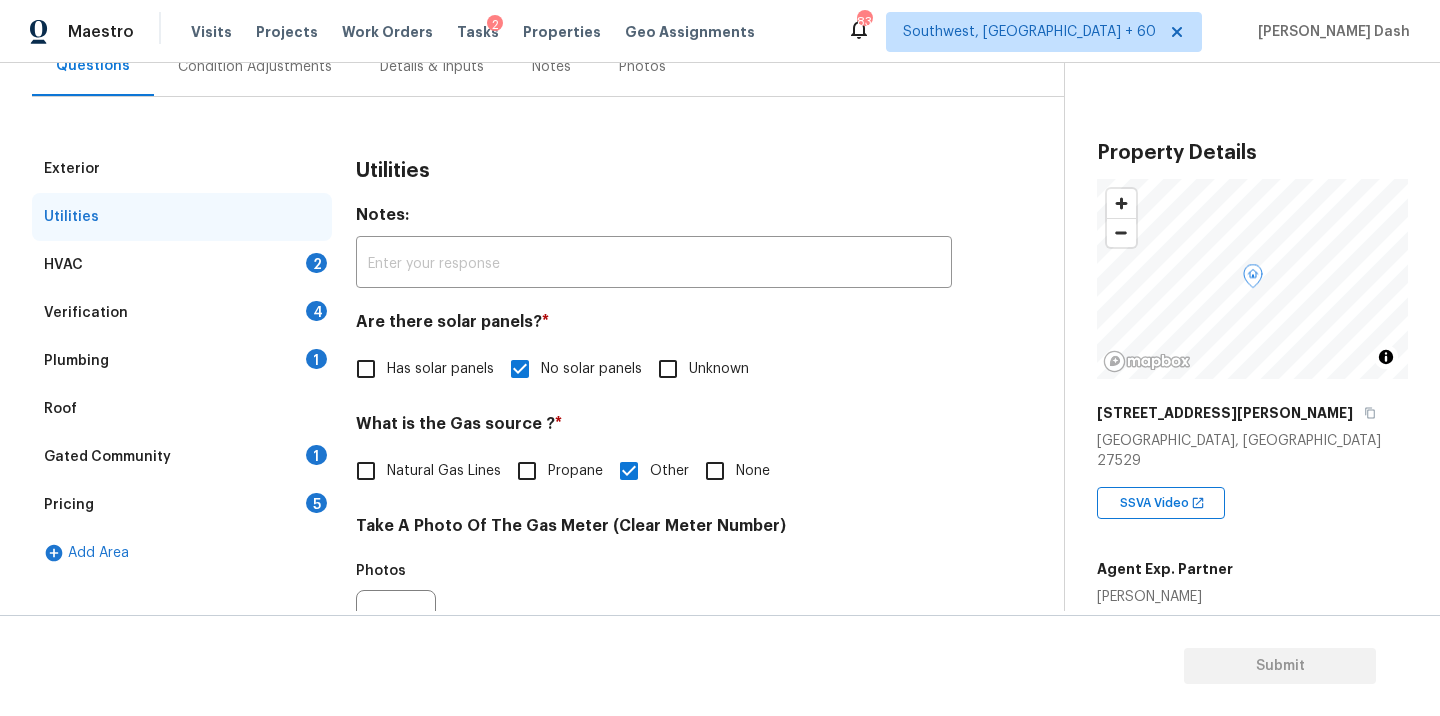 click on "HVAC 2" at bounding box center (182, 265) 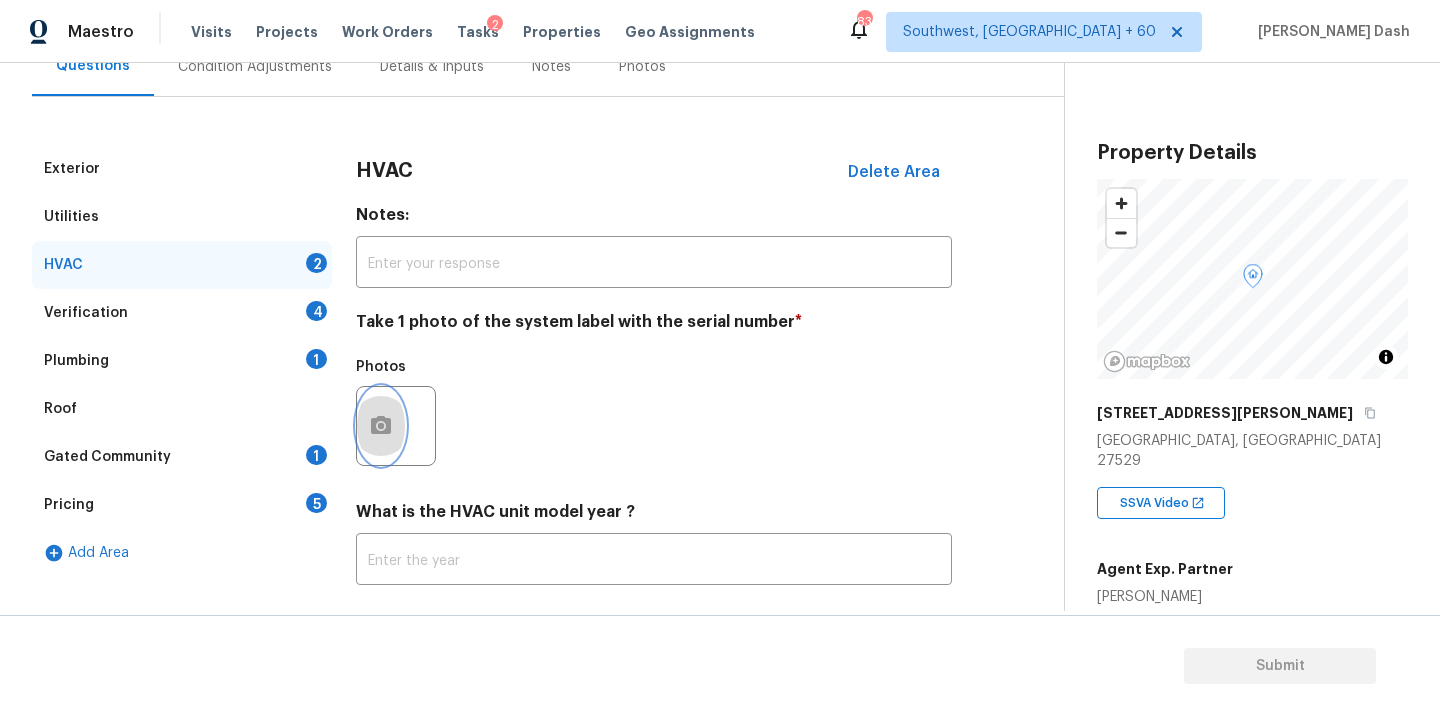 click 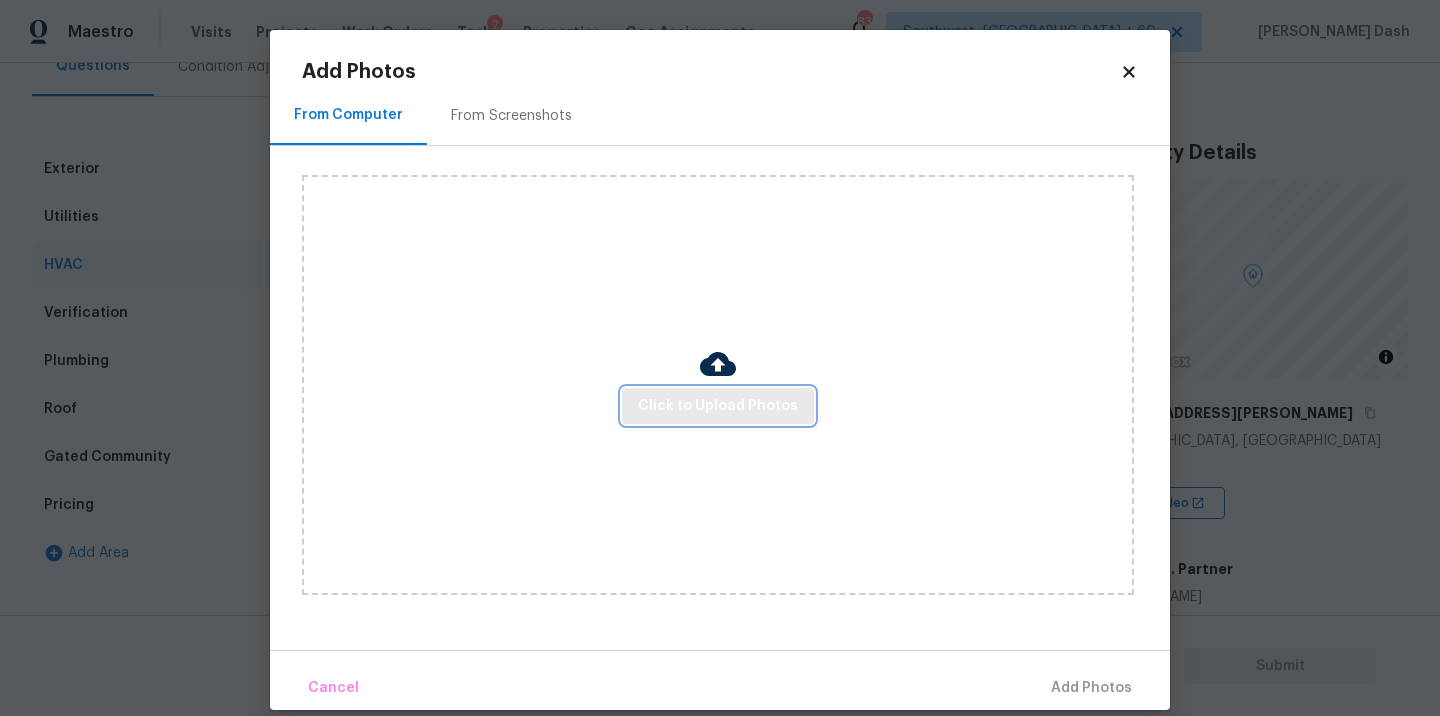 click on "Click to Upload Photos" at bounding box center (718, 406) 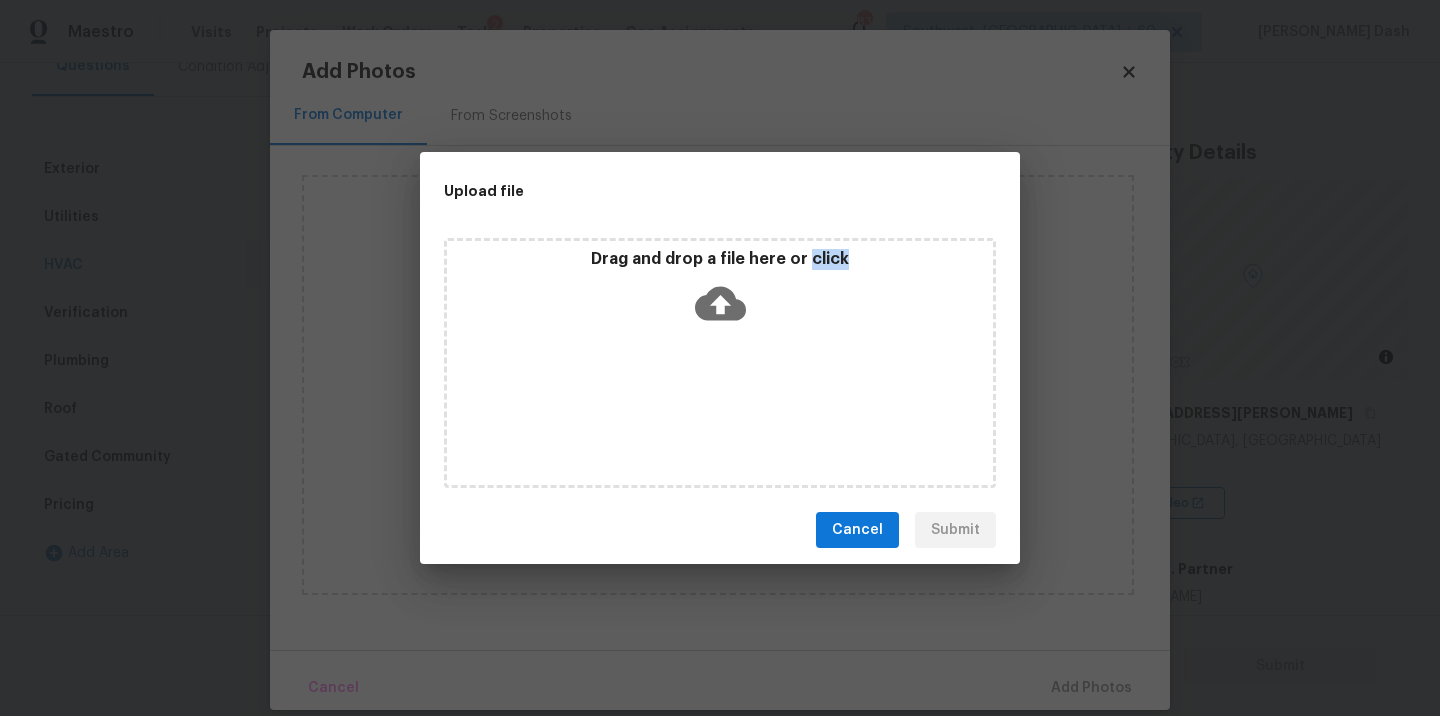 click on "Drag and drop a file here or click" at bounding box center [720, 363] 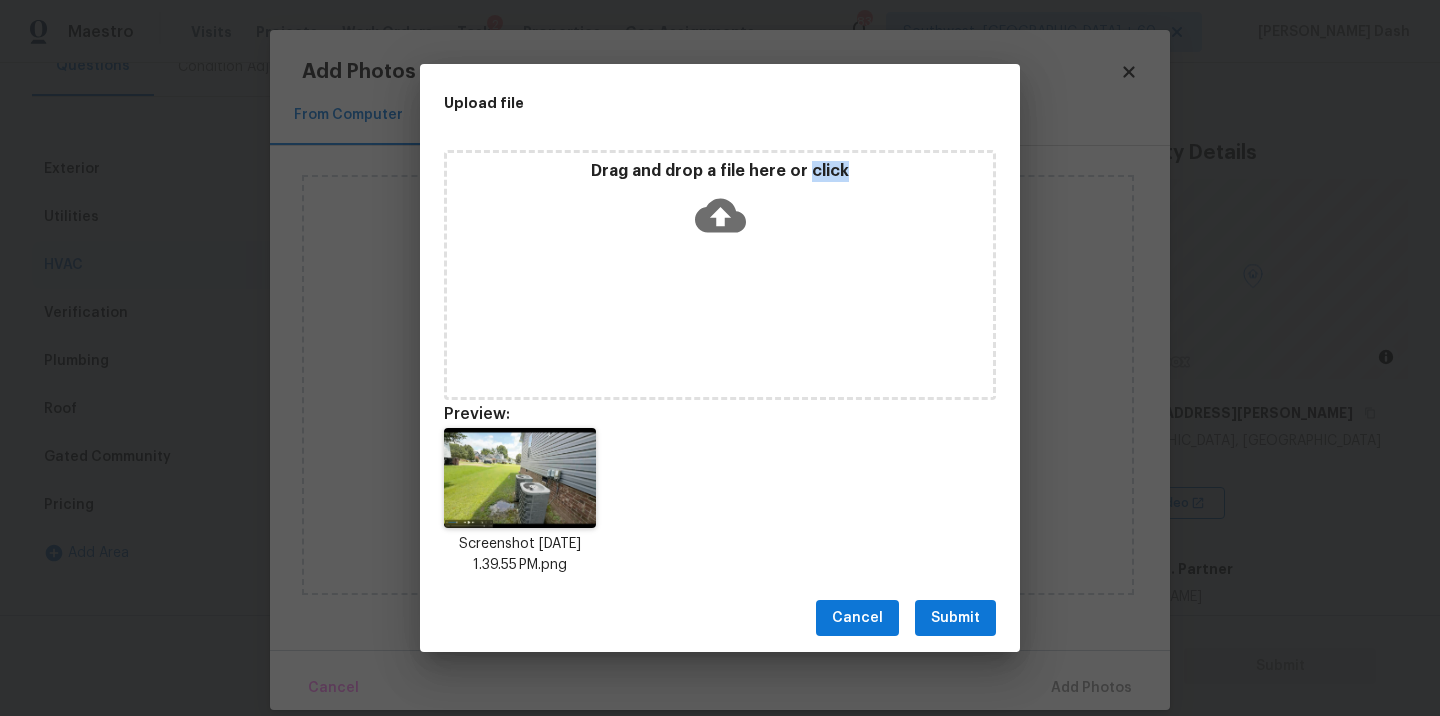 type 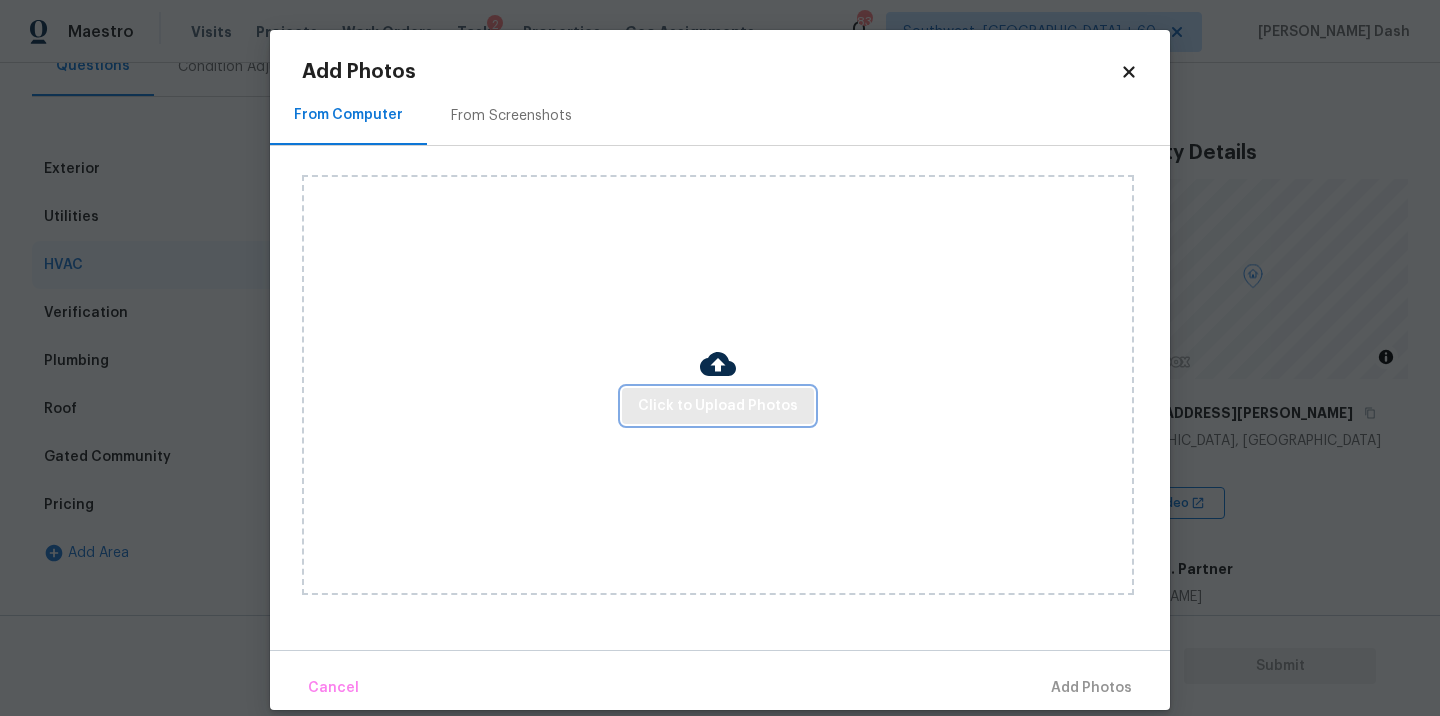 click on "Click to Upload Photos" at bounding box center [718, 406] 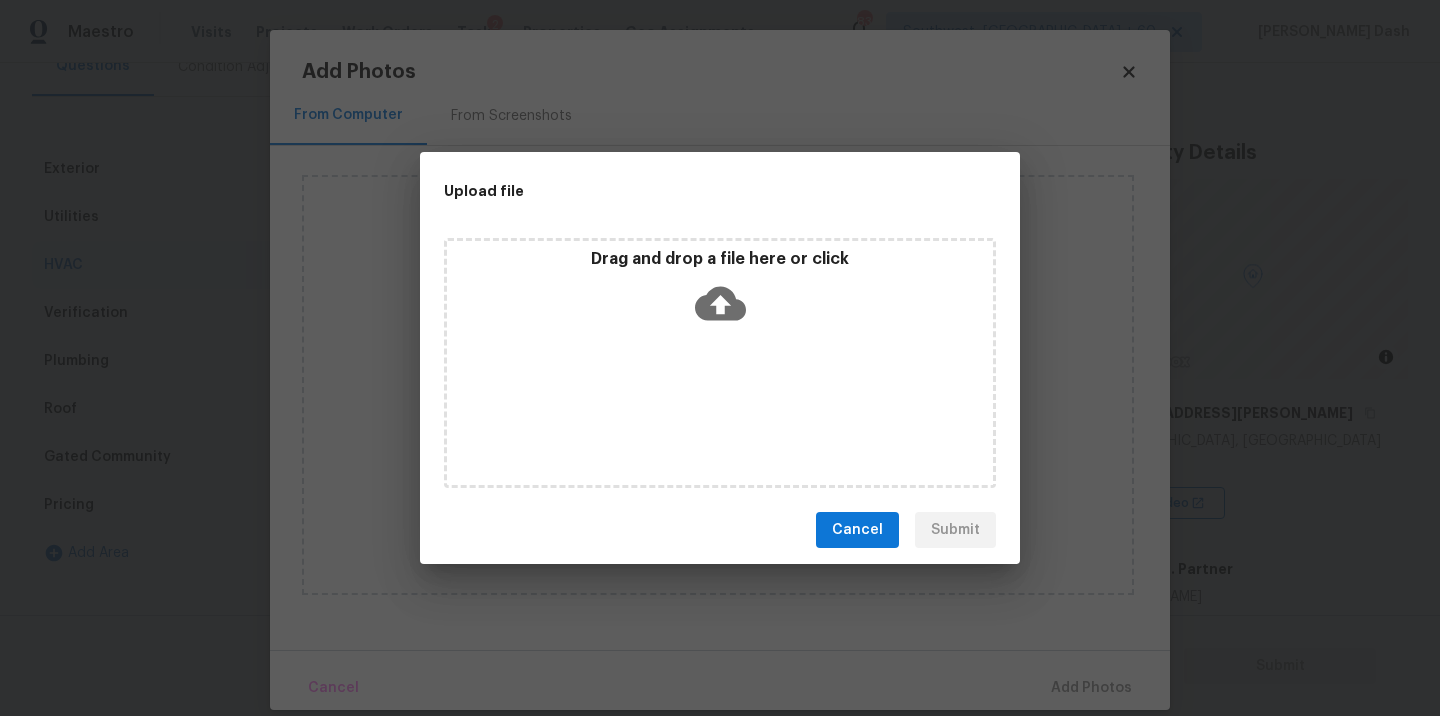 click on "Drag and drop a file here or click" at bounding box center (720, 363) 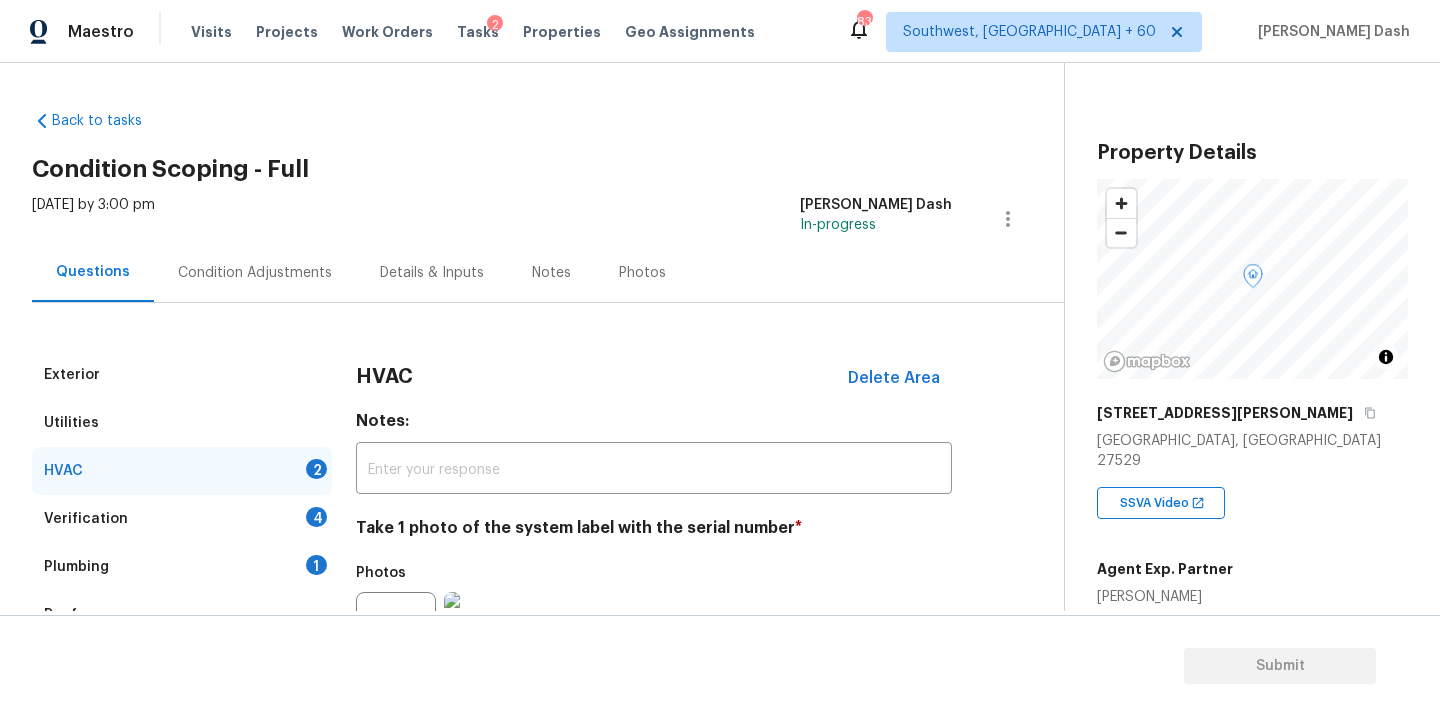 scroll, scrollTop: 0, scrollLeft: 0, axis: both 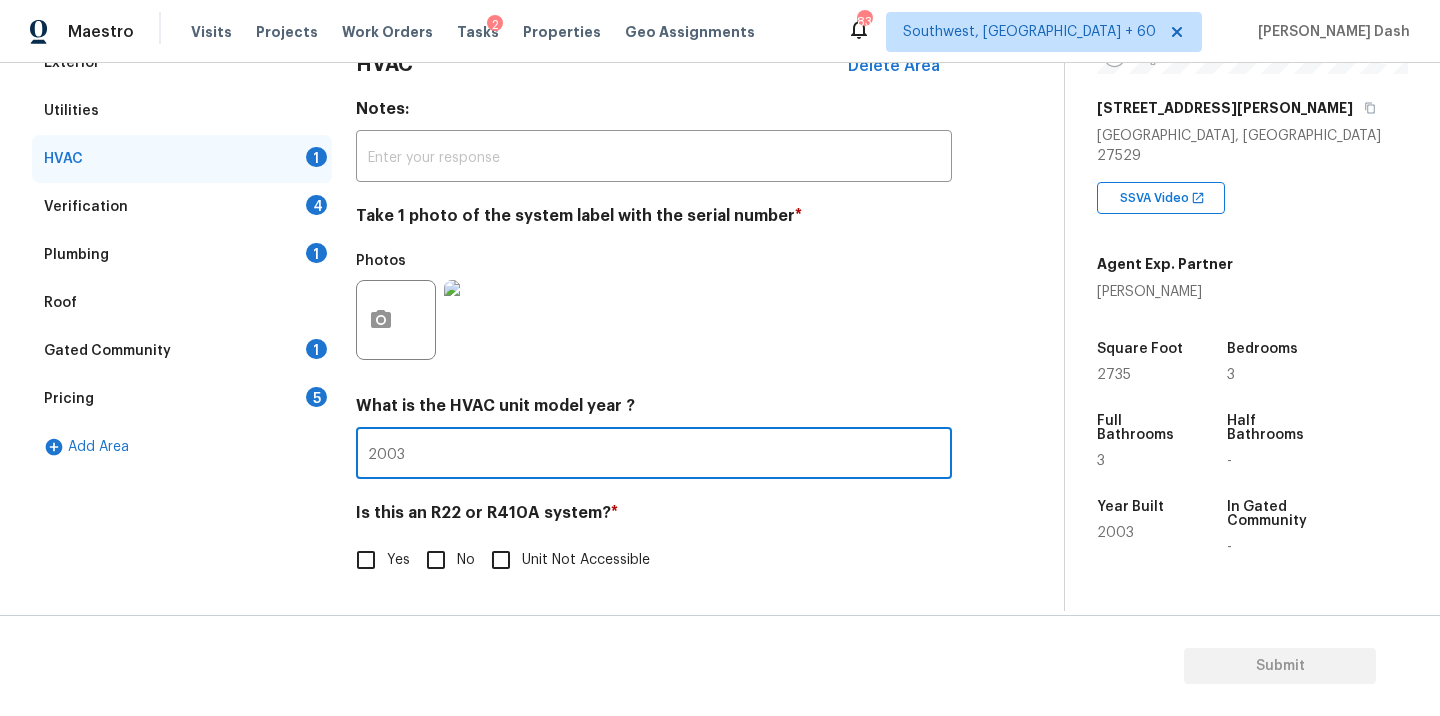 type on "2003" 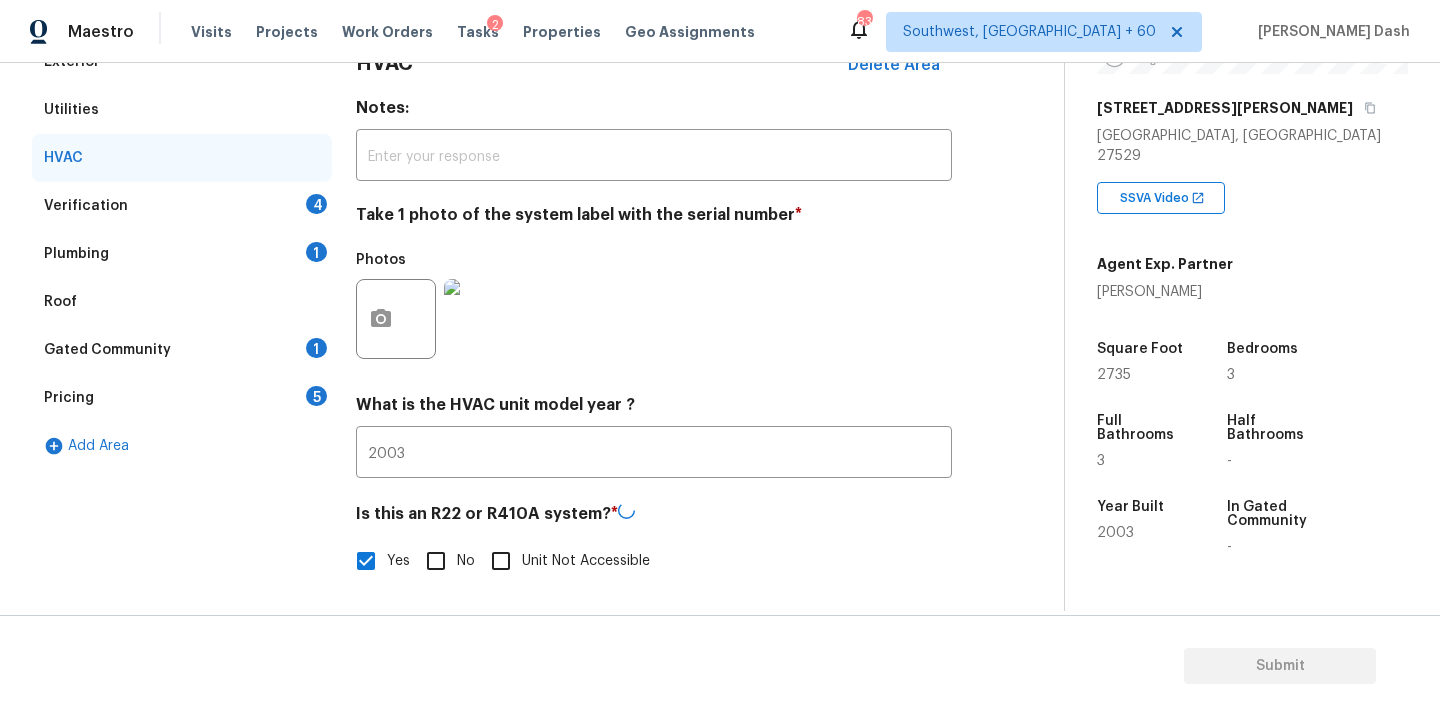 click on "Verification 4" at bounding box center [182, 206] 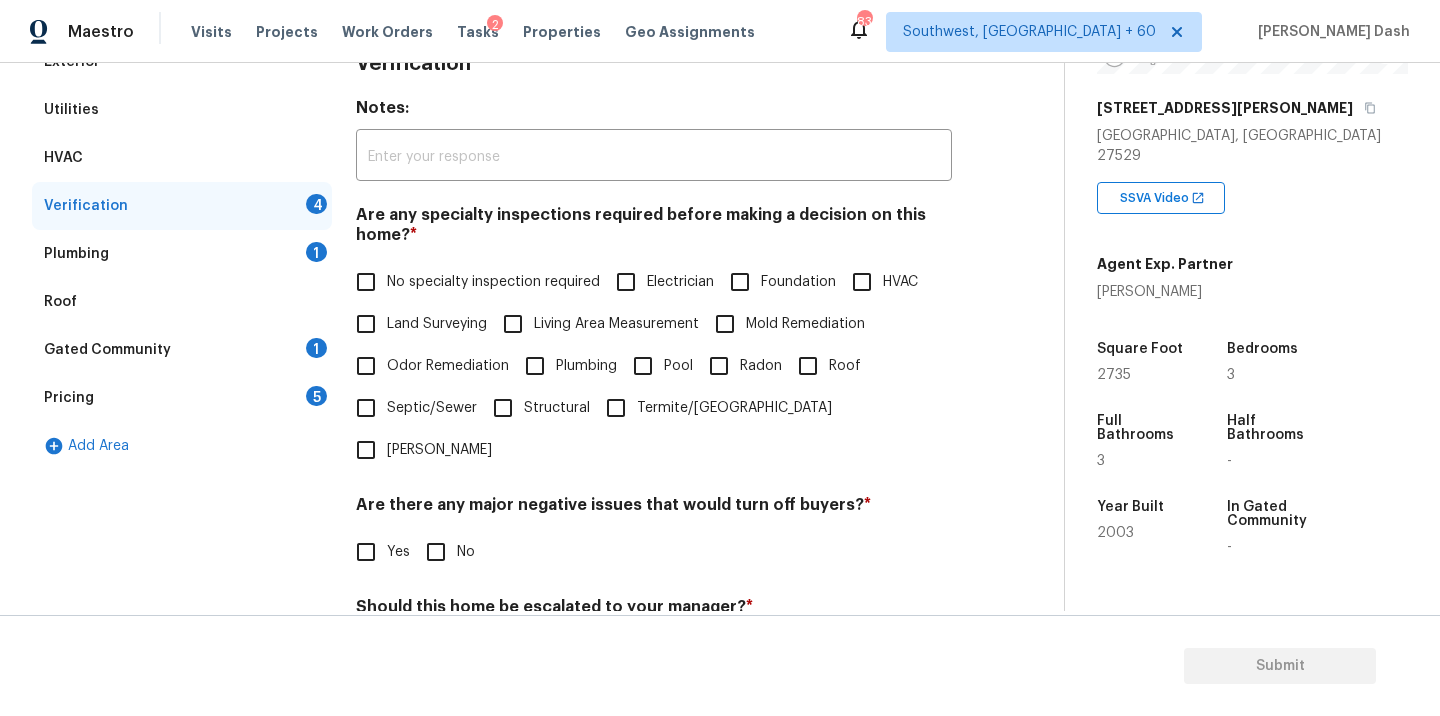 click on "HVAC" at bounding box center [862, 282] 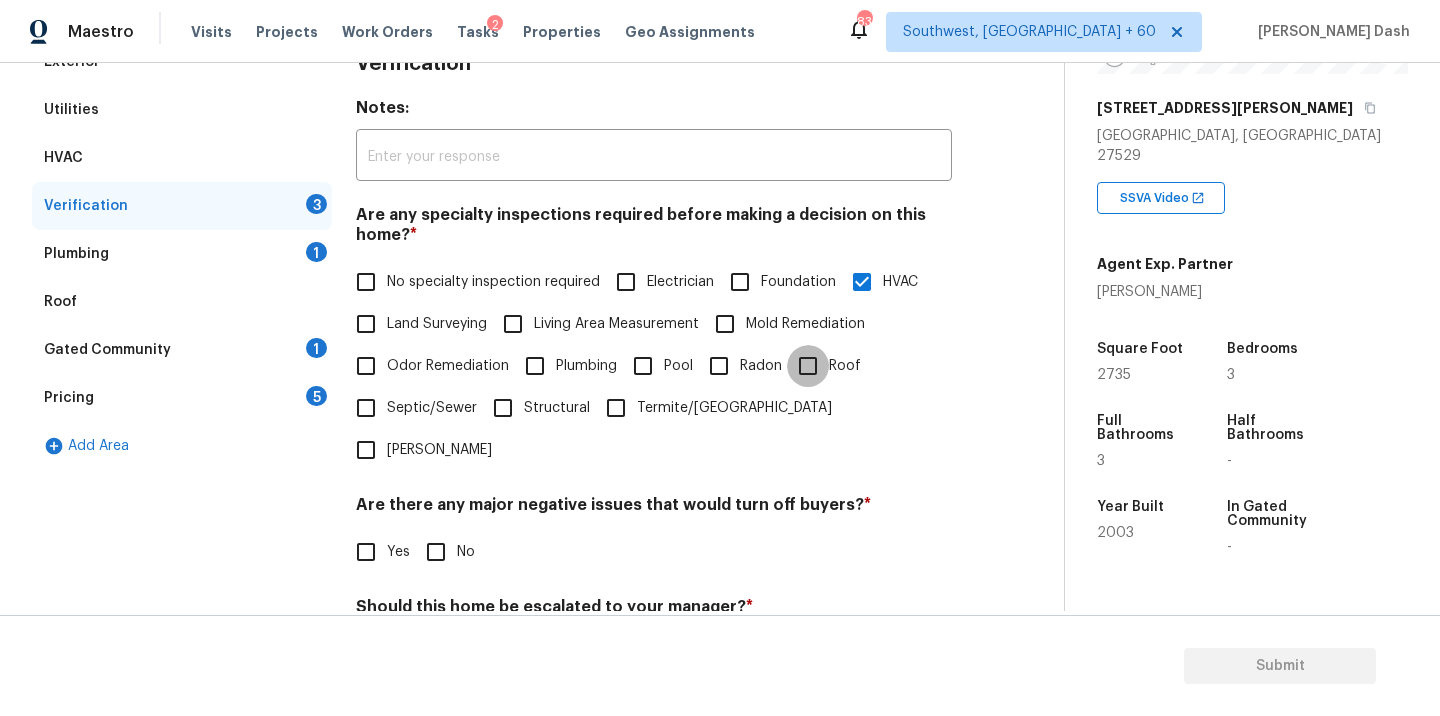click on "Roof" at bounding box center [808, 366] 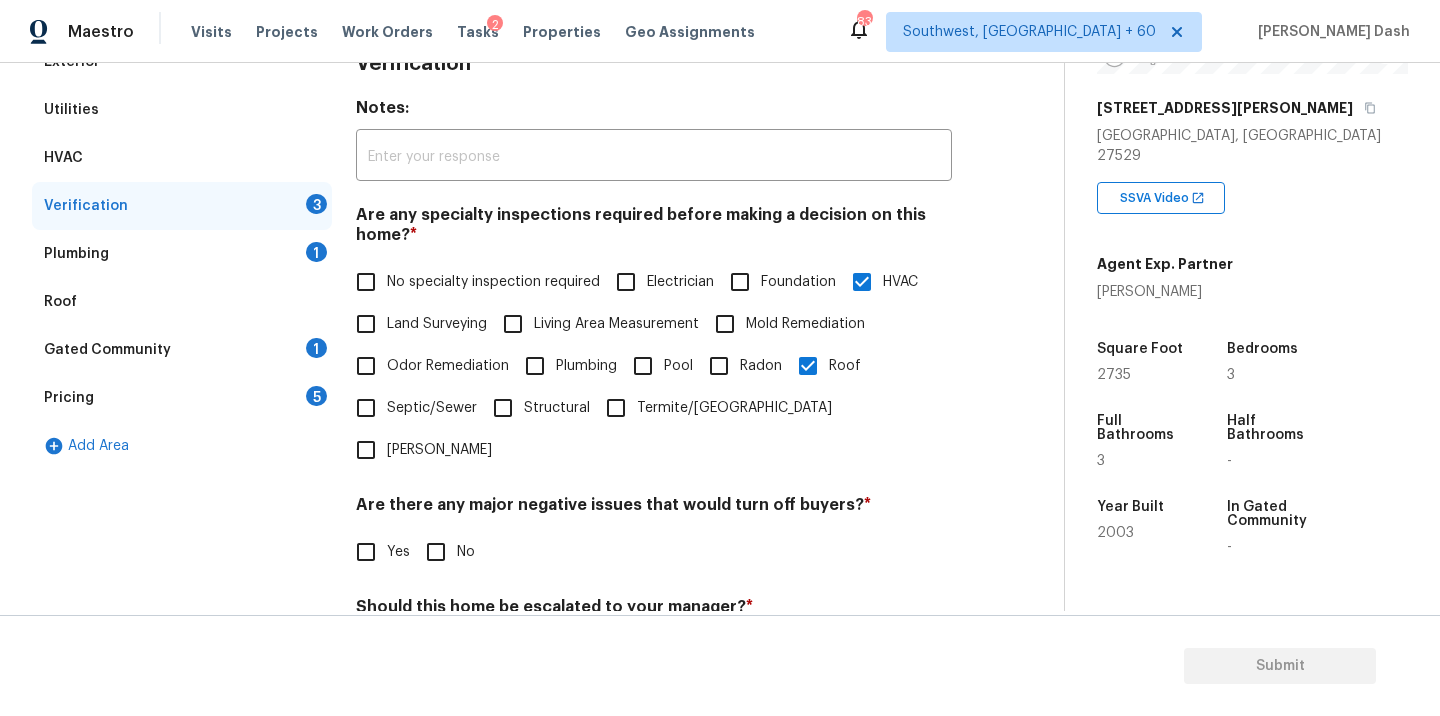 click on "HVAC" at bounding box center (862, 282) 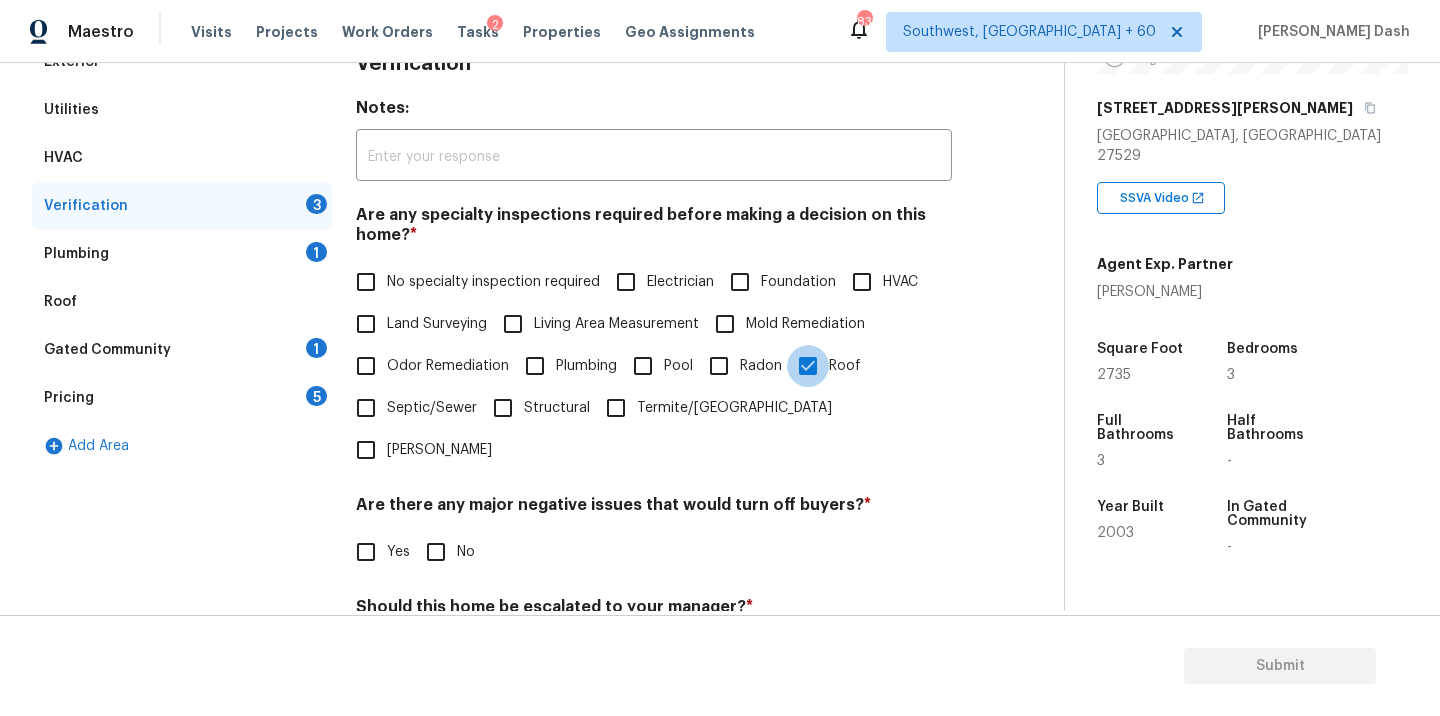 click on "Roof" at bounding box center [808, 366] 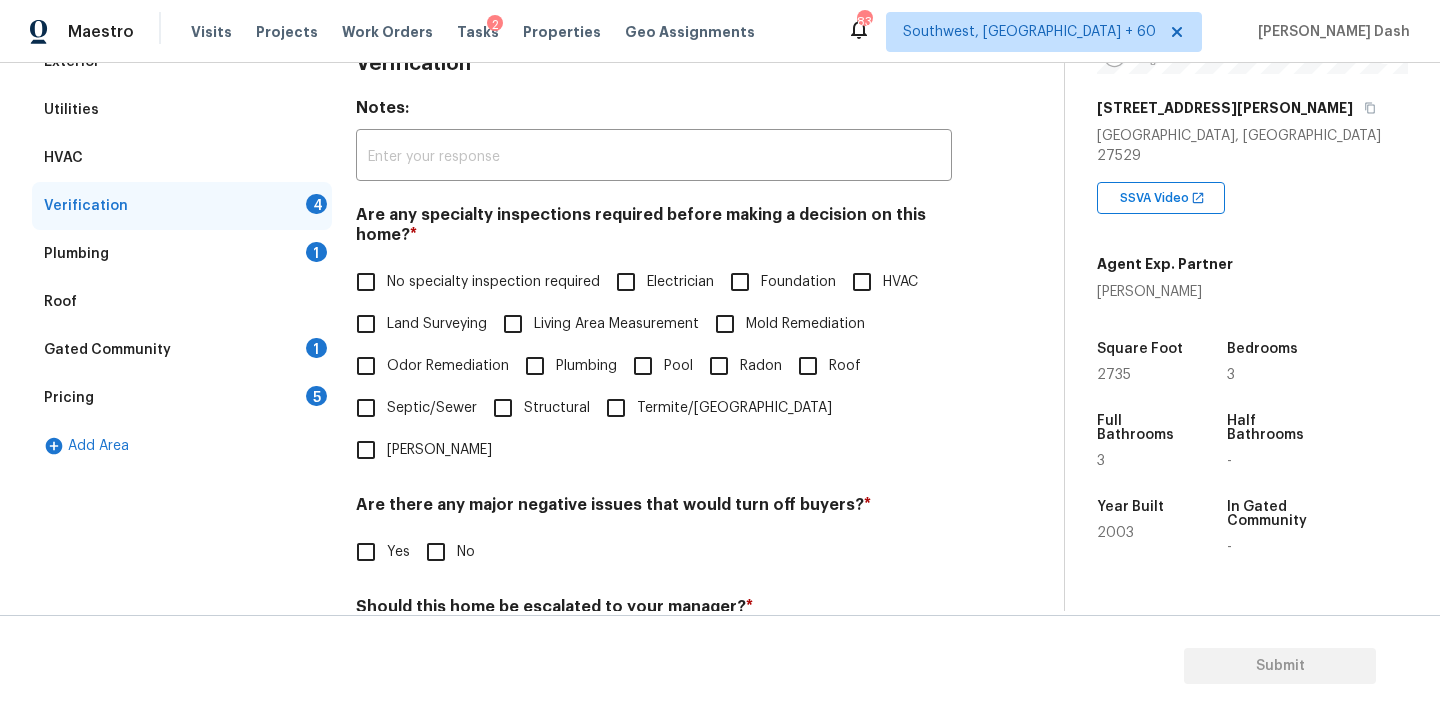 click on "No specialty inspection required" at bounding box center [366, 282] 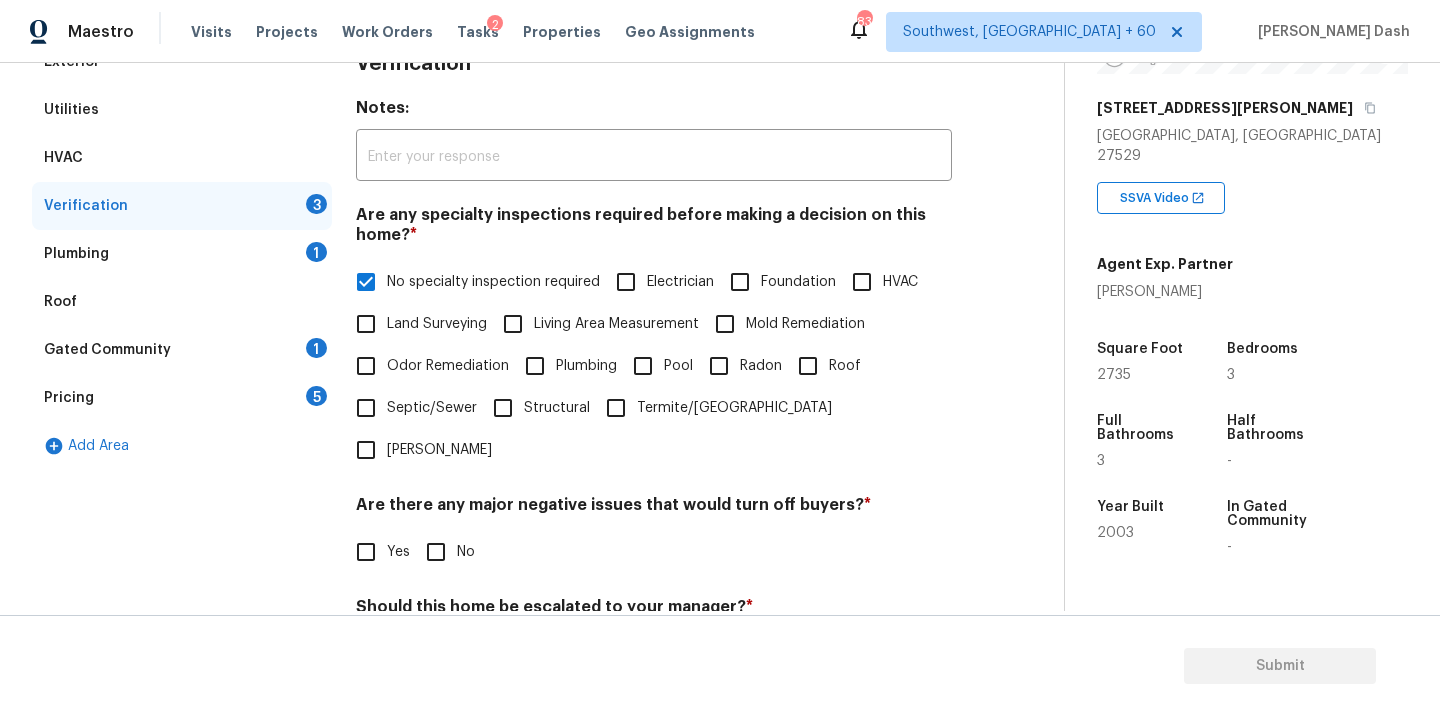 scroll, scrollTop: 464, scrollLeft: 0, axis: vertical 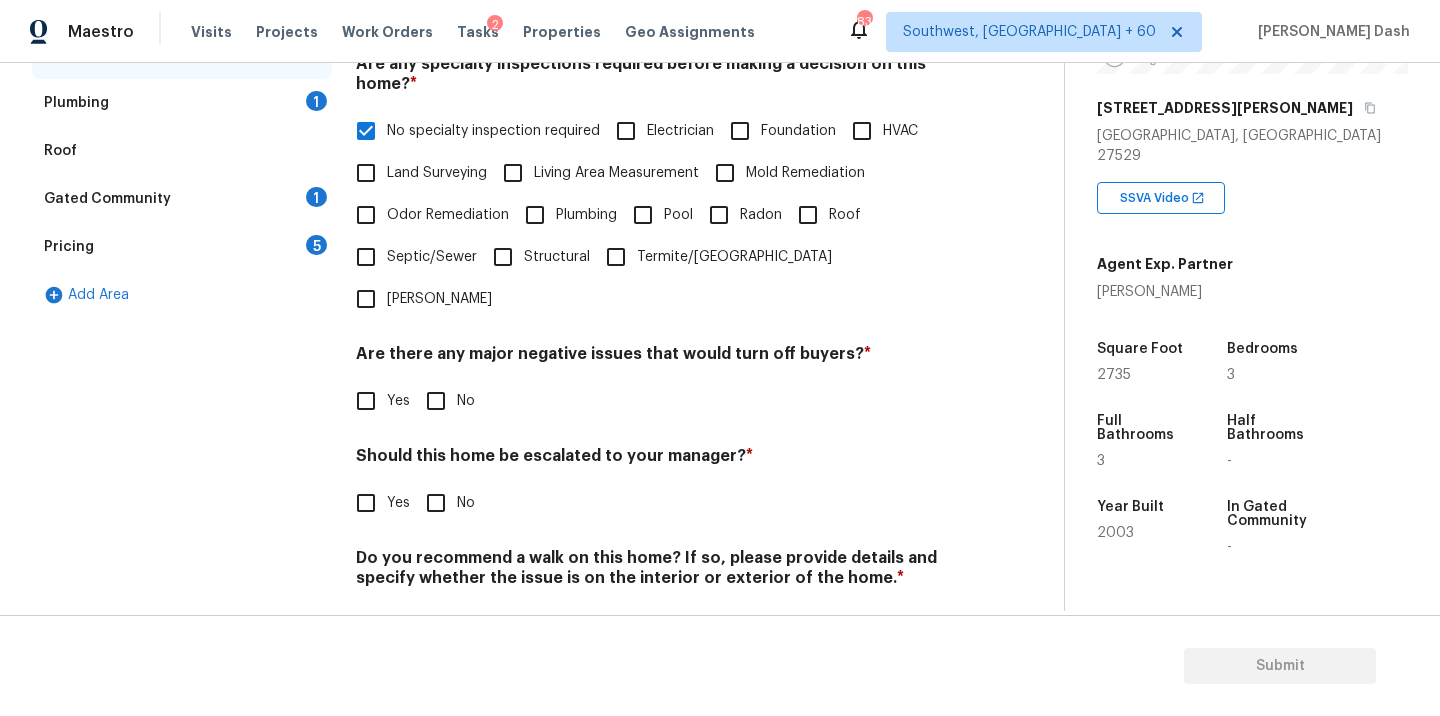 click on "Do you recommend a walk on this home? If so, please provide details and specify whether the issue is on the interior or exterior of the home.  *" at bounding box center [654, 572] 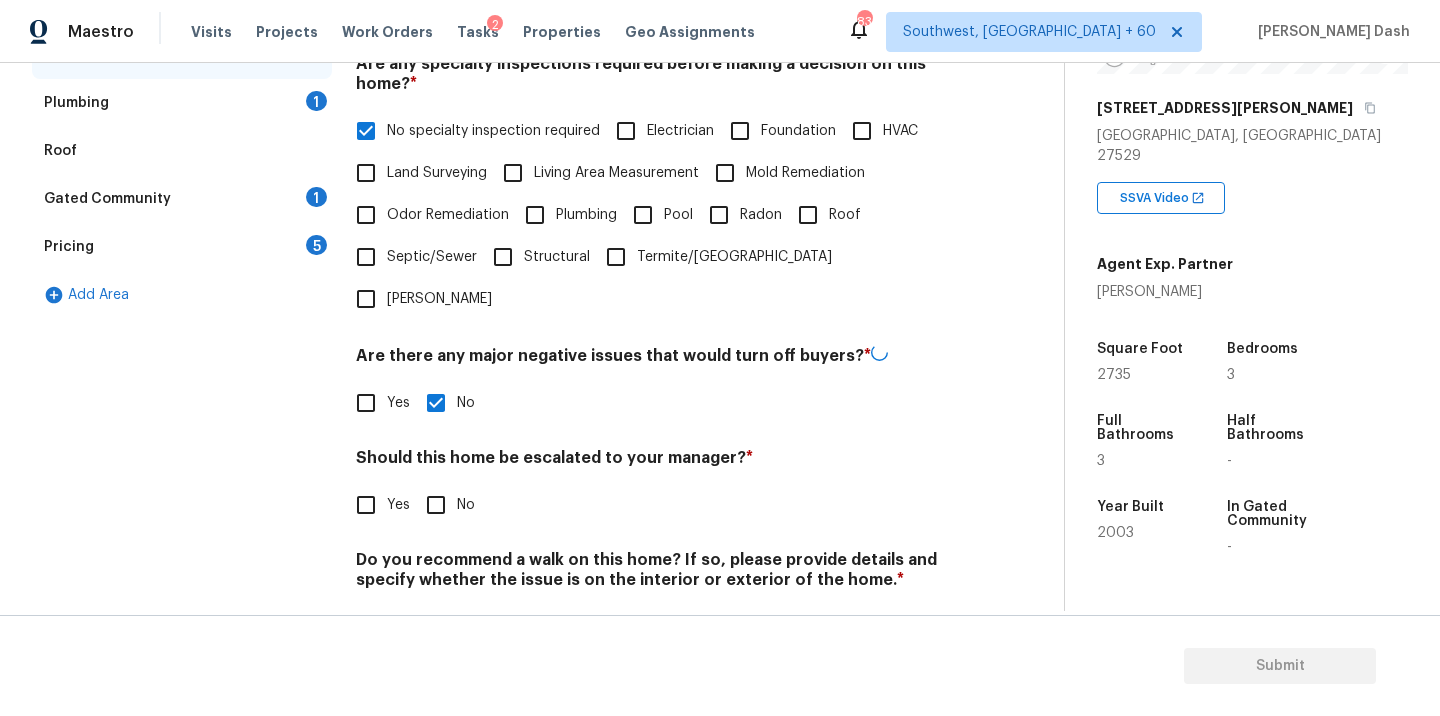 click on "Yes" at bounding box center (366, 505) 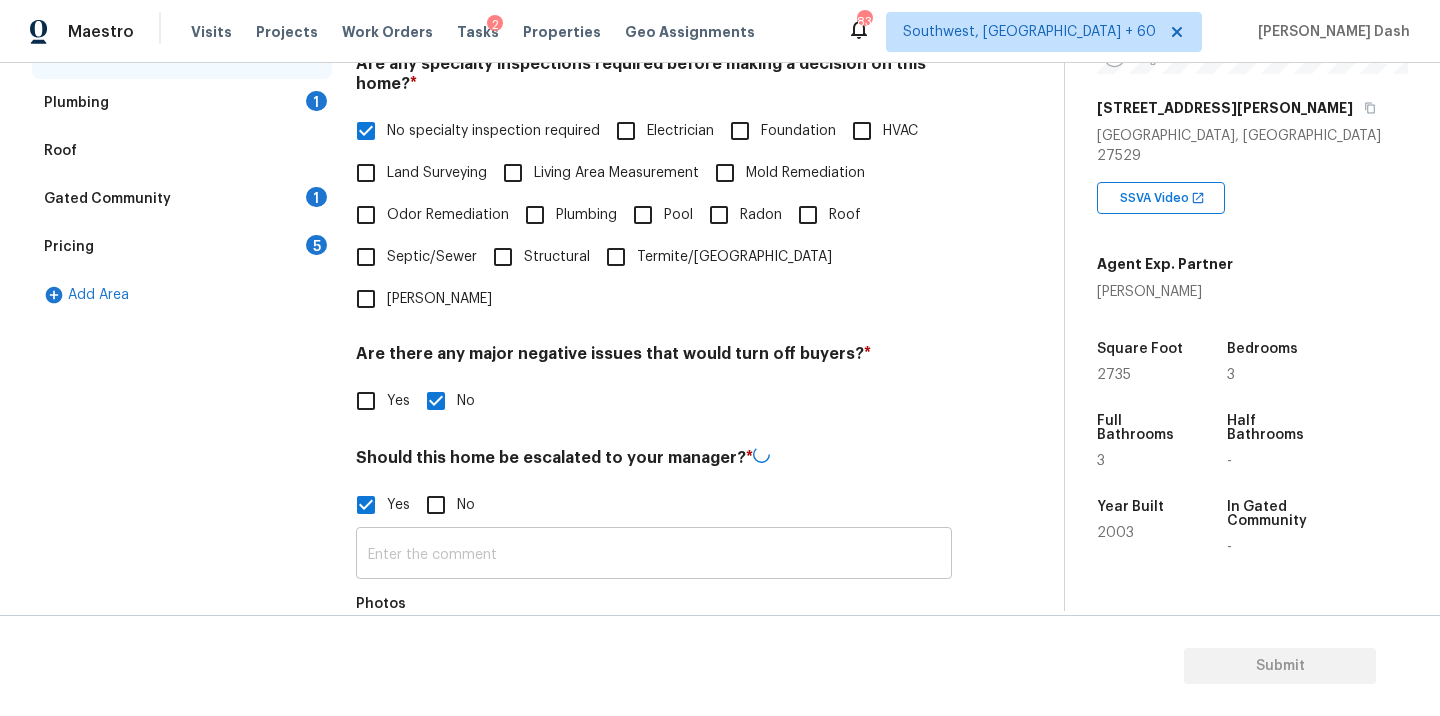 click at bounding box center [654, 555] 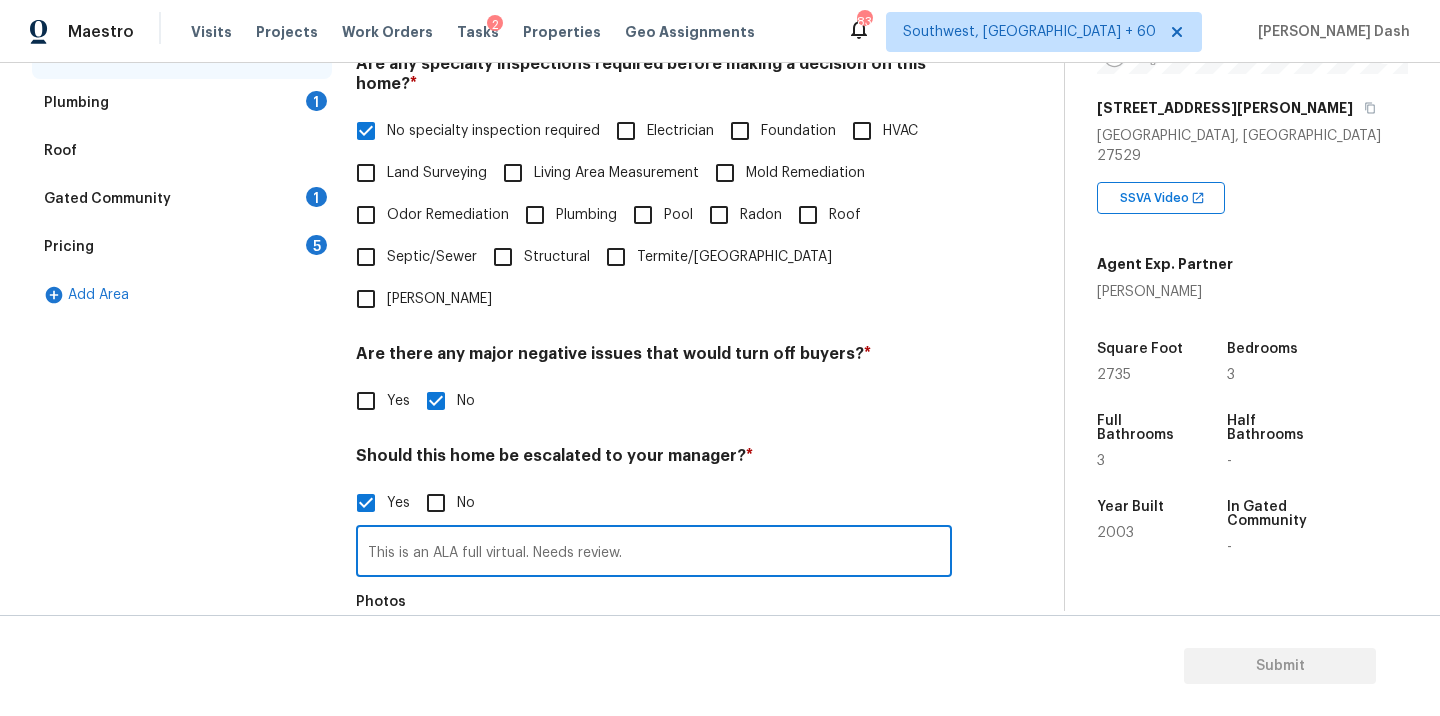 type on "This is an ALA full virtual. Needs review." 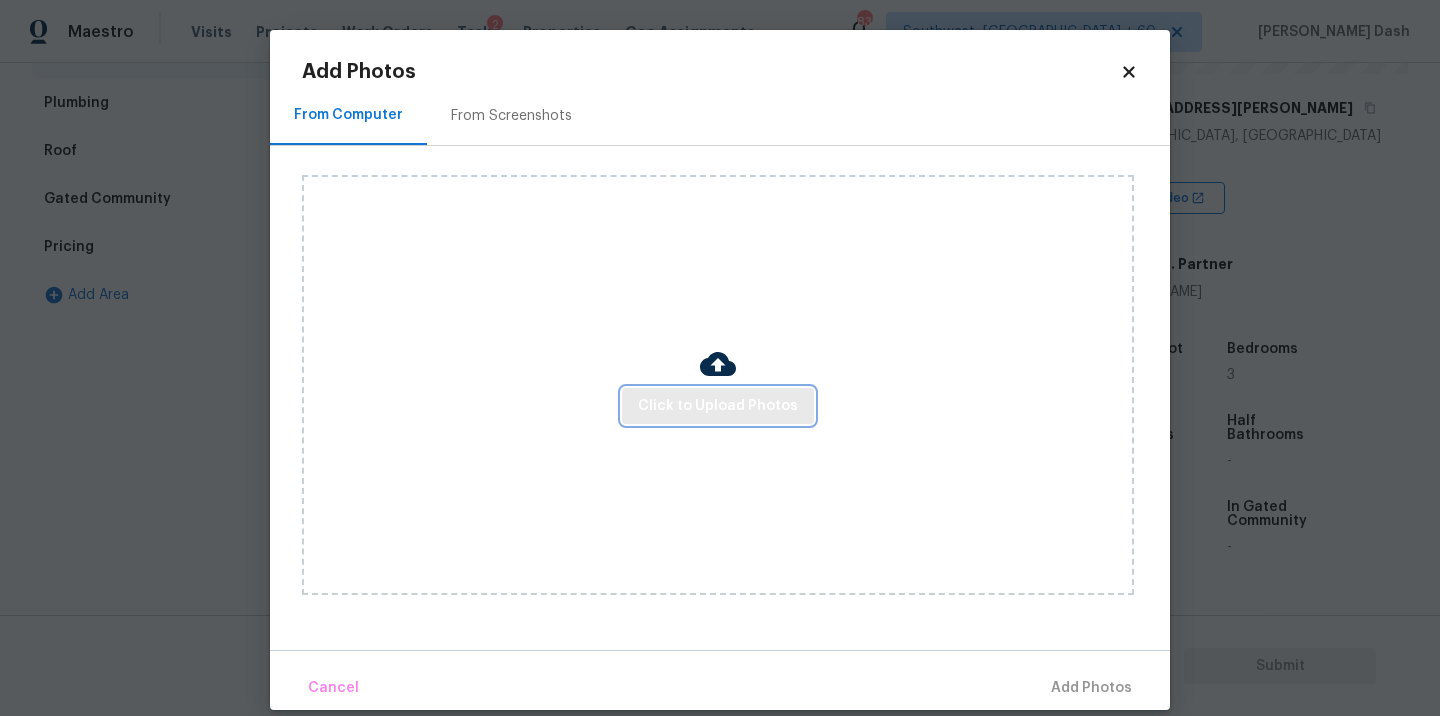 click on "Click to Upload Photos" at bounding box center (718, 406) 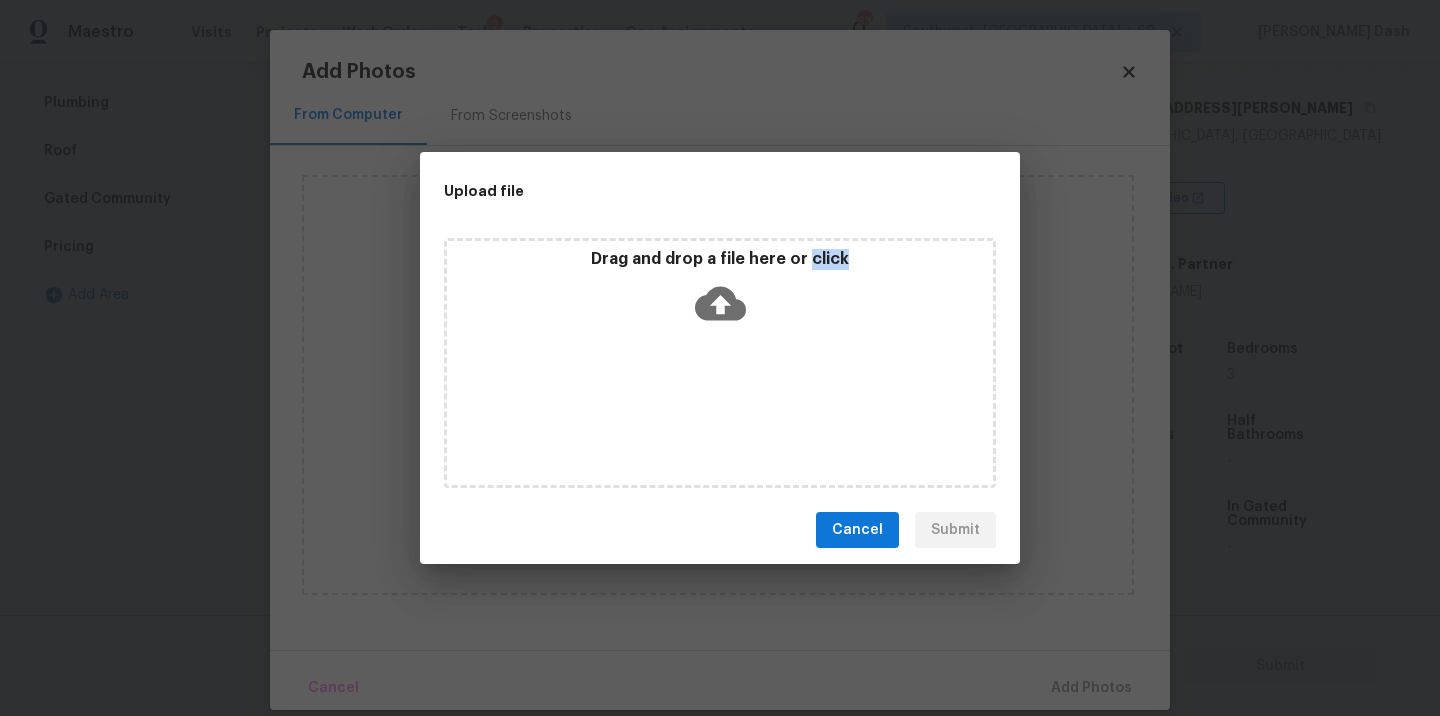 click on "Drag and drop a file here or click" at bounding box center (720, 363) 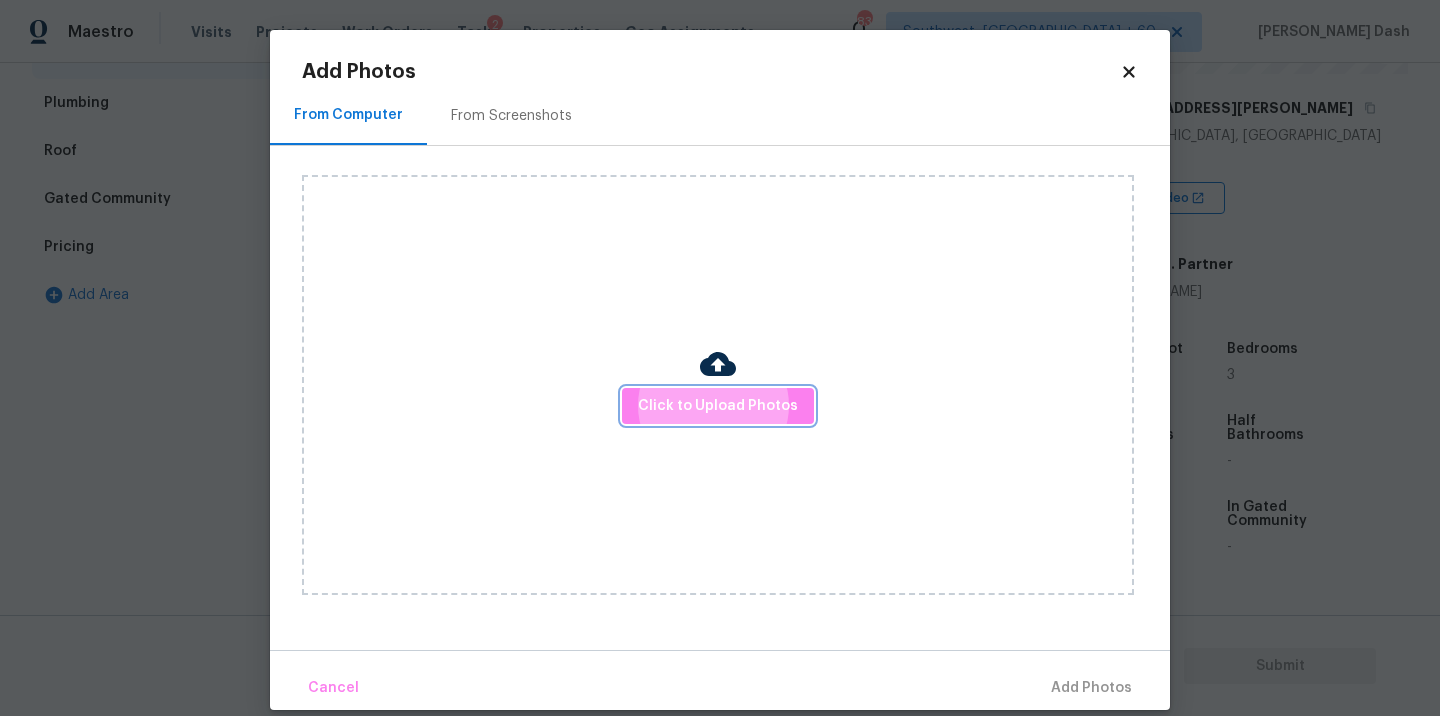 type 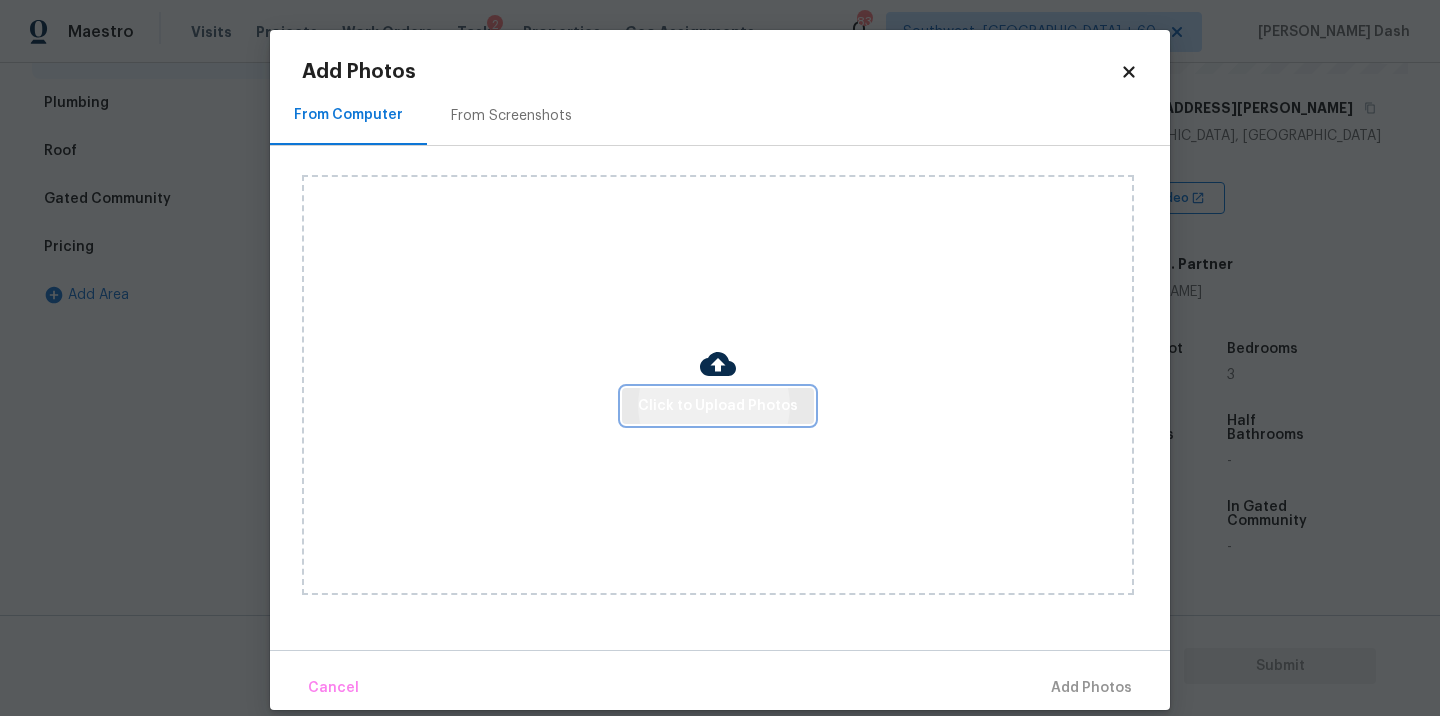 click on "Click to Upload Photos" at bounding box center [718, 406] 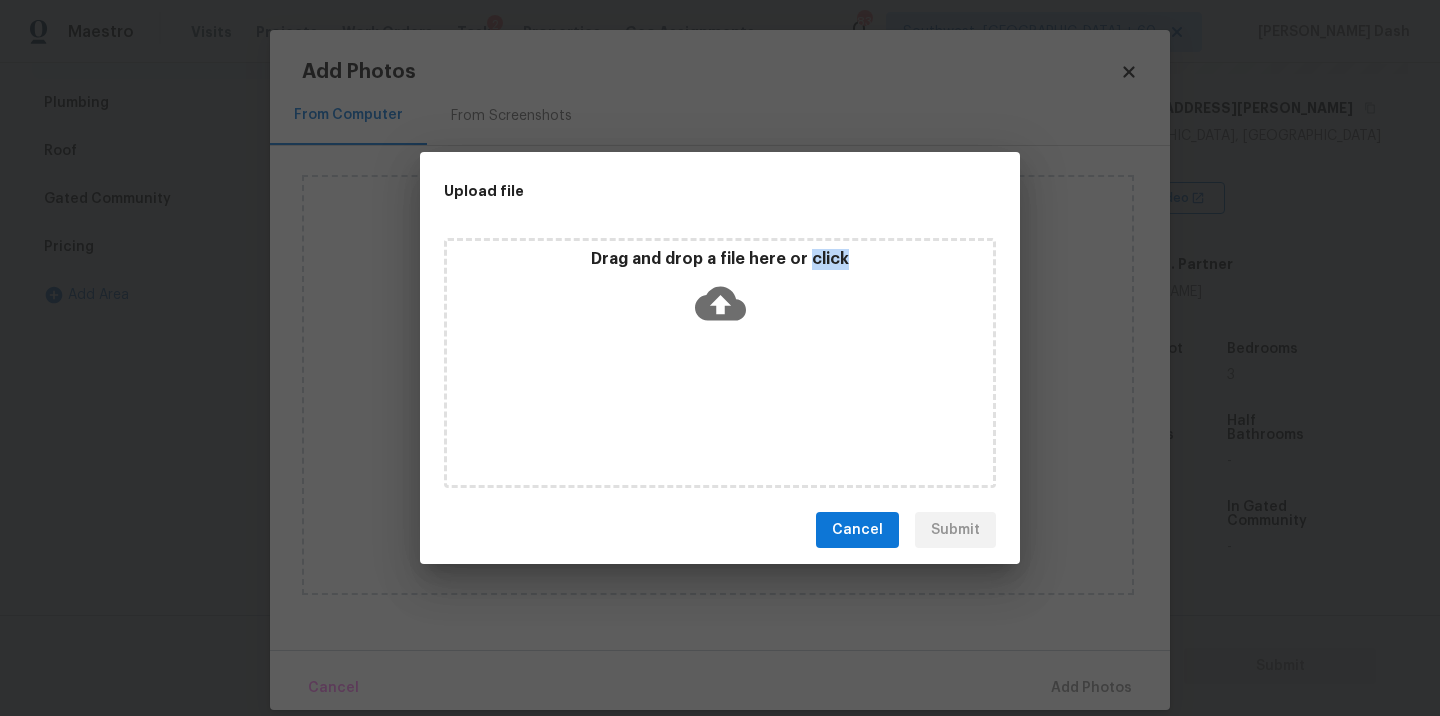 click on "Drag and drop a file here or click" at bounding box center [720, 363] 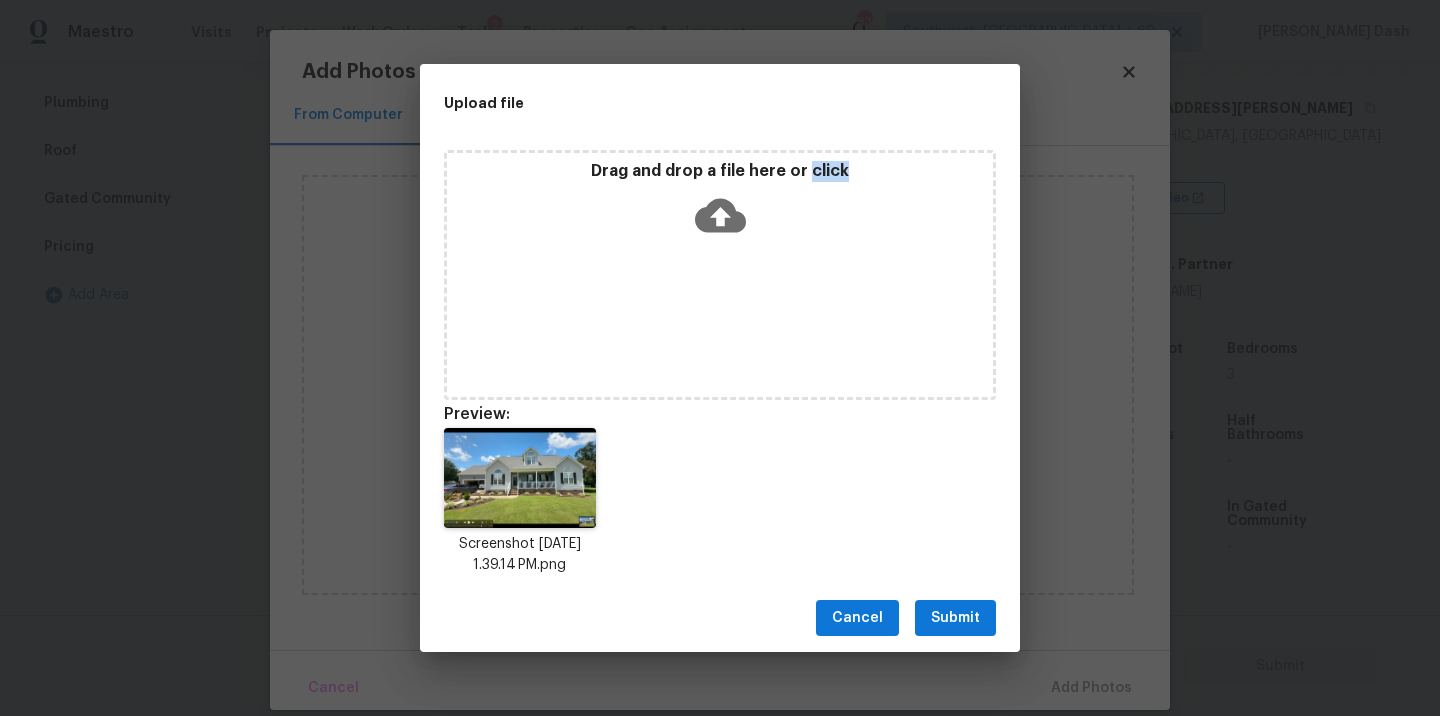 click on "Submit" at bounding box center [955, 618] 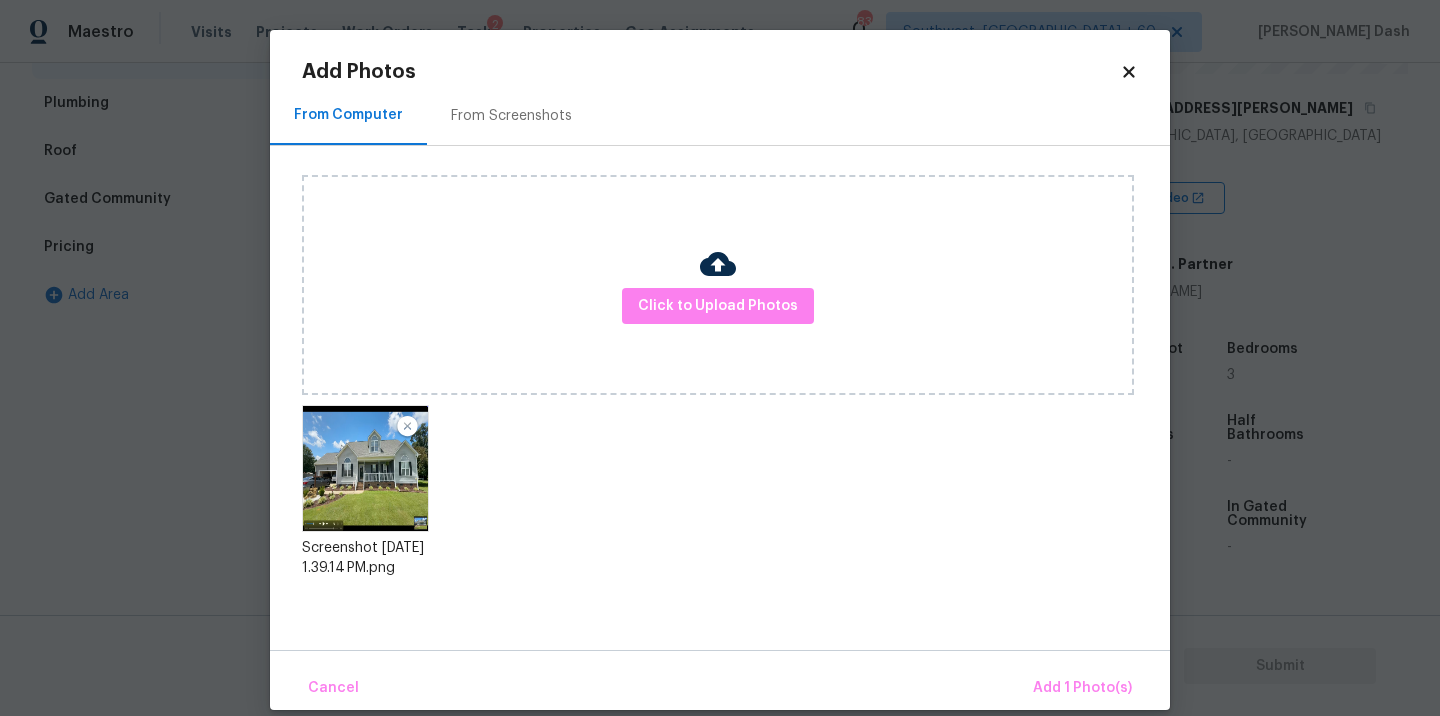 click on "Cancel Add 1 Photo(s)" at bounding box center [720, 680] 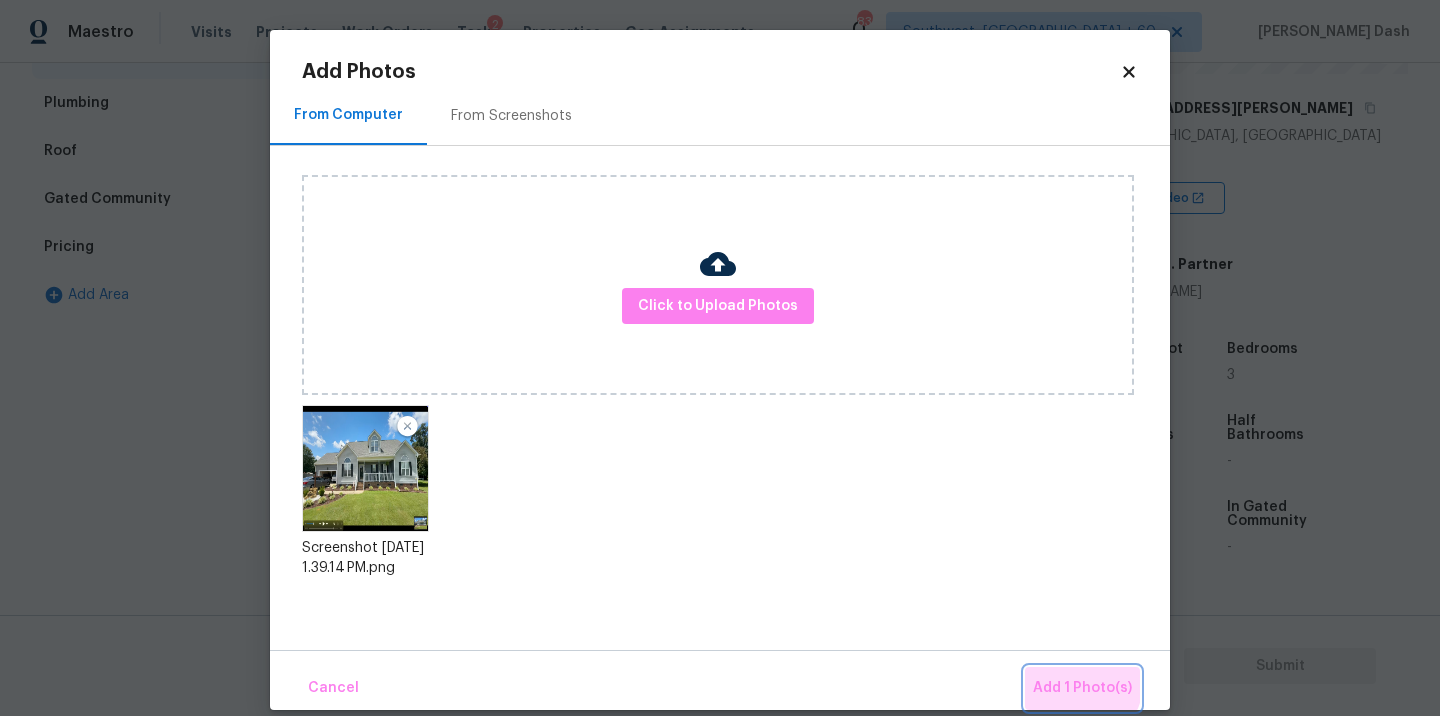 click on "Add 1 Photo(s)" at bounding box center (1082, 688) 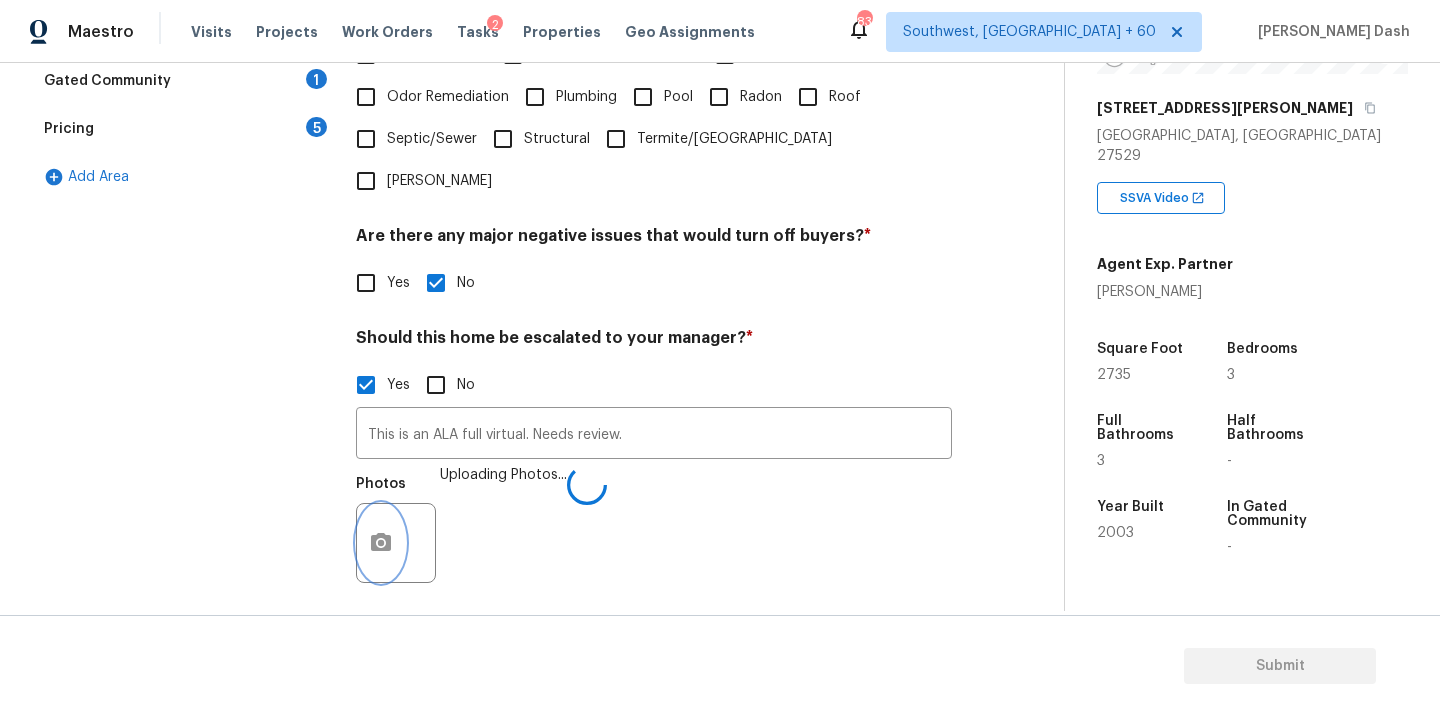 scroll, scrollTop: 677, scrollLeft: 0, axis: vertical 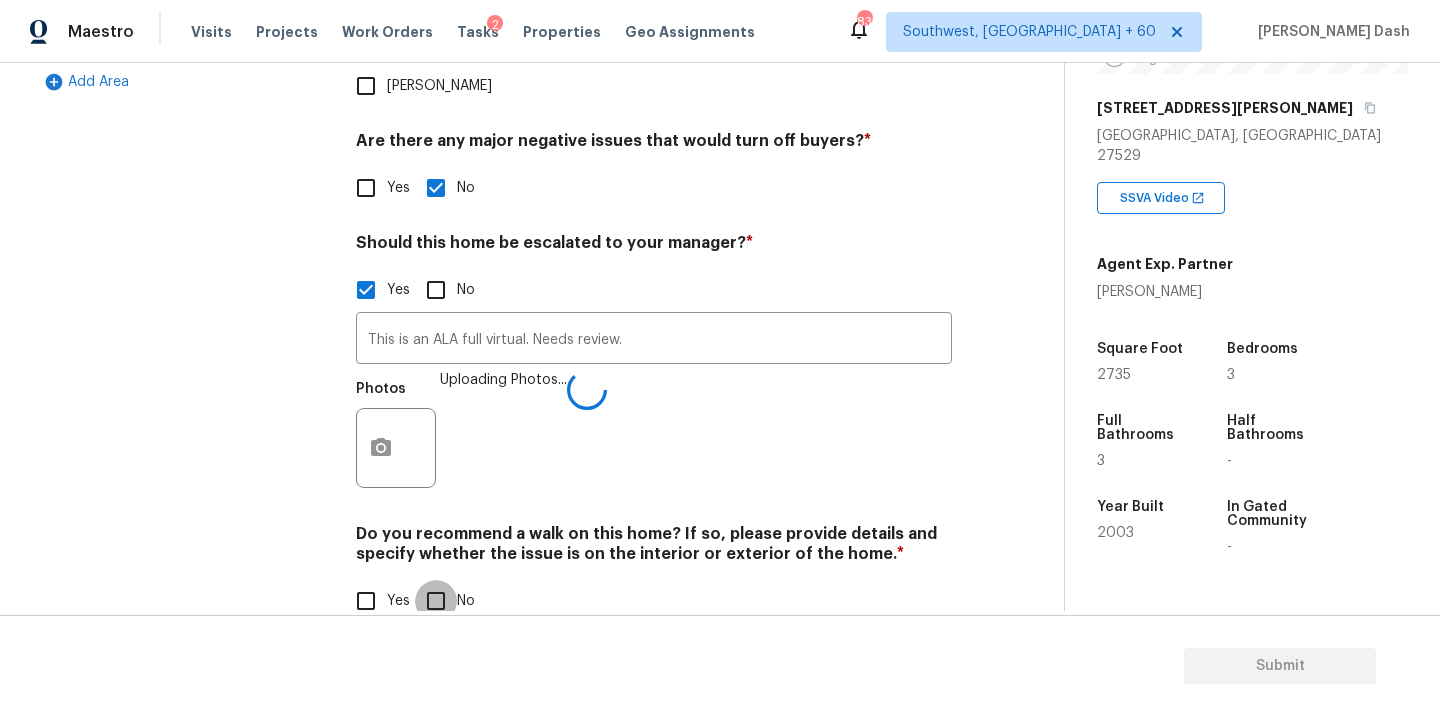 click on "No" at bounding box center [436, 601] 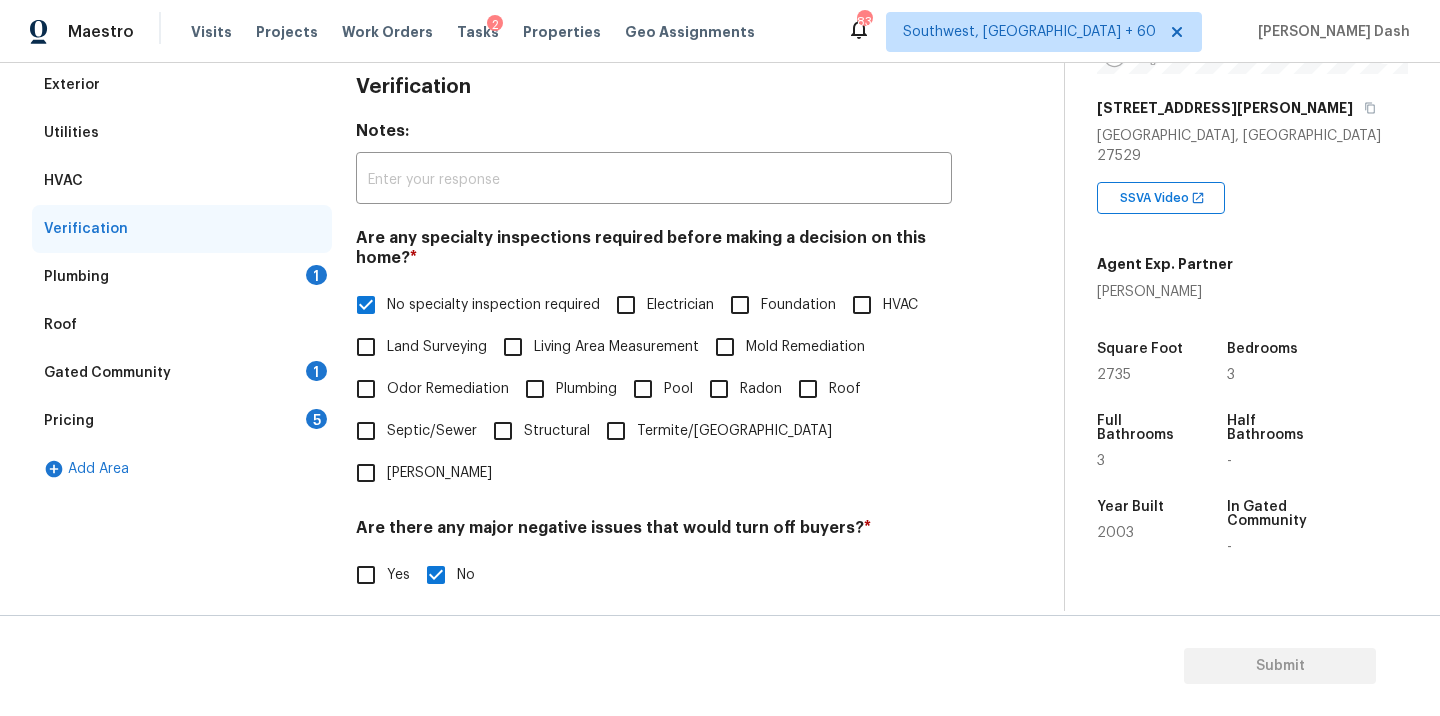 scroll, scrollTop: 157, scrollLeft: 0, axis: vertical 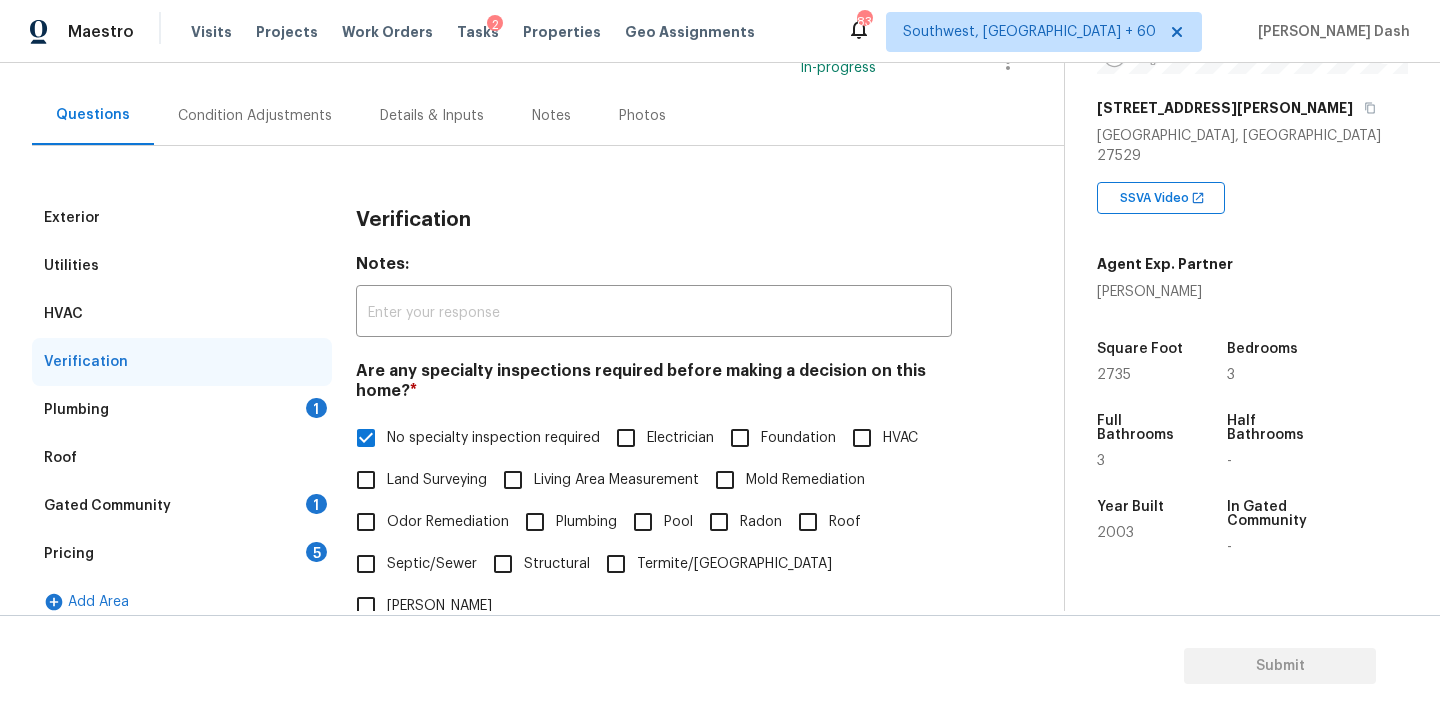 click on "Plumbing 1" at bounding box center (182, 410) 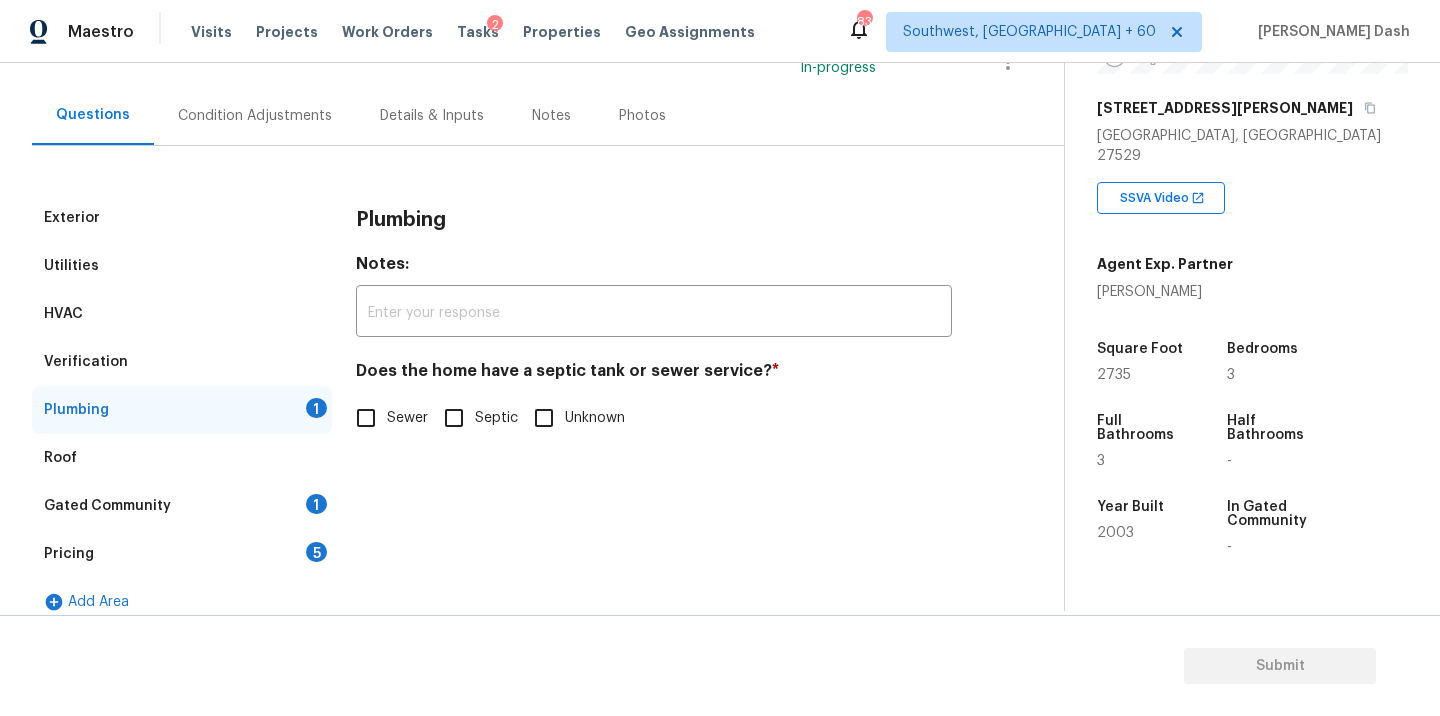 click on "Sewer" at bounding box center [407, 418] 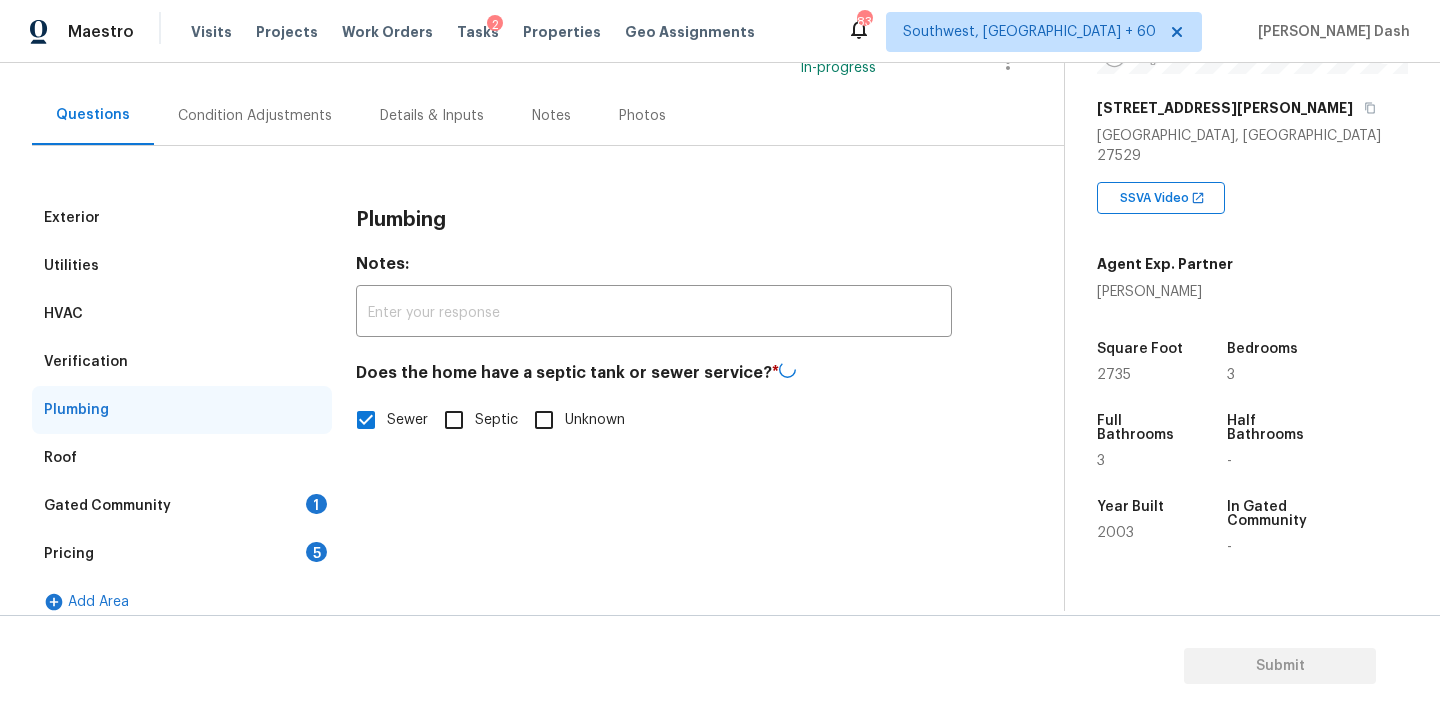 click on "Gated Community 1" at bounding box center [182, 506] 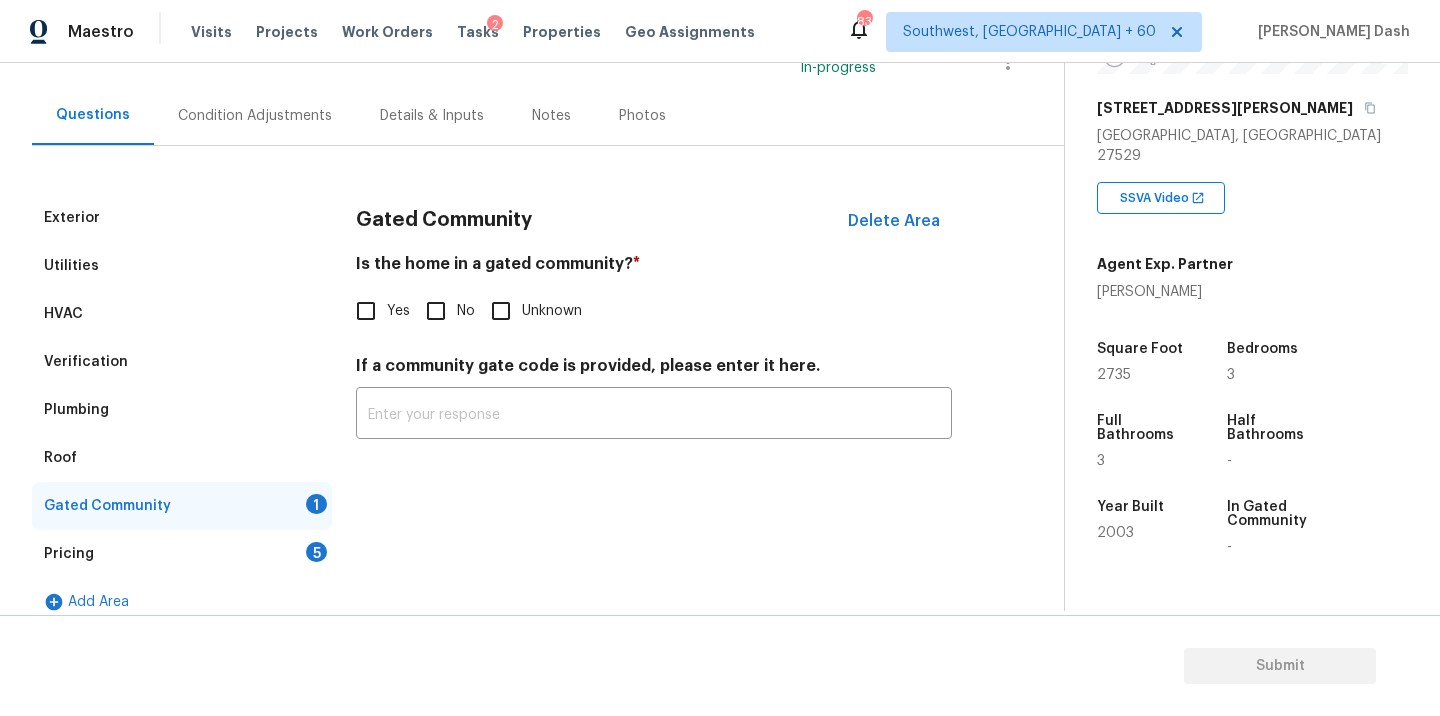 click on "Yes No Unknown" at bounding box center (654, 311) 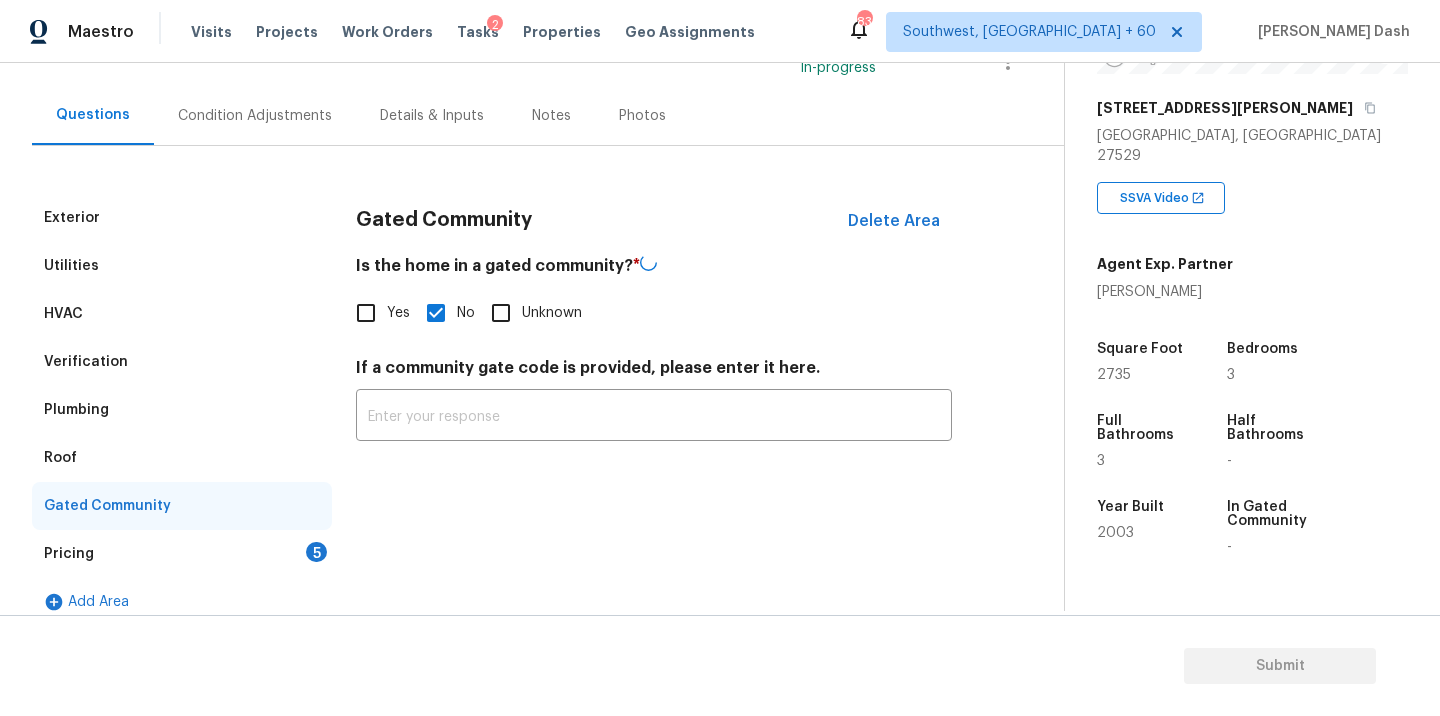 click on "Pricing 5" at bounding box center [182, 554] 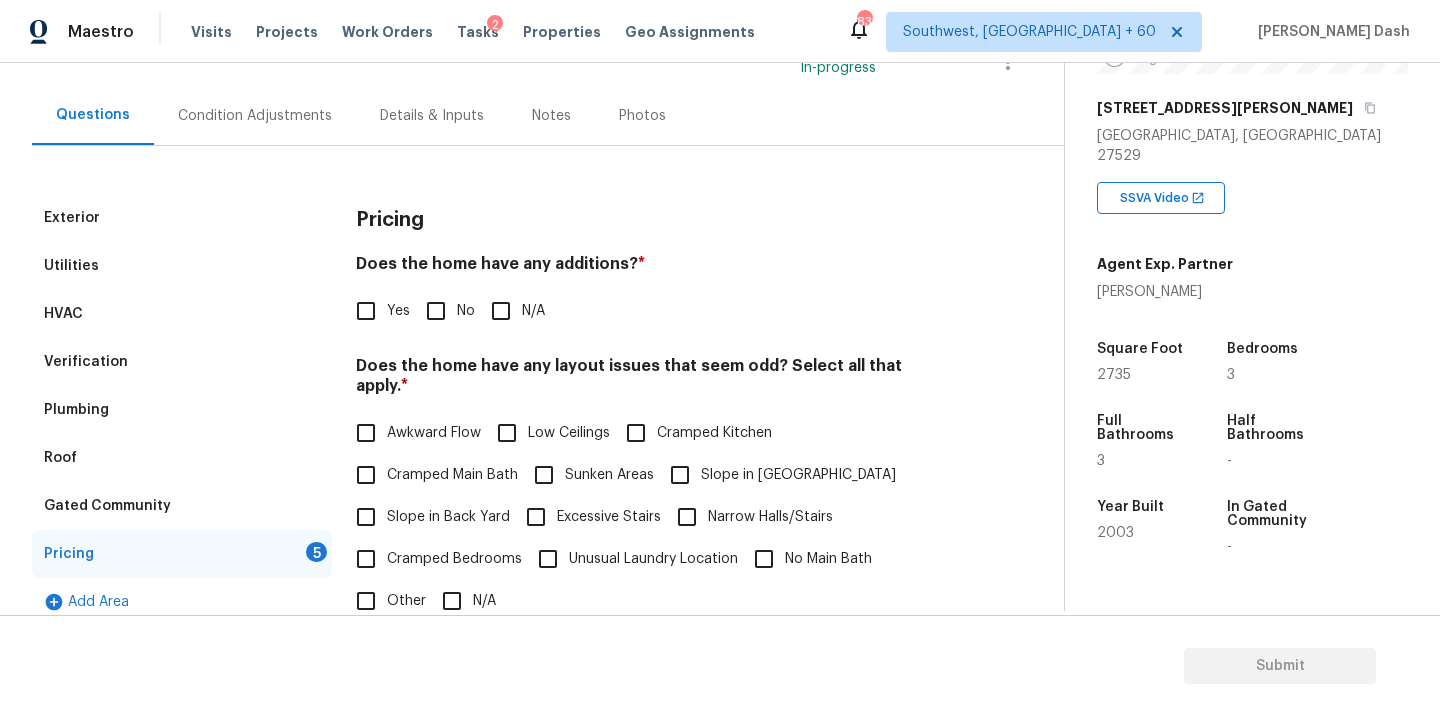 click on "Does the home have any additions?  * Yes No N/A" at bounding box center (654, 293) 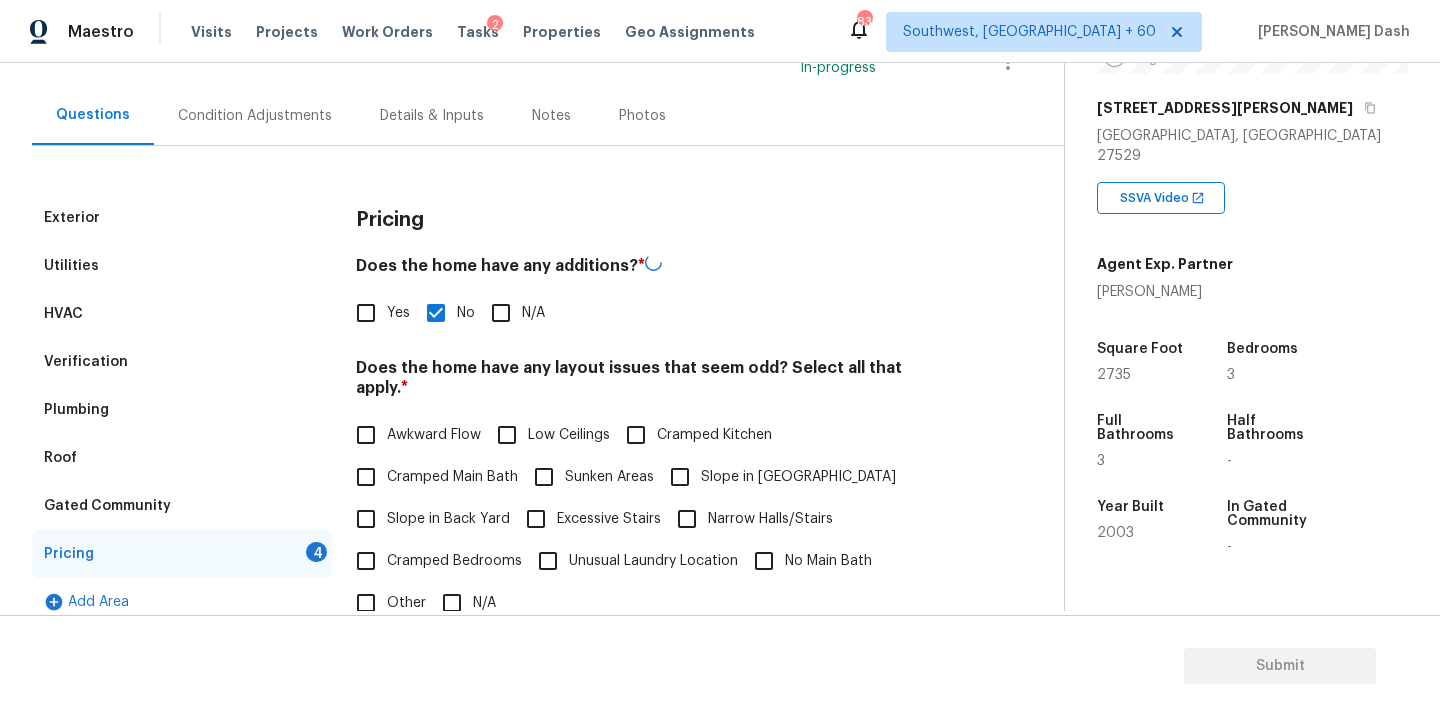 click on "N/A" at bounding box center (452, 603) 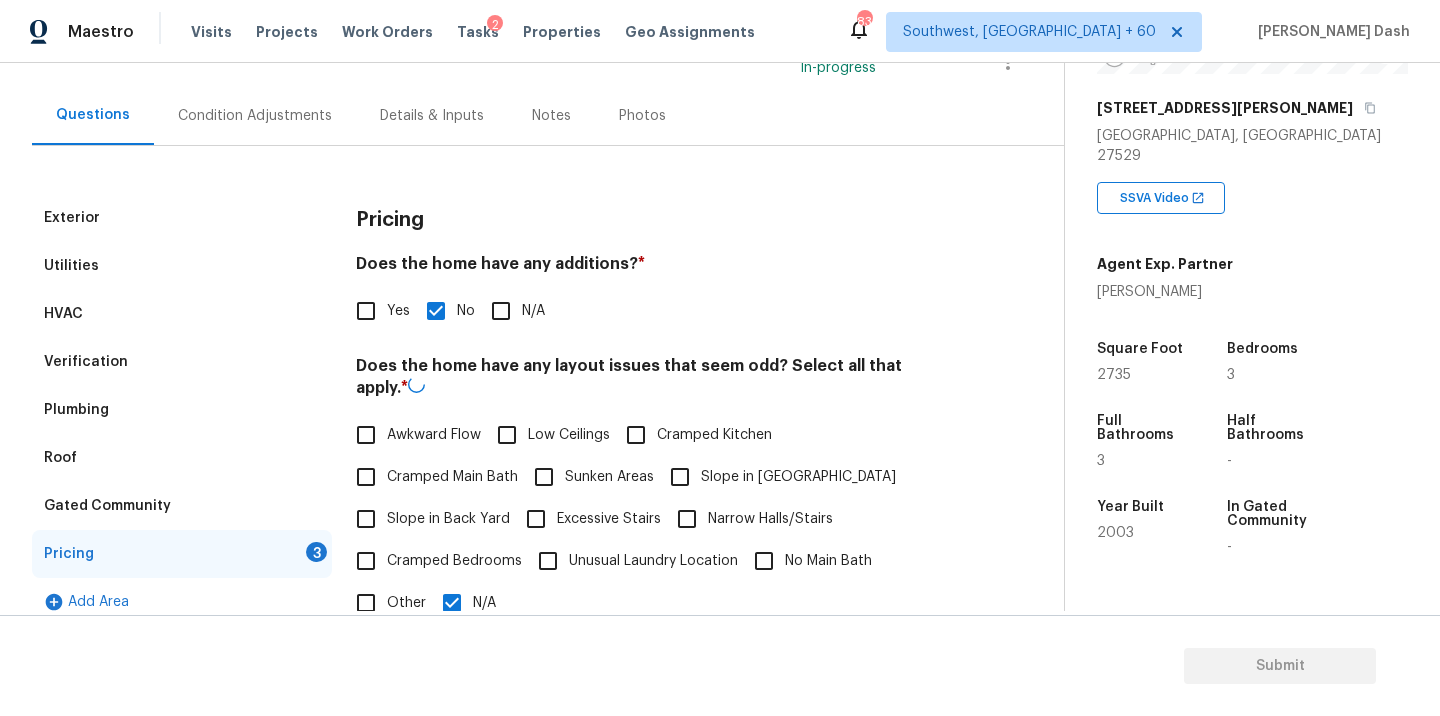 scroll, scrollTop: 374, scrollLeft: 0, axis: vertical 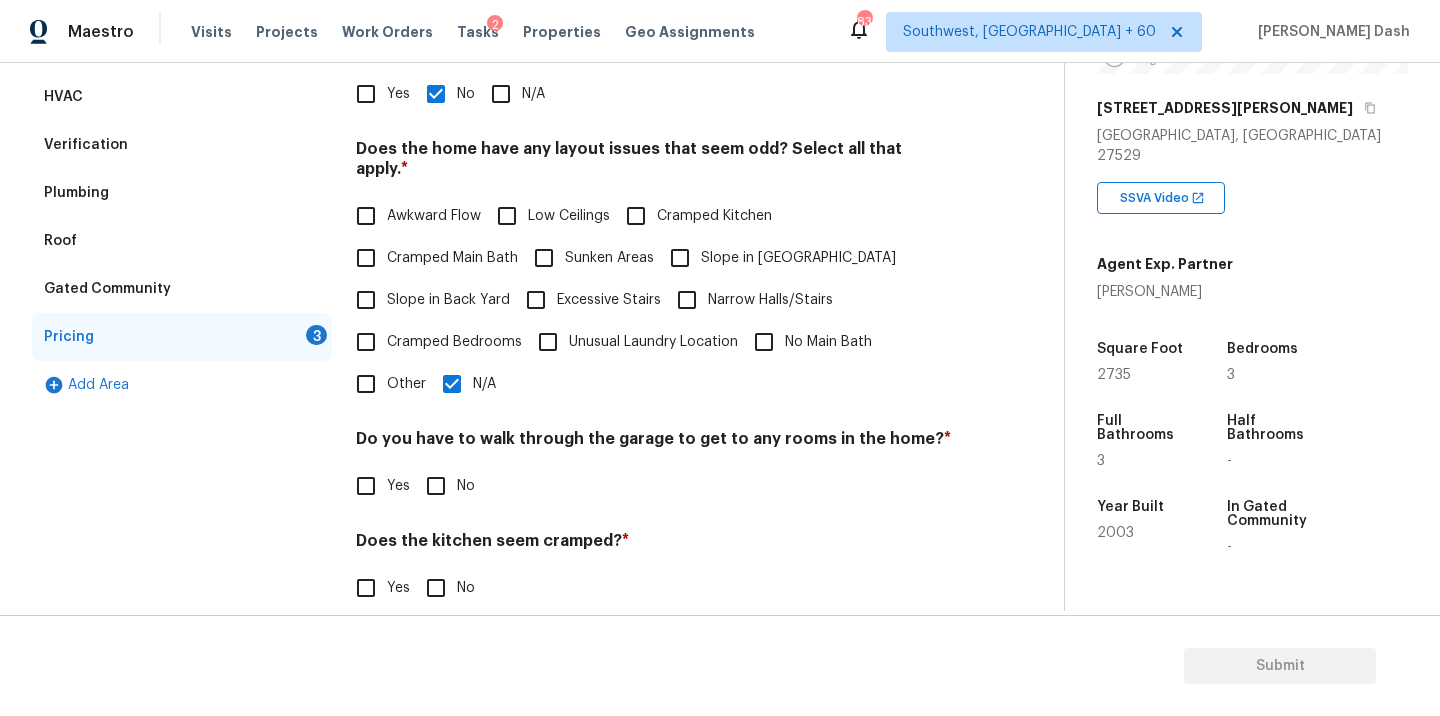 click on "Pricing Does the home have any additions?  * Yes No N/A Does the home have any layout issues that seem odd? Select all that apply.  * Awkward Flow Low Ceilings Cramped Kitchen Cramped Main Bath Sunken Areas Slope in Front Yard Slope in Back Yard Excessive Stairs Narrow Halls/Stairs Cramped Bedrooms Unusual Laundry Location No Main Bath Other N/A Do you have to walk through the garage to get to any rooms in the home?  * Yes No Does the kitchen seem cramped?  * Yes No Does the home appear to be very outdated?  * Yes No" at bounding box center (654, 356) 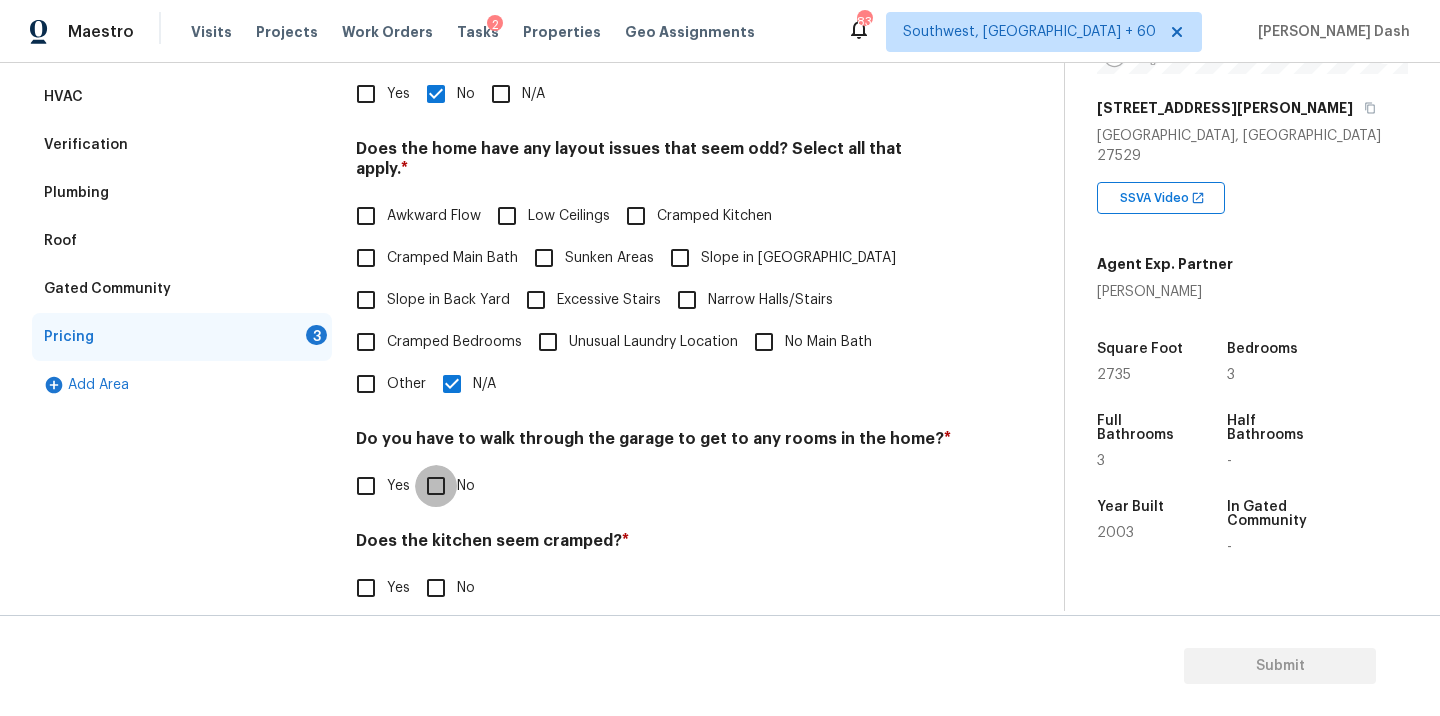 click on "No" at bounding box center [436, 486] 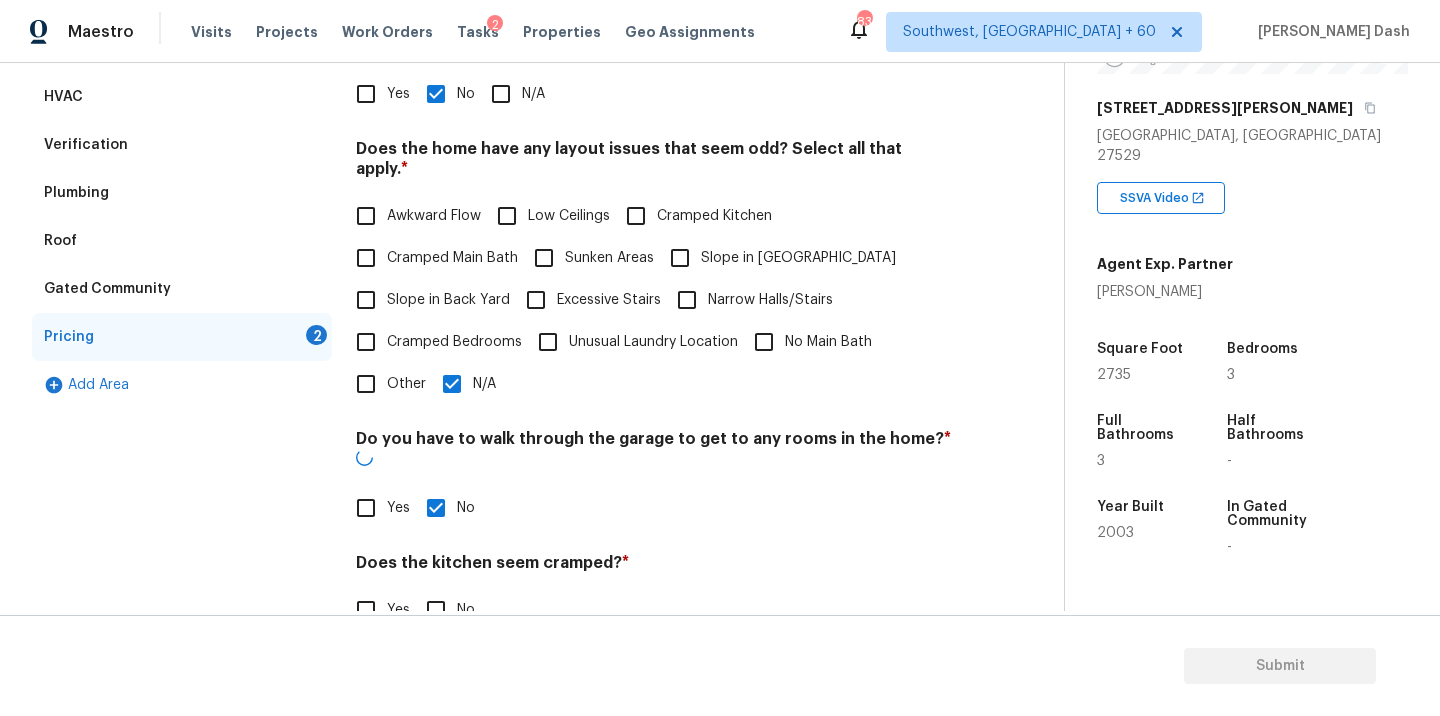 click on "No" at bounding box center (436, 610) 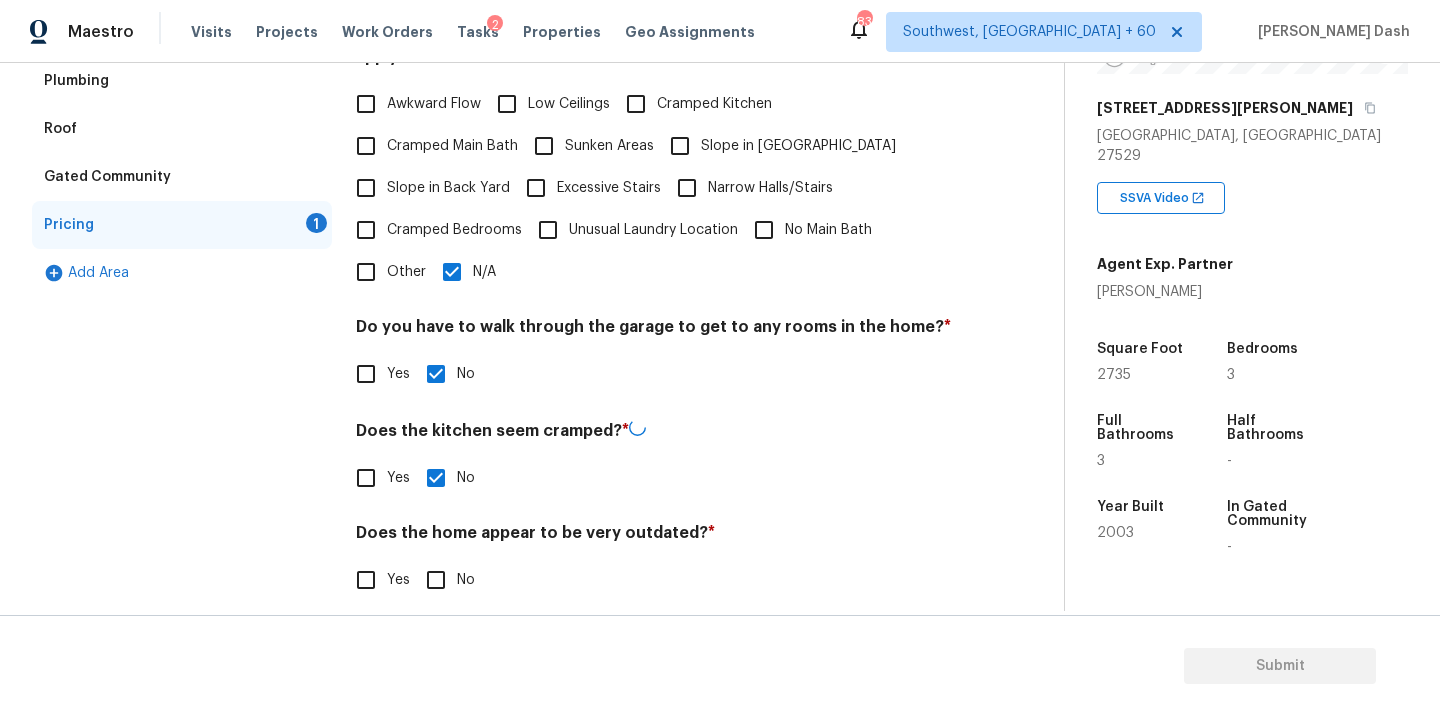 scroll, scrollTop: 484, scrollLeft: 0, axis: vertical 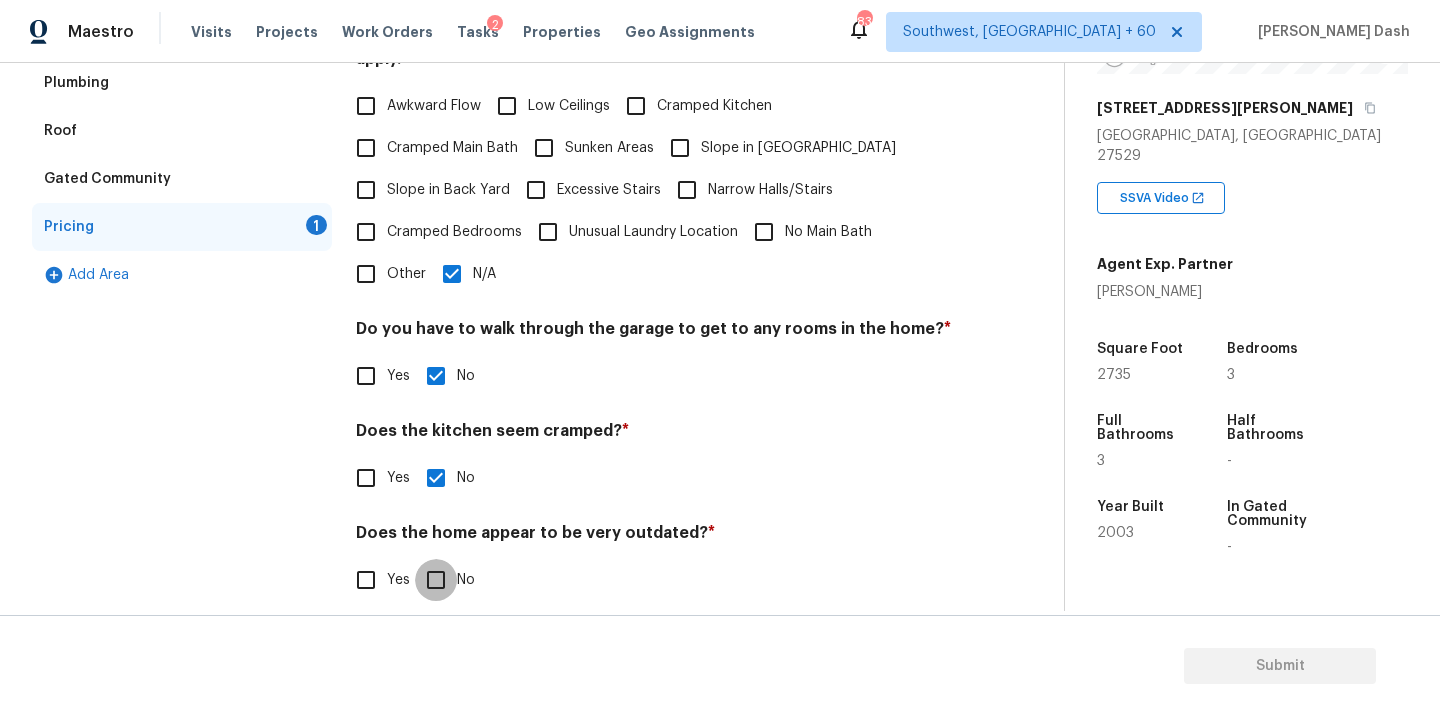 click on "No" at bounding box center [436, 580] 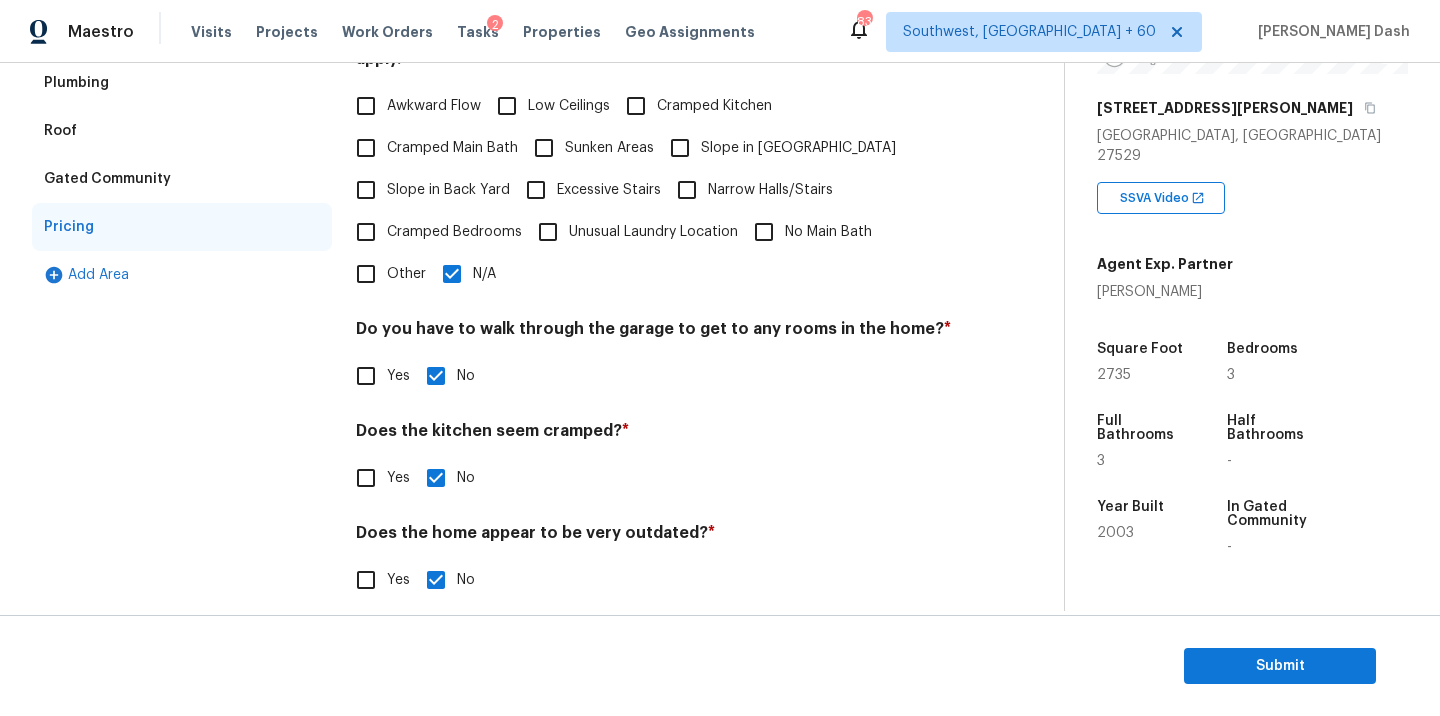 click on "Other" at bounding box center [366, 274] 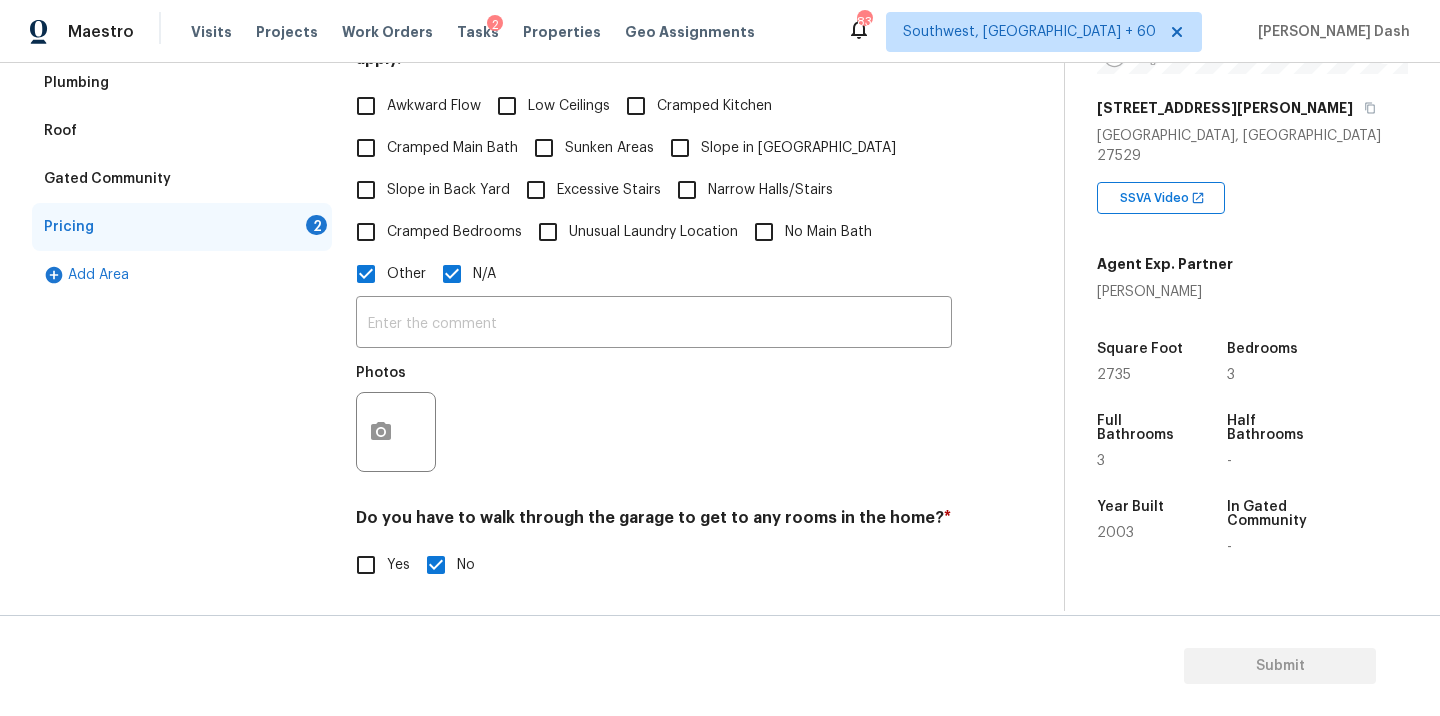 click on "N/A" at bounding box center (452, 274) 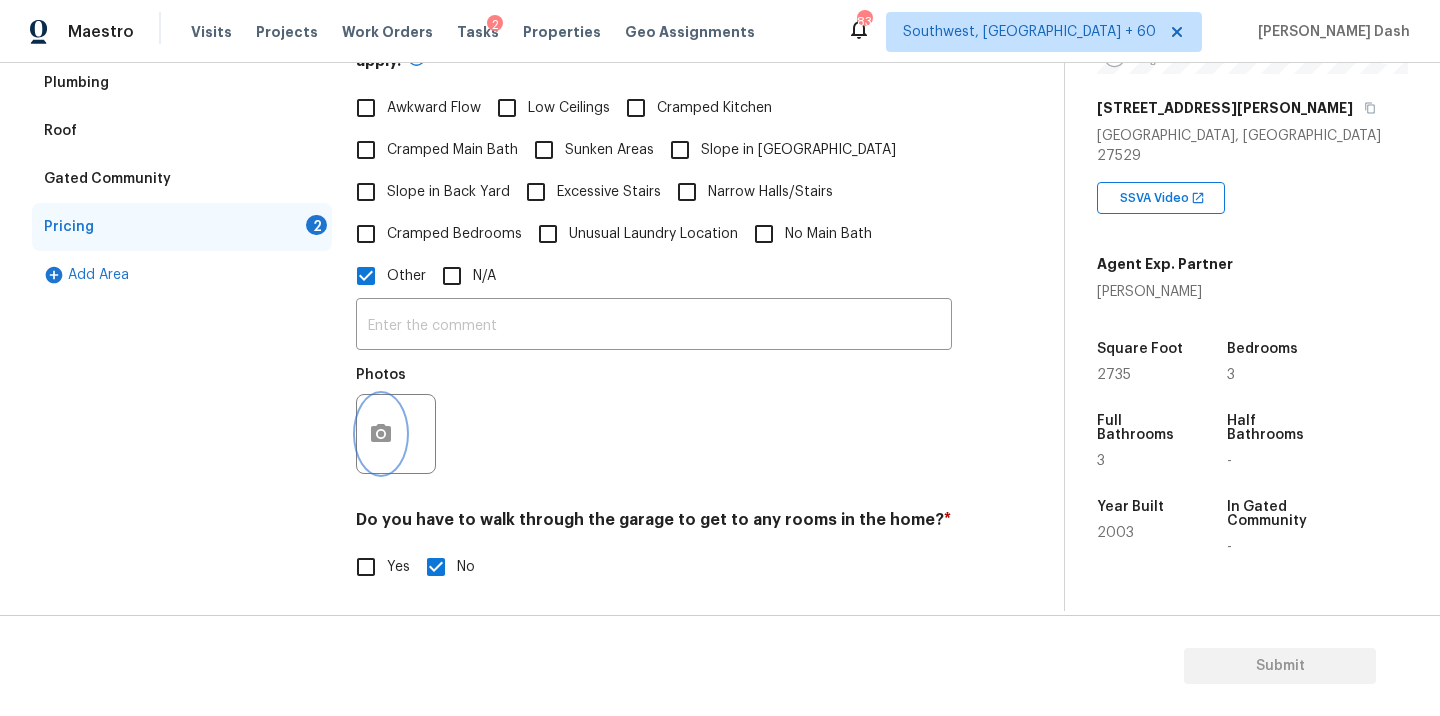 click at bounding box center [381, 434] 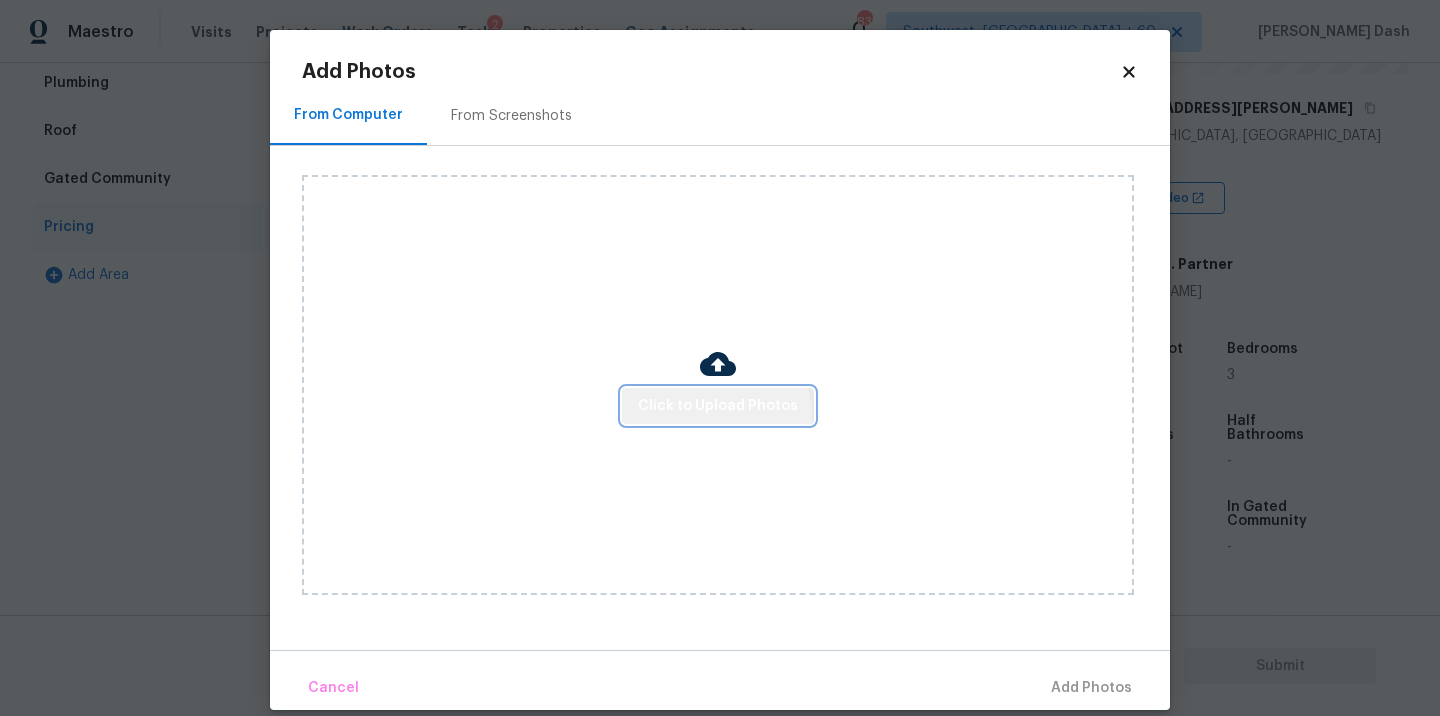click on "Click to Upload Photos" at bounding box center [718, 406] 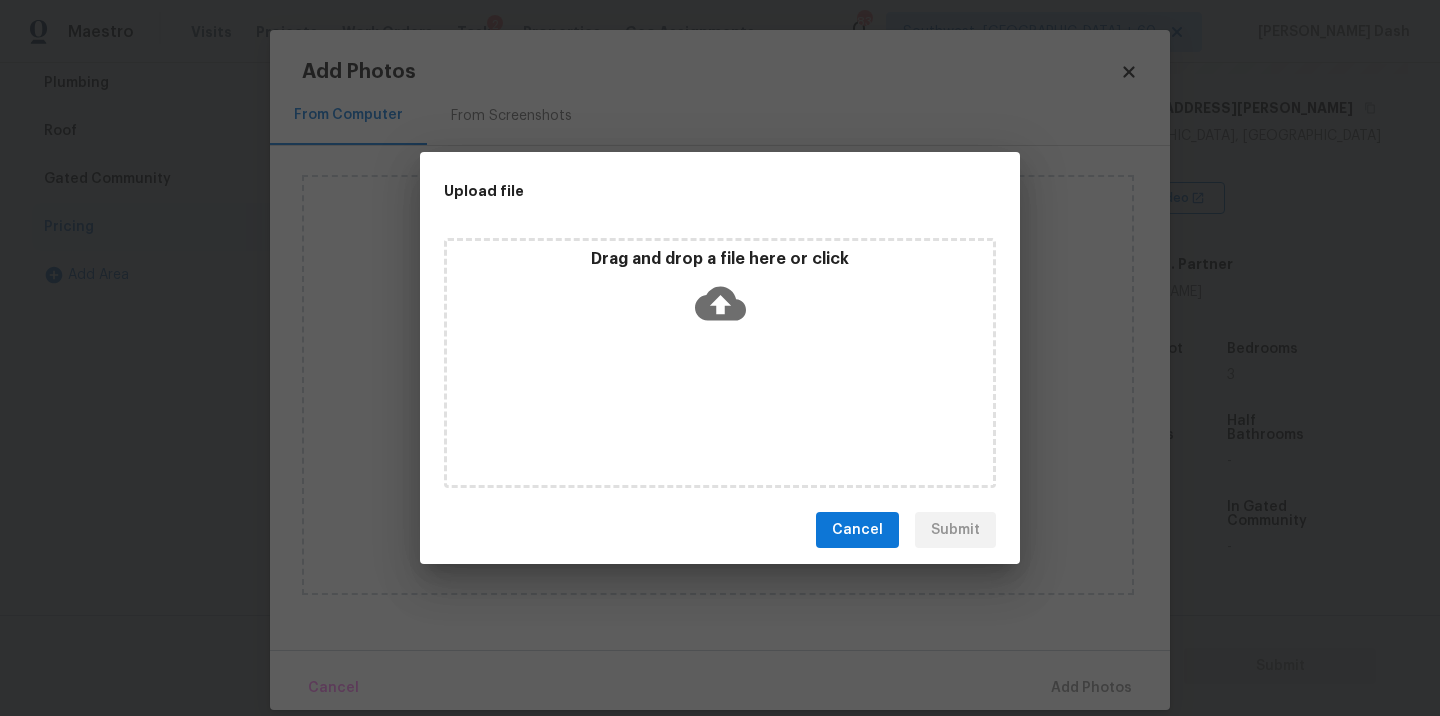 click on "Drag and drop a file here or click" at bounding box center [720, 363] 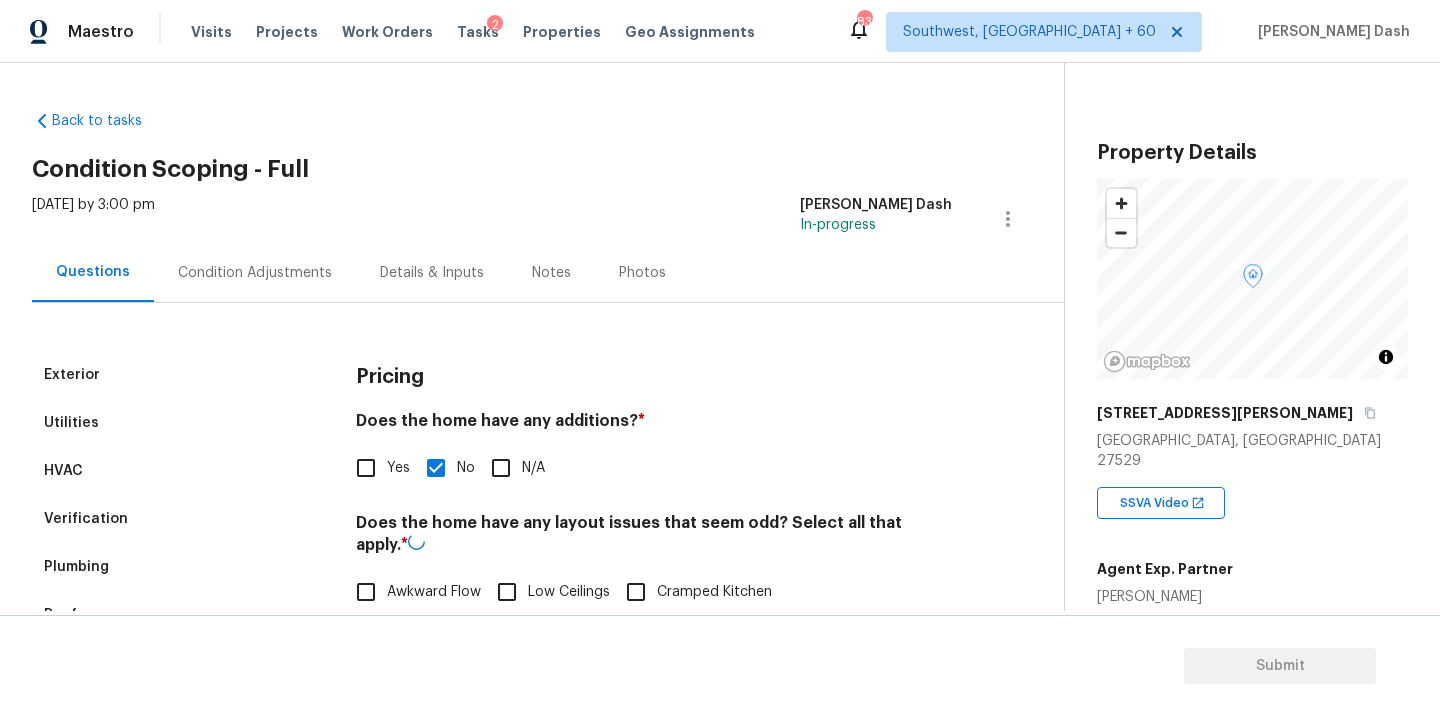 scroll, scrollTop: 0, scrollLeft: 0, axis: both 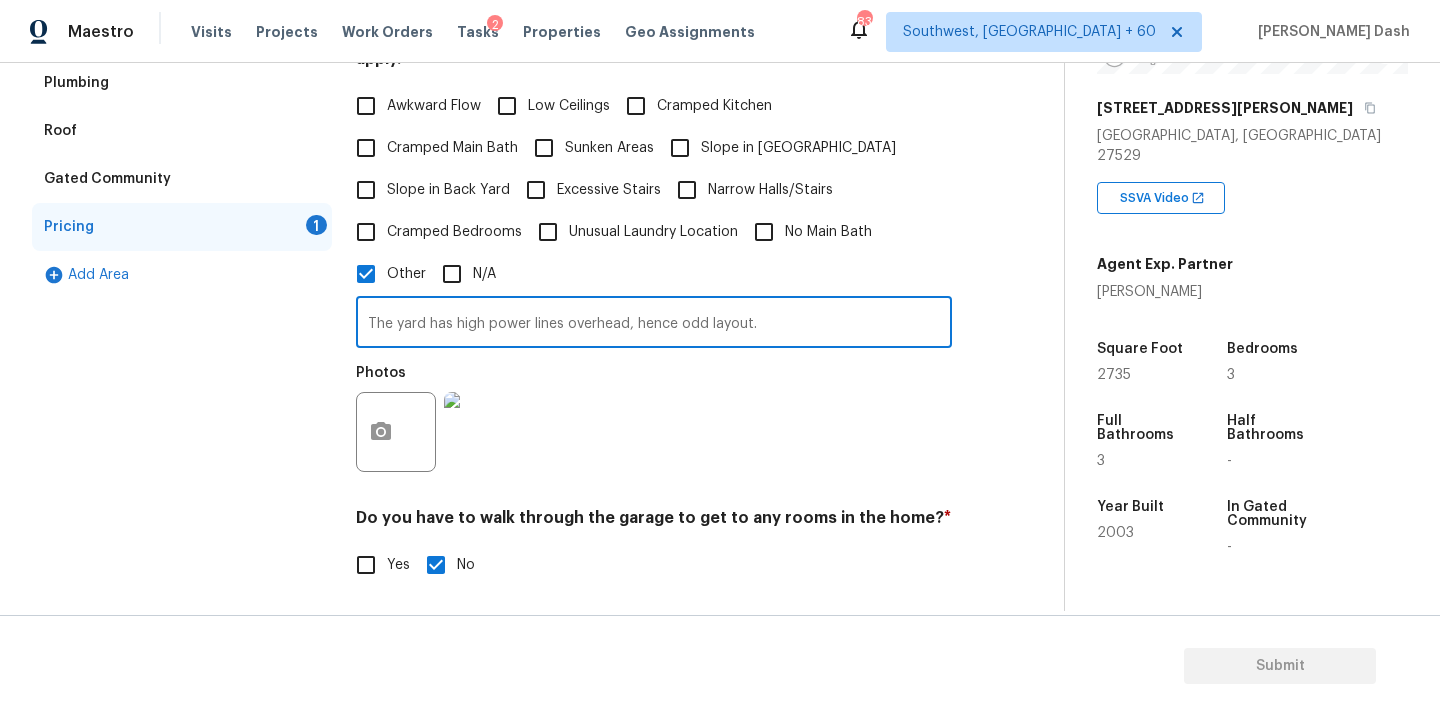 type on "The yard has high power lines overhead, hence odd layout." 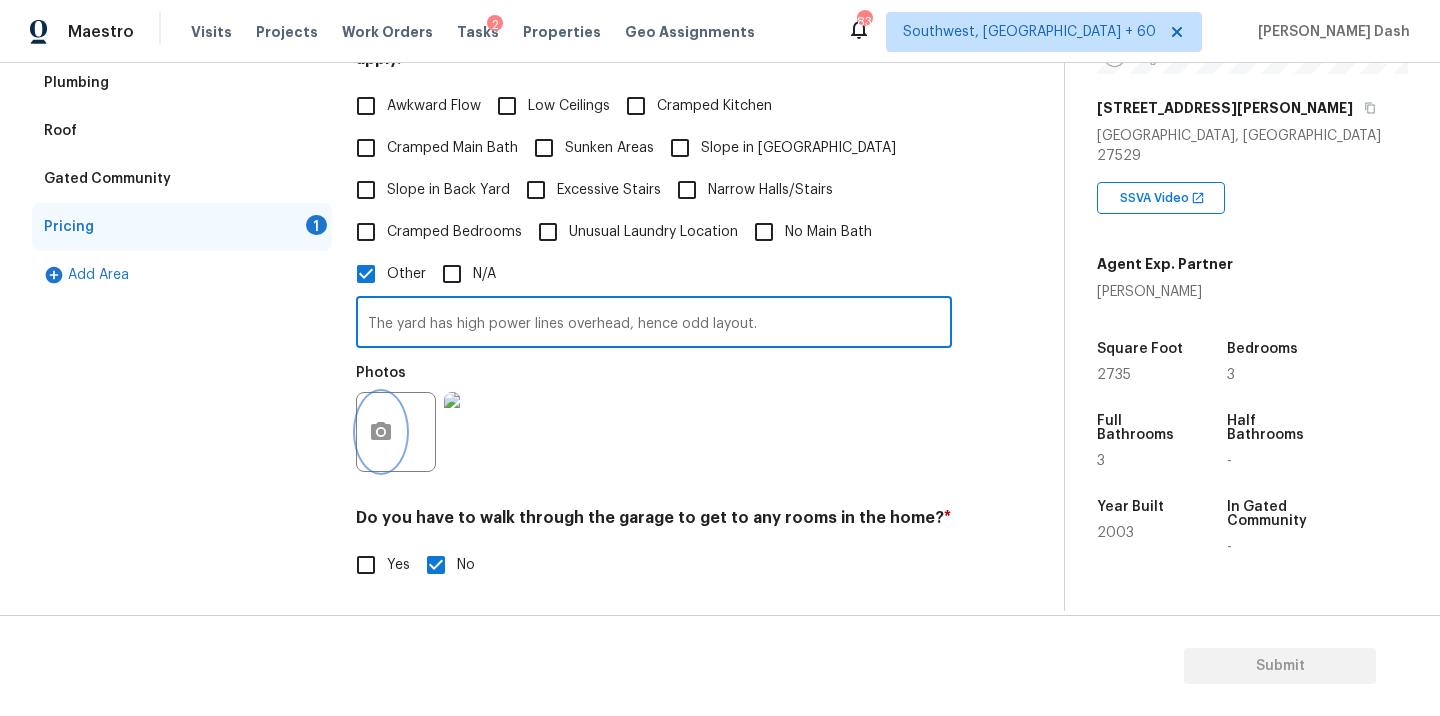 click at bounding box center (381, 432) 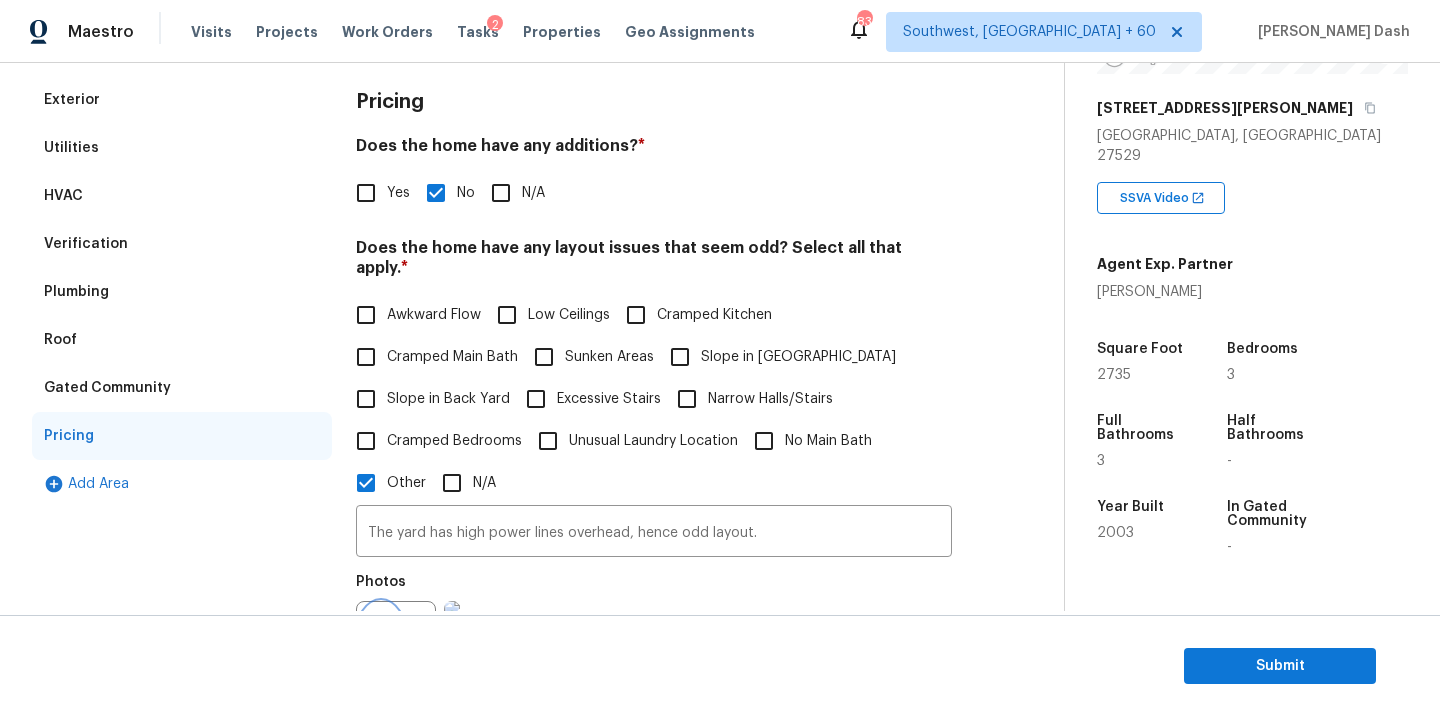 scroll, scrollTop: 170, scrollLeft: 0, axis: vertical 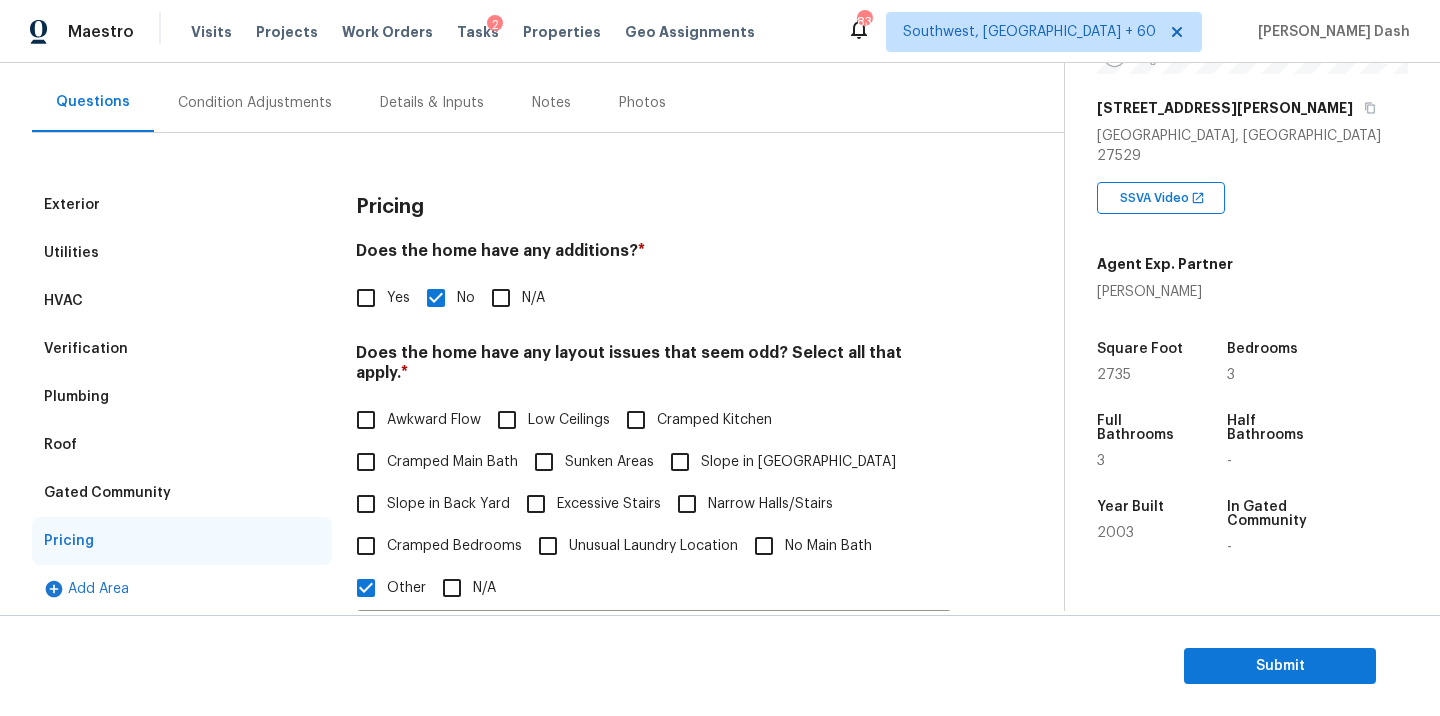 click on "Condition Adjustments" at bounding box center [255, 103] 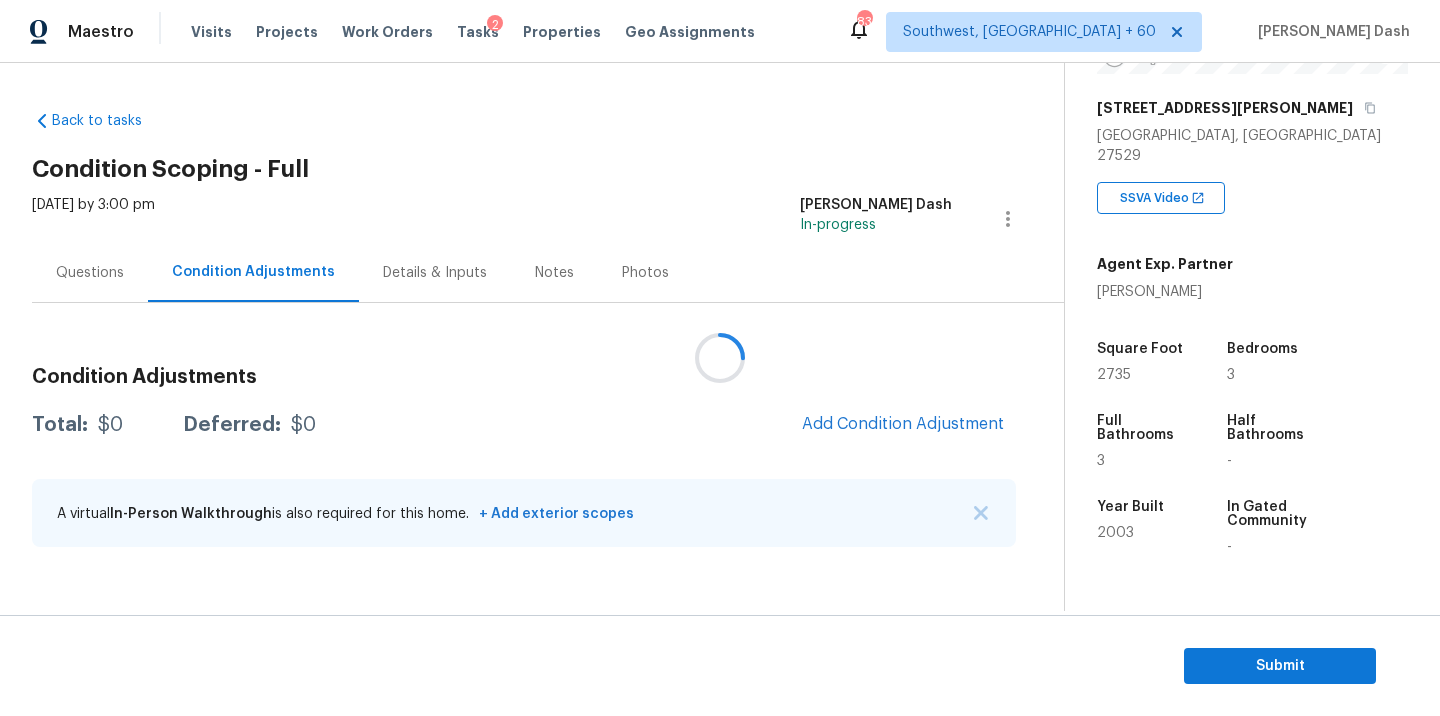 scroll, scrollTop: 0, scrollLeft: 0, axis: both 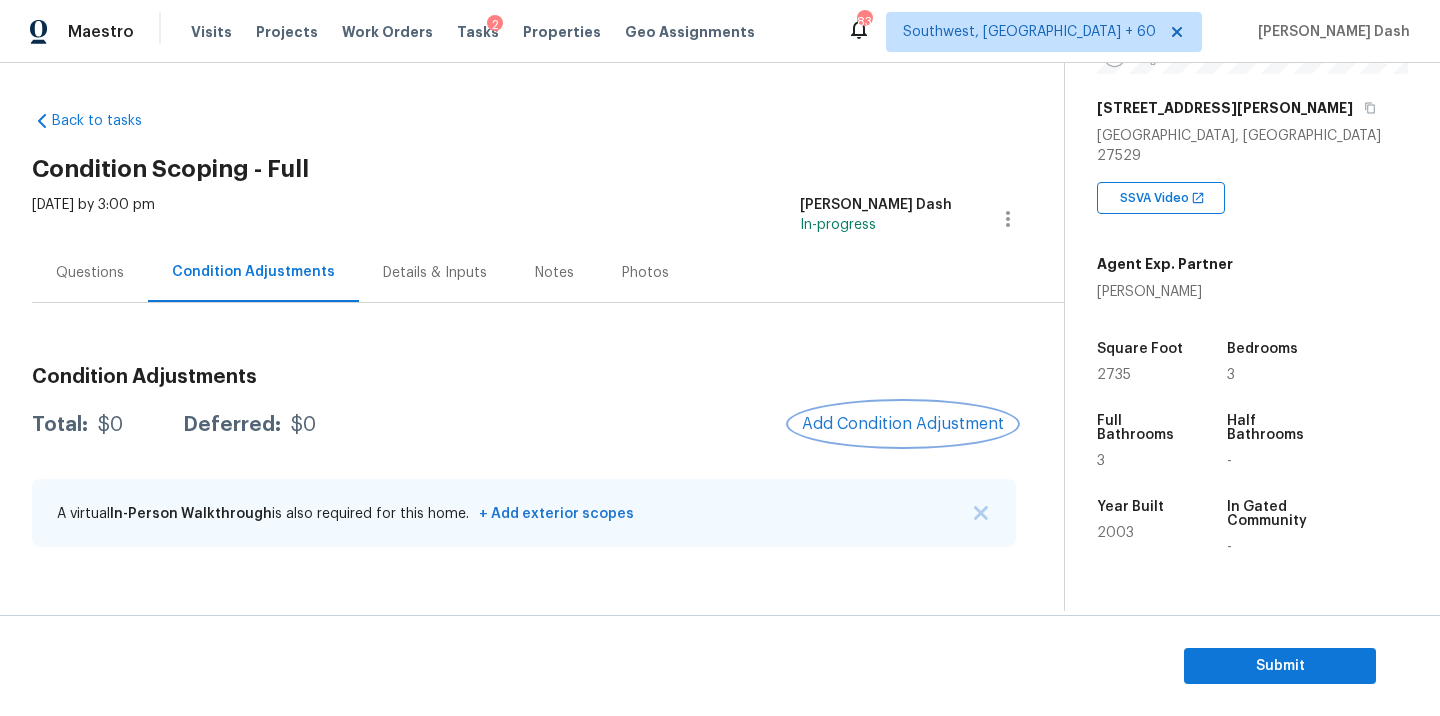 click on "Add Condition Adjustment" at bounding box center (903, 424) 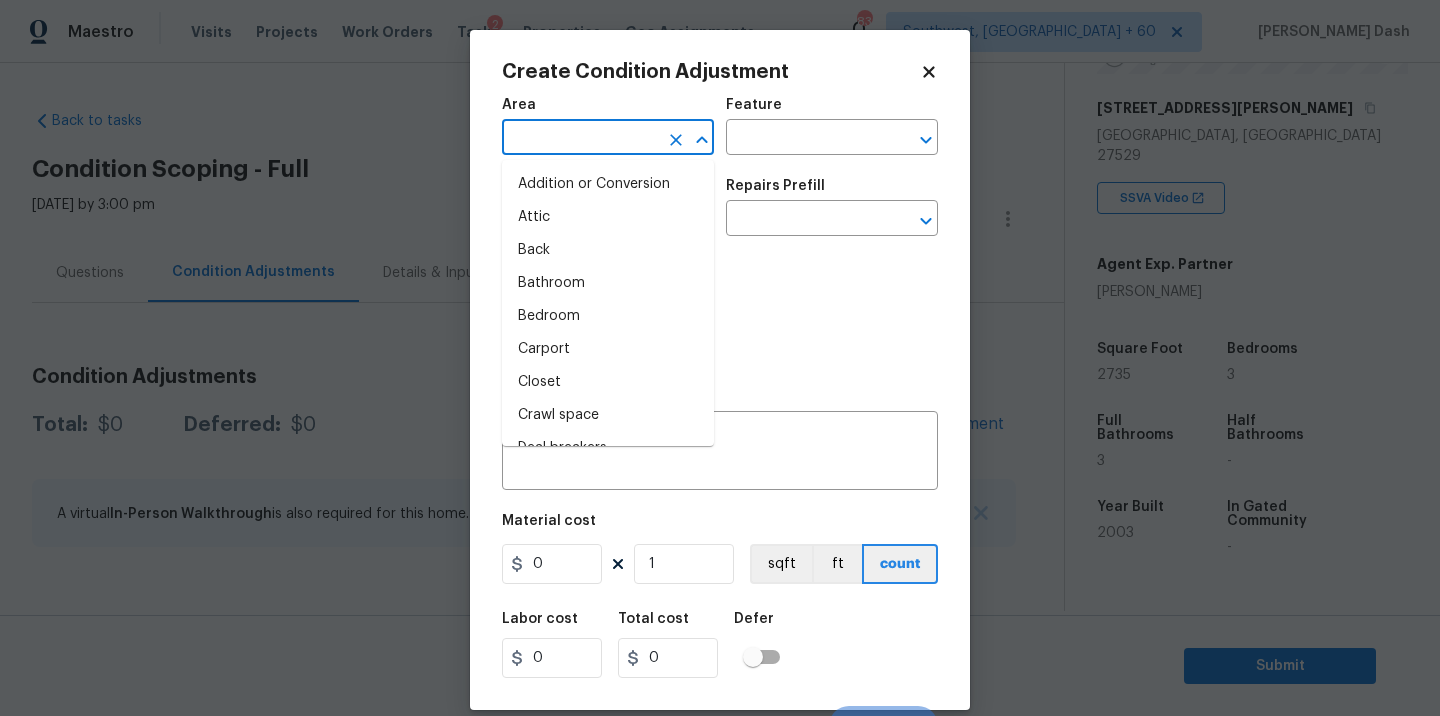 click at bounding box center [580, 139] 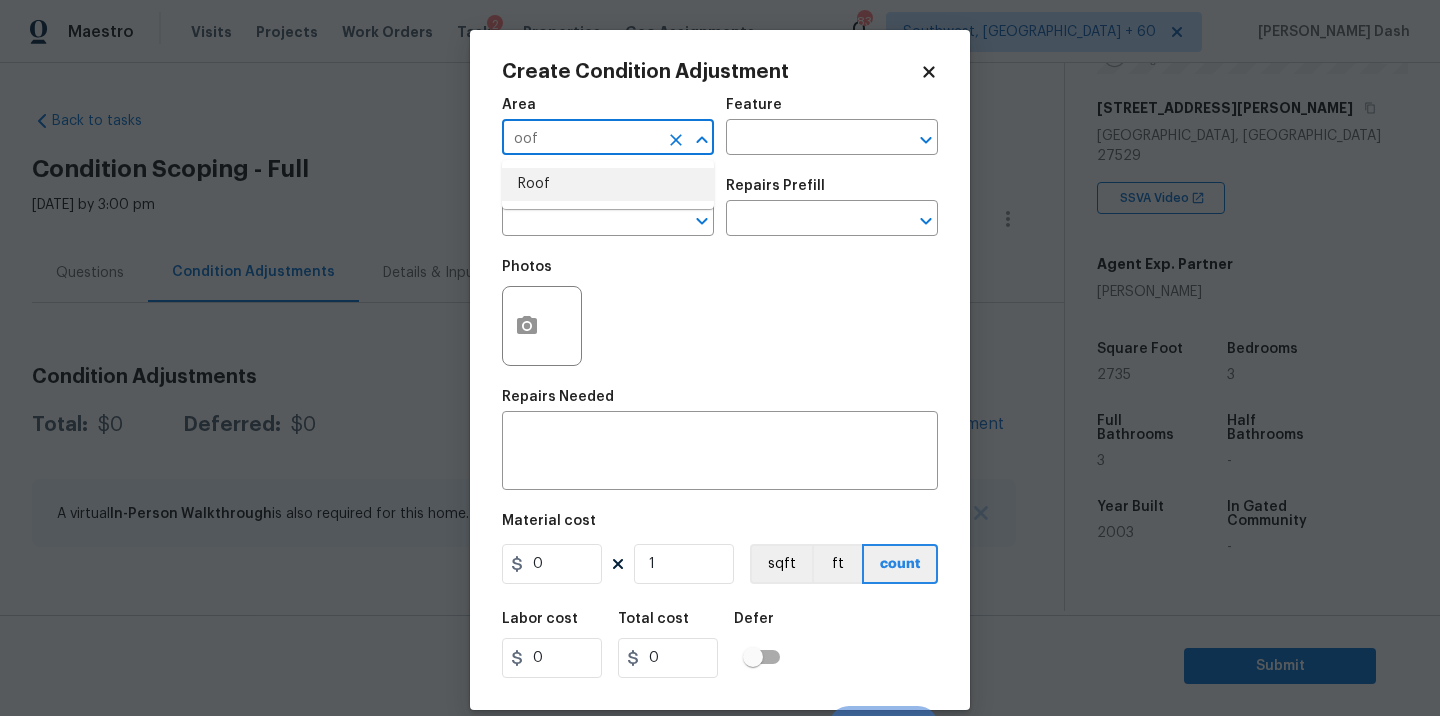 click on "Roof" at bounding box center (608, 184) 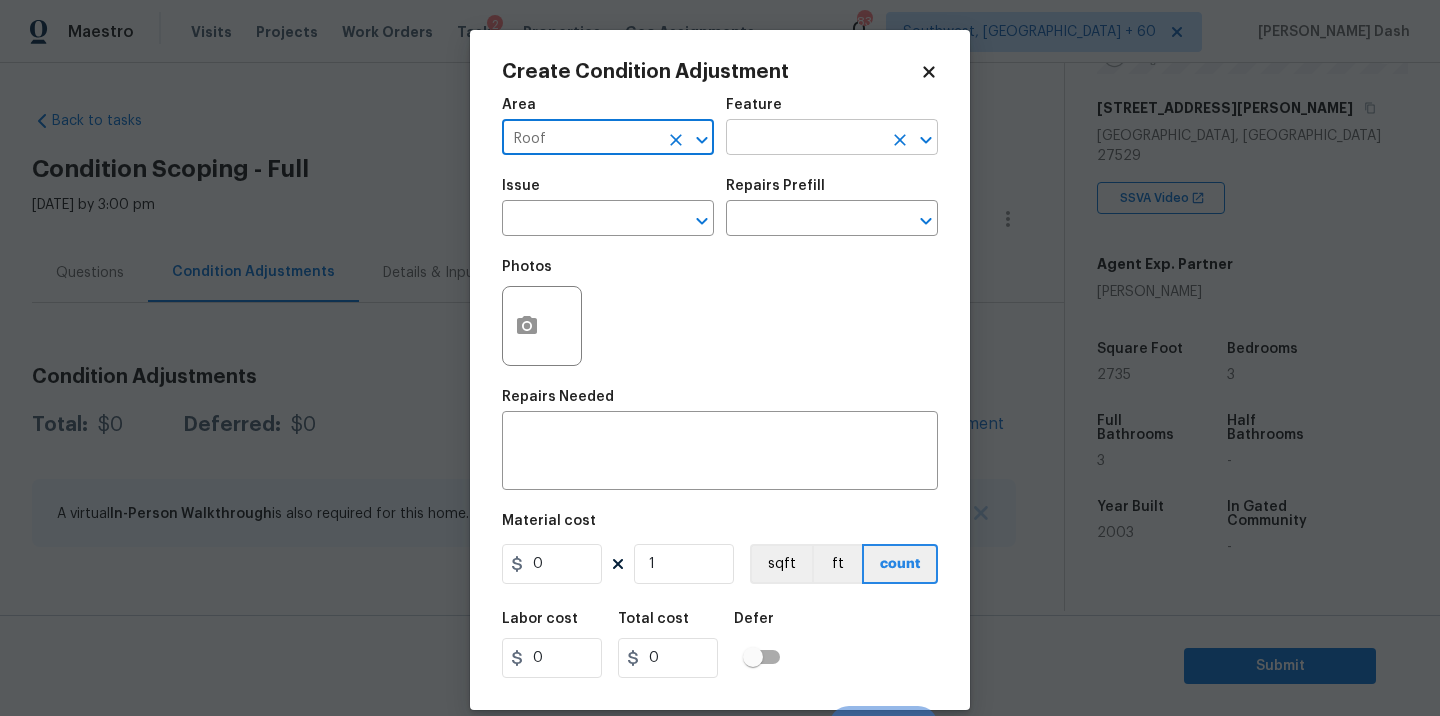 type on "Roof" 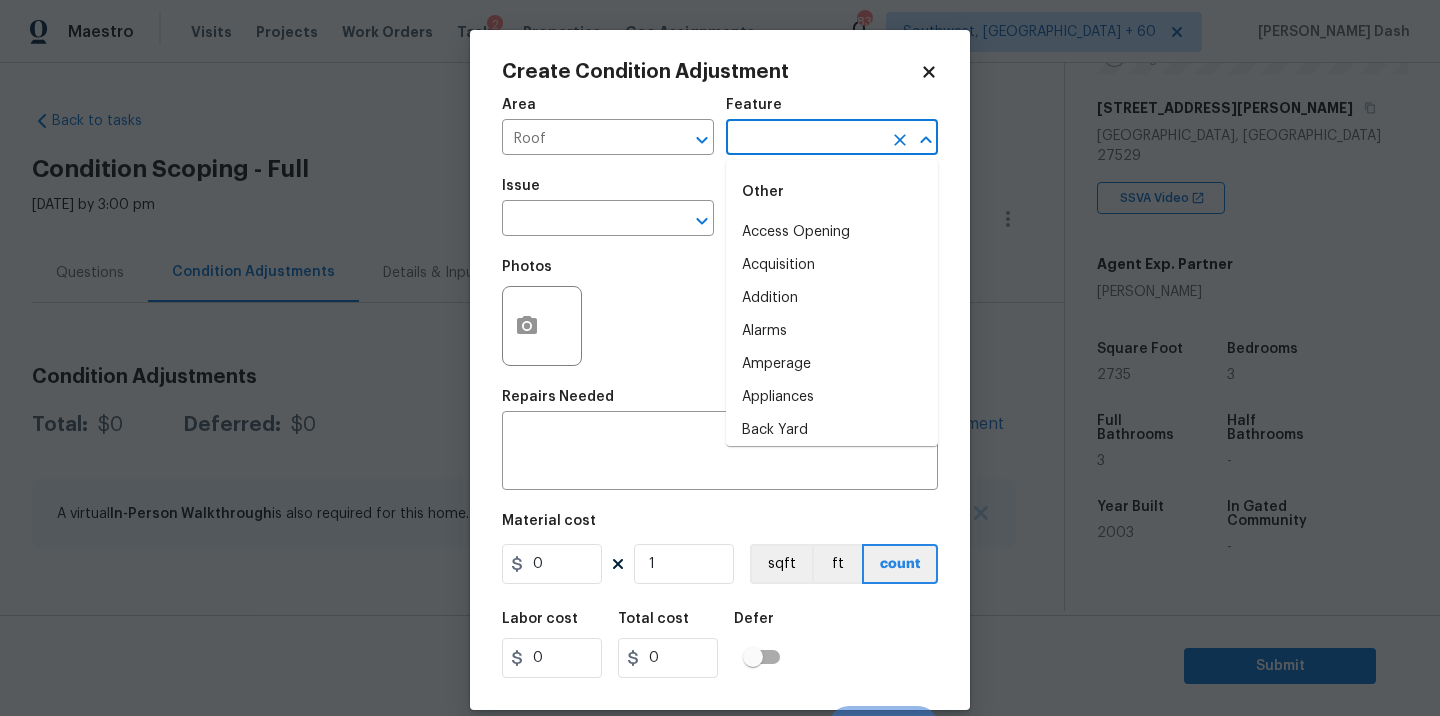 click at bounding box center (804, 139) 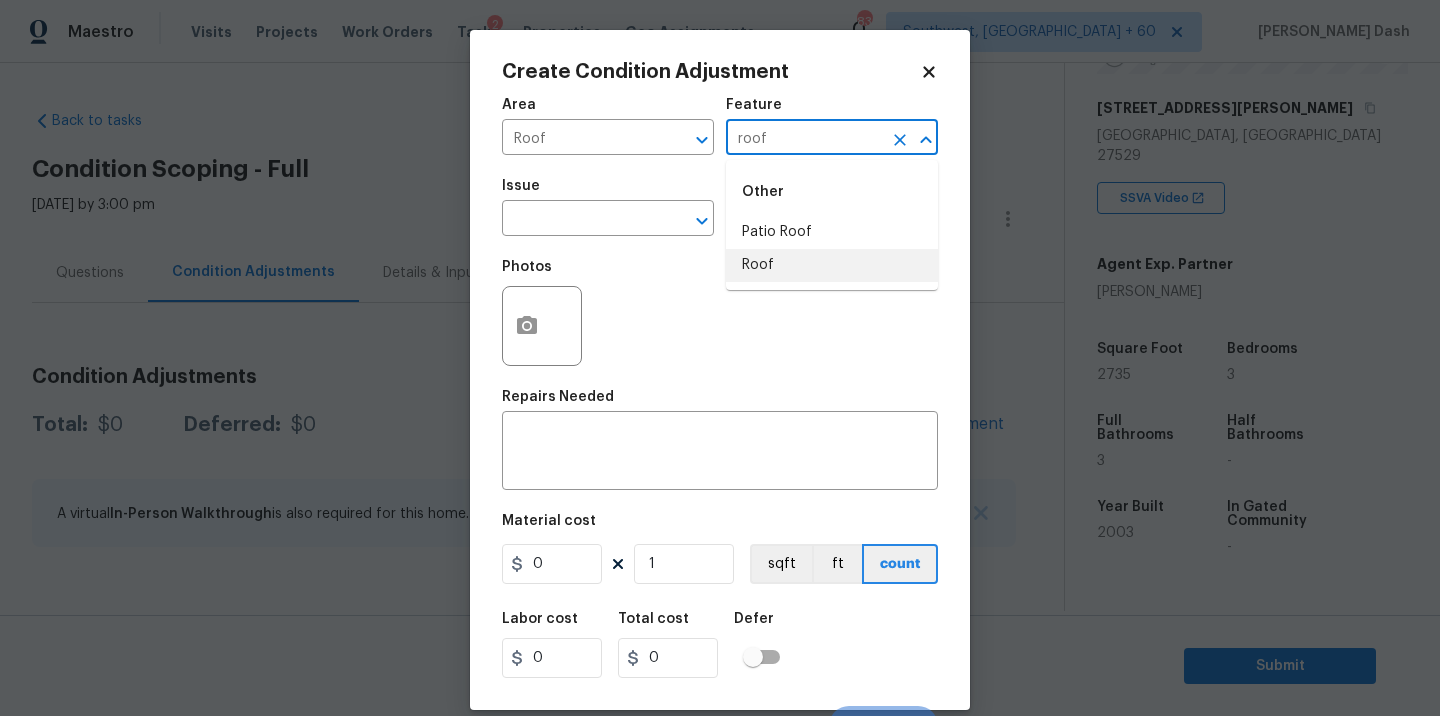 click on "Roof" at bounding box center [832, 265] 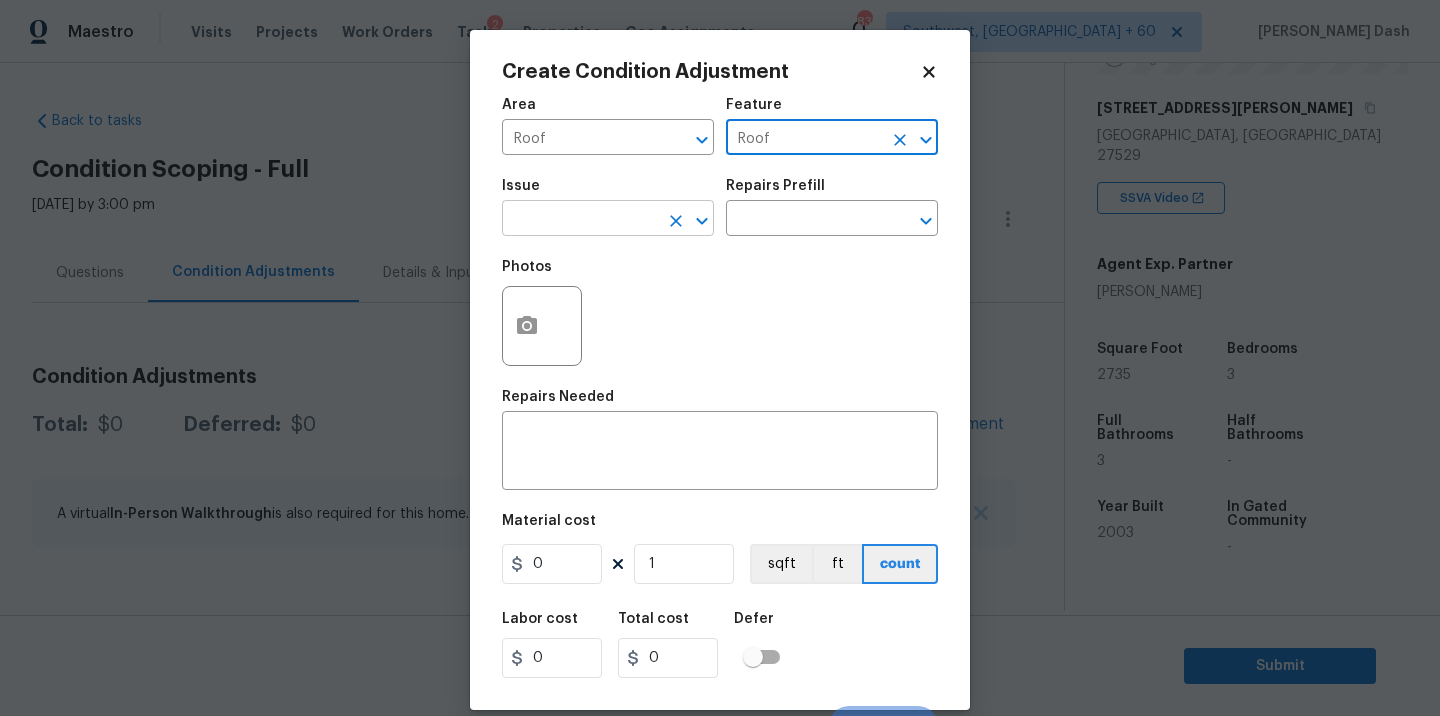 type on "Roof" 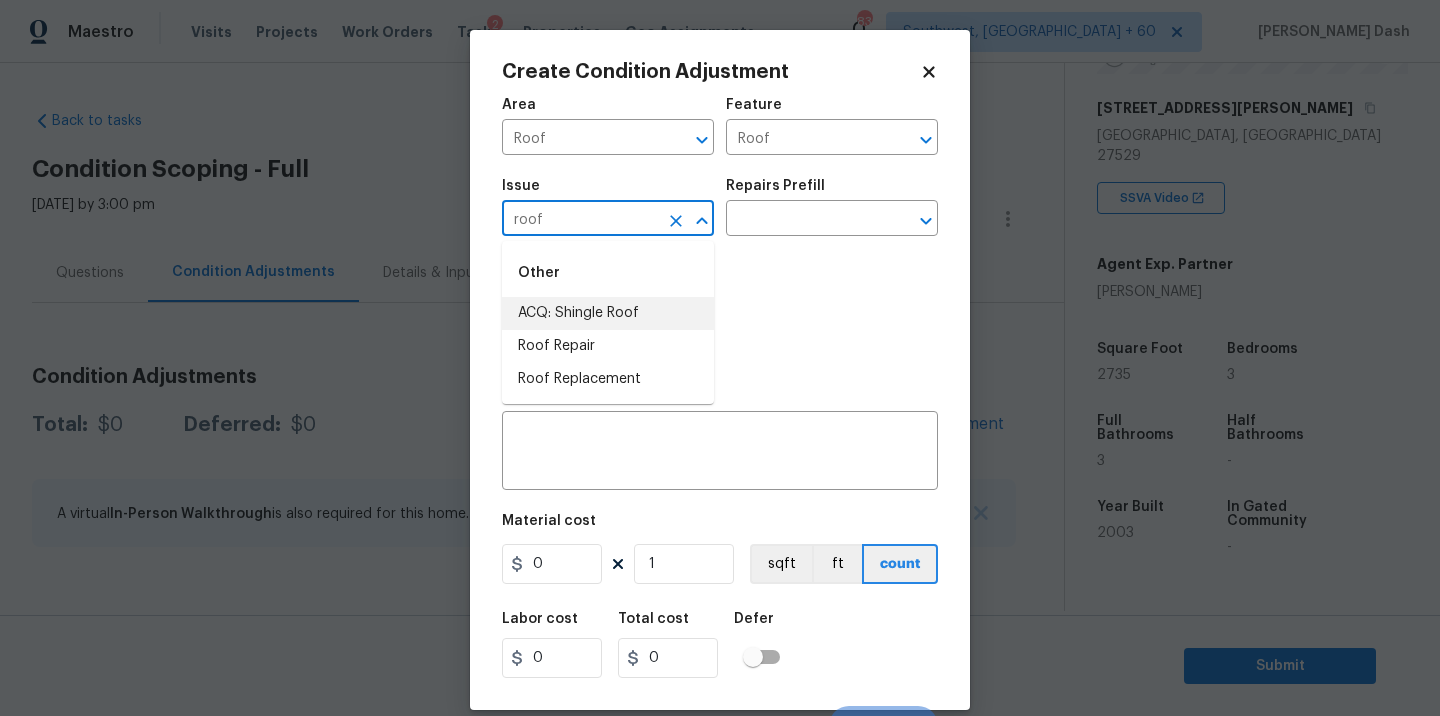 click on "ACQ: Shingle Roof" at bounding box center [608, 313] 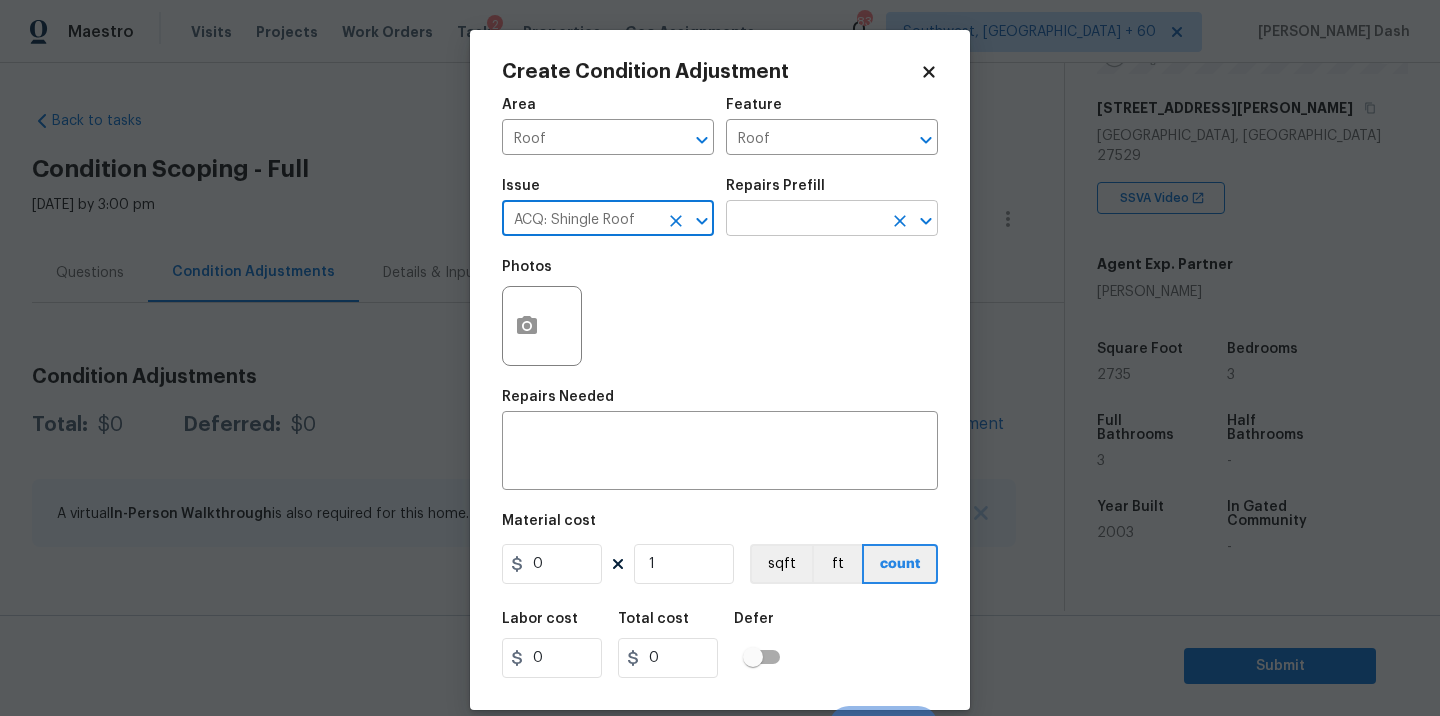 type on "ACQ: Shingle Roof" 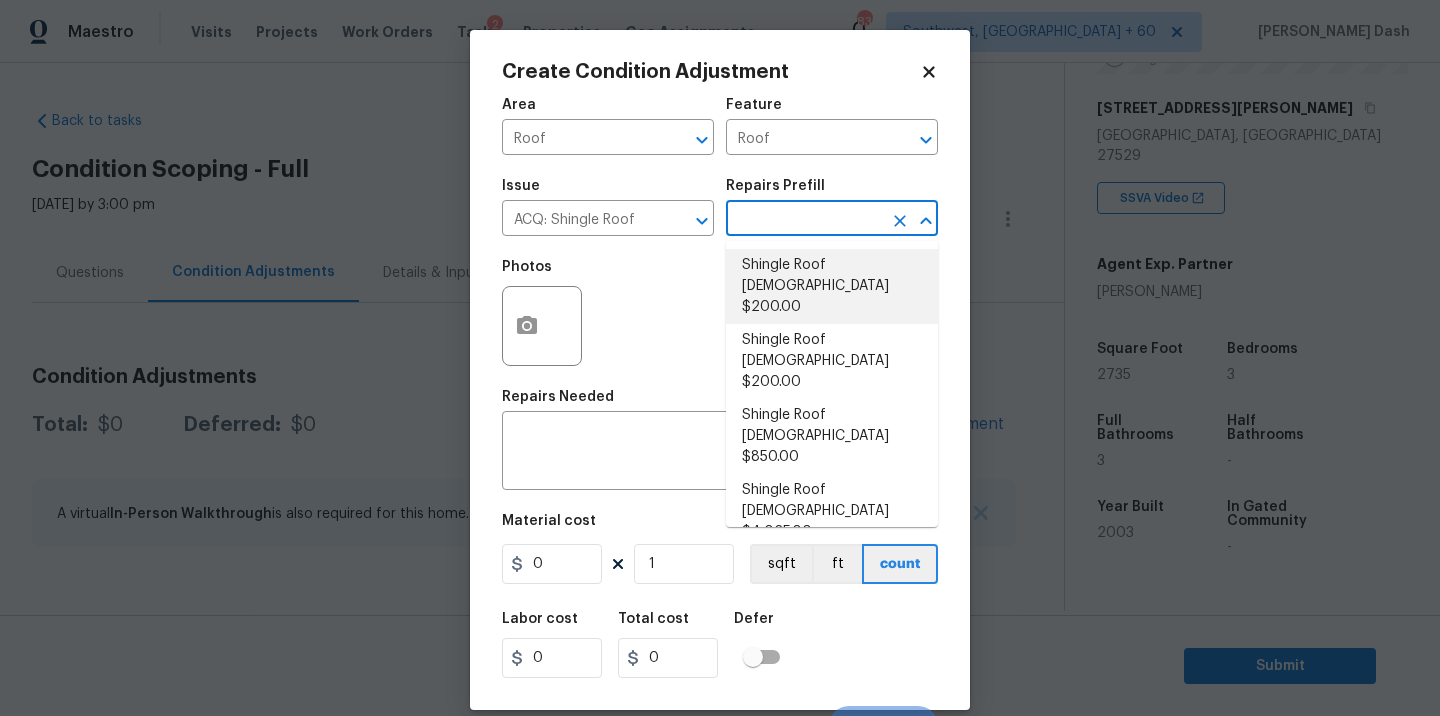 click on "Shingle Roof 0-10 Years Old $200.00" at bounding box center [832, 286] 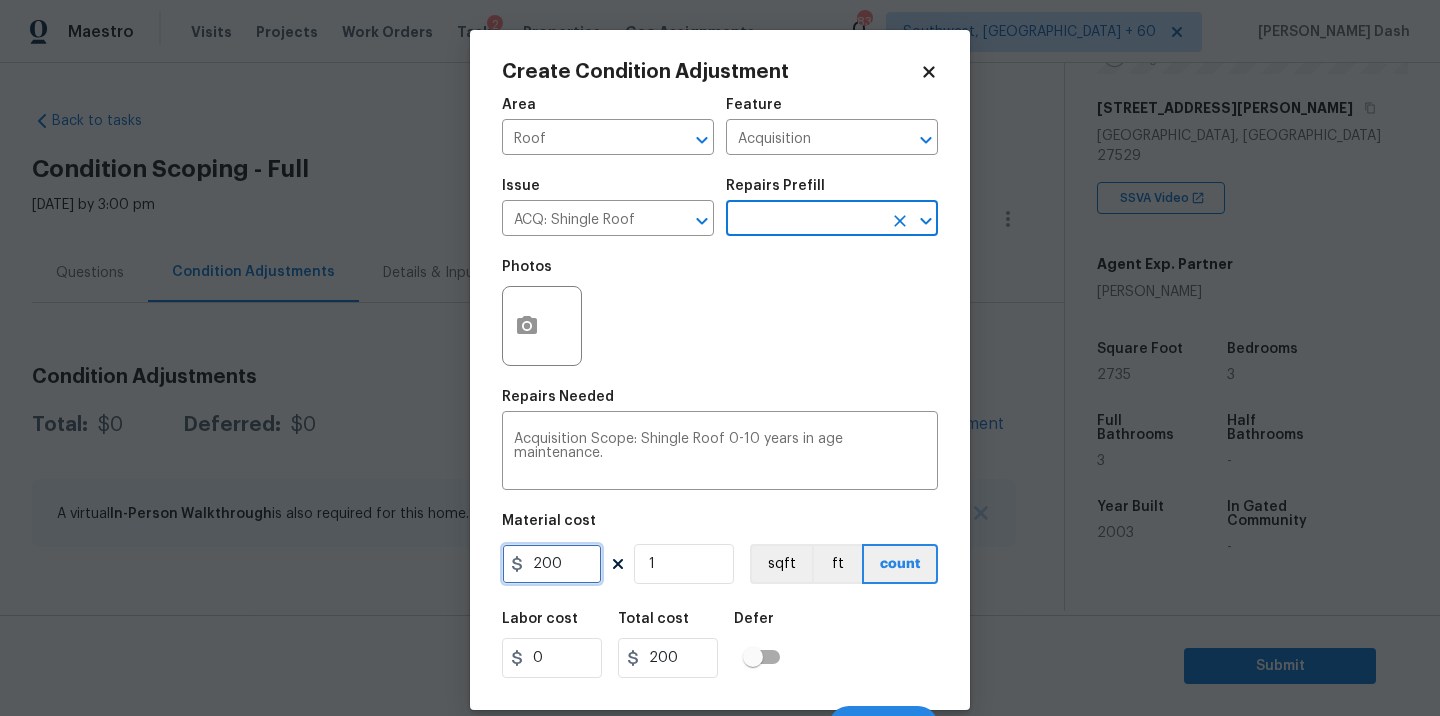 click on "200" at bounding box center (552, 564) 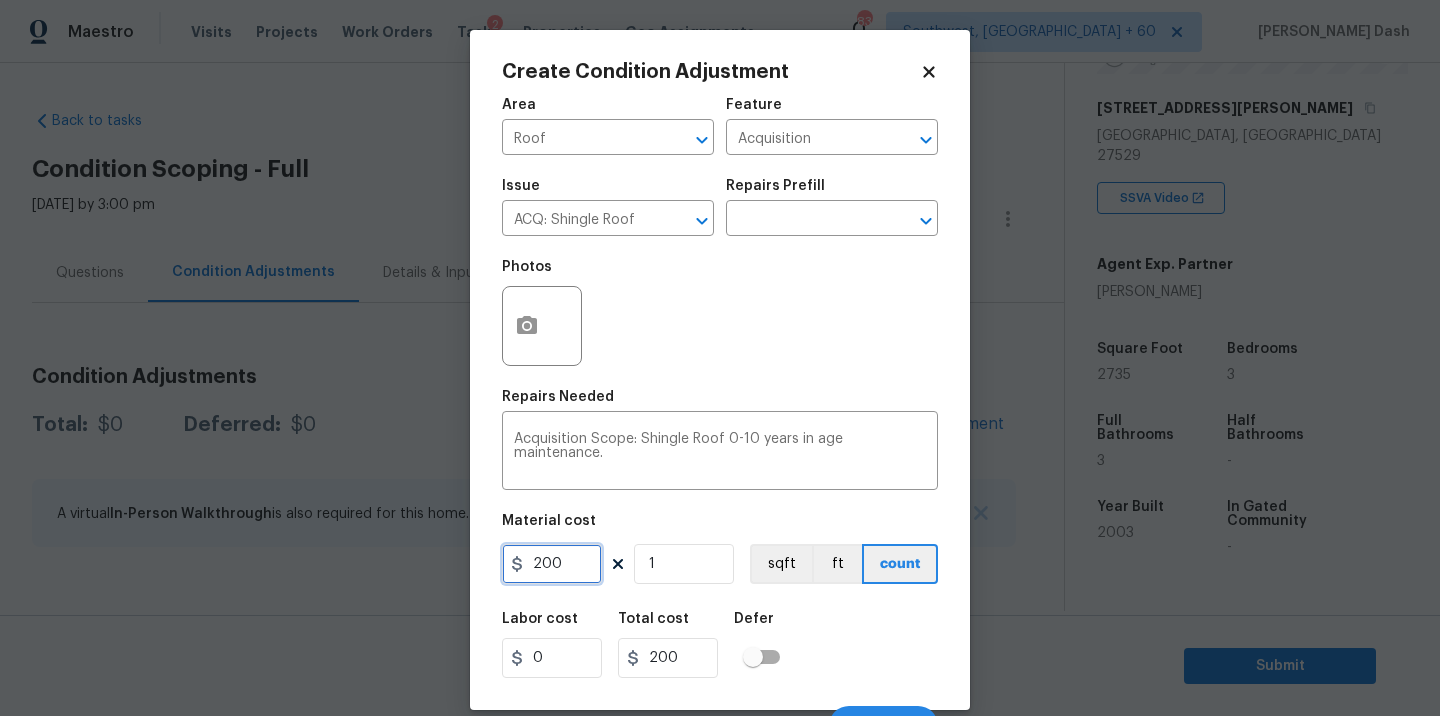 click on "200" at bounding box center (552, 564) 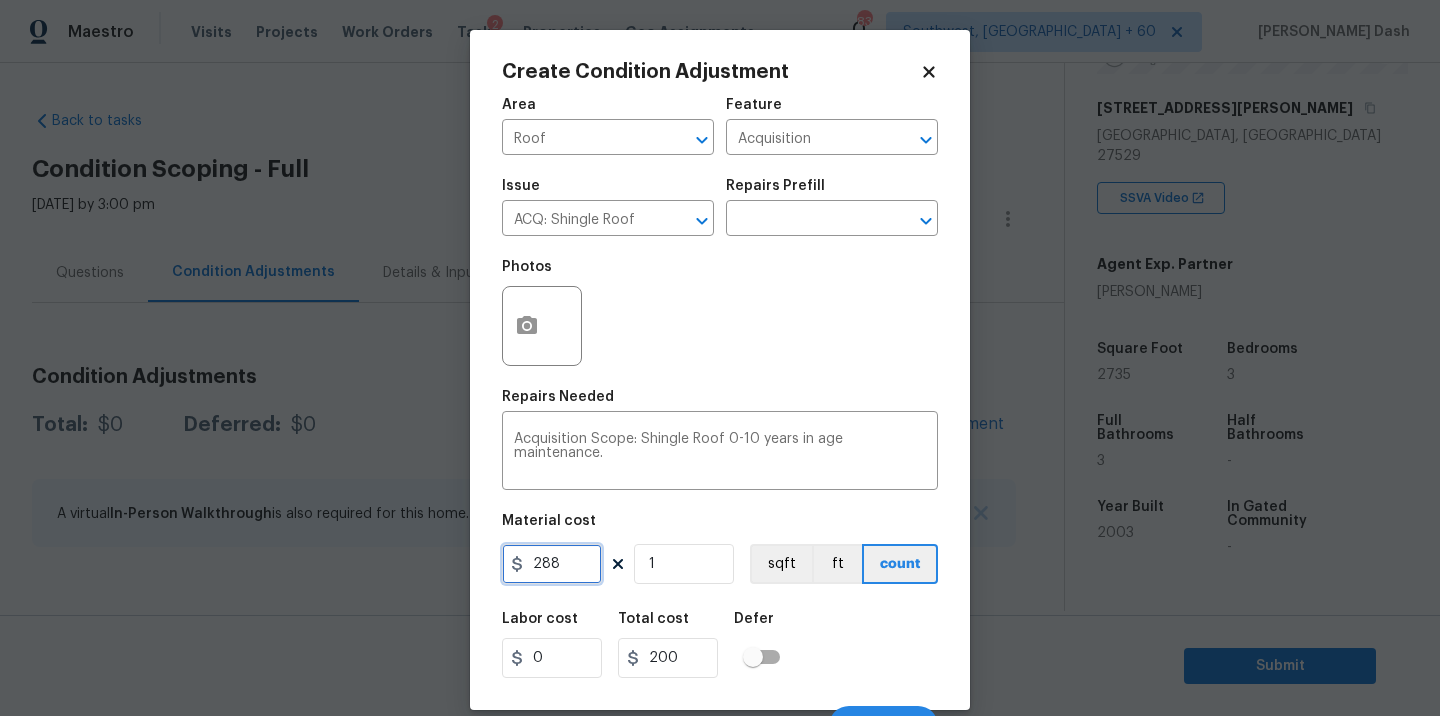 type on "288" 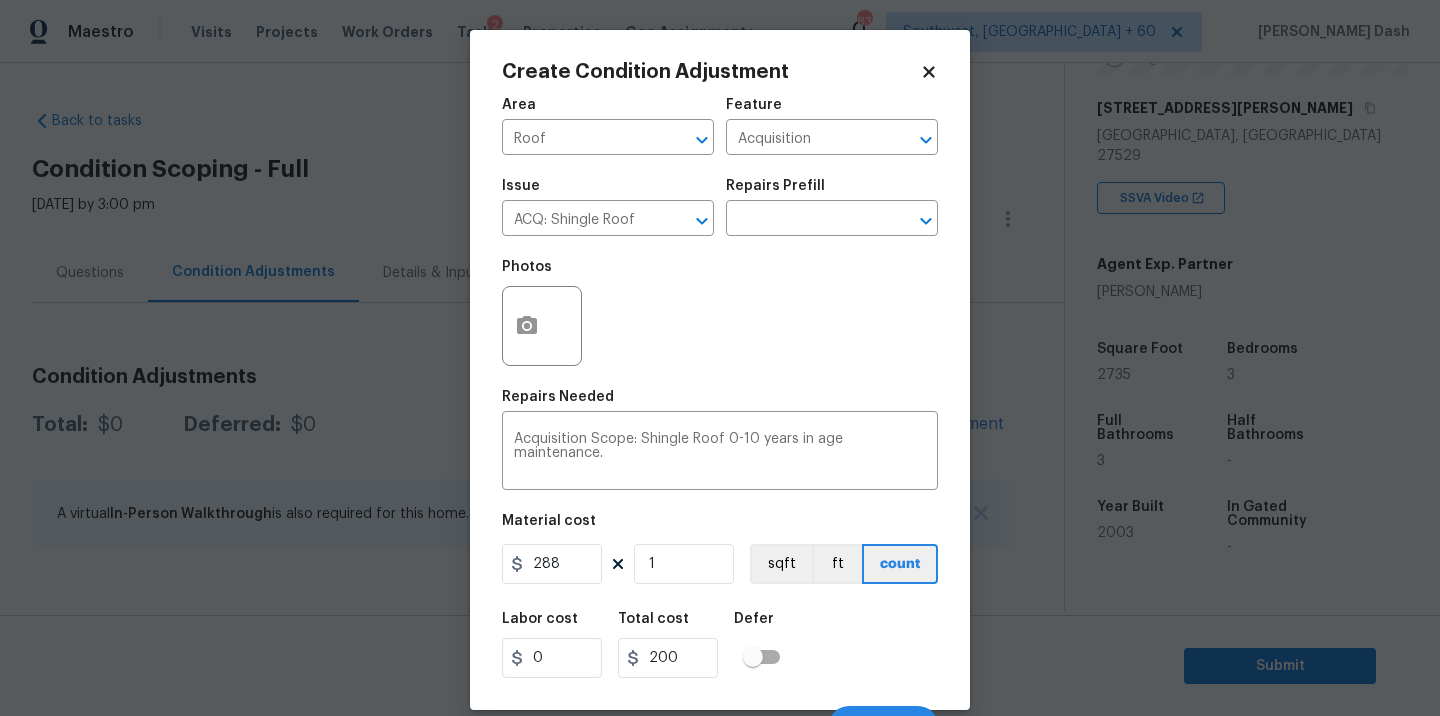 type on "288" 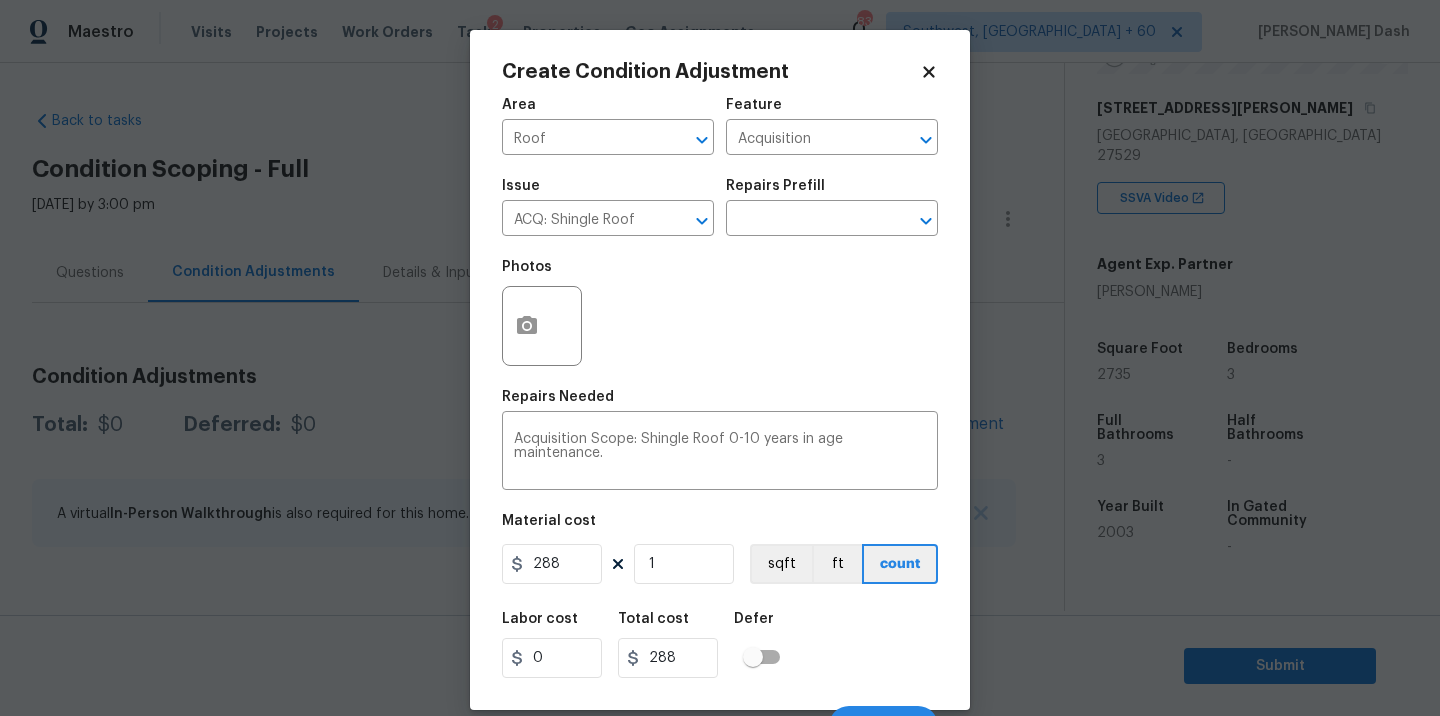 click on "Labor cost 0 Total cost 288 Defer" at bounding box center [720, 645] 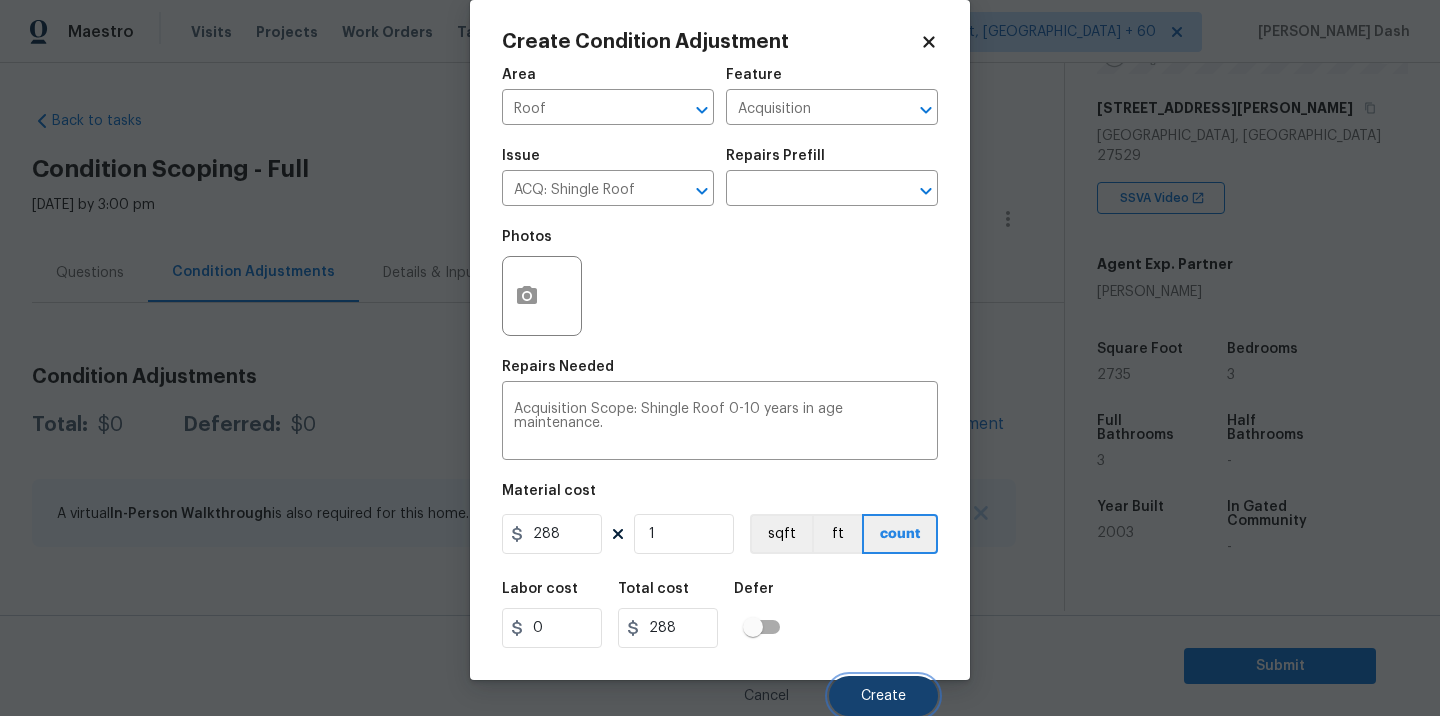 click on "Create" at bounding box center [883, 696] 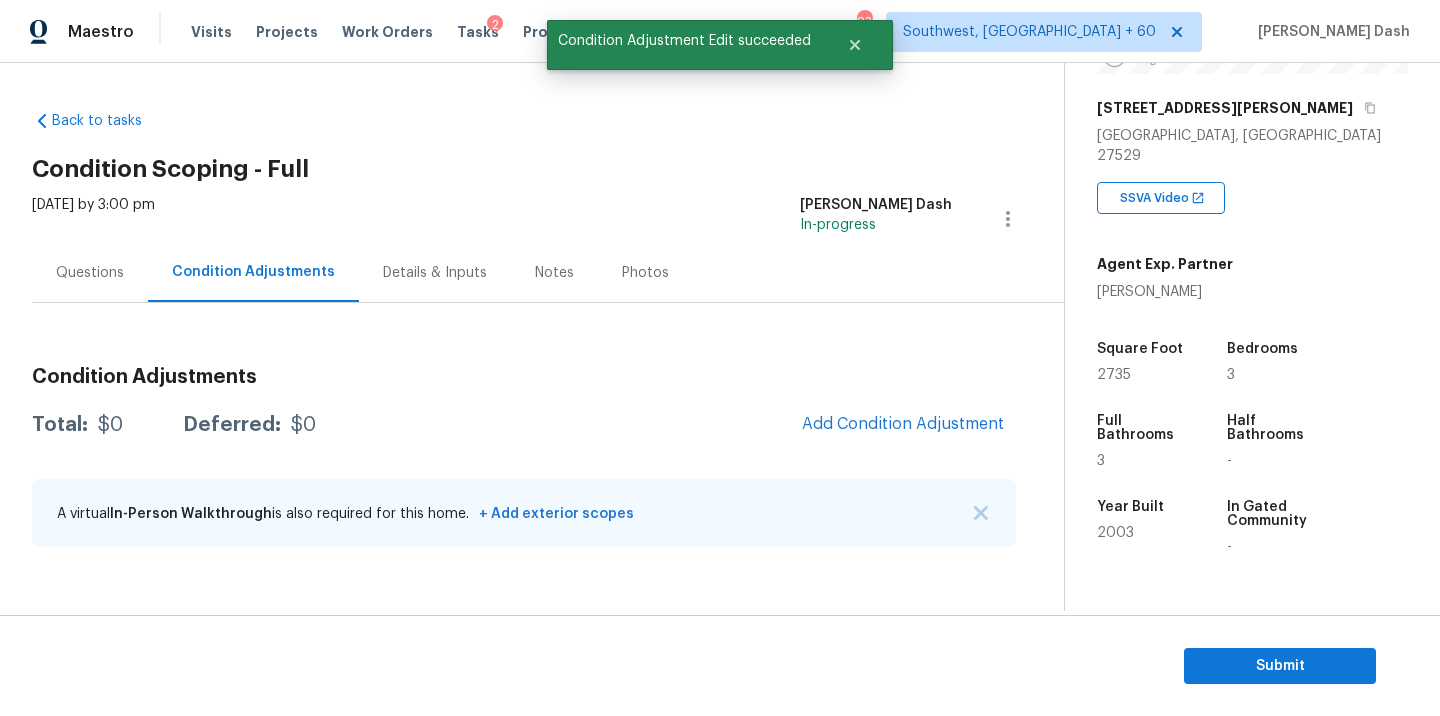 scroll, scrollTop: 24, scrollLeft: 0, axis: vertical 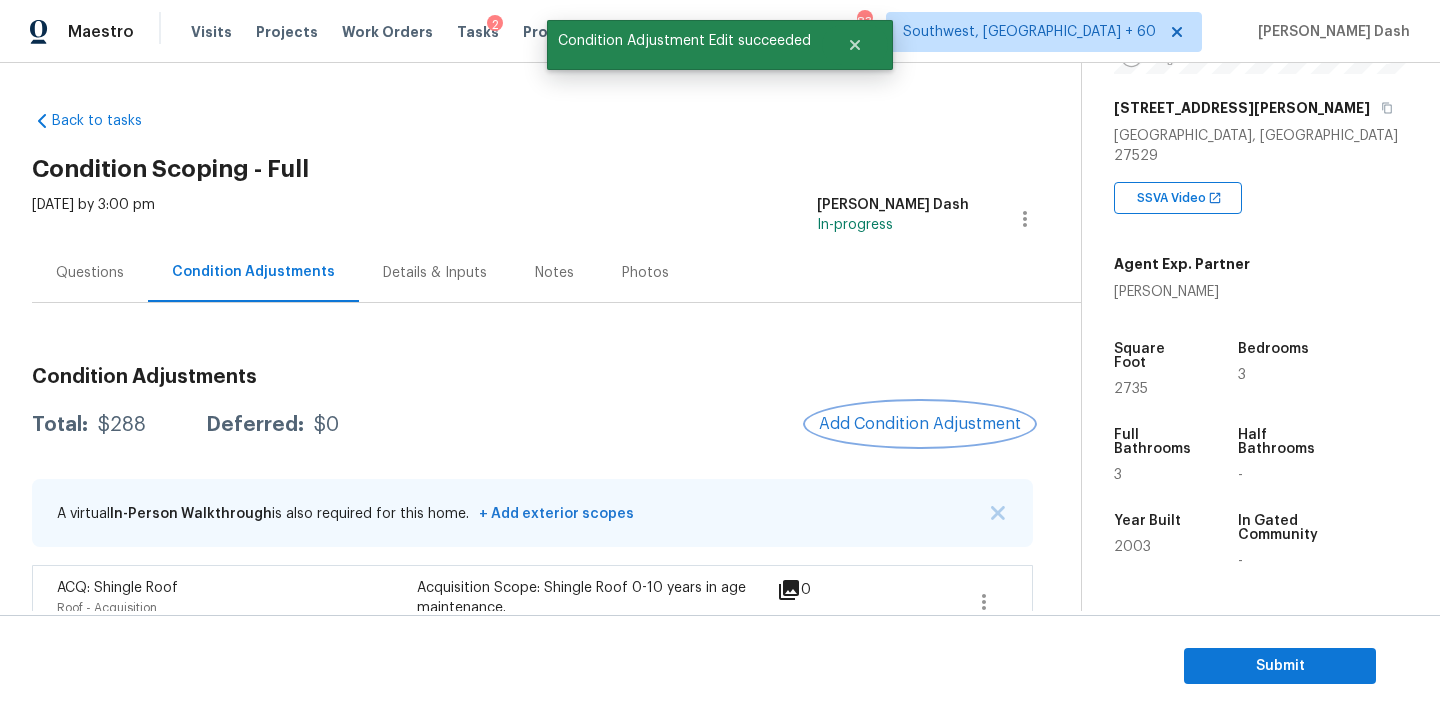 click on "Add Condition Adjustment" at bounding box center (920, 424) 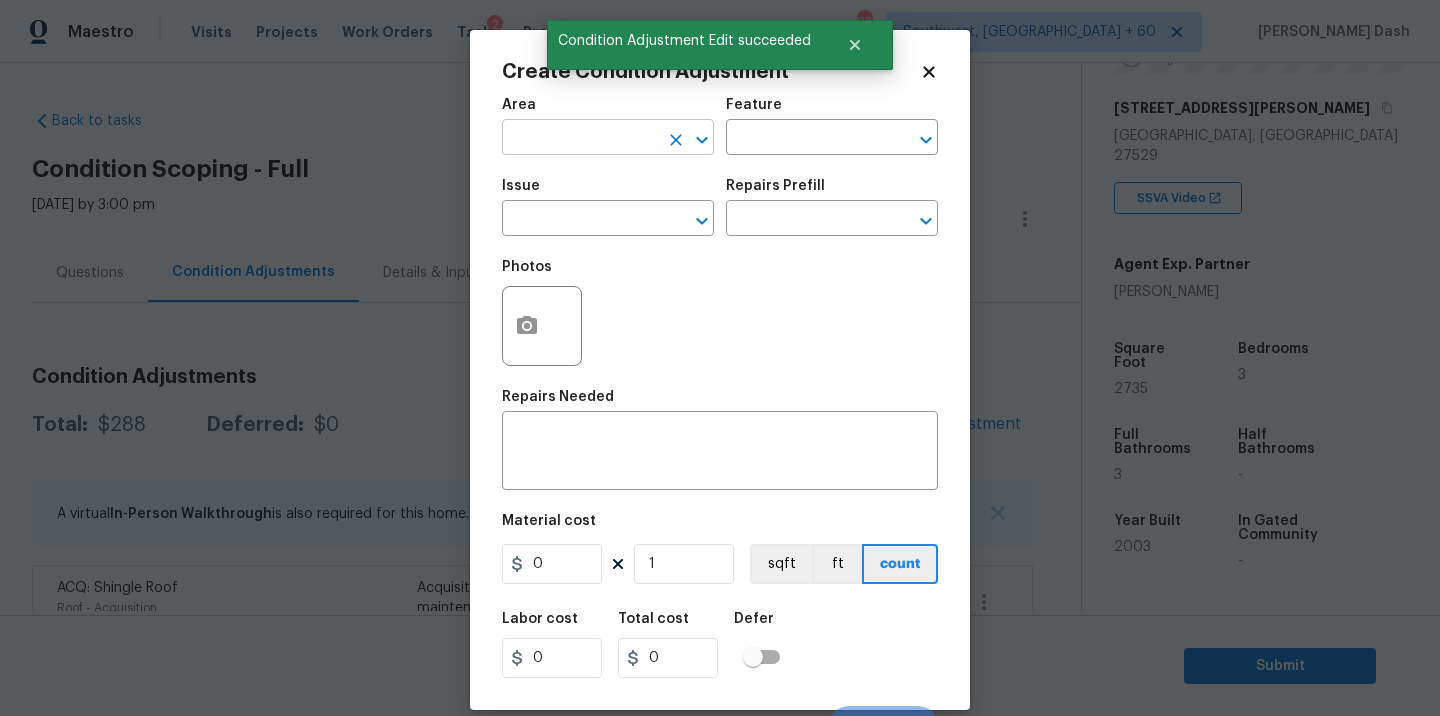 click at bounding box center (580, 139) 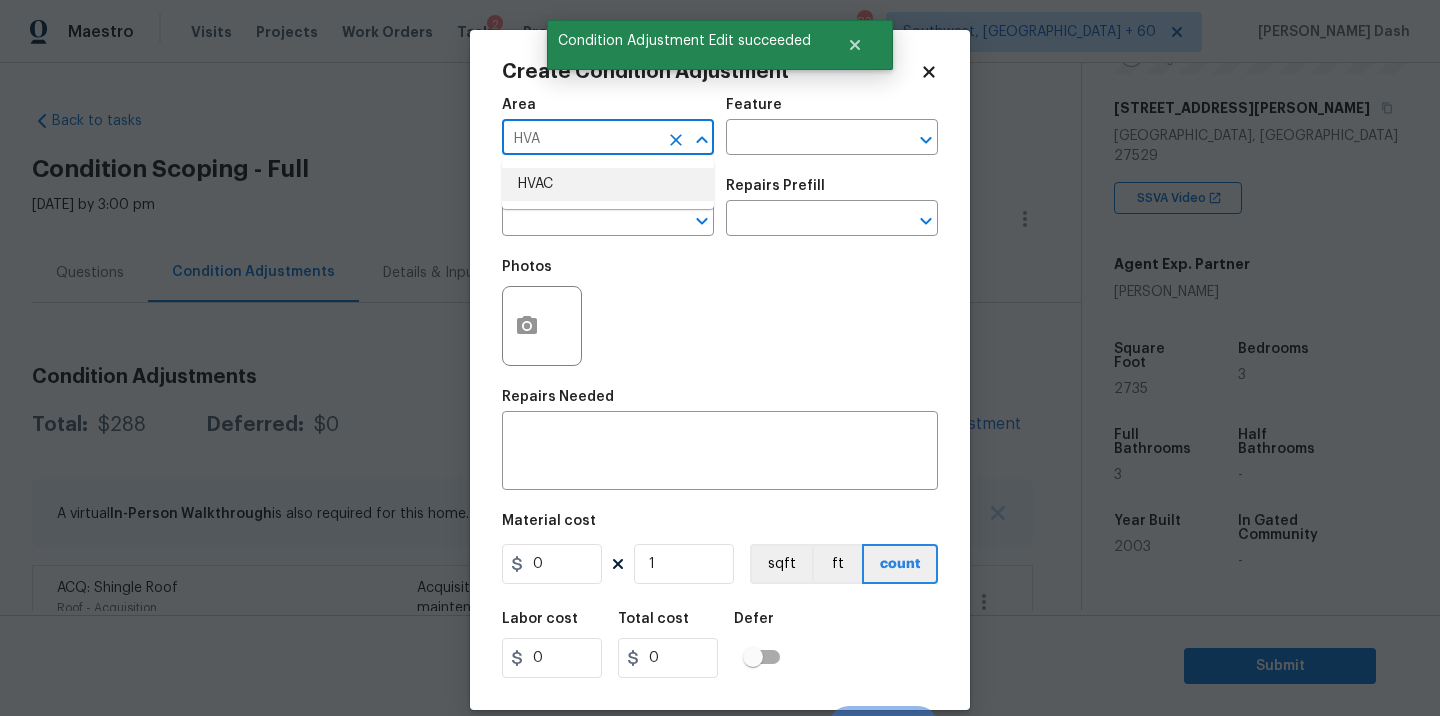 click on "HVAC" at bounding box center (608, 184) 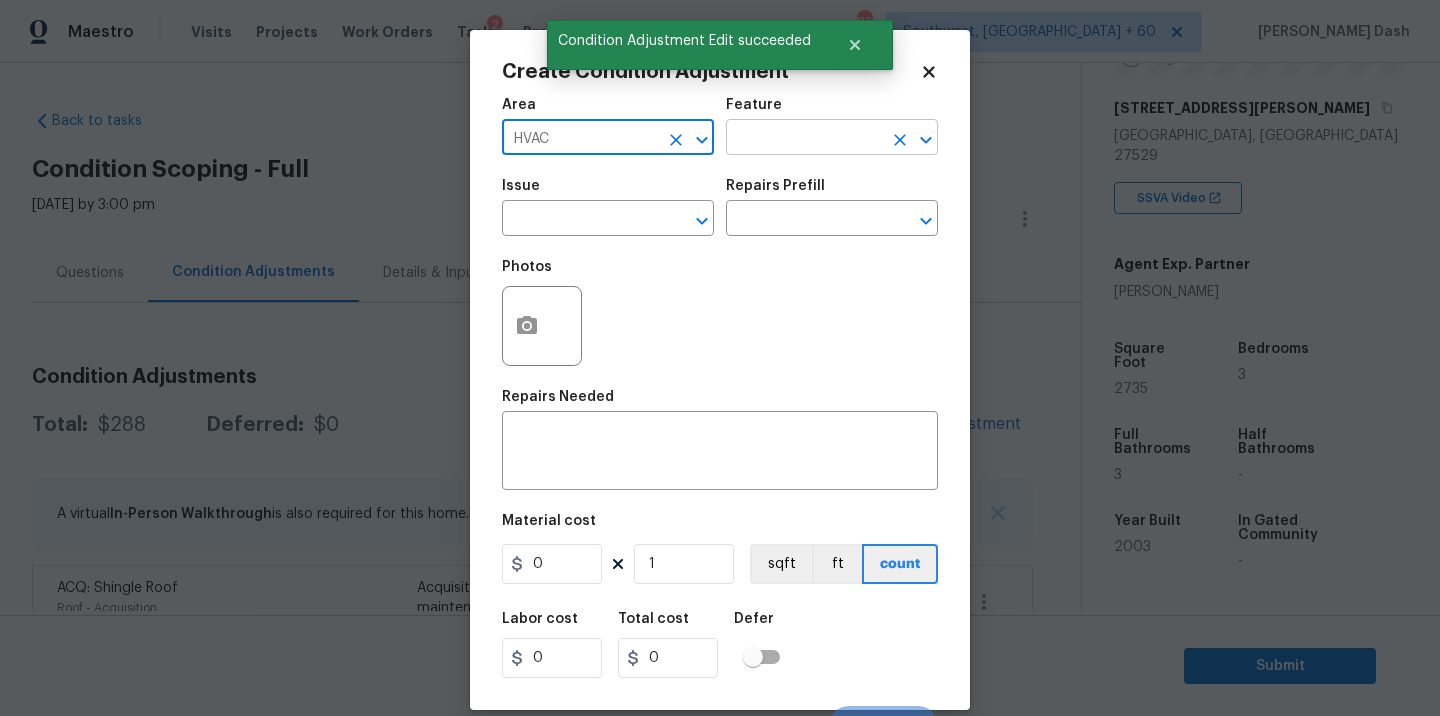 type on "HVAC" 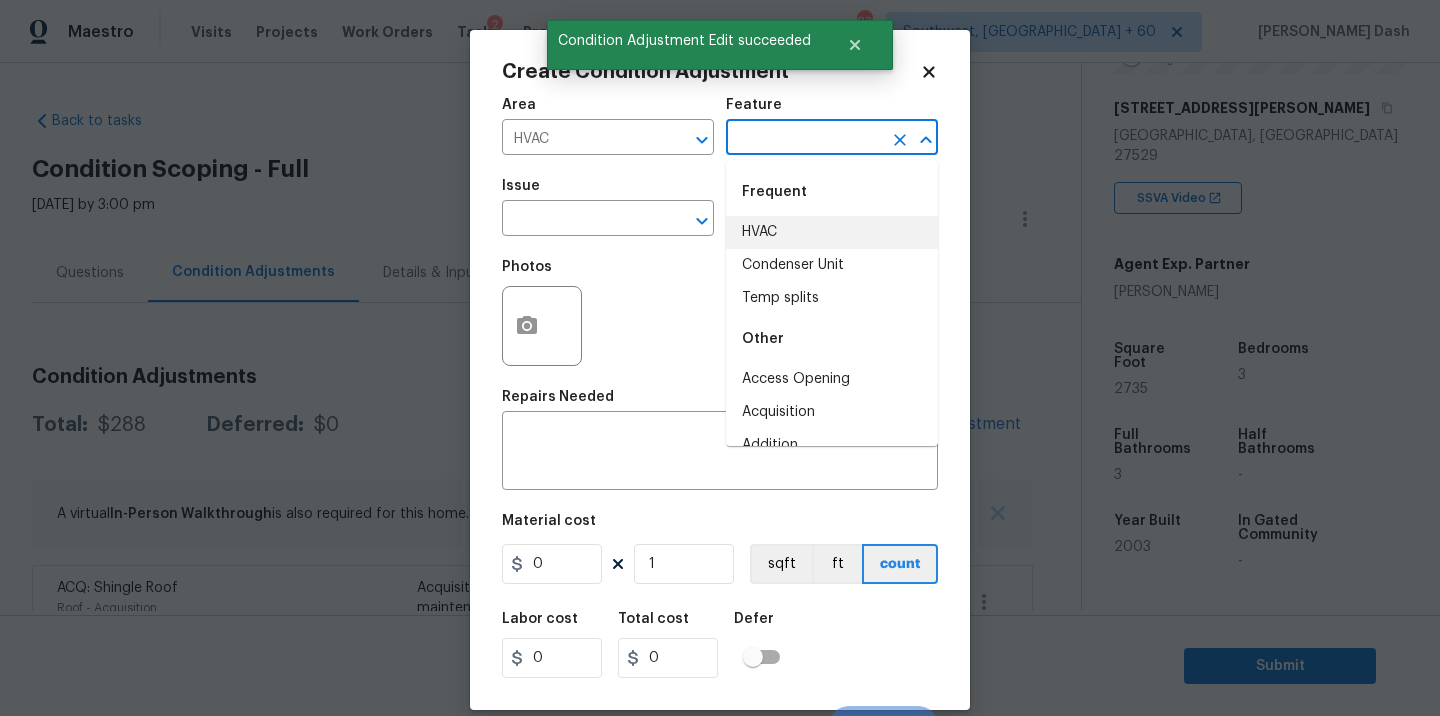 click on "HVAC" at bounding box center (832, 232) 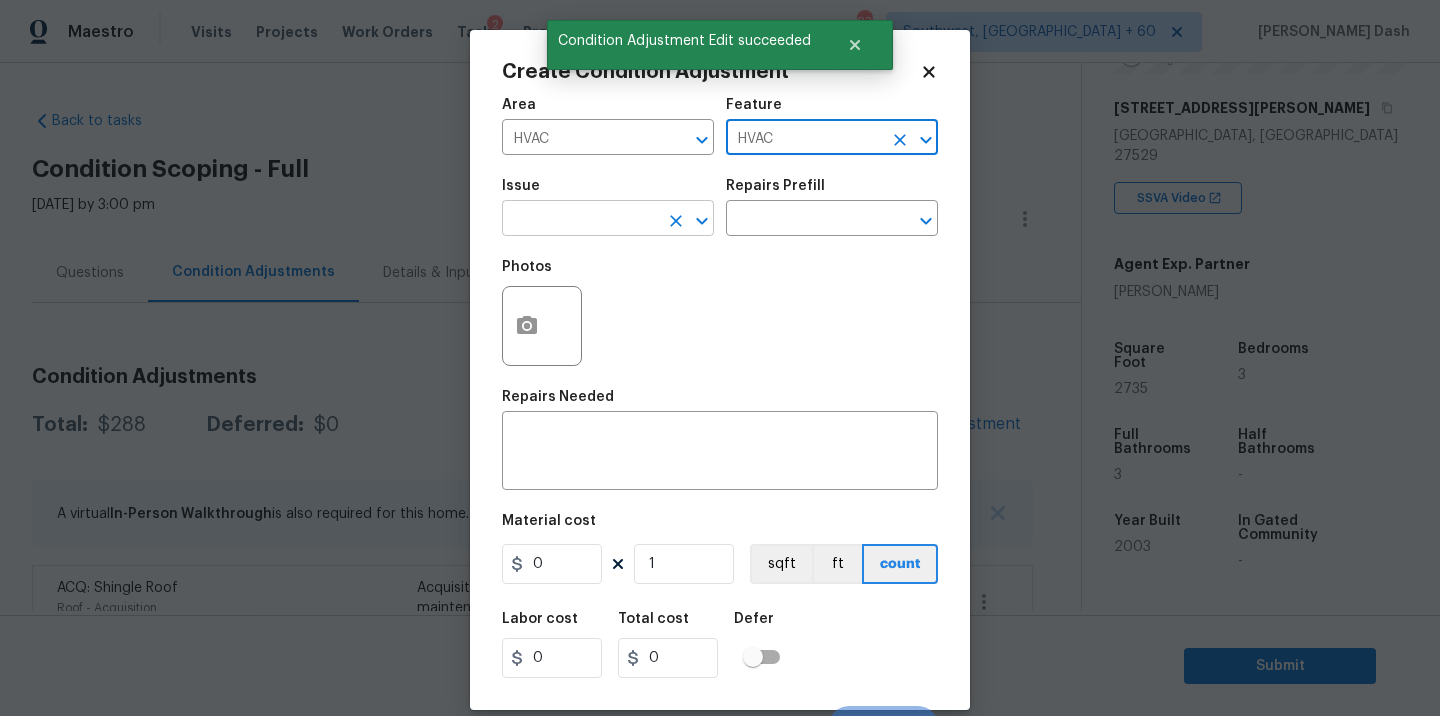 click at bounding box center [580, 220] 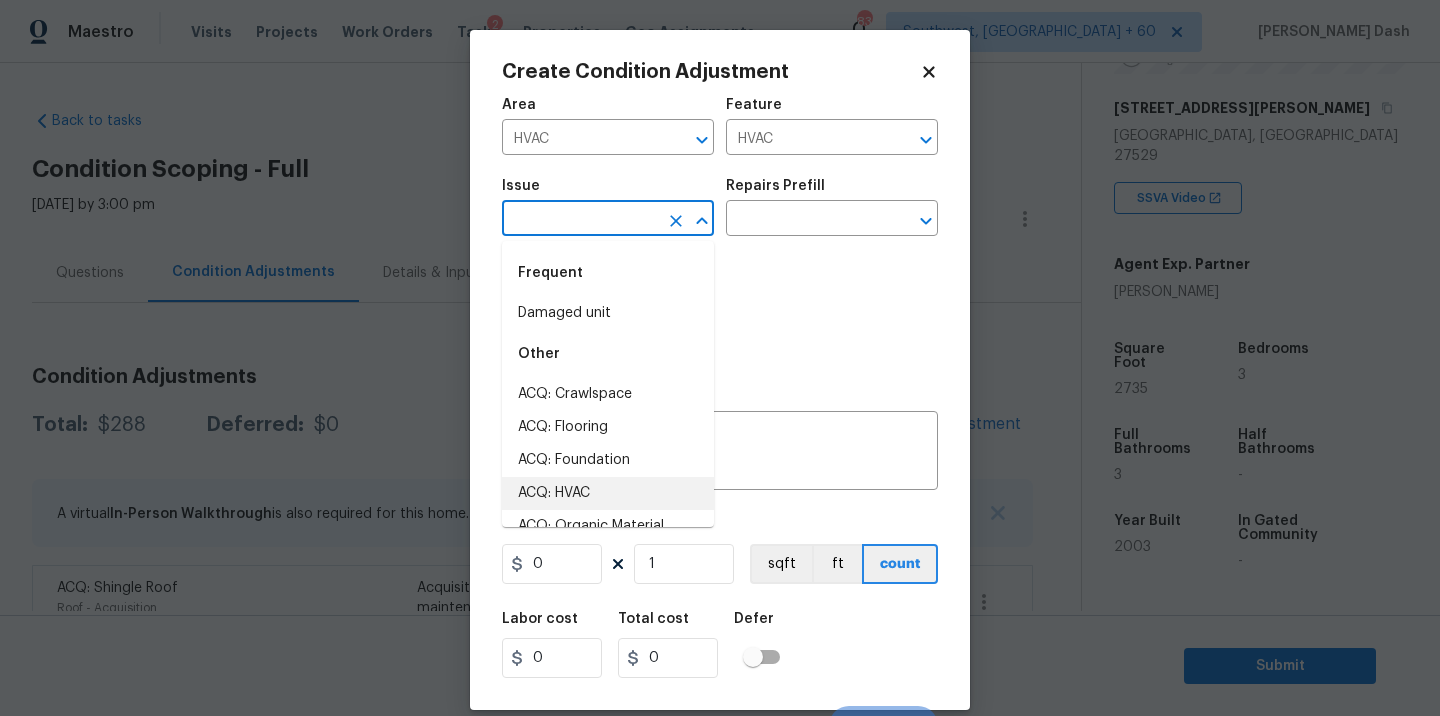 click on "ACQ: HVAC" at bounding box center [608, 493] 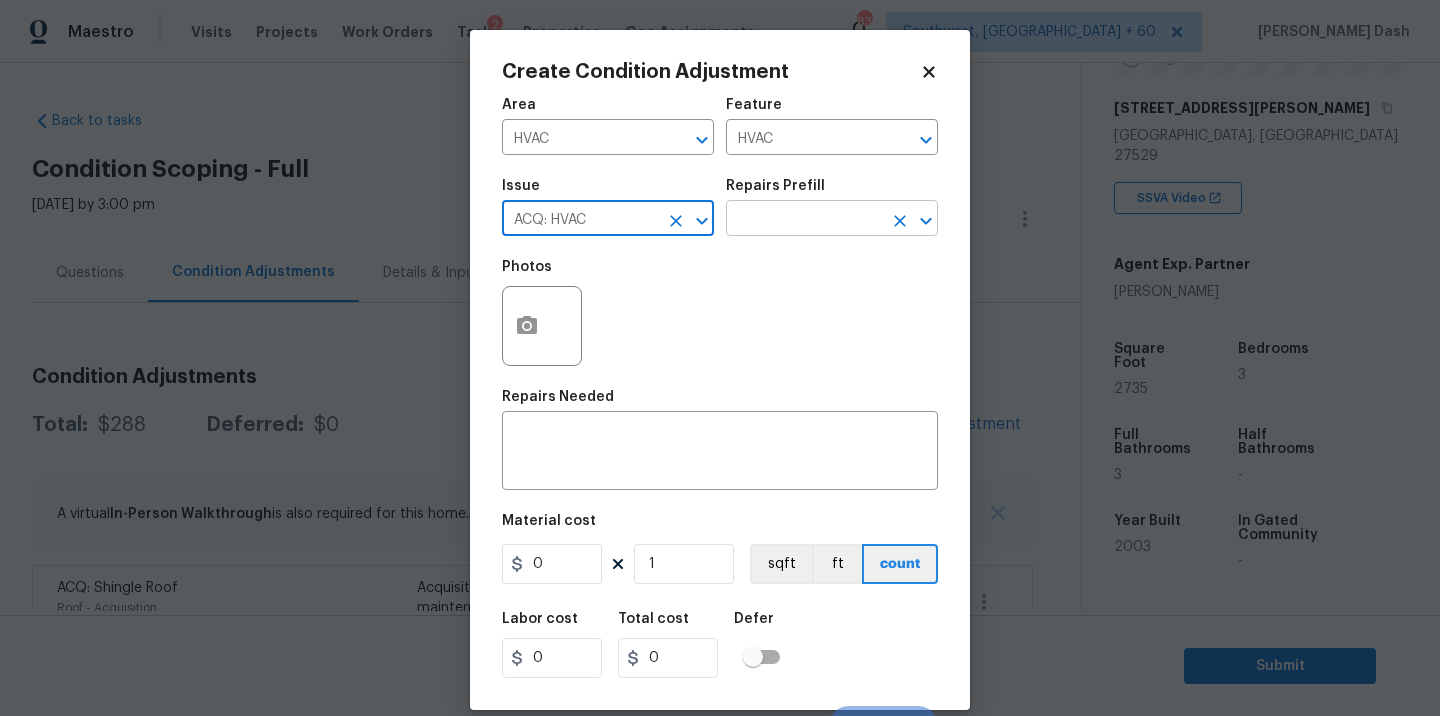 click at bounding box center (804, 220) 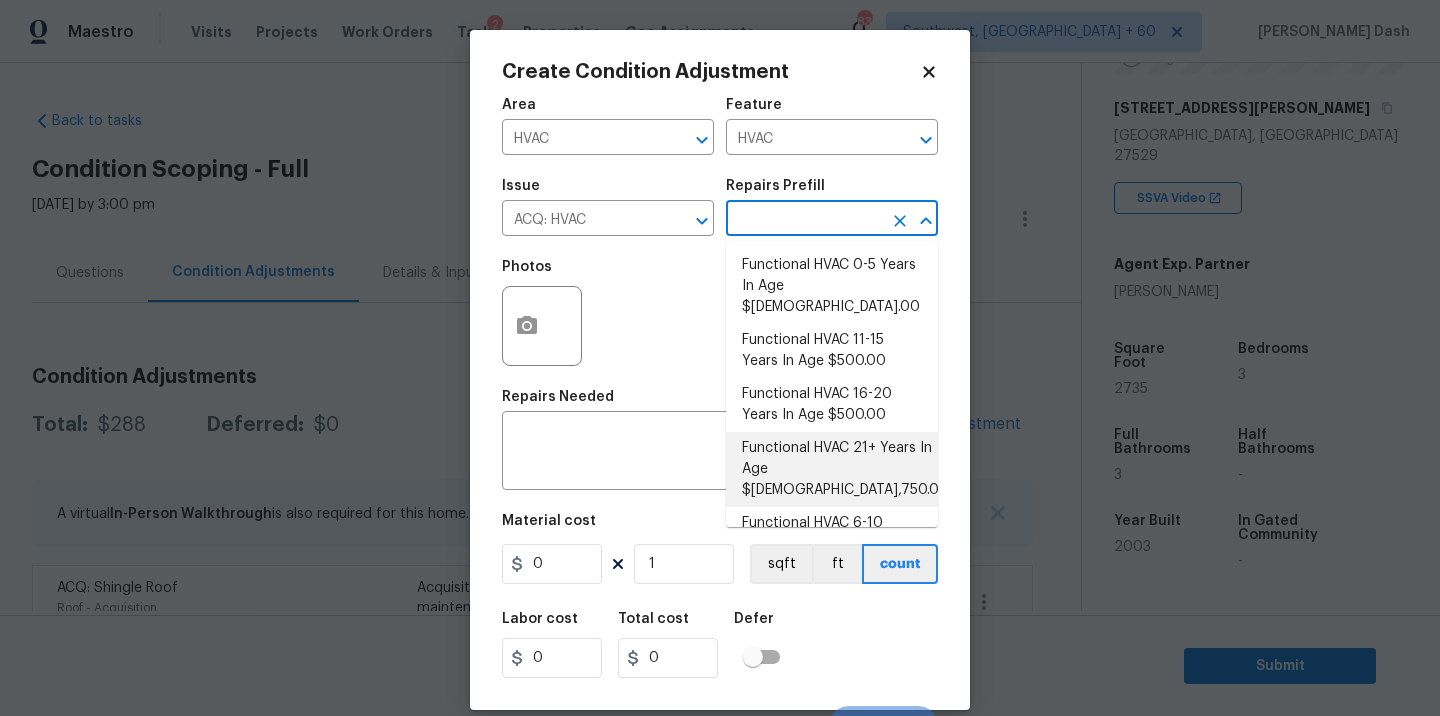 click on "Functional HVAC 21+ Years In Age $5,750.00" at bounding box center [832, 469] 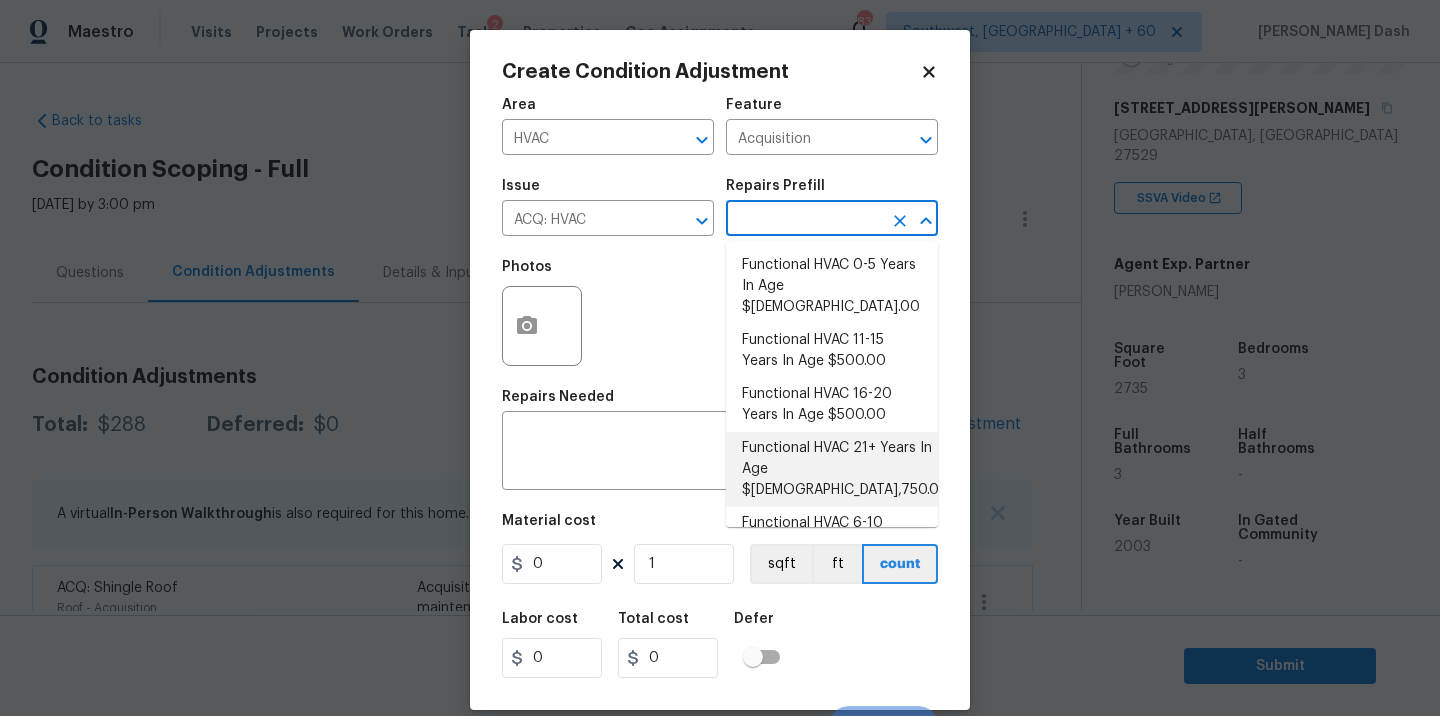 type on "Acquisition Scope: Functional HVAC 21+ years" 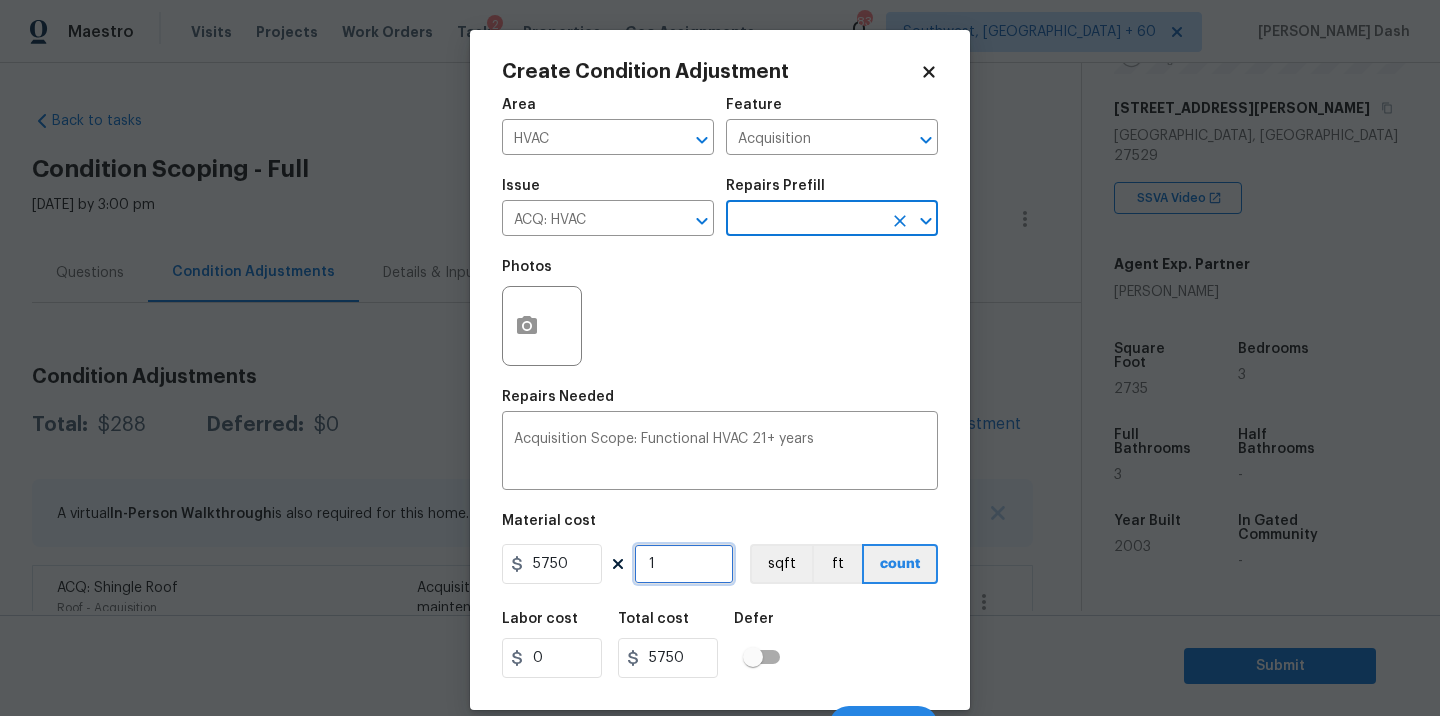 click on "1" at bounding box center [684, 564] 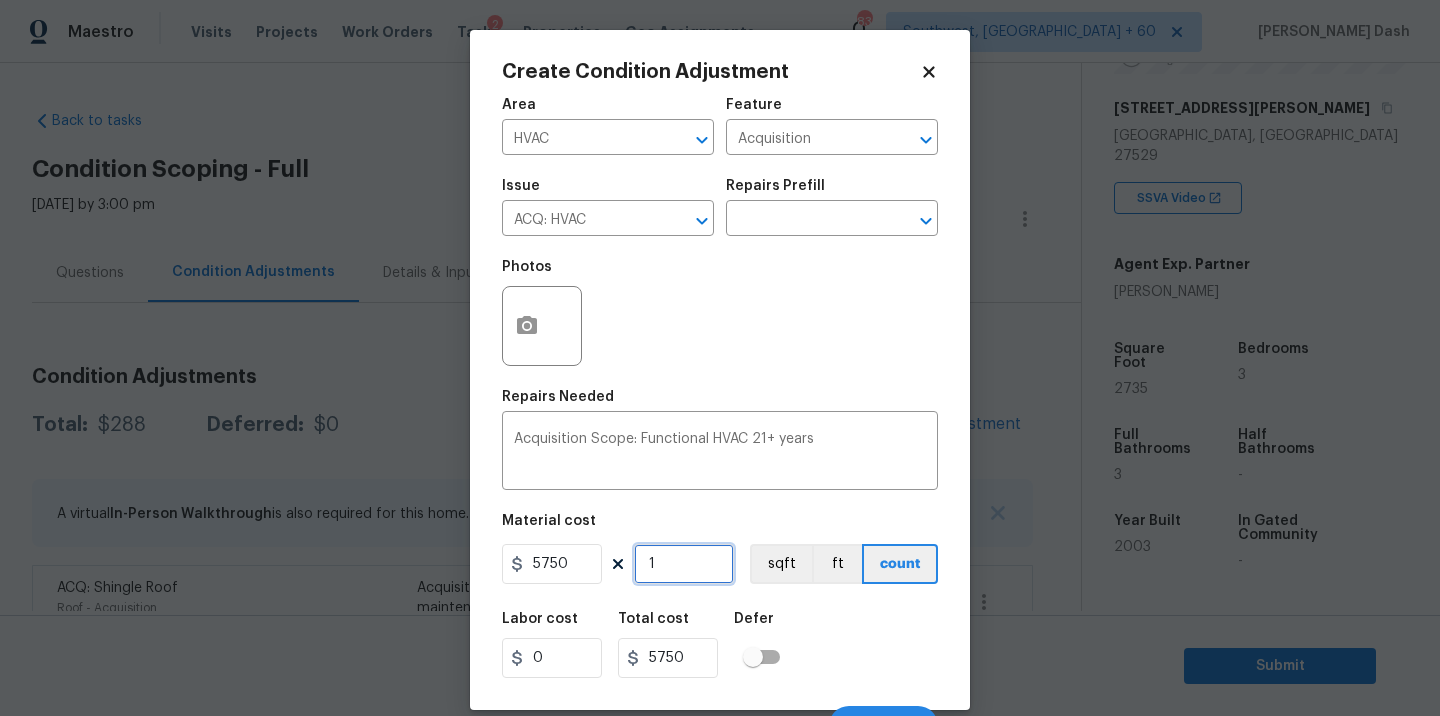 type on "0" 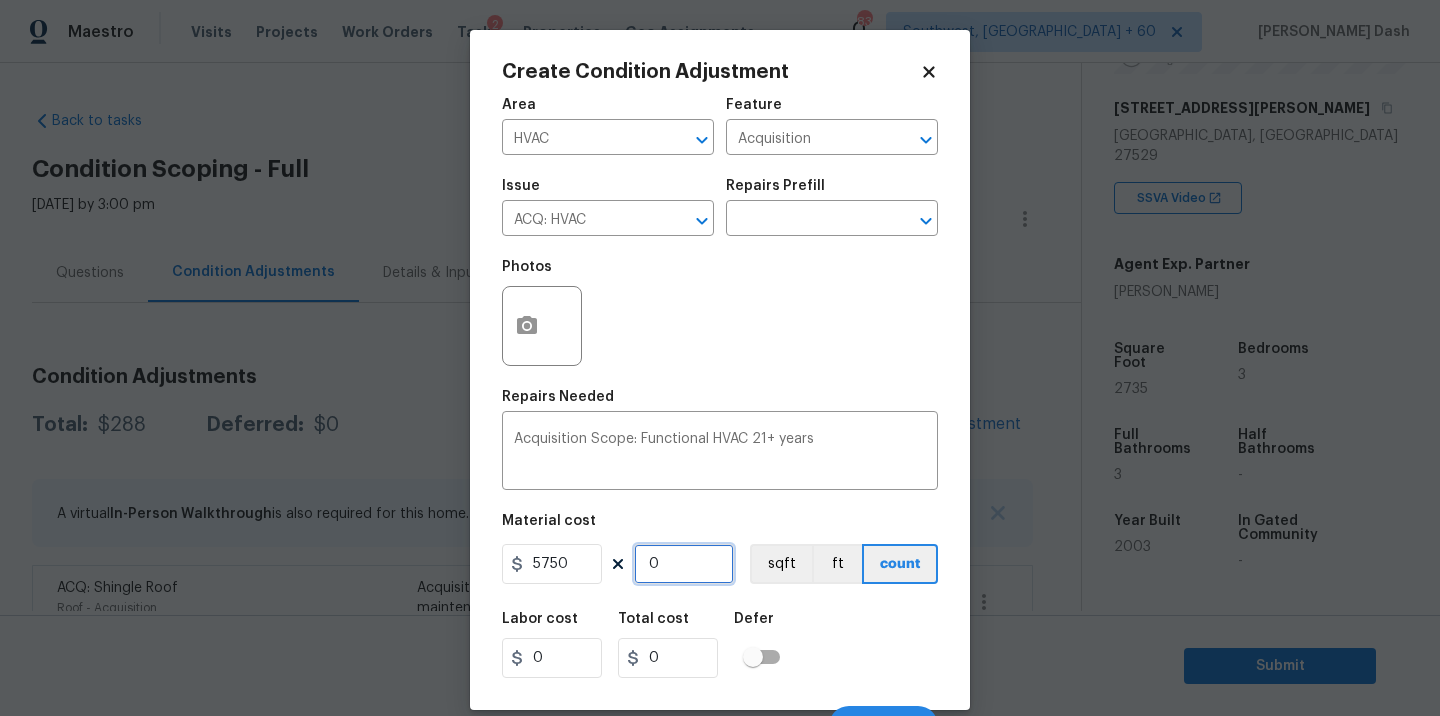 type on "2" 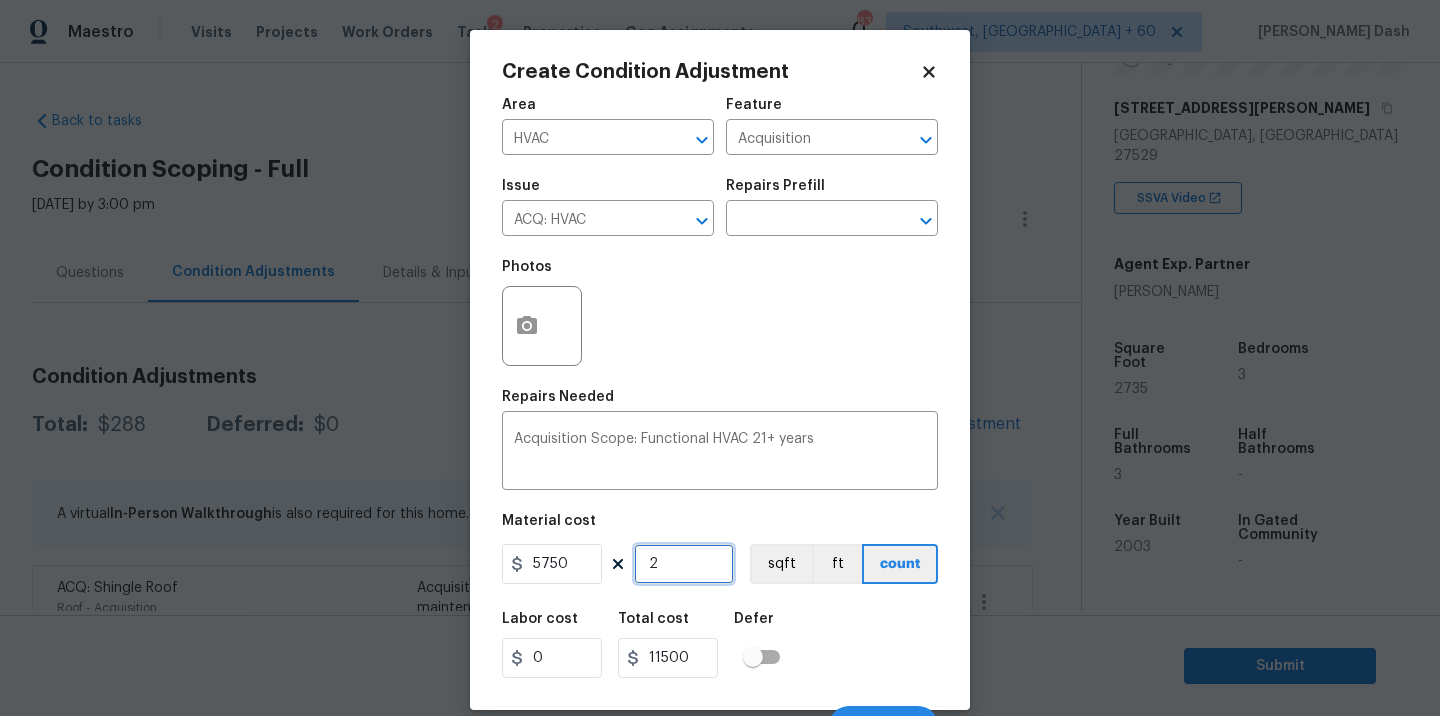 type on "2" 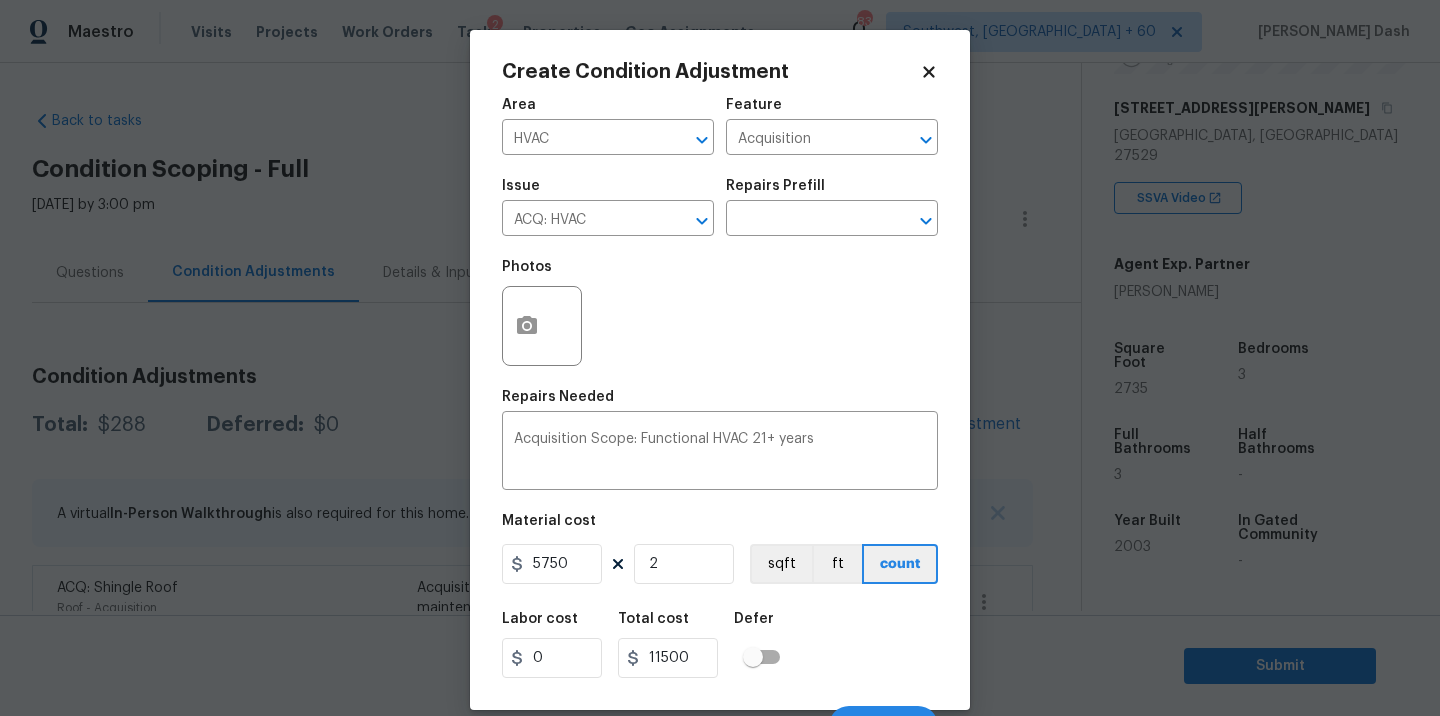 click on "Labor cost 0 Total cost 11500 Defer" at bounding box center (720, 645) 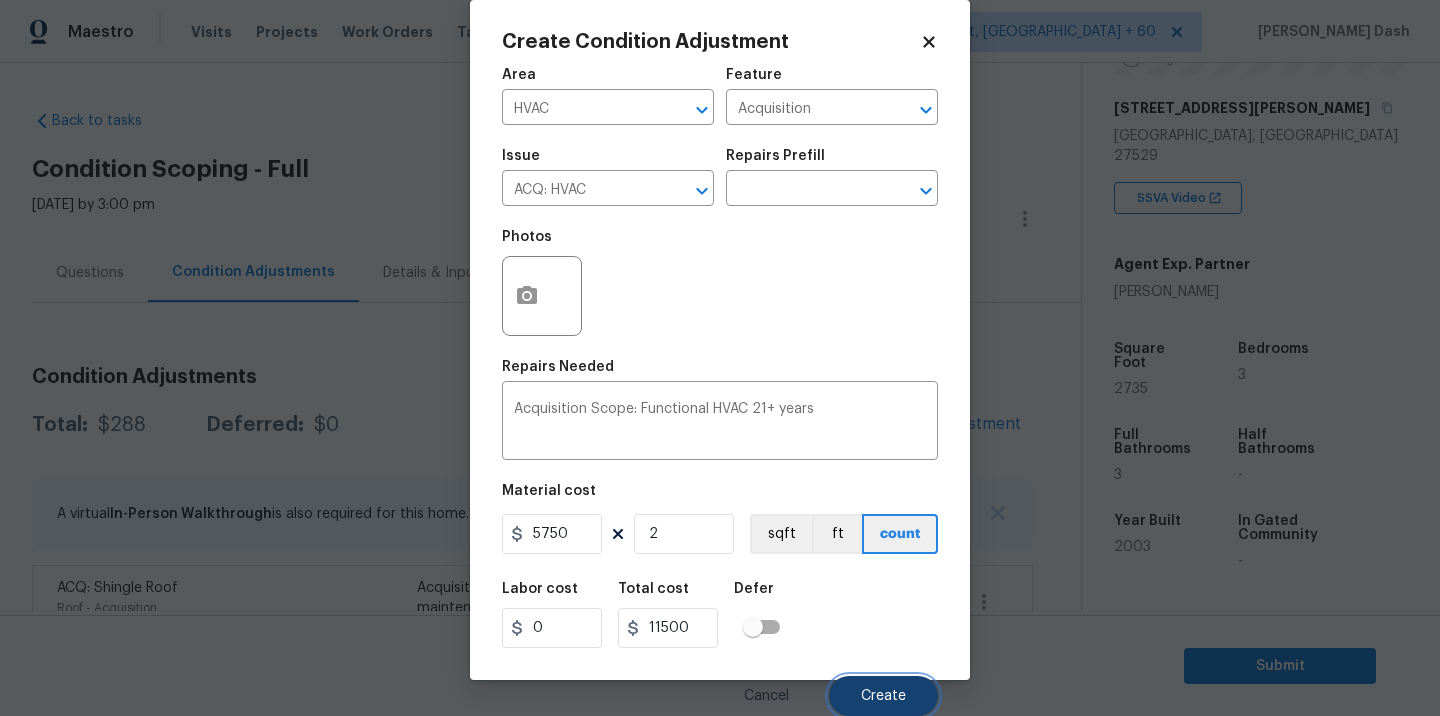 click on "Create" at bounding box center [883, 696] 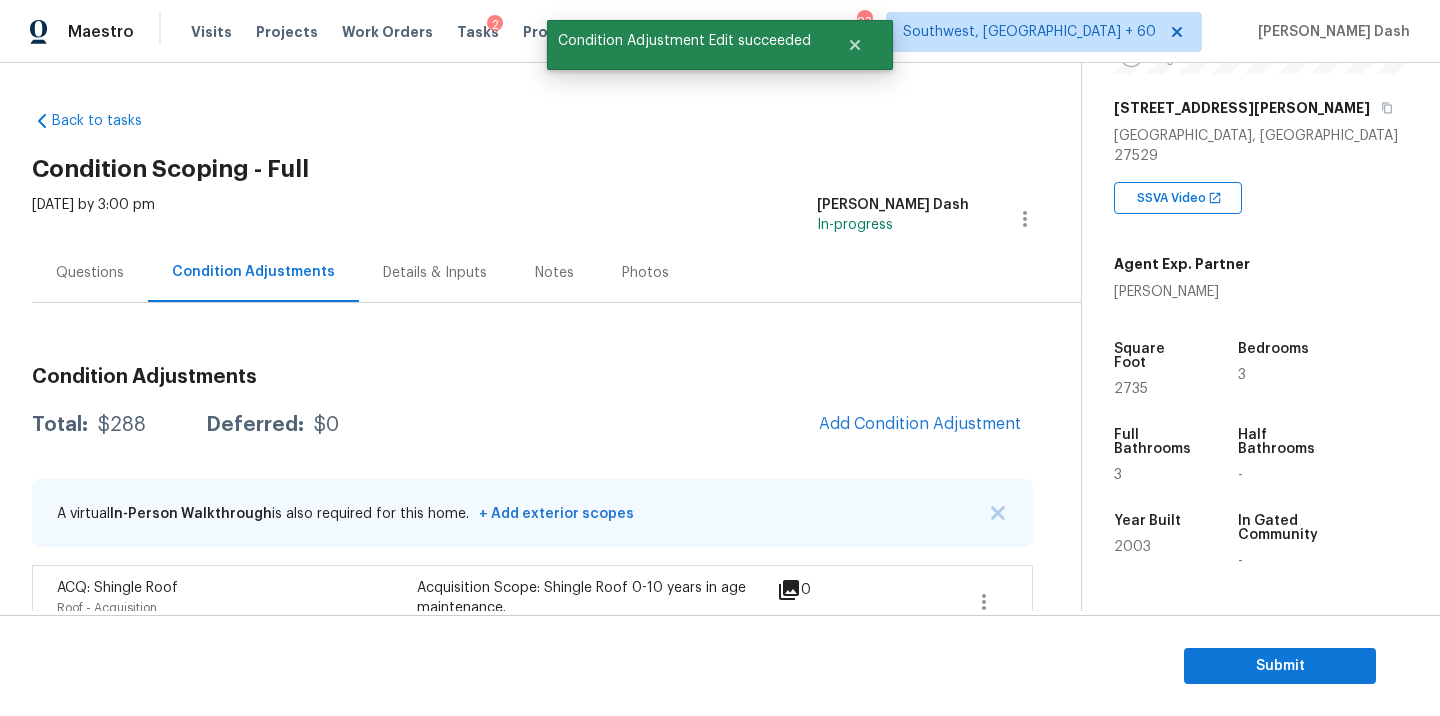 scroll, scrollTop: 24, scrollLeft: 0, axis: vertical 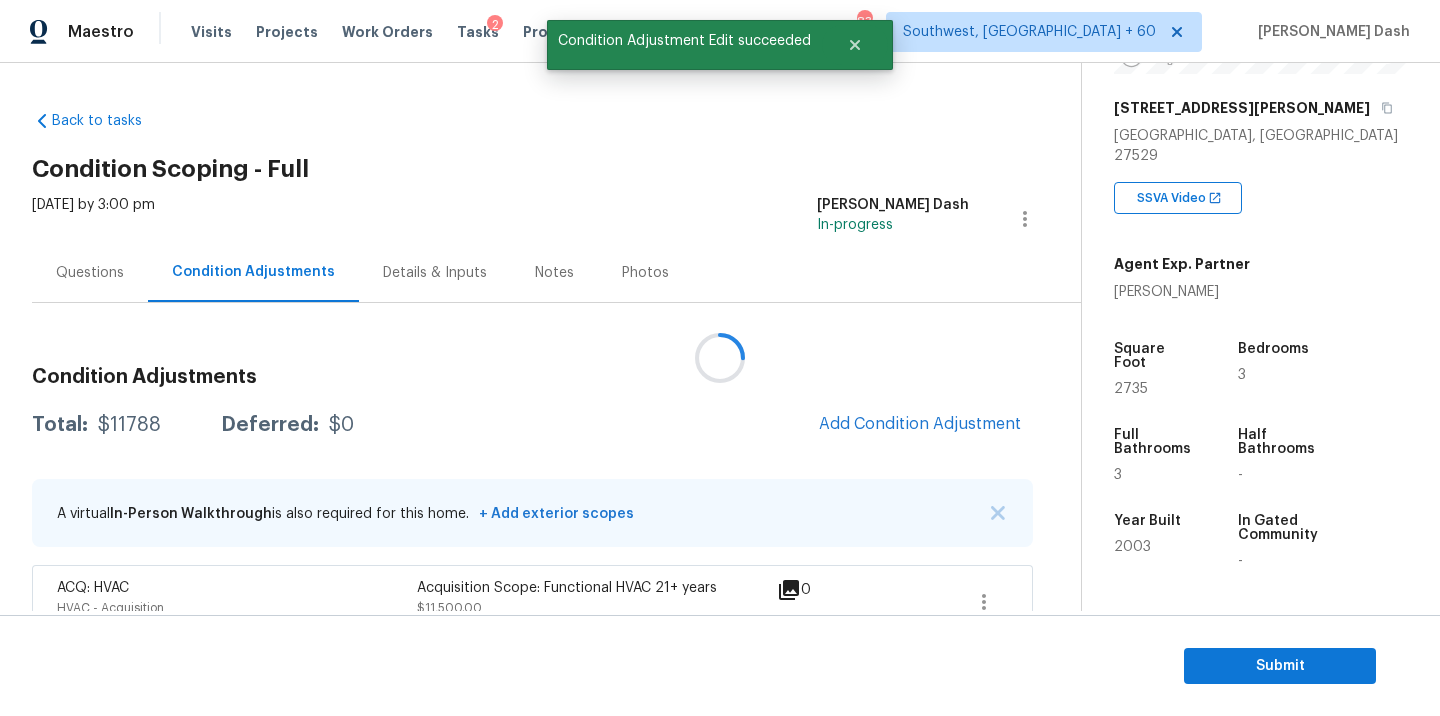 click at bounding box center [720, 358] 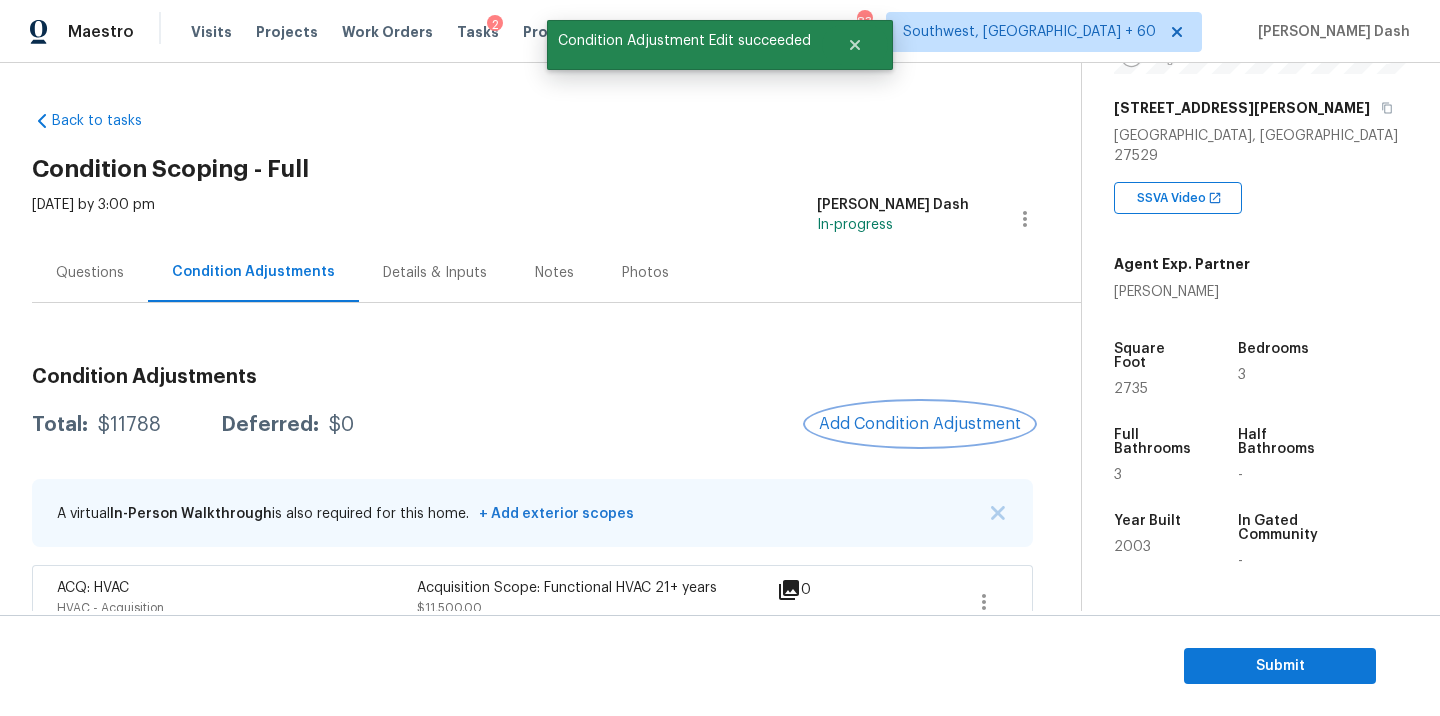 click on "Add Condition Adjustment" at bounding box center (920, 424) 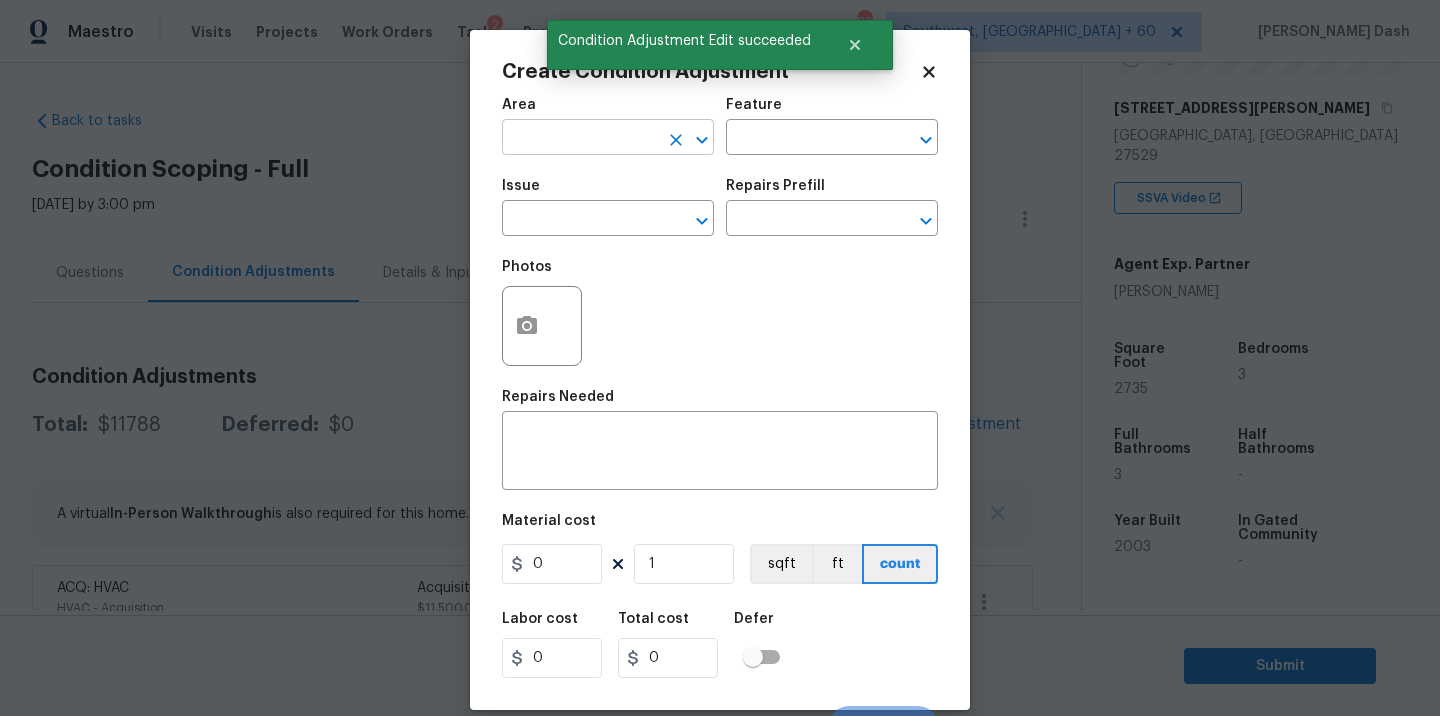 click at bounding box center [580, 139] 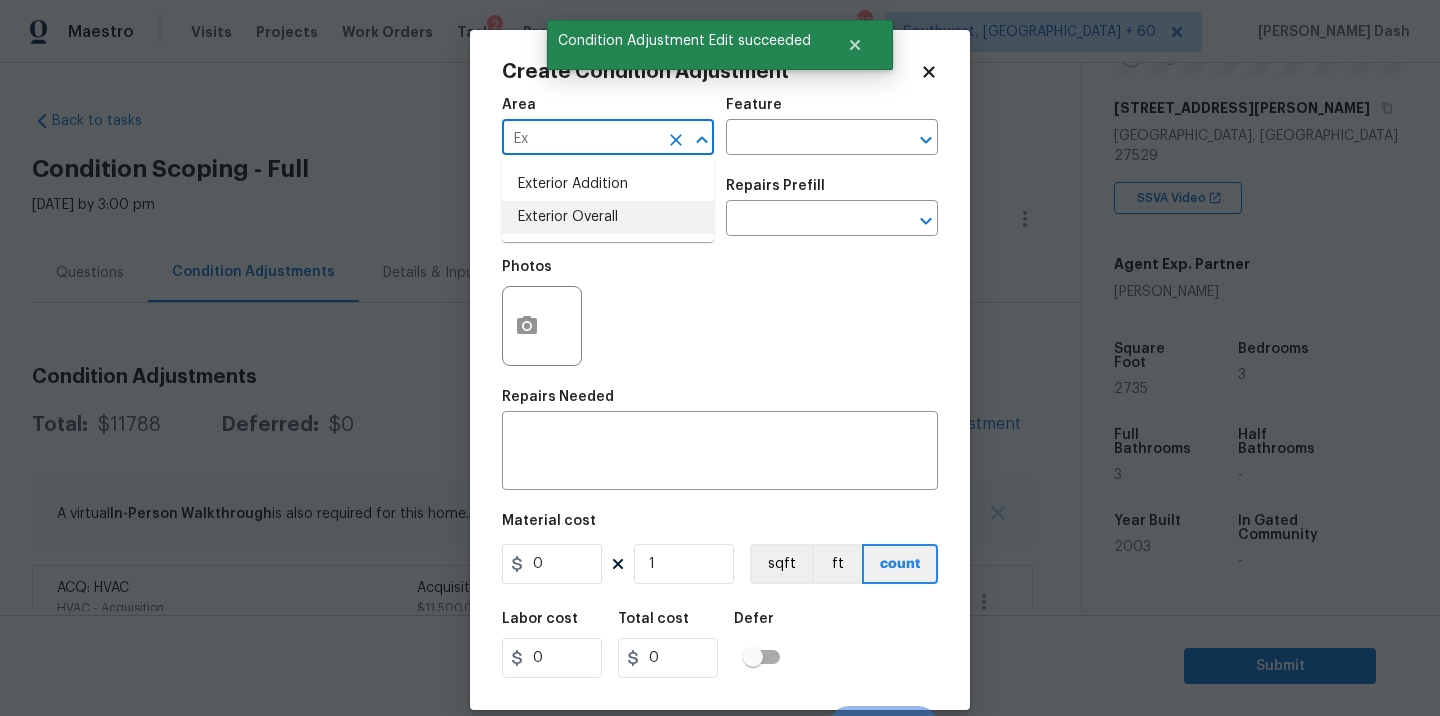 click on "Exterior Overall" at bounding box center [608, 217] 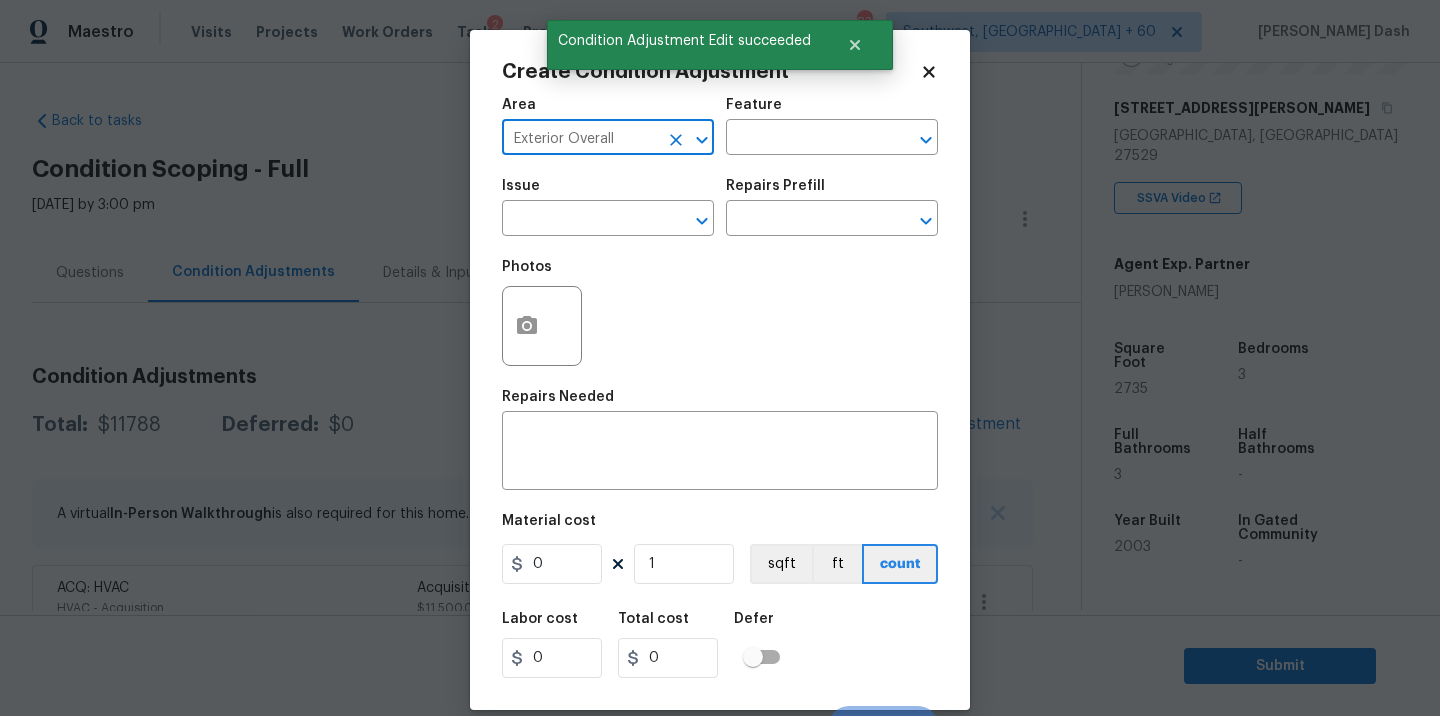 type on "Exterior Overall" 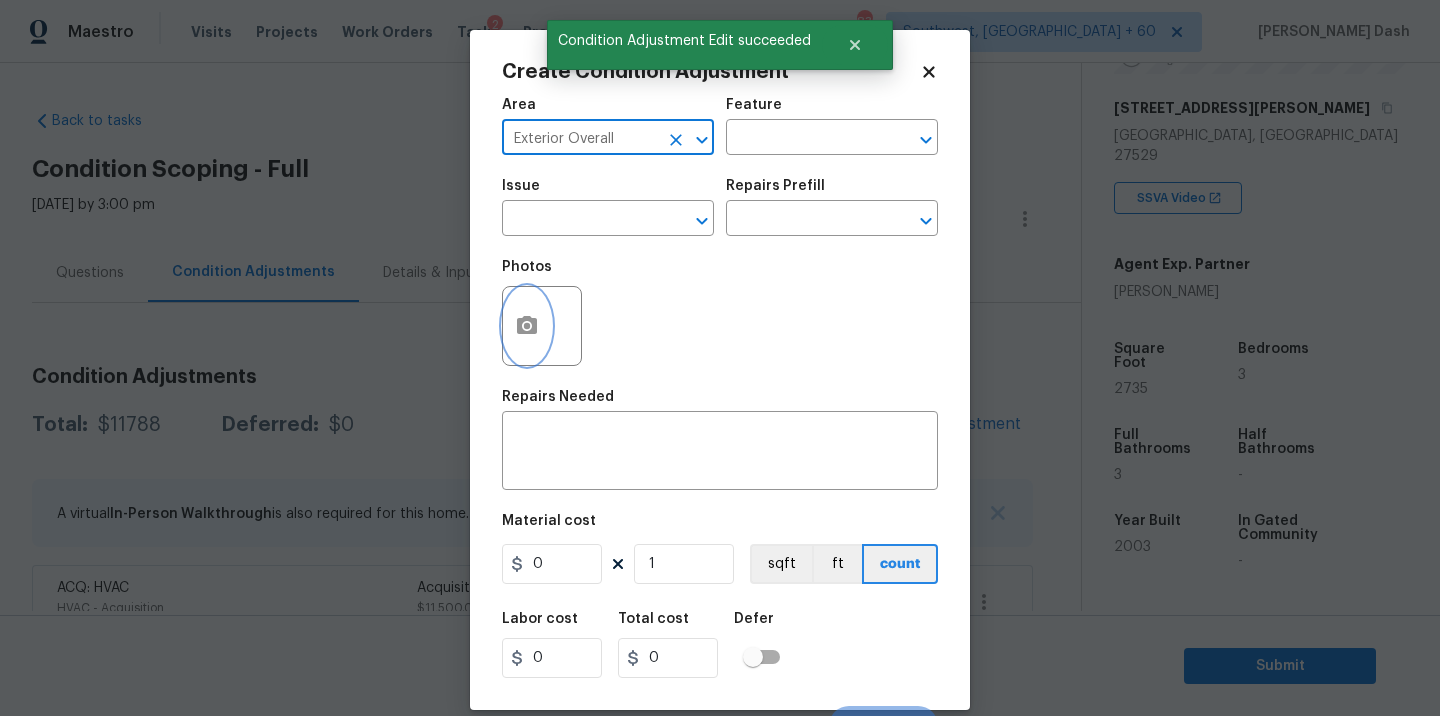 click at bounding box center [527, 326] 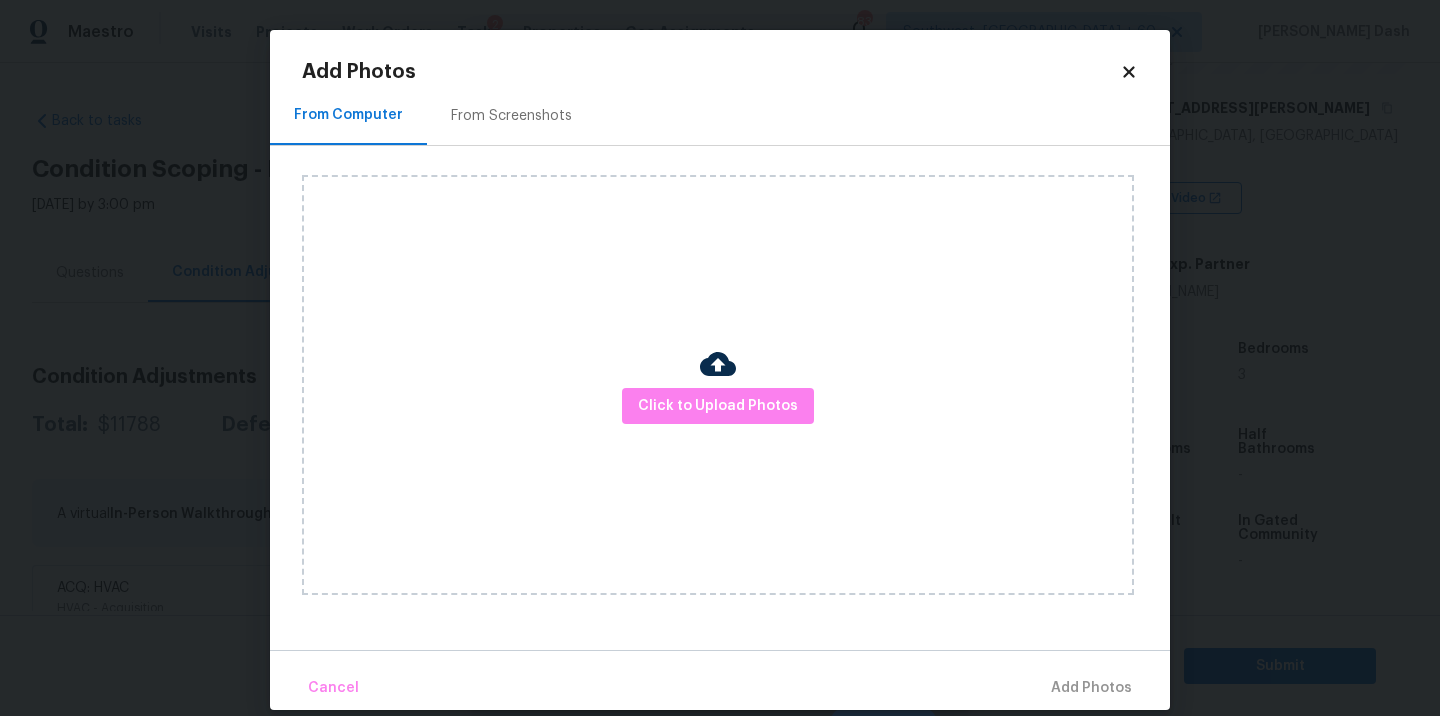 click at bounding box center (718, 364) 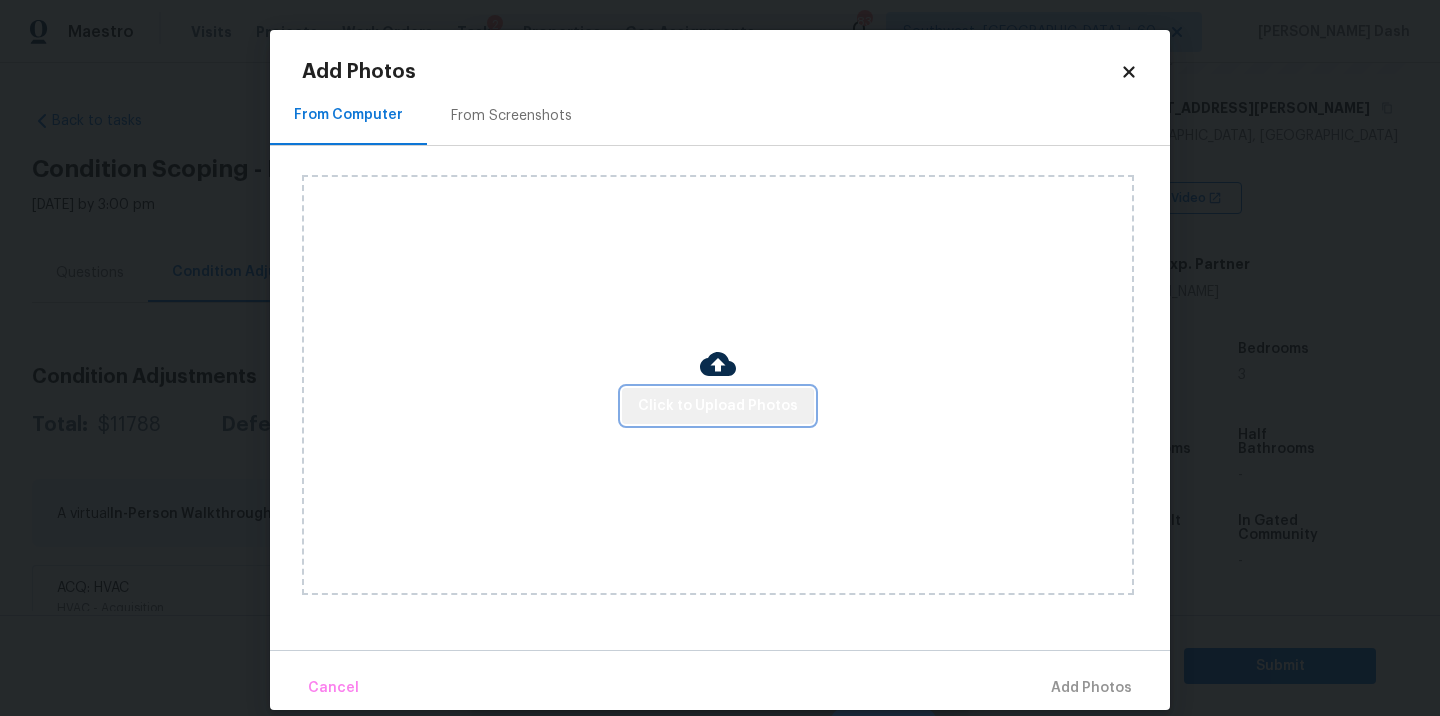 click on "Click to Upload Photos" at bounding box center [718, 406] 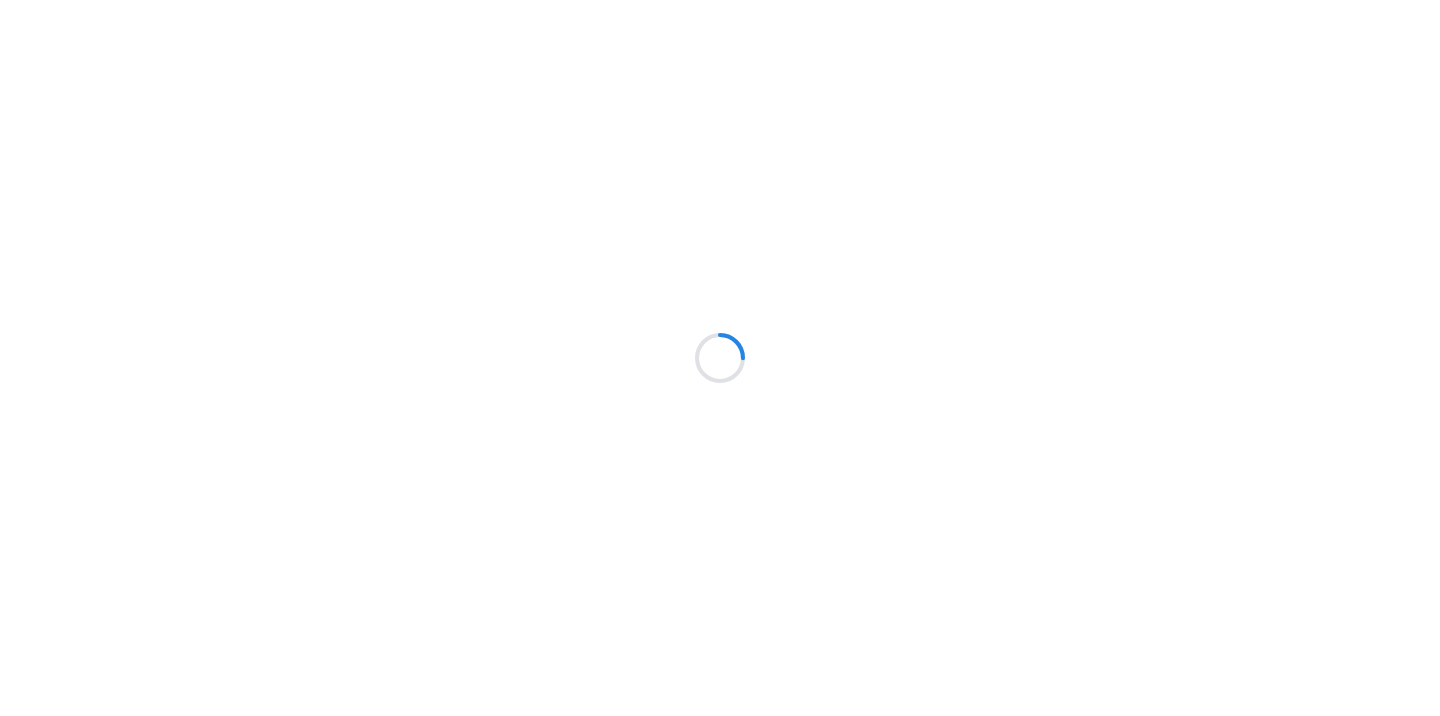 scroll, scrollTop: 0, scrollLeft: 0, axis: both 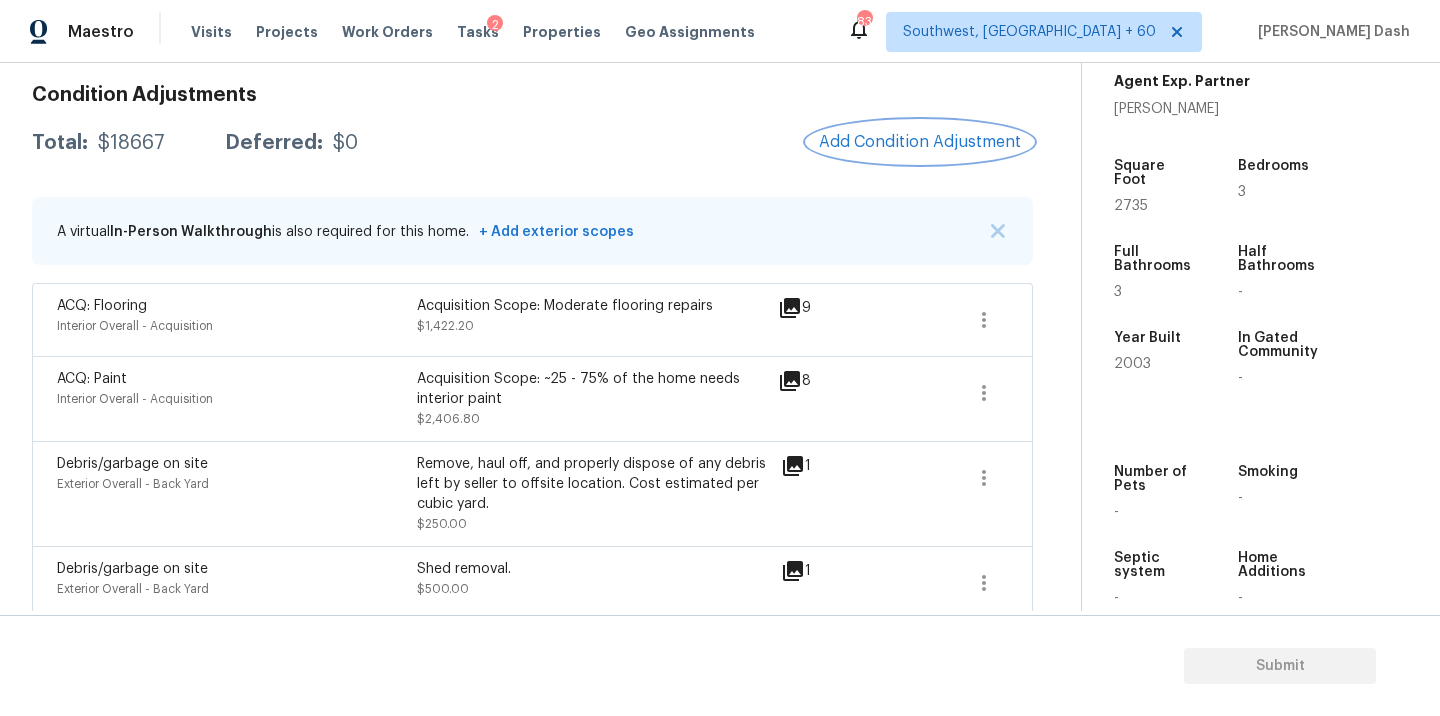 click on "Add Condition Adjustment" at bounding box center [920, 142] 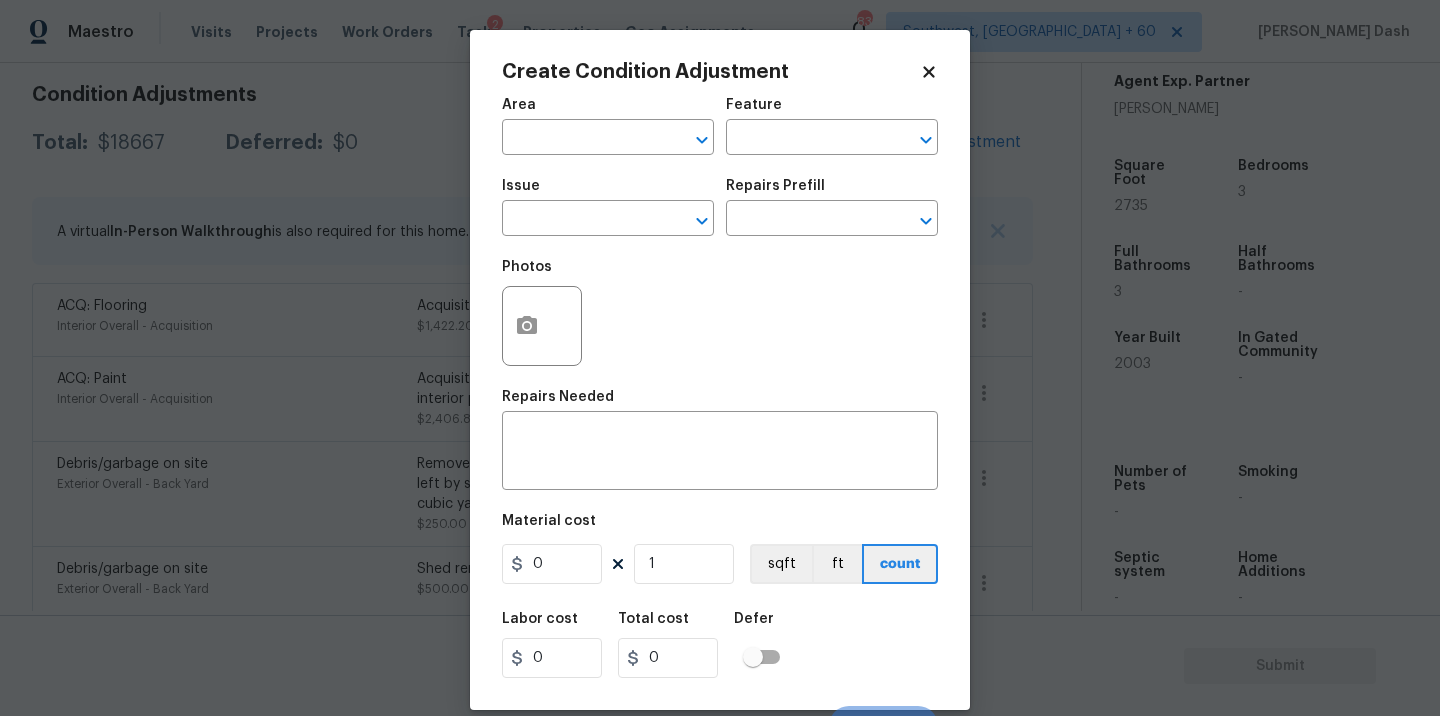 click on "Area ​" at bounding box center (608, 126) 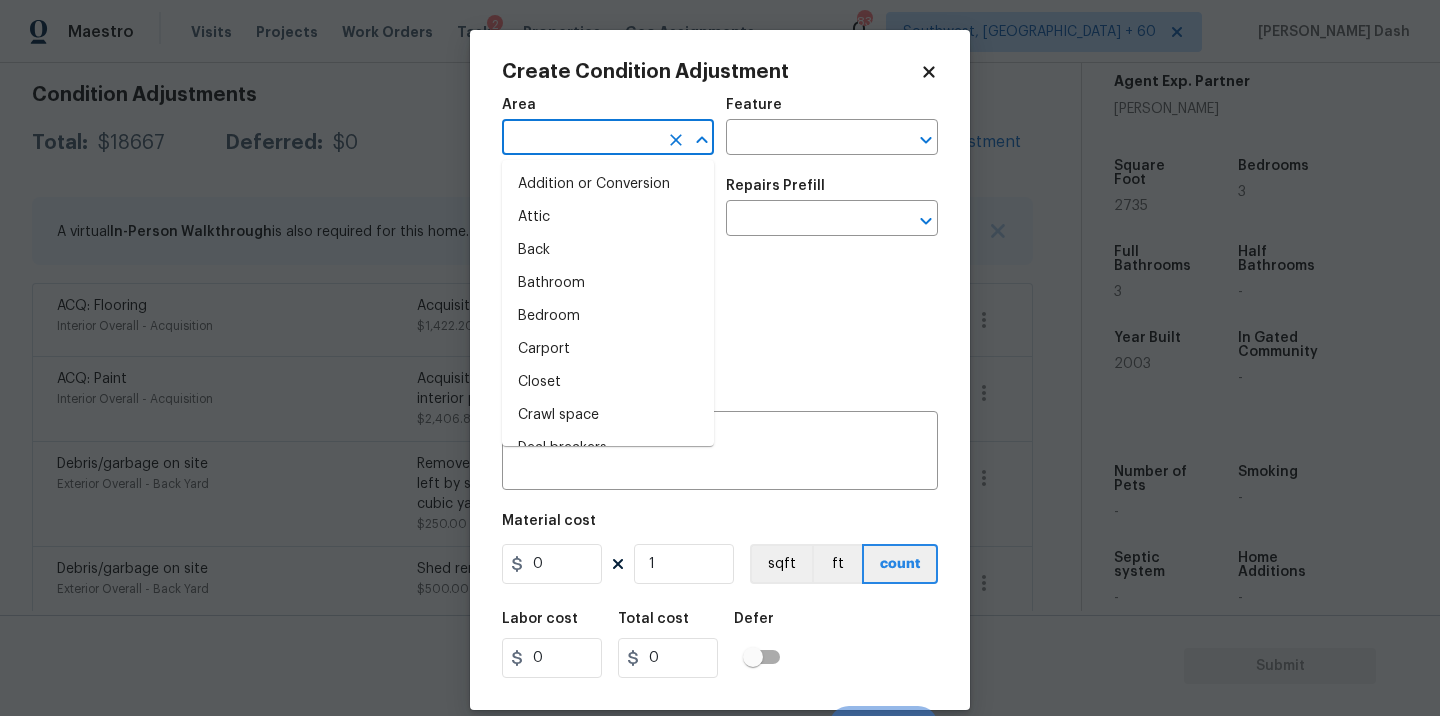 click at bounding box center (580, 139) 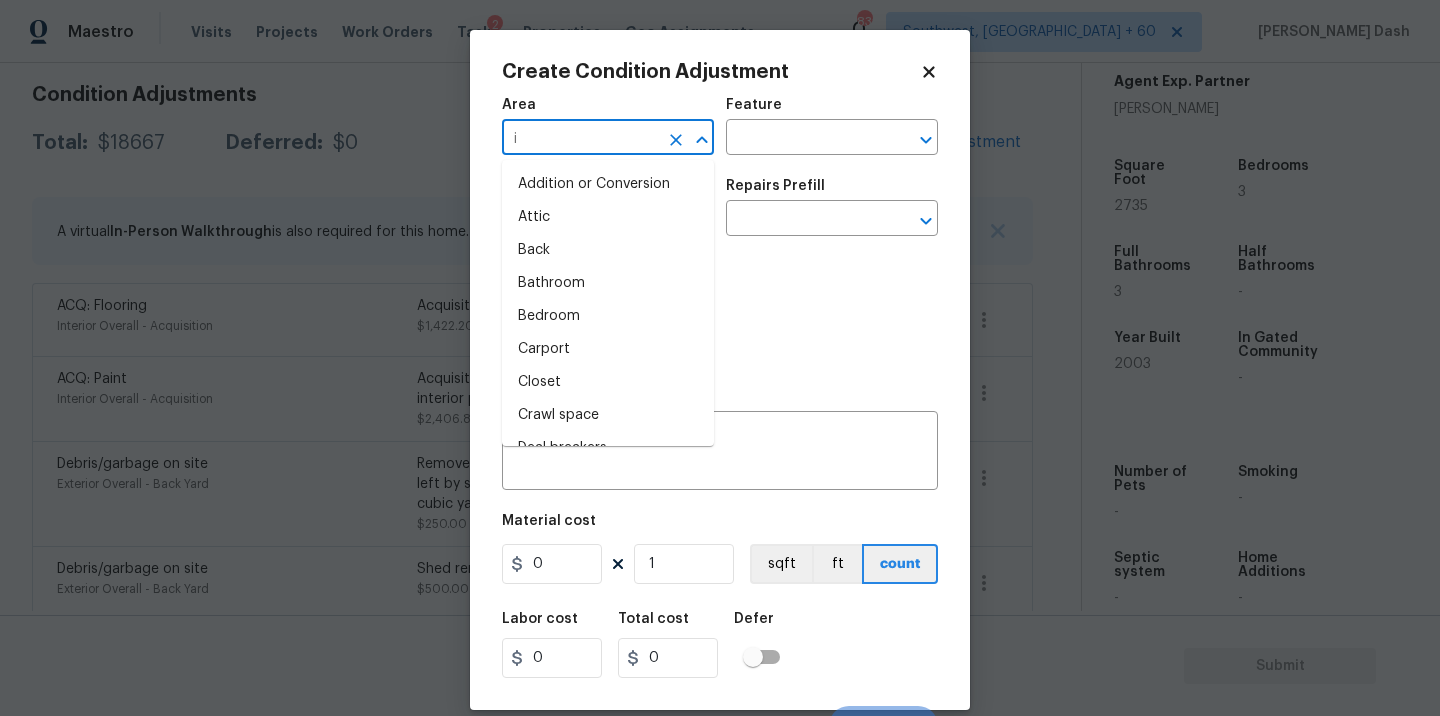 type on "in" 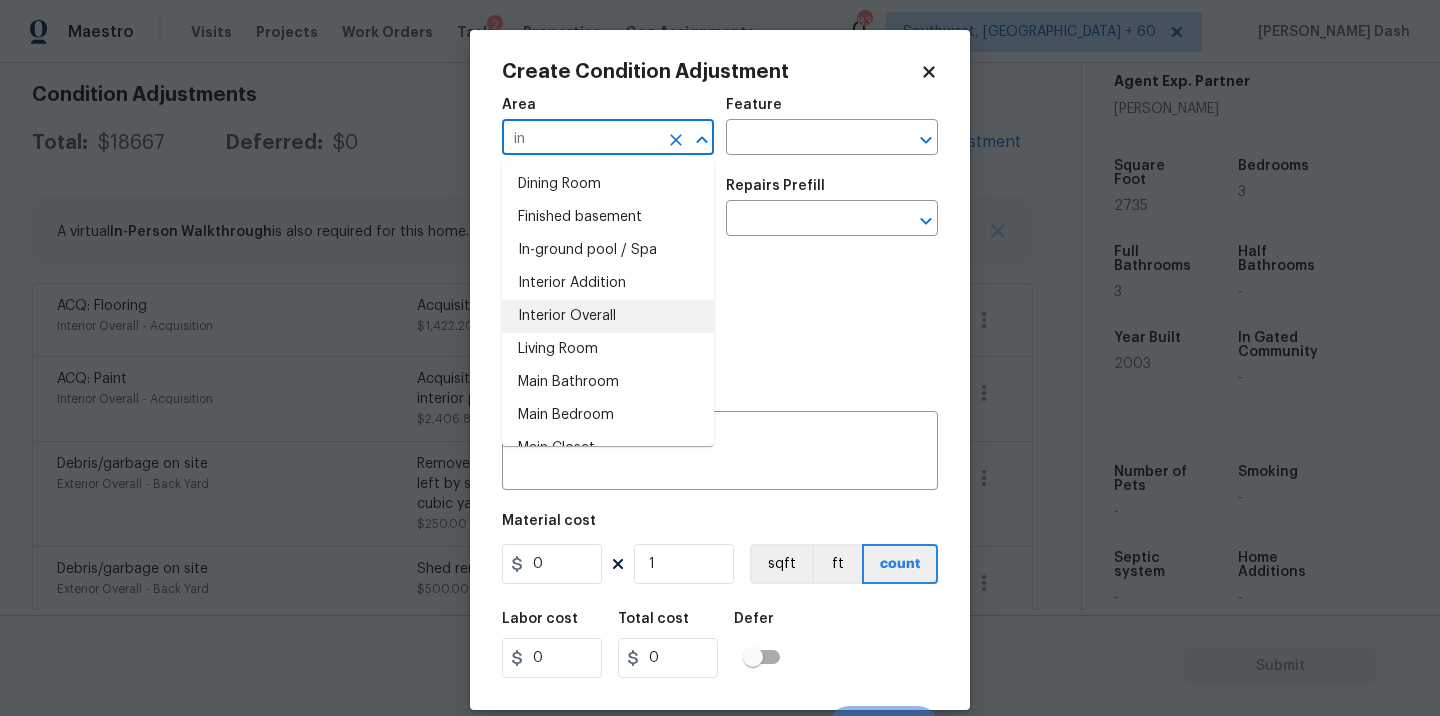 click on "Interior Overall" at bounding box center [608, 316] 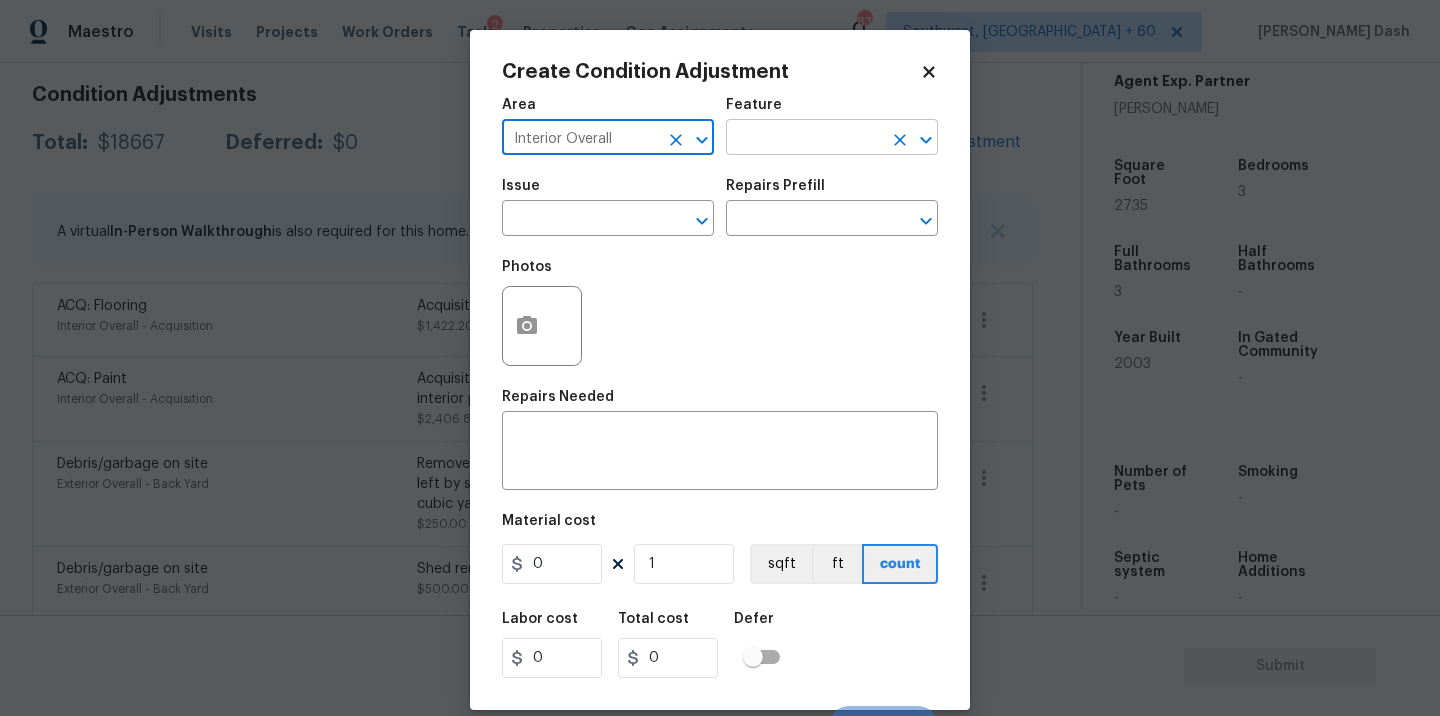 type on "Interior Overall" 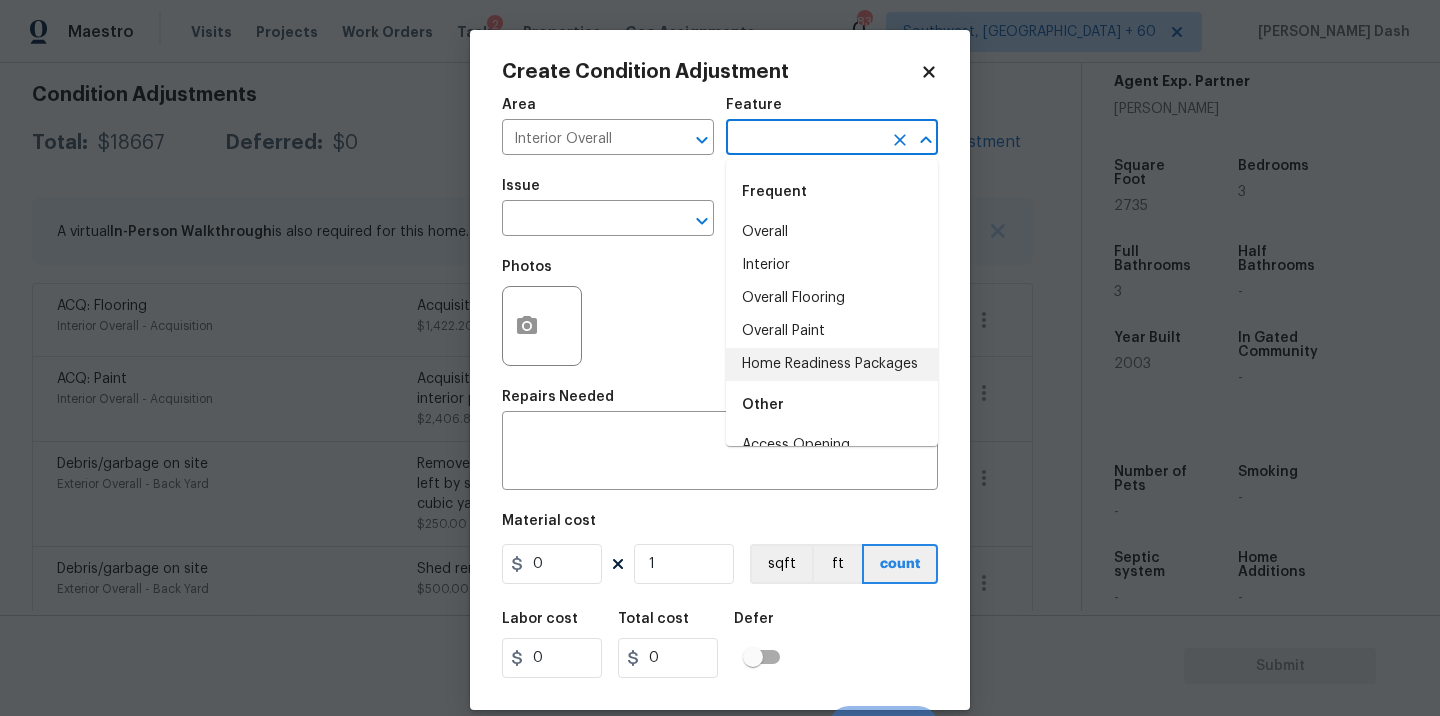 click on "Home Readiness Packages" at bounding box center [832, 364] 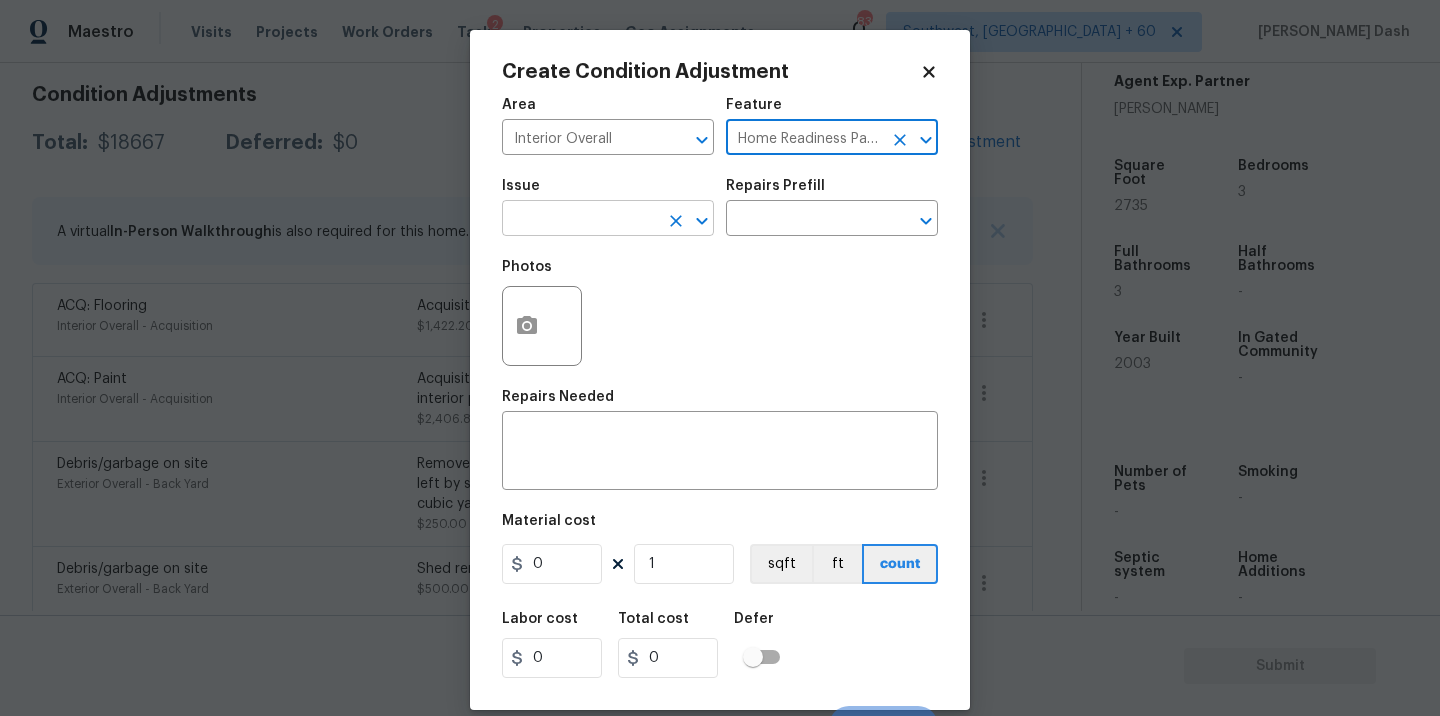 click at bounding box center [580, 220] 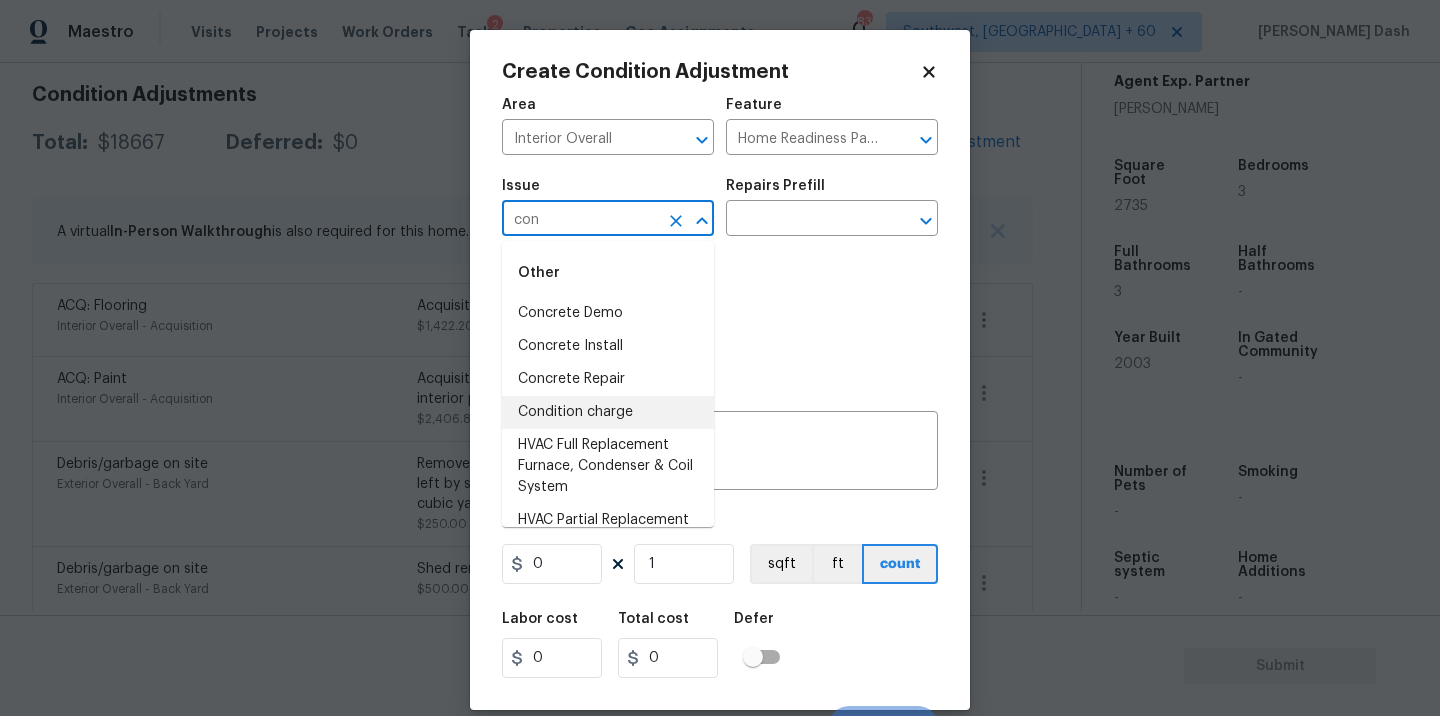 click on "Condition charge" at bounding box center [608, 412] 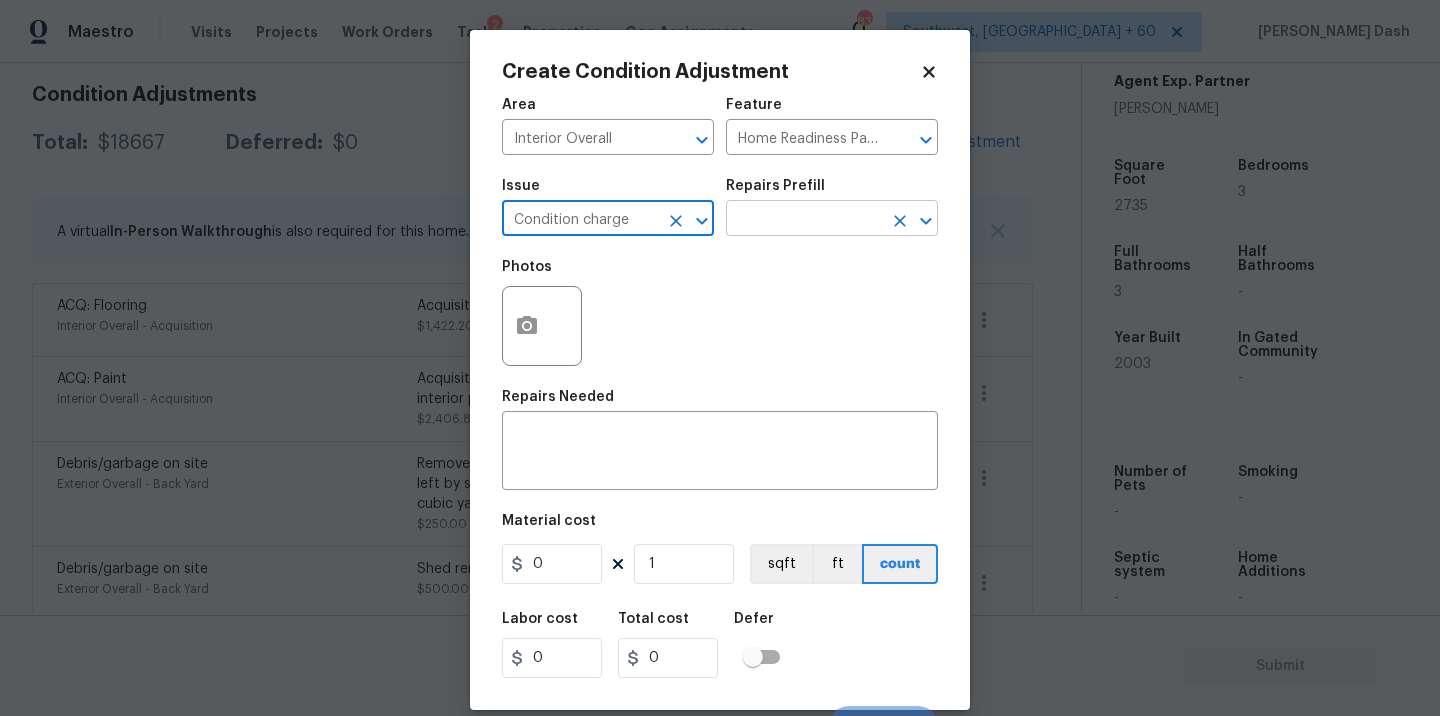 type on "Condition charge" 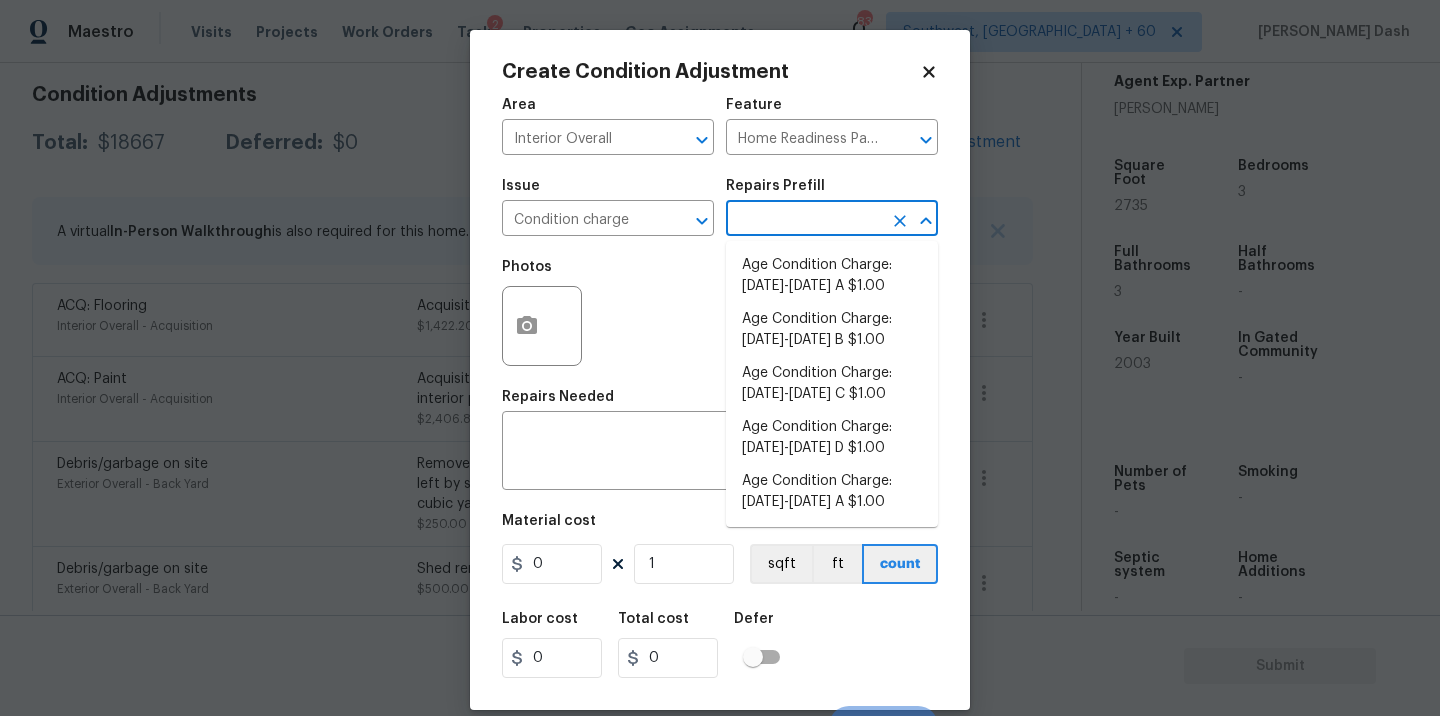 click at bounding box center [804, 220] 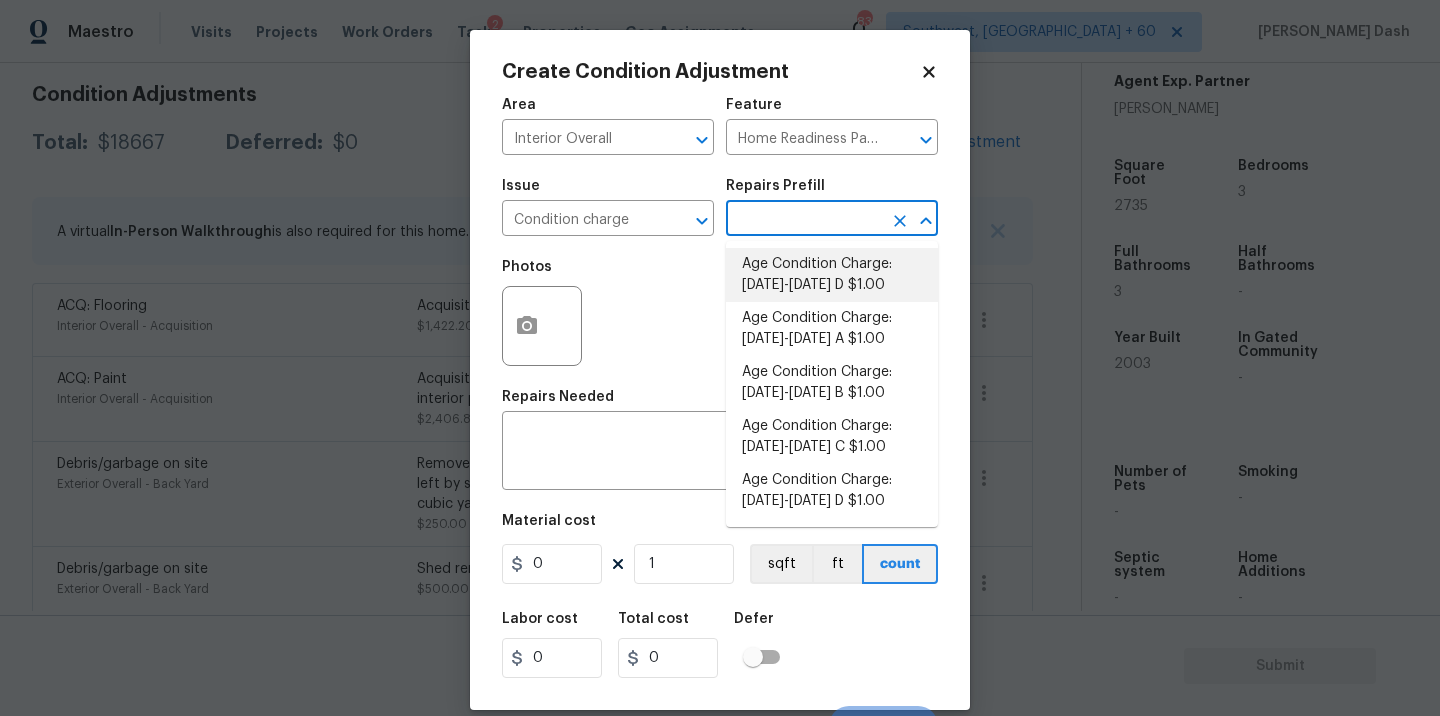 scroll, scrollTop: 383, scrollLeft: 0, axis: vertical 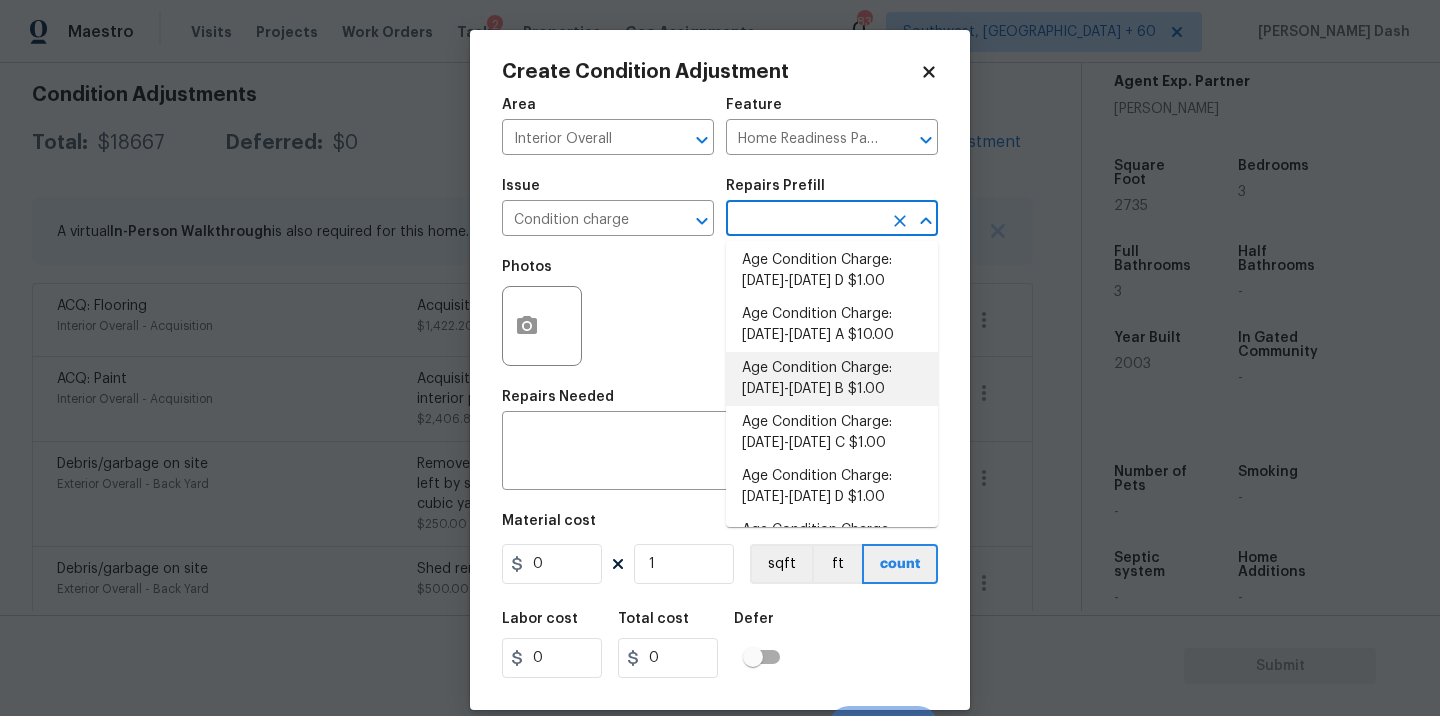 click on "Age Condition Charge: [DATE]-[DATE] B	 $1.00" at bounding box center (832, 379) 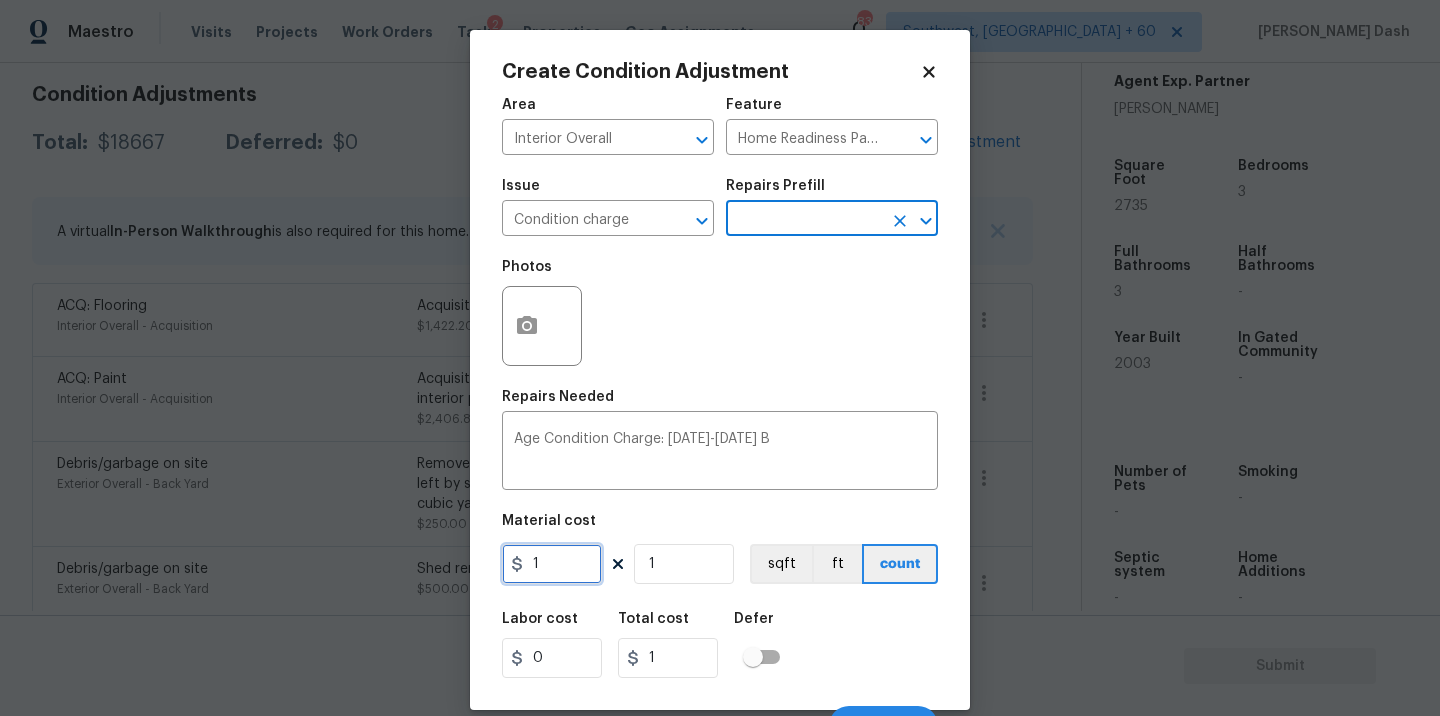 click on "1" at bounding box center (552, 564) 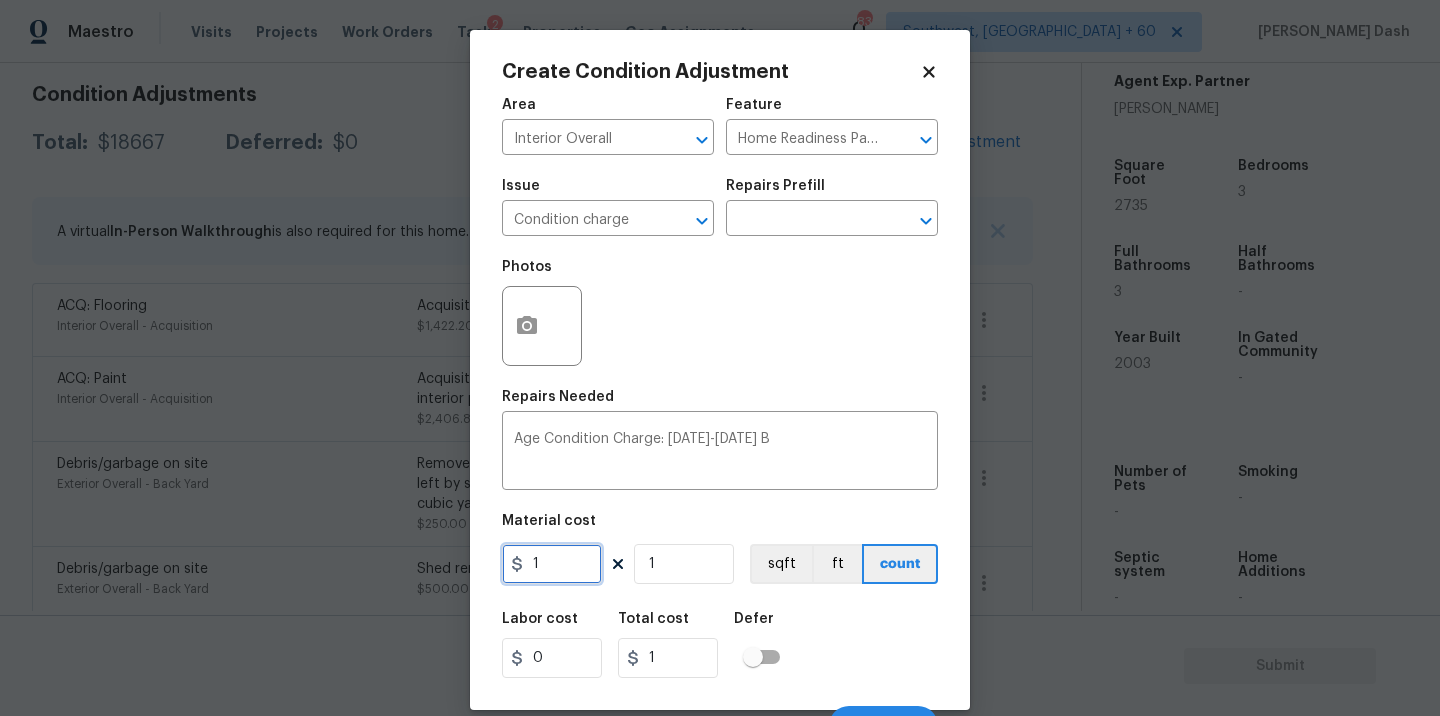 click on "1" at bounding box center [552, 564] 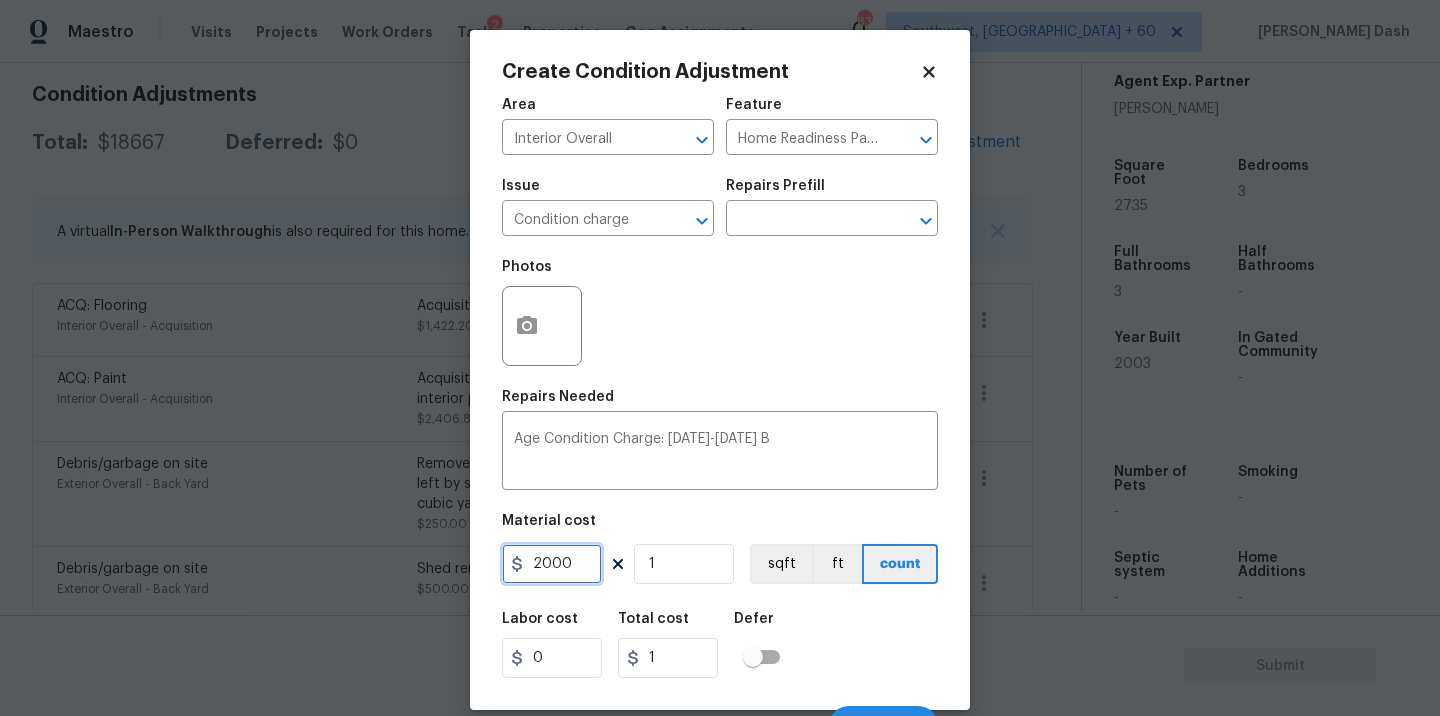type on "2000" 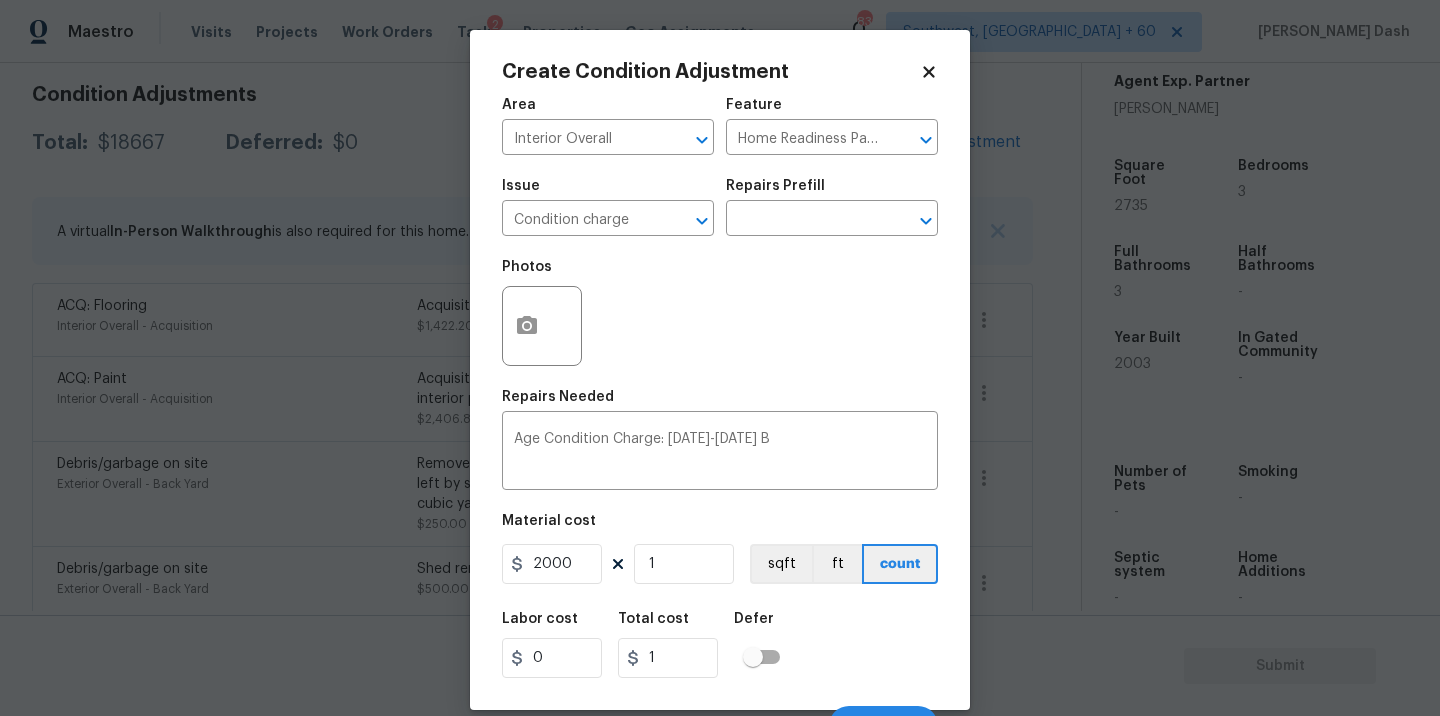 type on "2000" 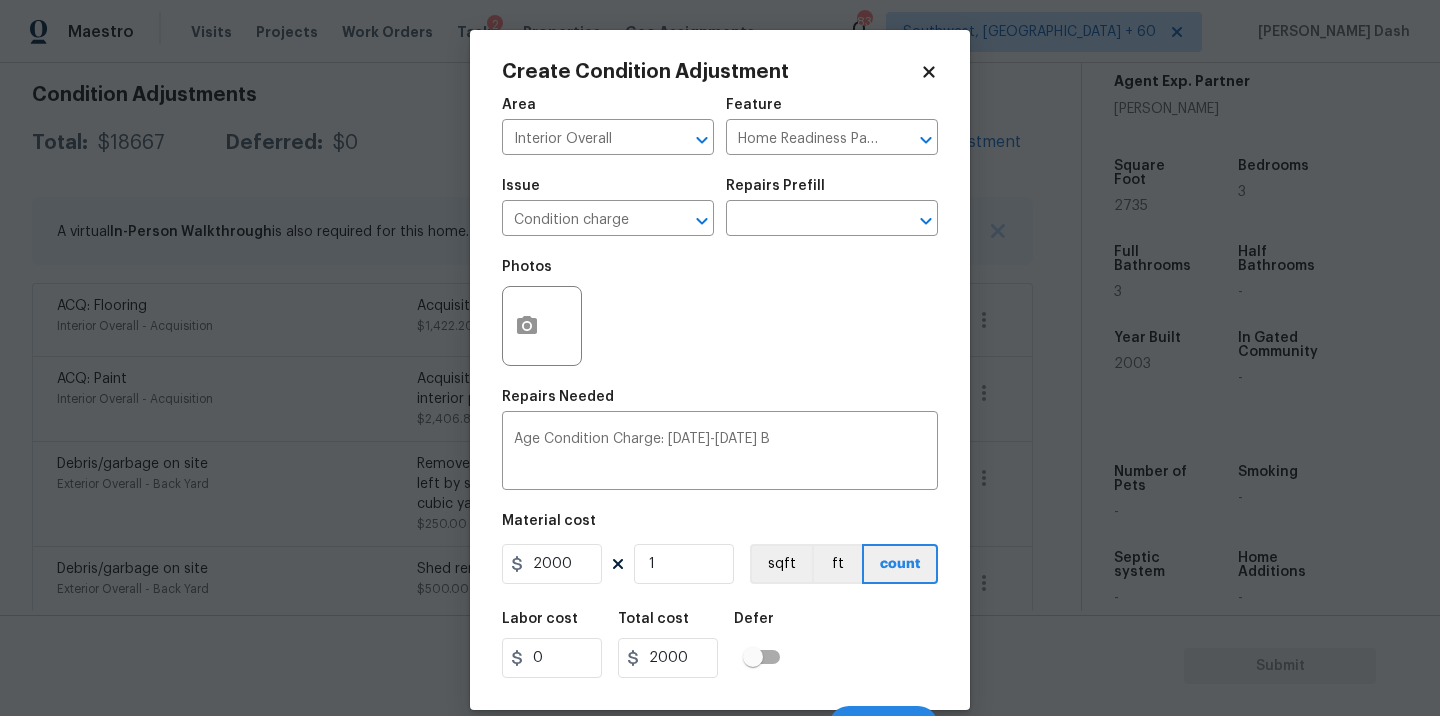 click on "Labor cost 0 Total cost 2000 Defer" at bounding box center (720, 645) 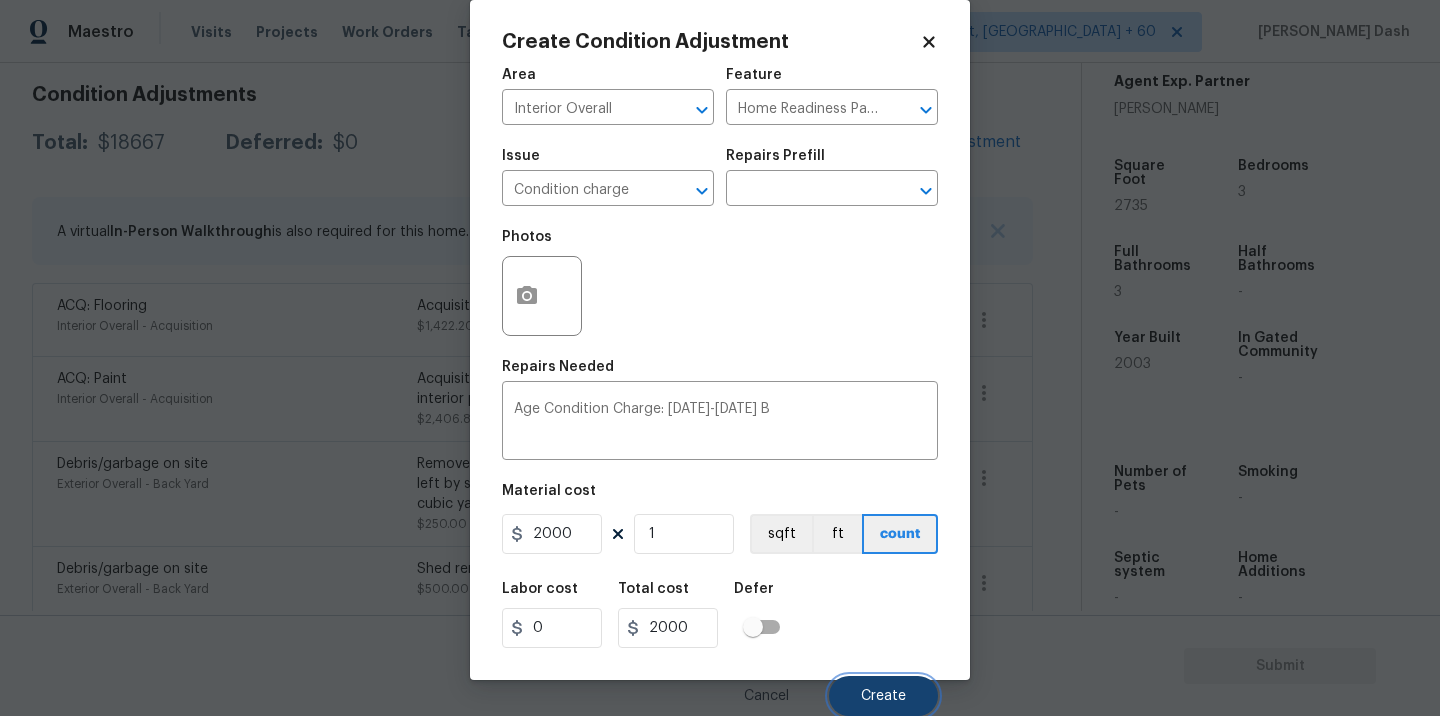 click on "Create" at bounding box center (883, 696) 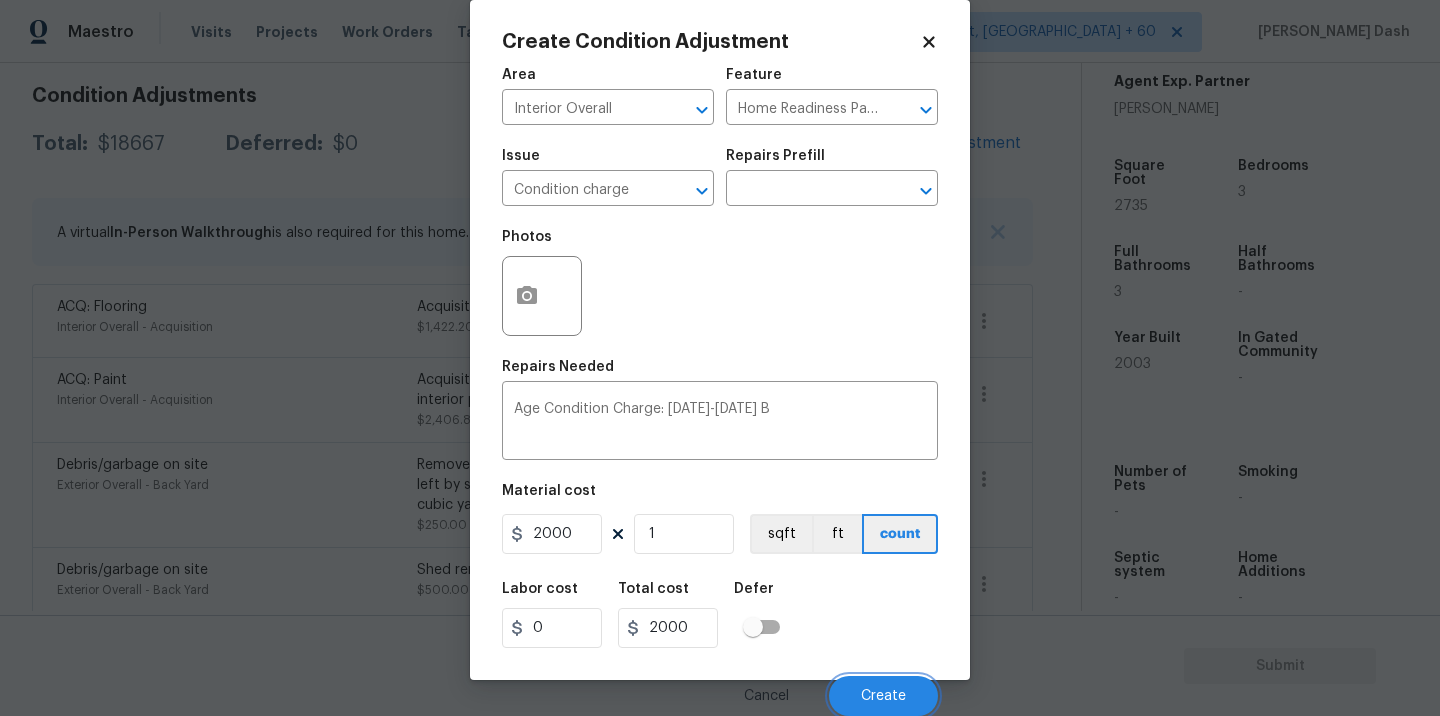 scroll, scrollTop: 282, scrollLeft: 0, axis: vertical 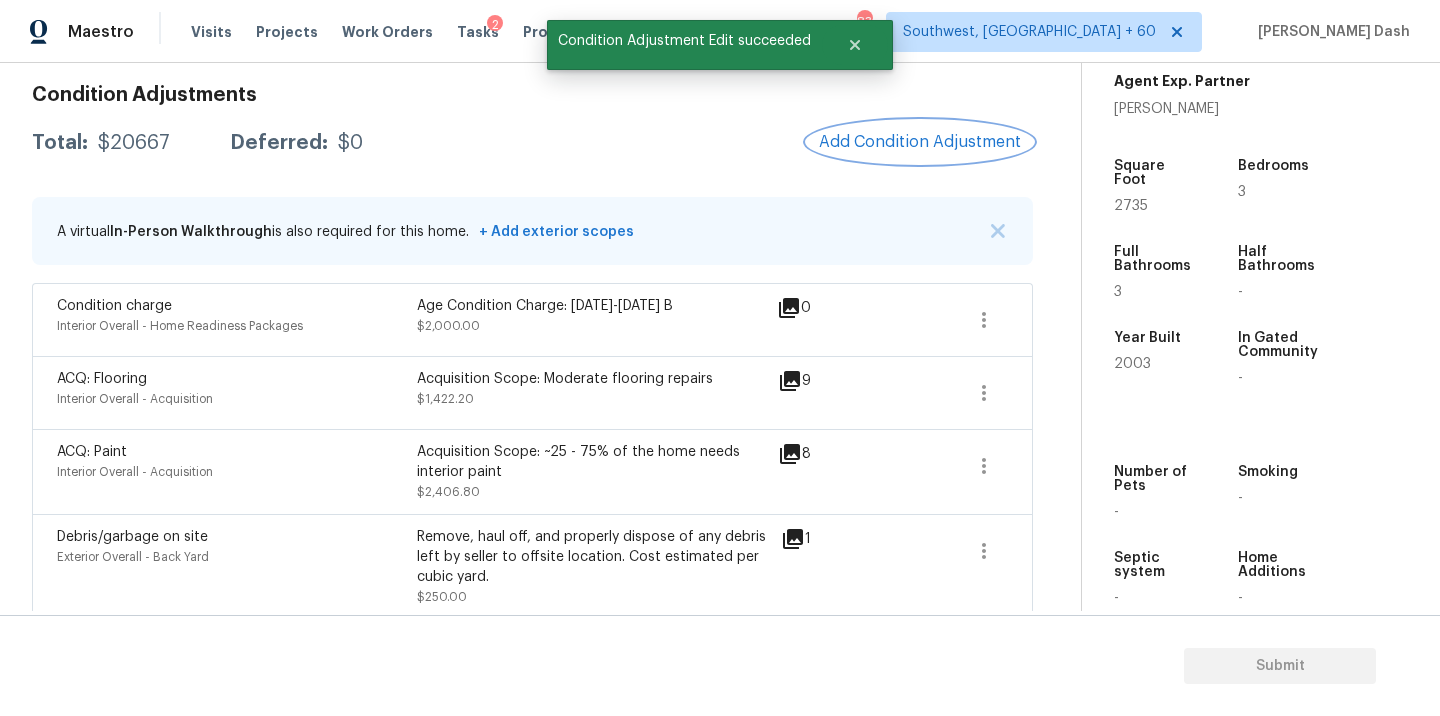 click on "Add Condition Adjustment" at bounding box center (920, 142) 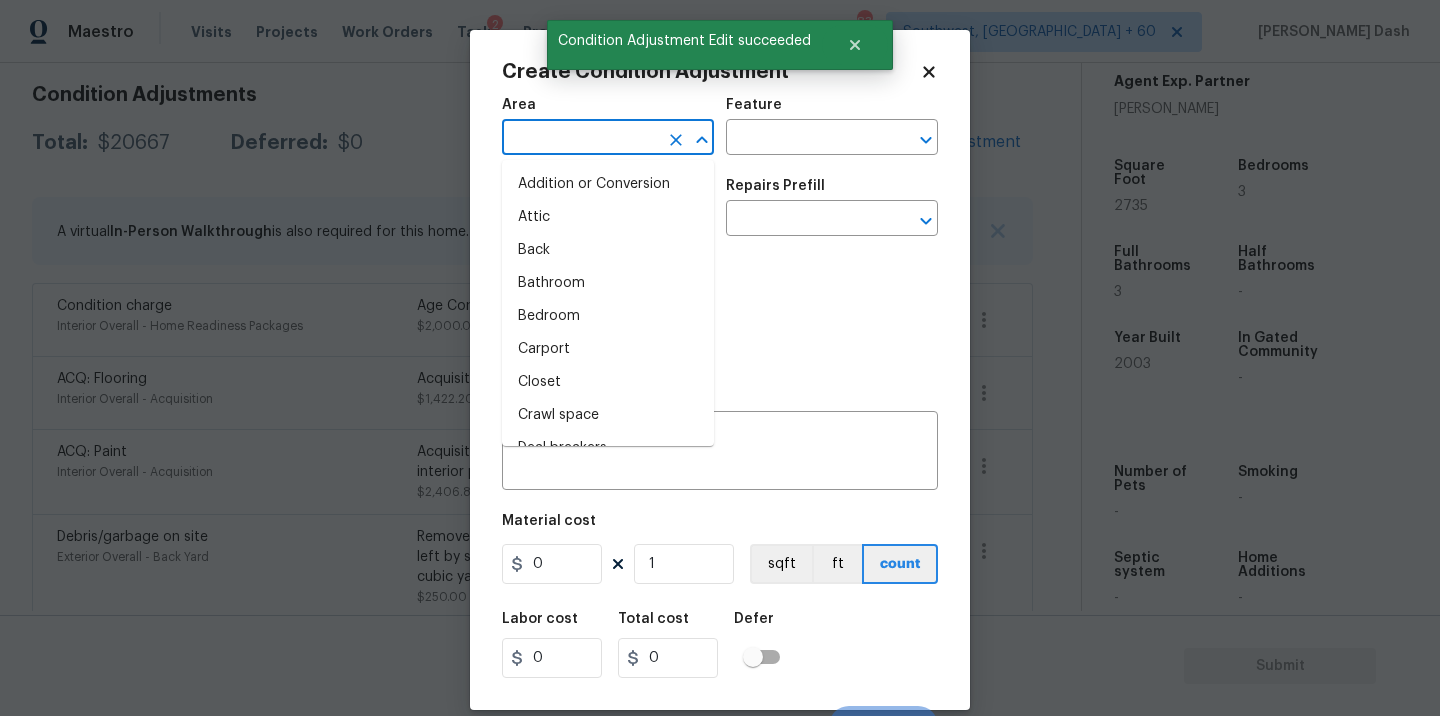 click at bounding box center [580, 139] 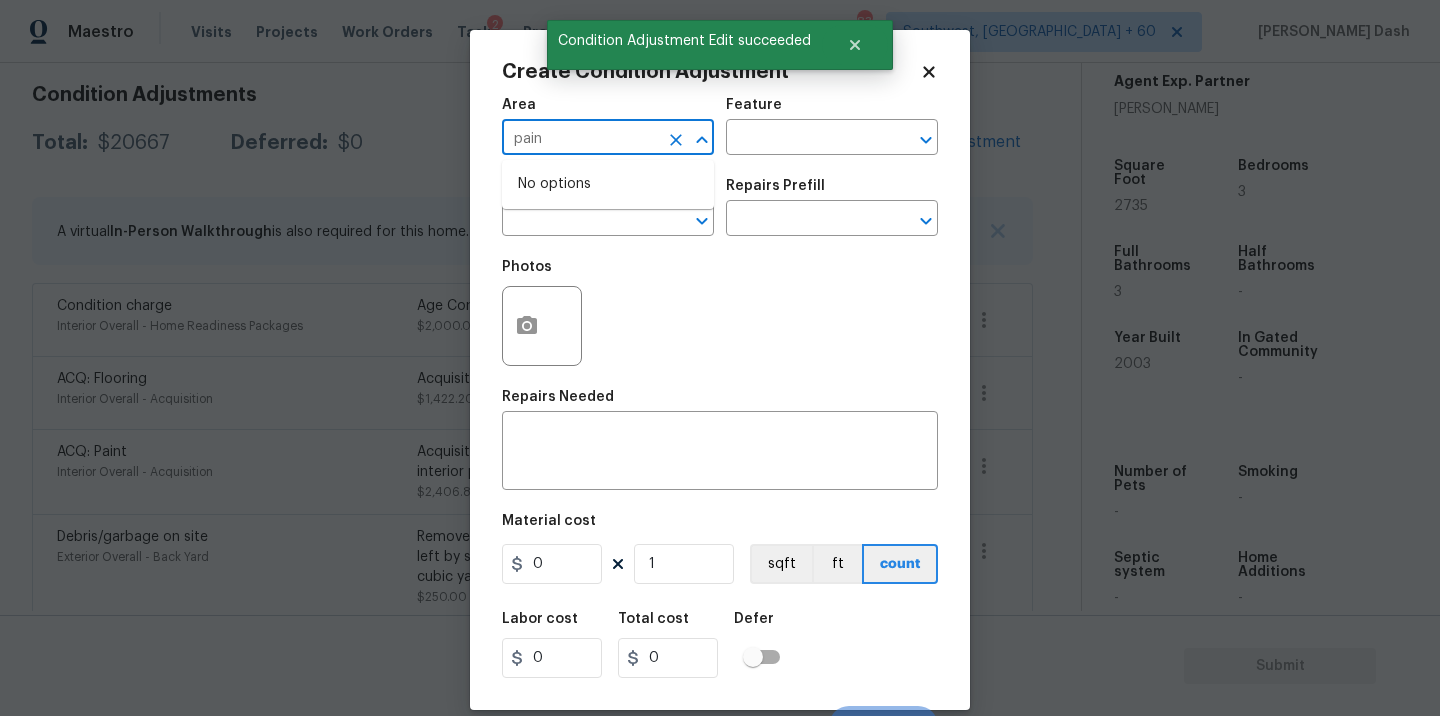 type on "paint" 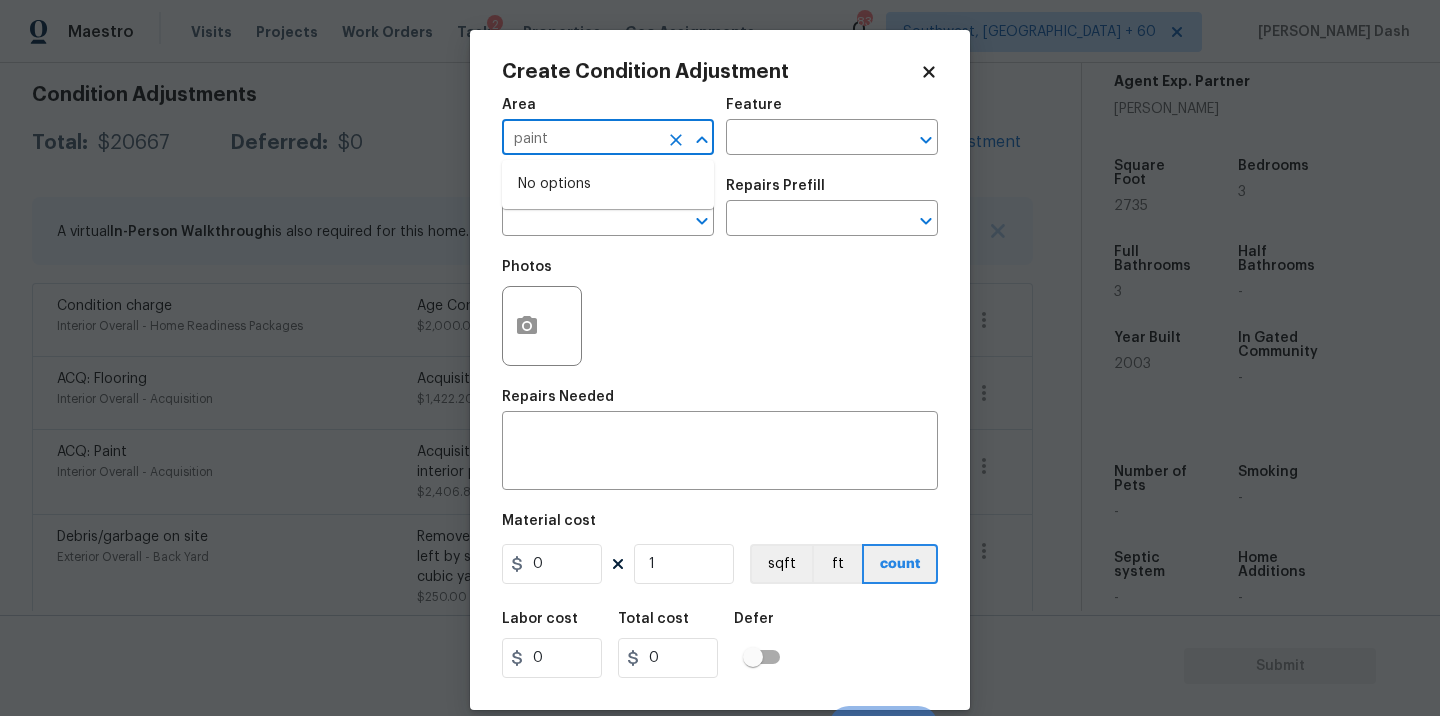 click 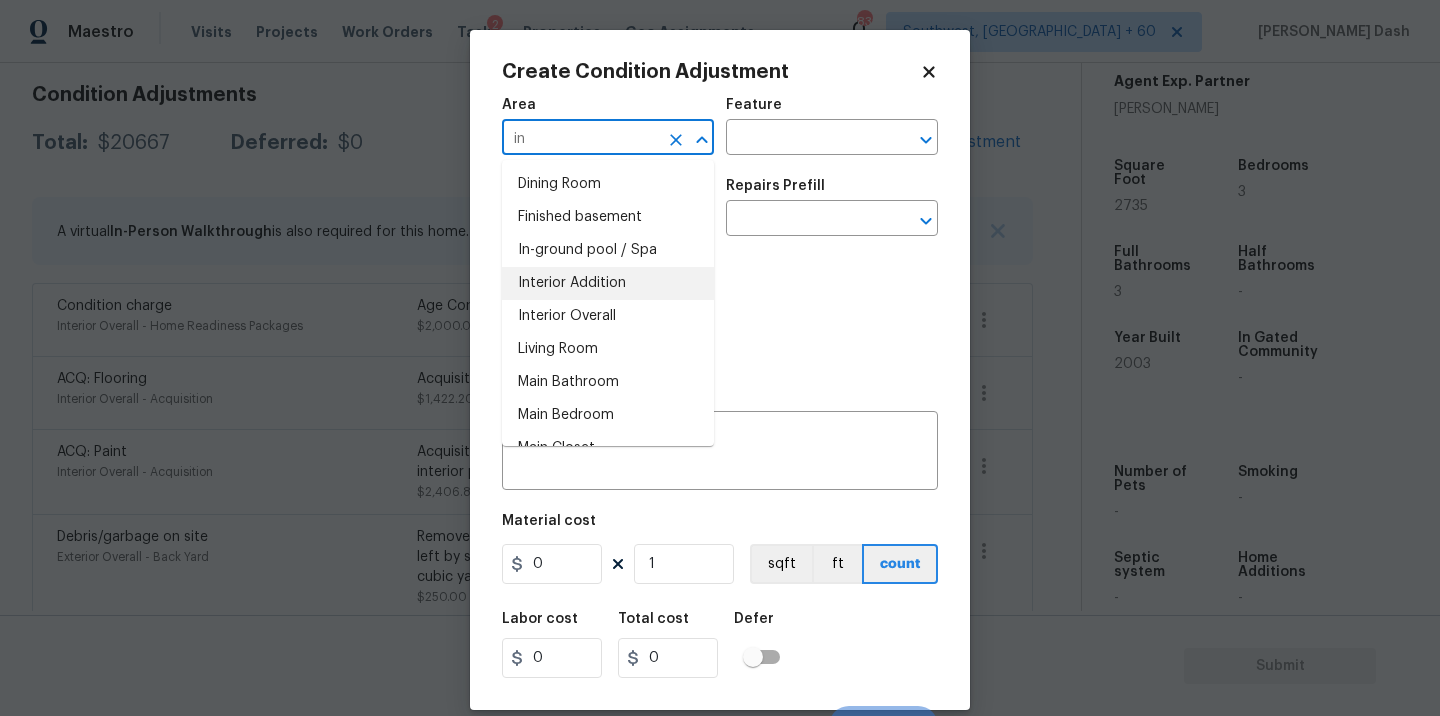 click on "Interior Overall" at bounding box center (608, 316) 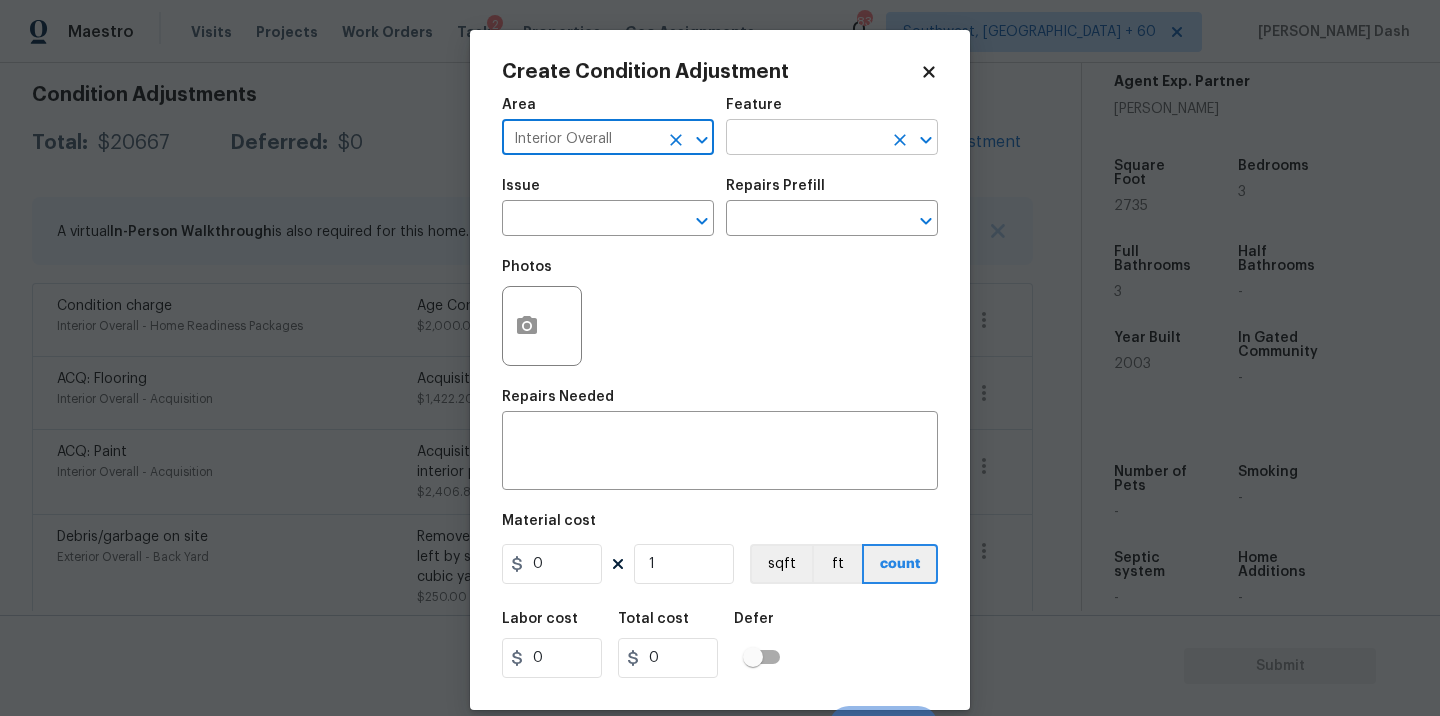 type on "Interior Overall" 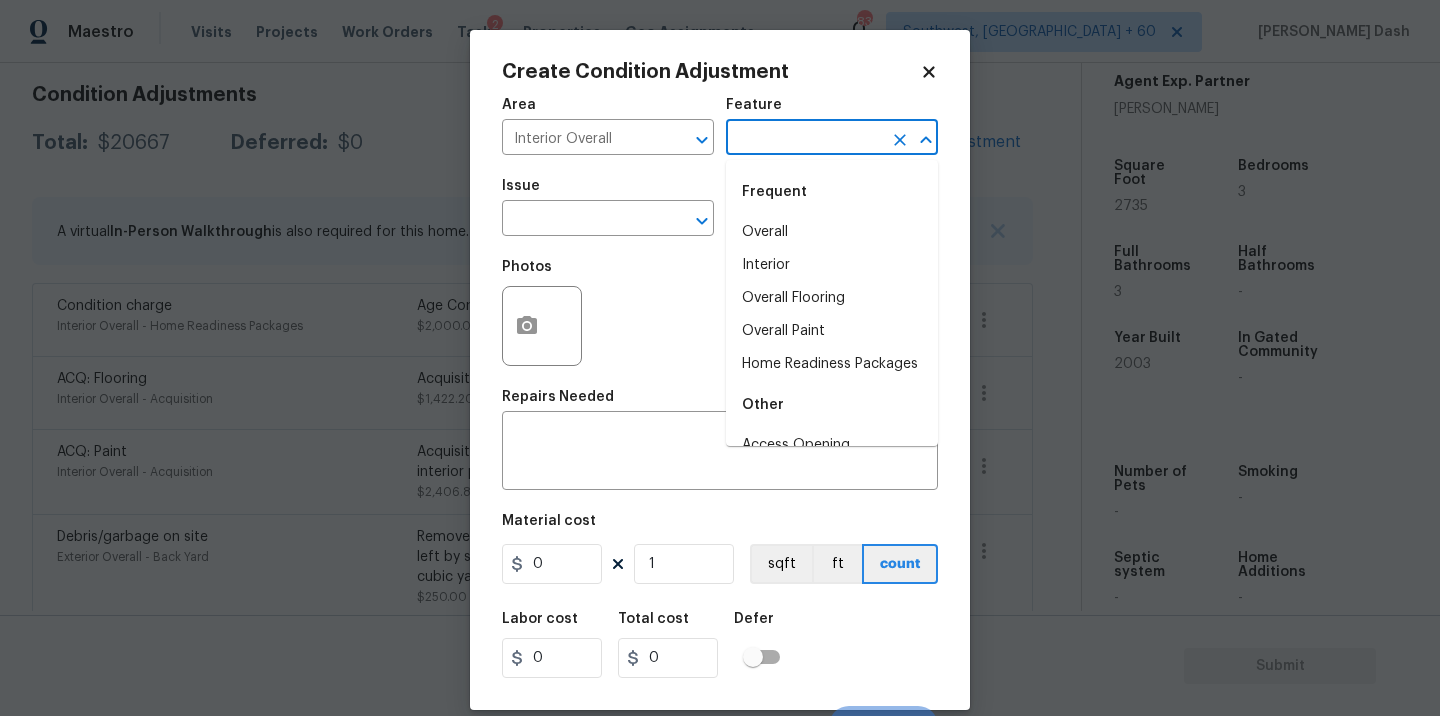 click at bounding box center [804, 139] 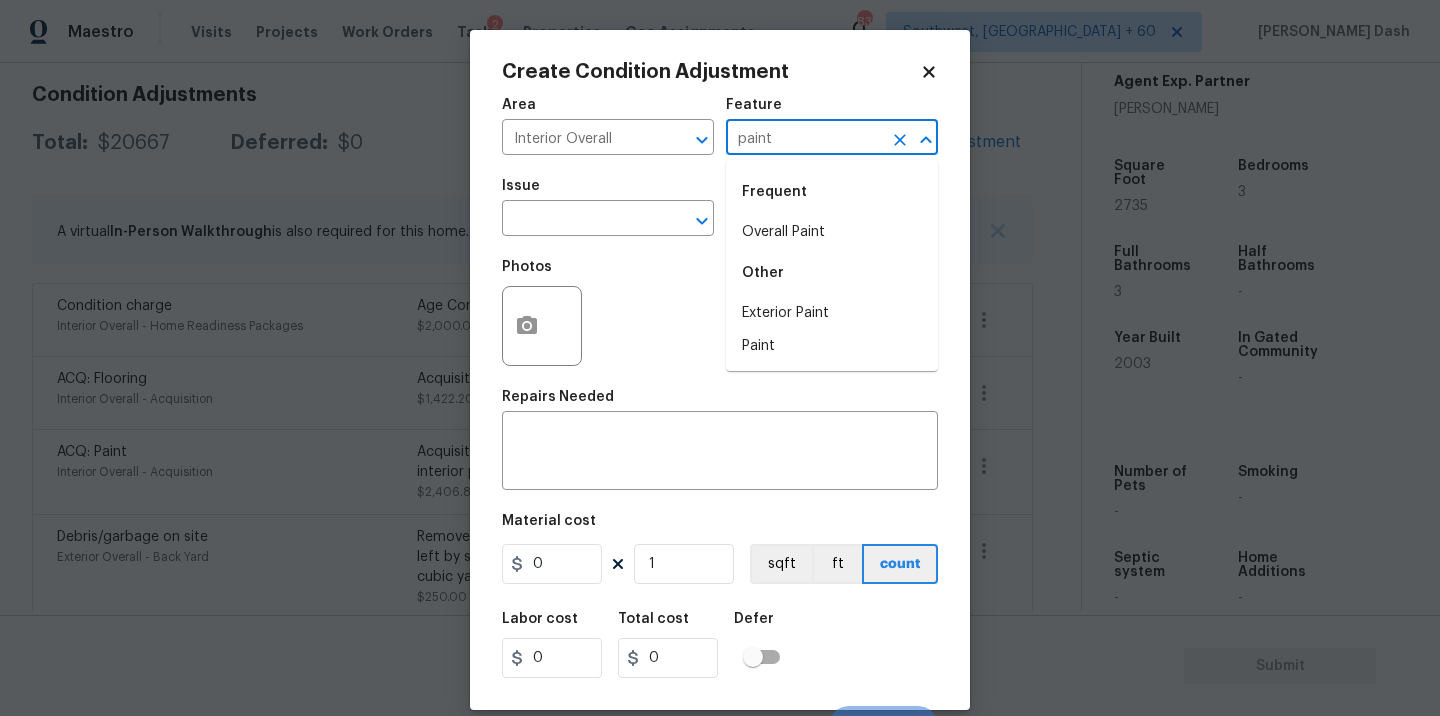 click on "Overall Paint" at bounding box center (832, 232) 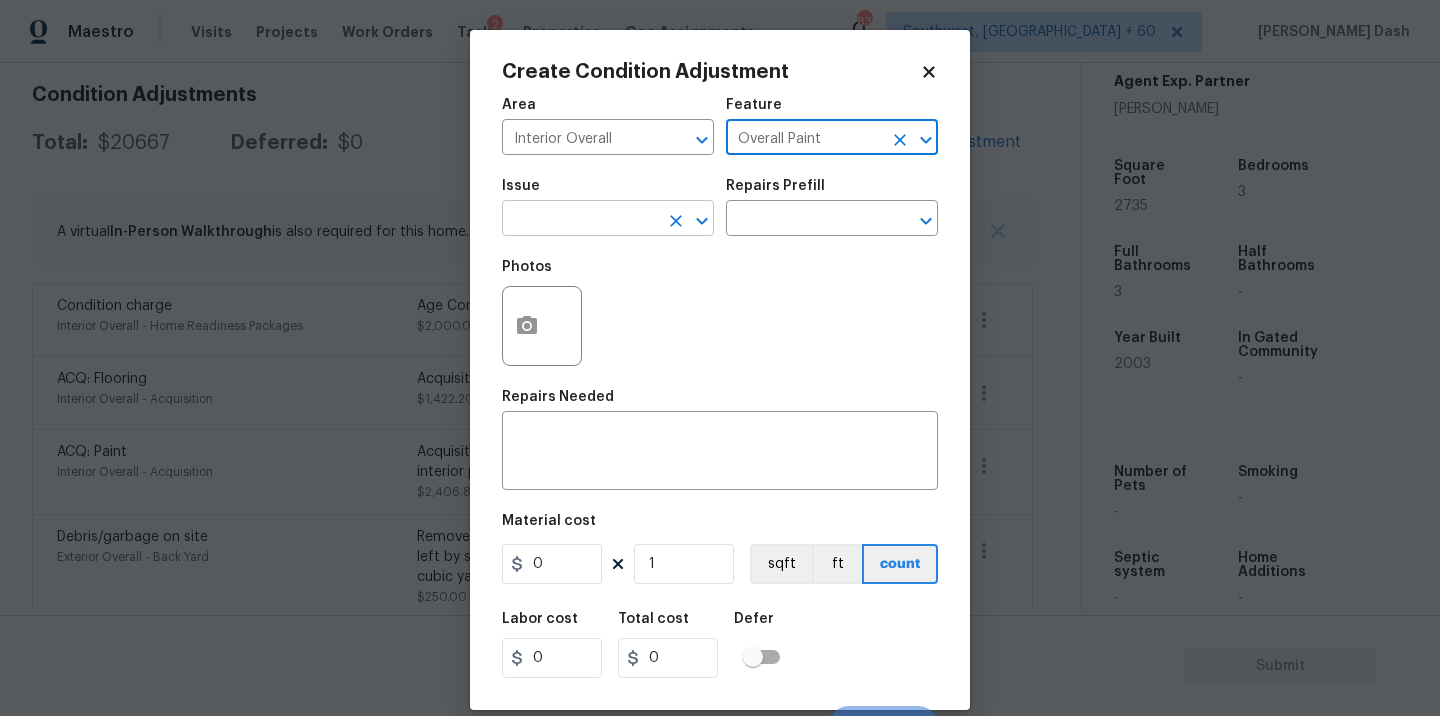 type on "Overall Paint" 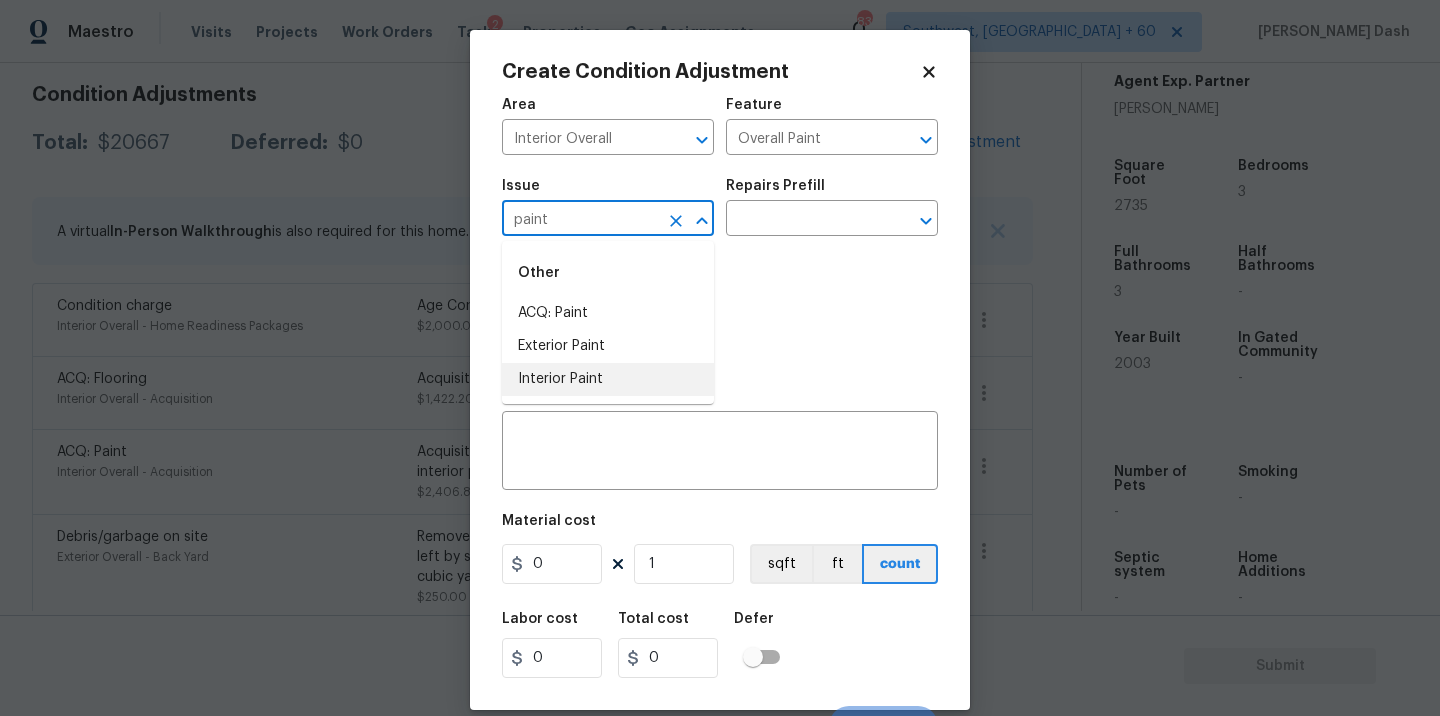 click on "Interior Paint" at bounding box center [608, 379] 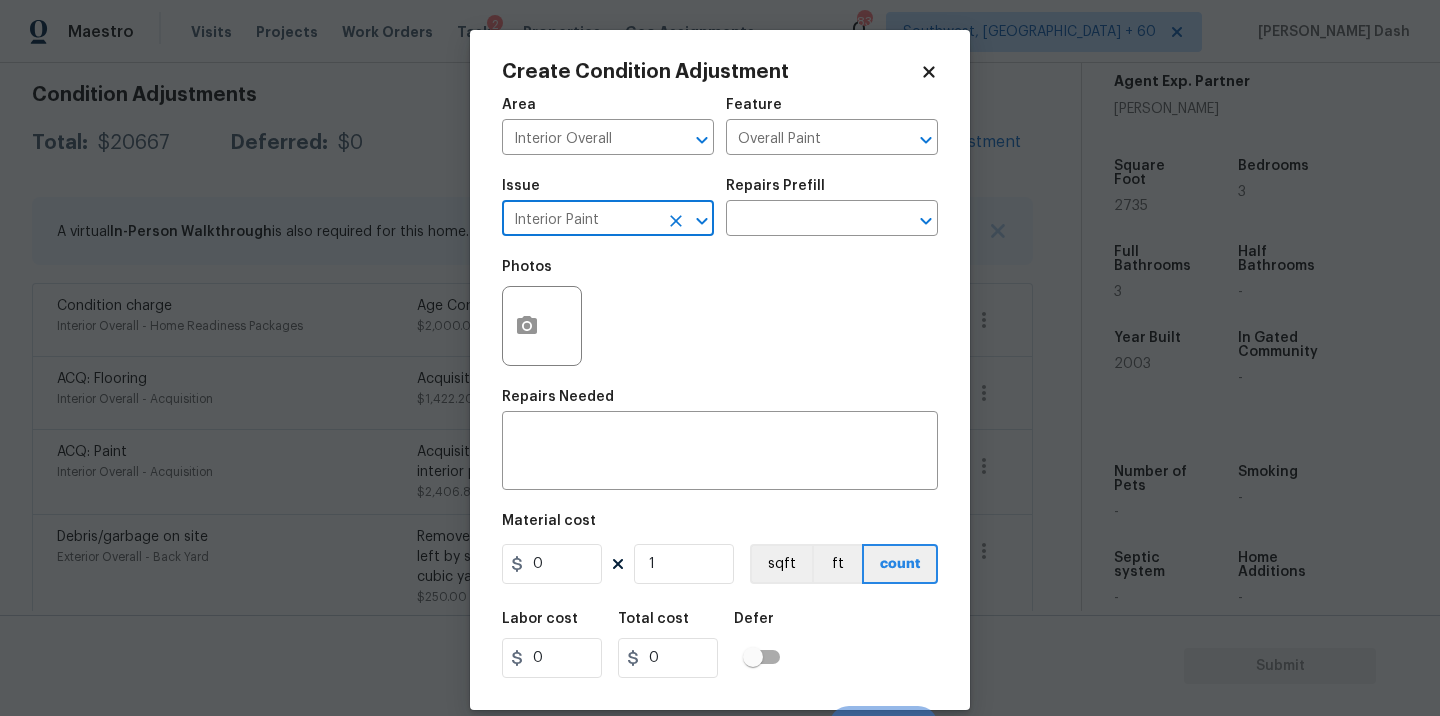 type on "Interior Paint" 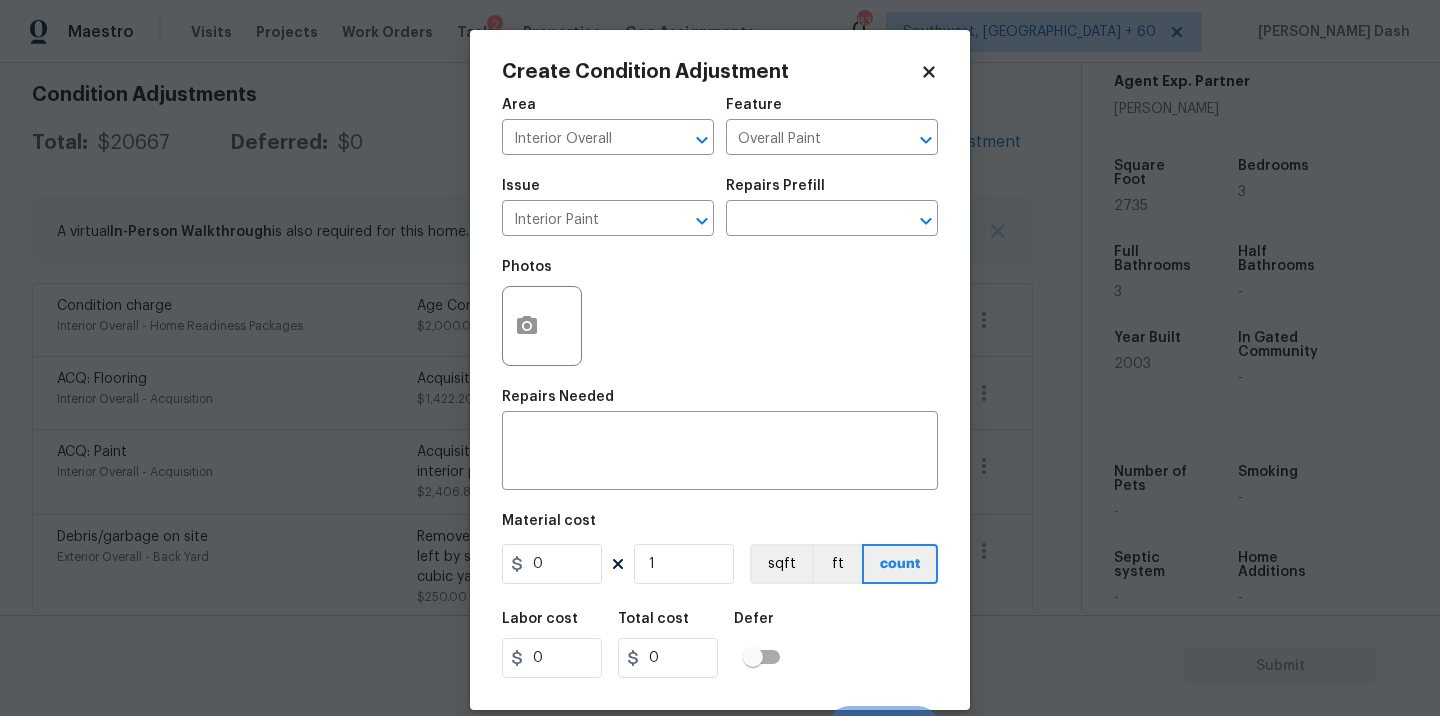 click on "Issue Interior Paint ​ Repairs Prefill ​" at bounding box center [720, 207] 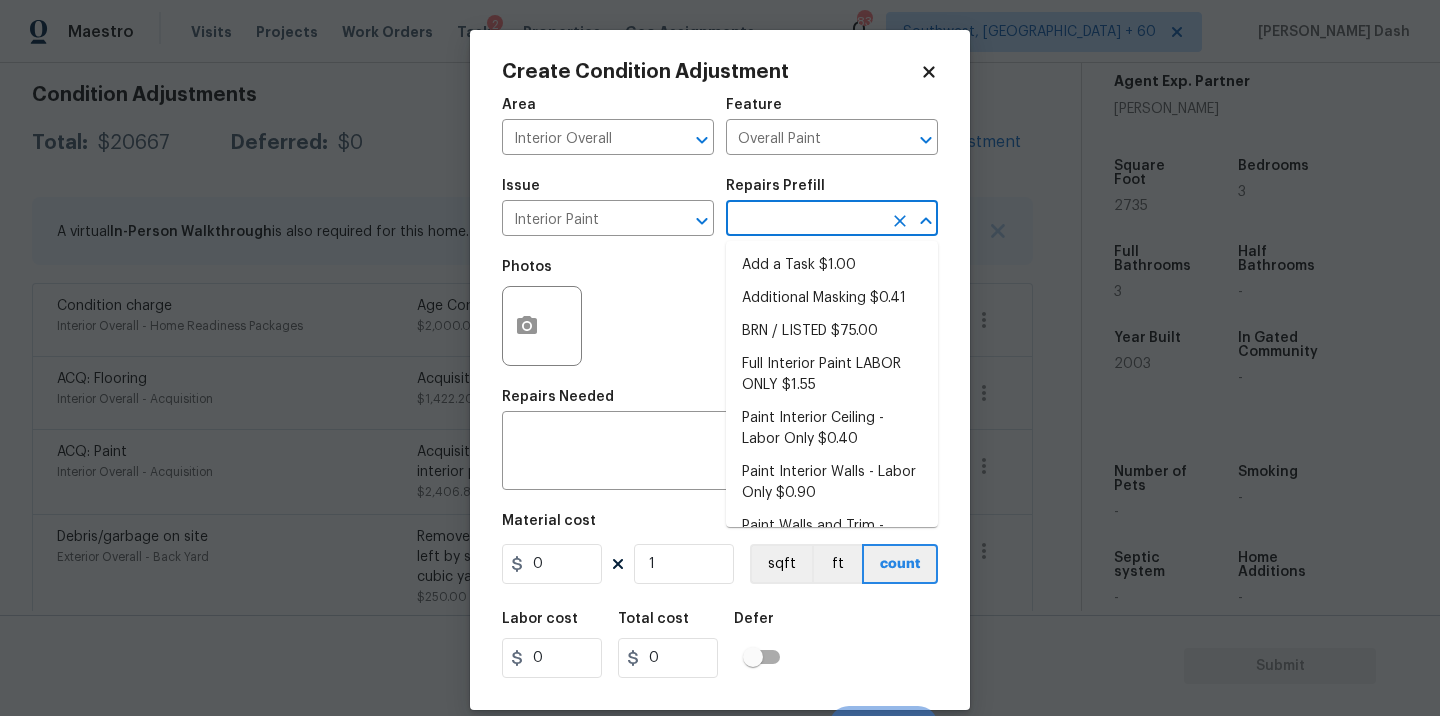 click at bounding box center [804, 220] 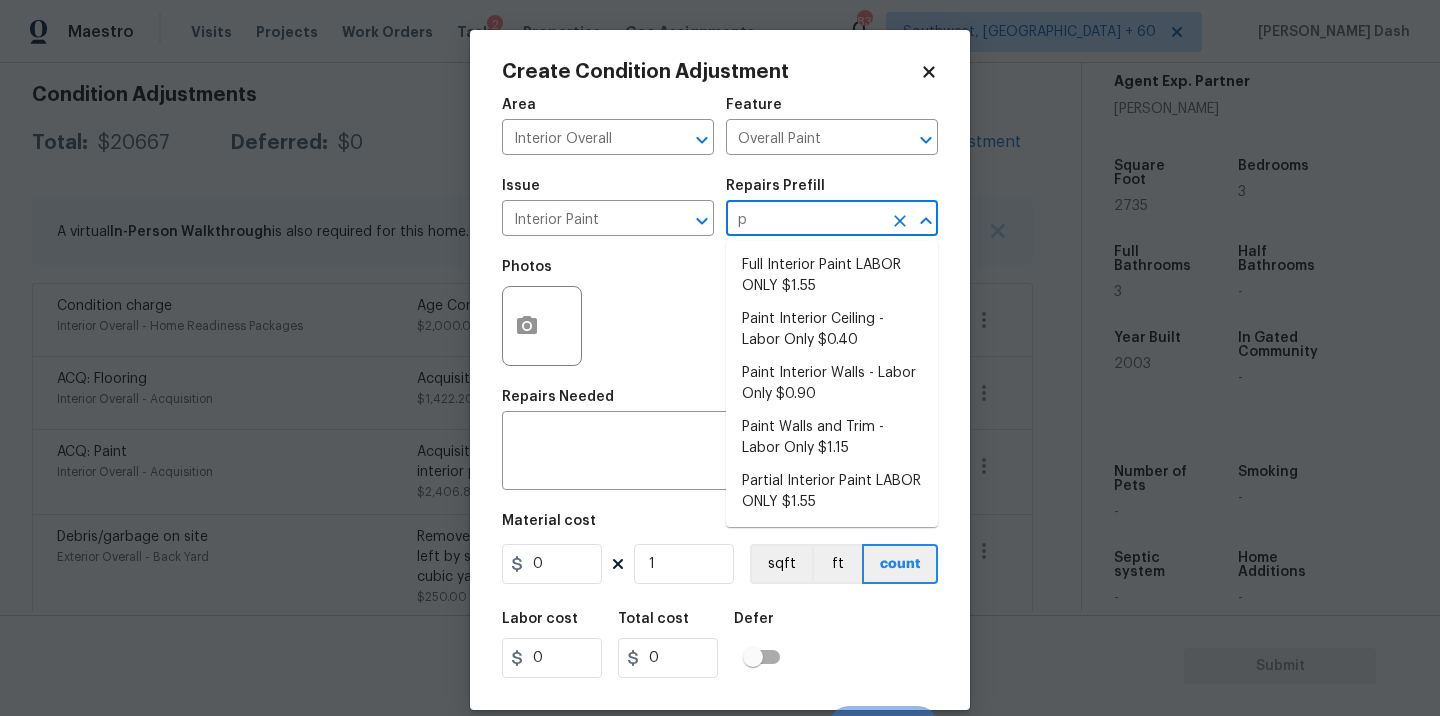 type on "pr" 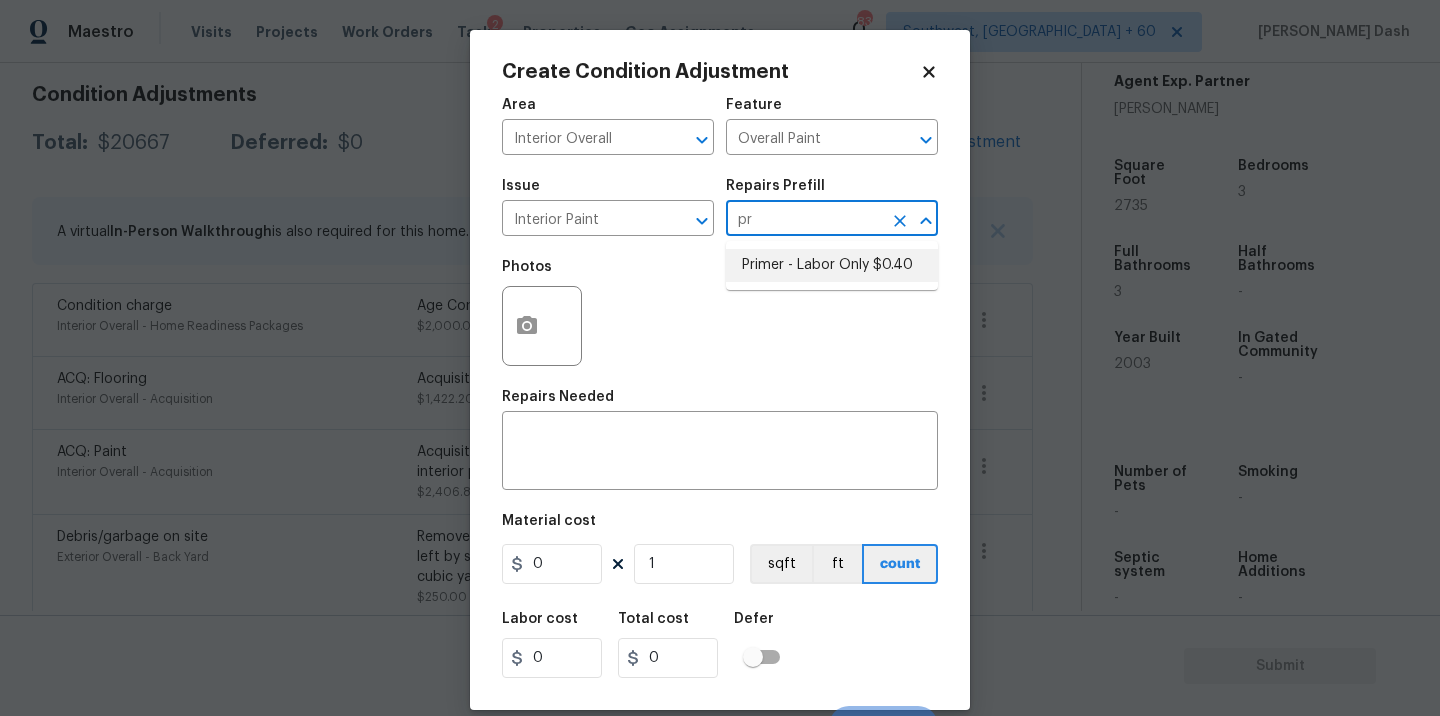 click on "Primer - Labor Only $0.40" at bounding box center [832, 265] 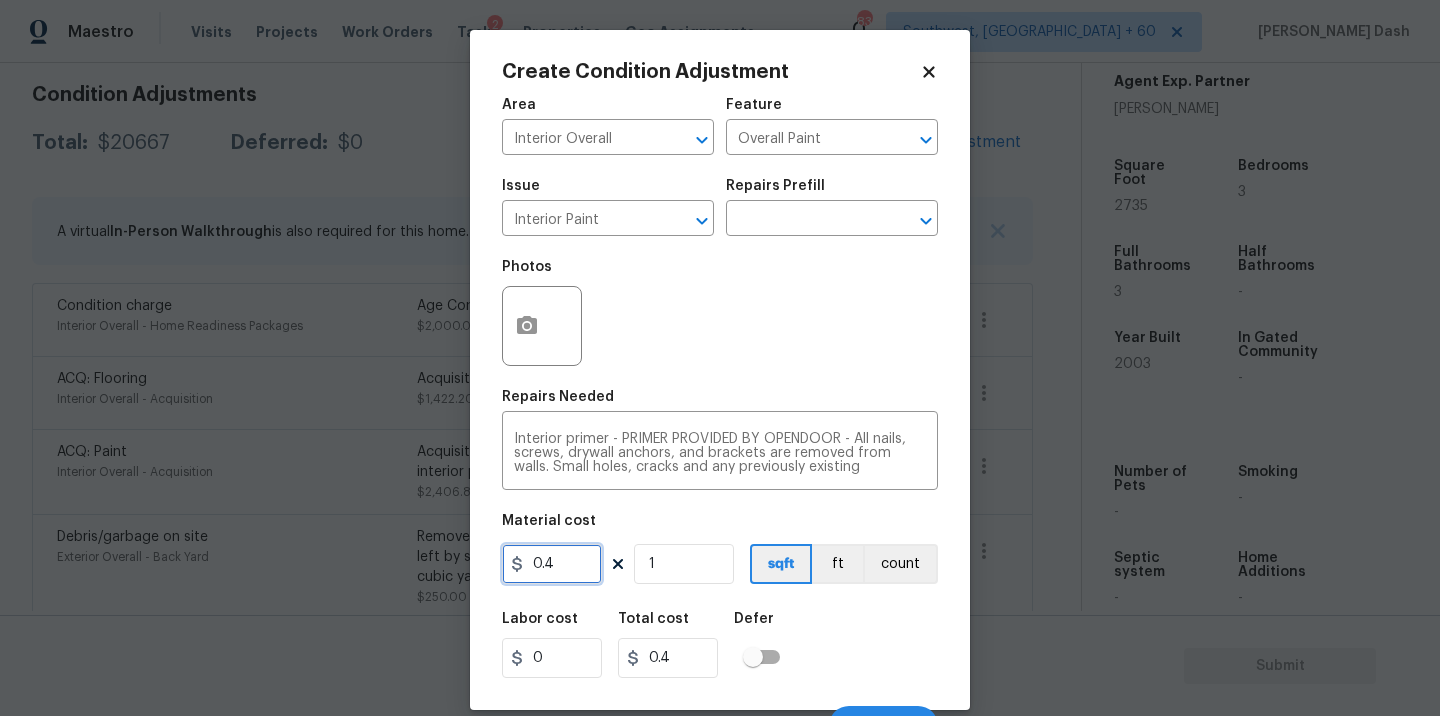 click on "0.4" at bounding box center [552, 564] 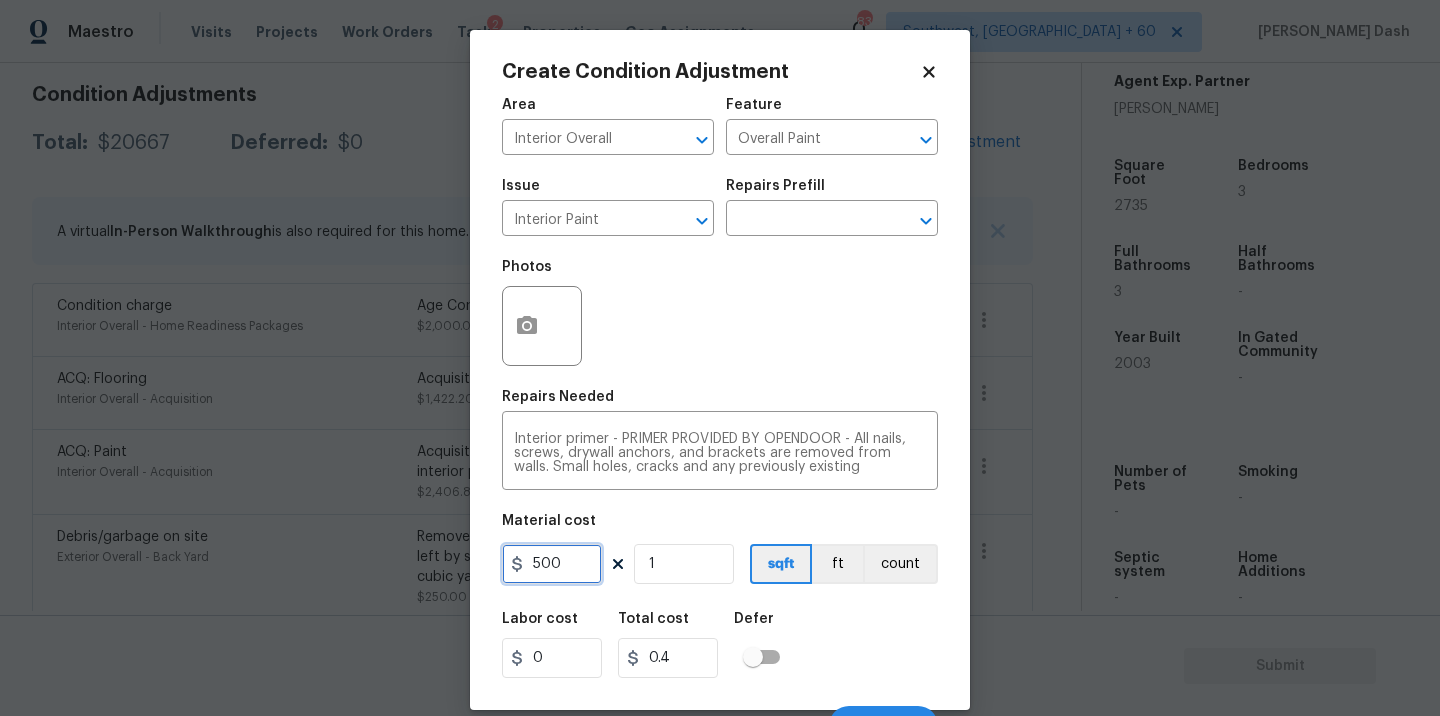 type on "500" 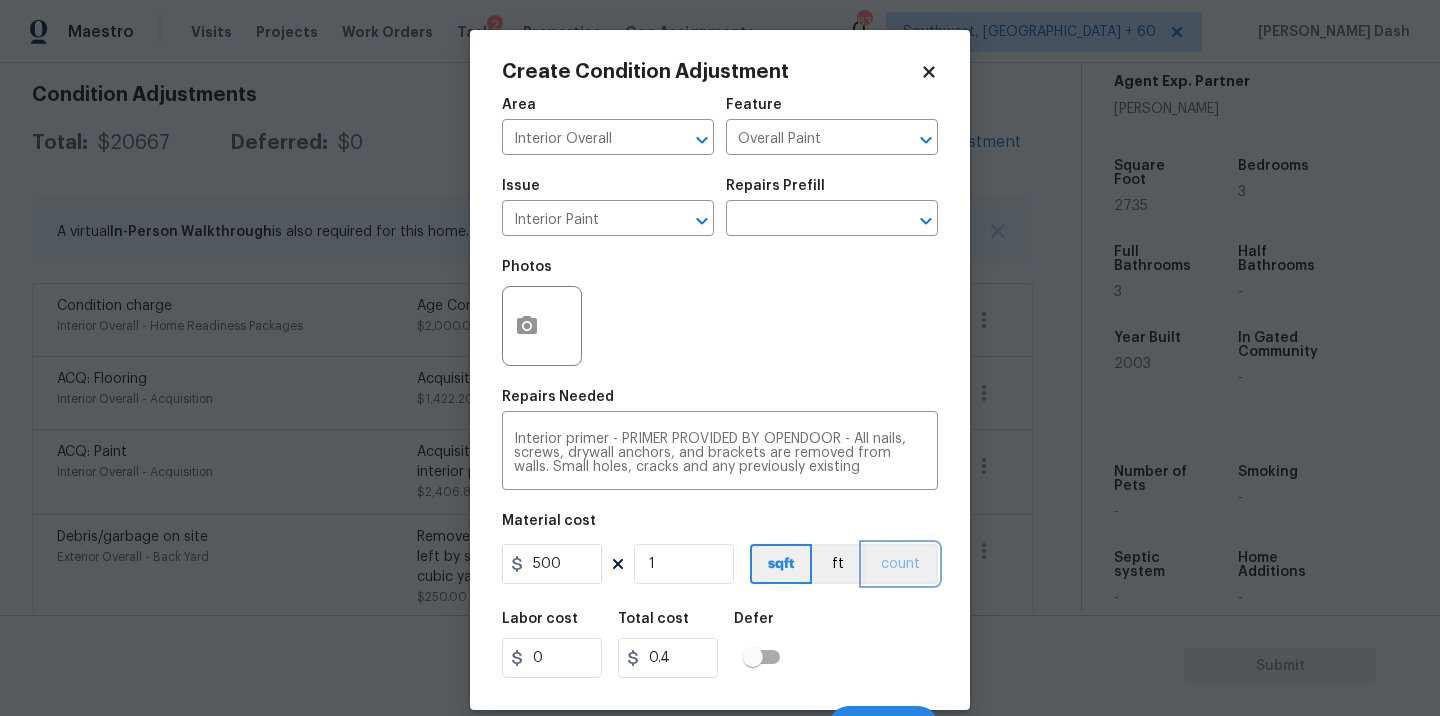 type on "500" 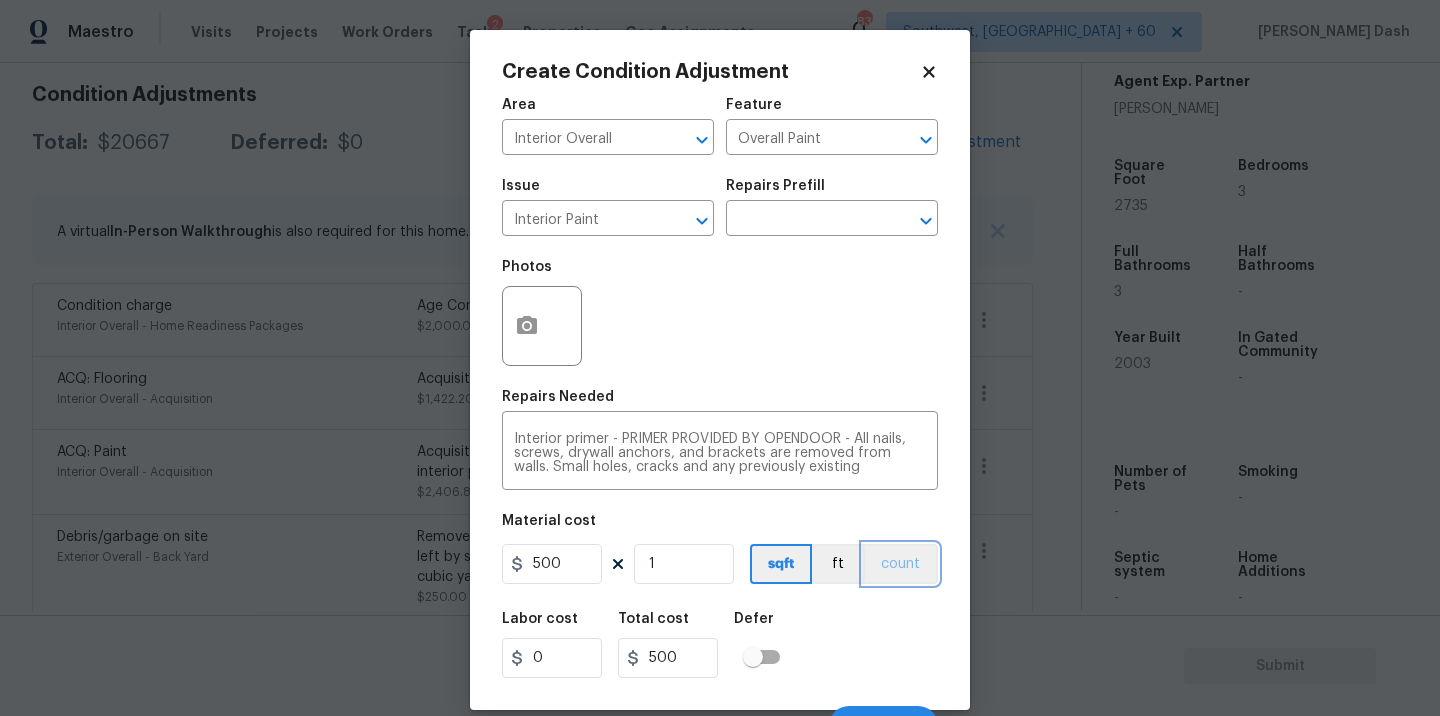 click on "count" at bounding box center [900, 564] 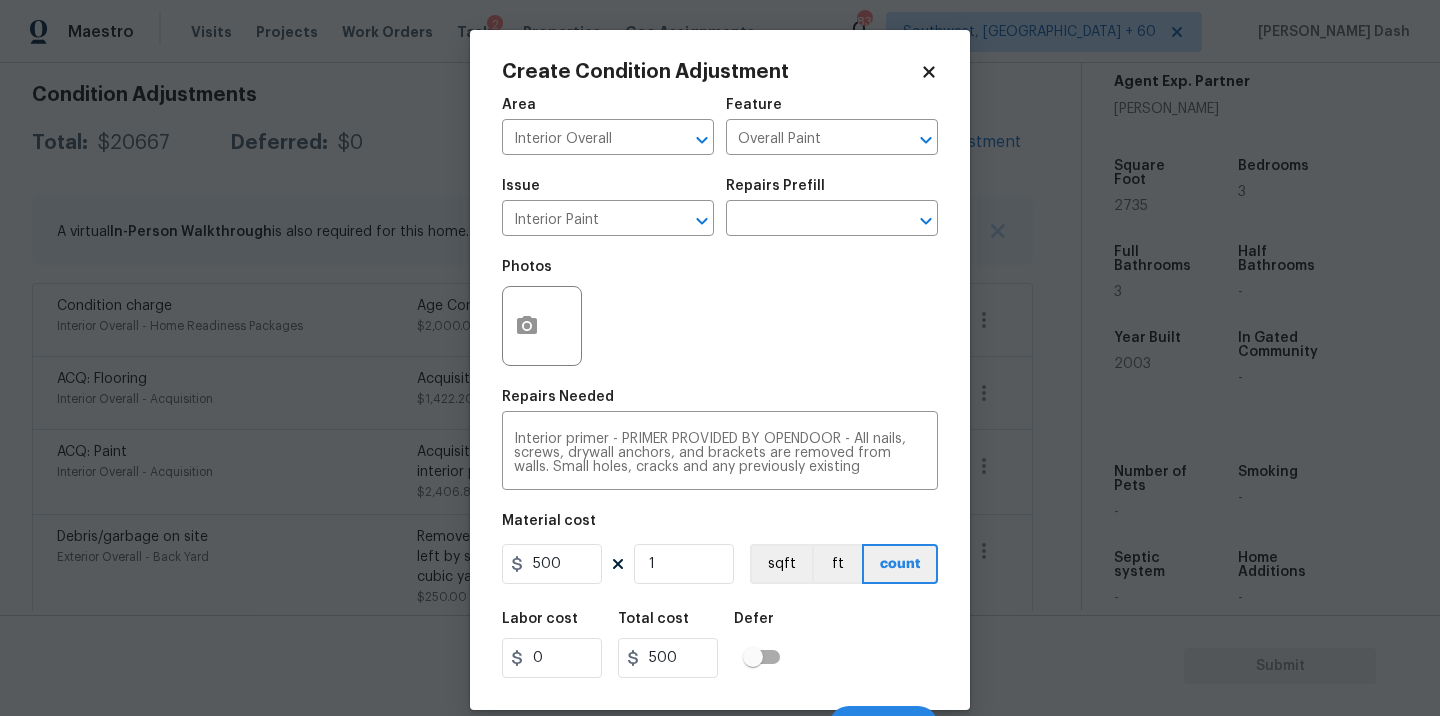 click on "Labor cost 0 Total cost 500 Defer" at bounding box center (720, 645) 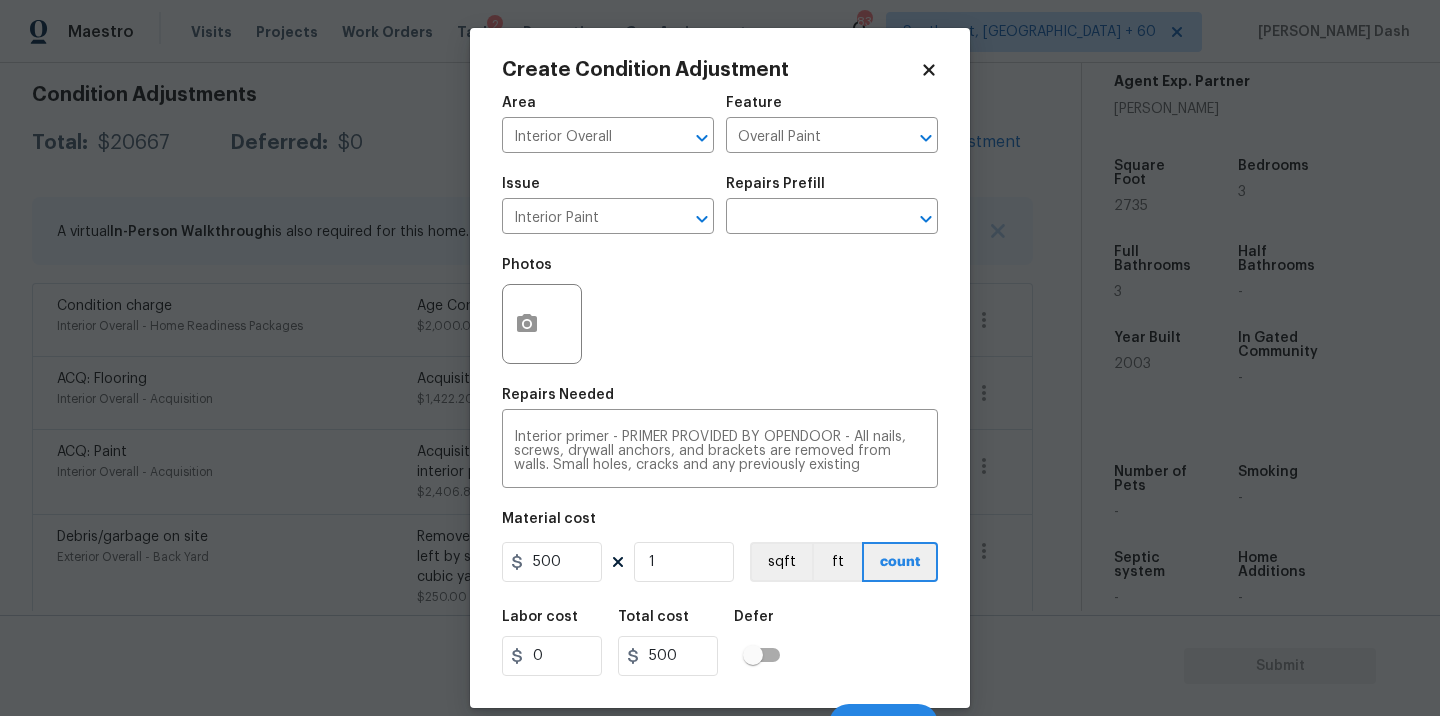 click on "Labor cost 0 Total cost 500 Defer" at bounding box center (720, 643) 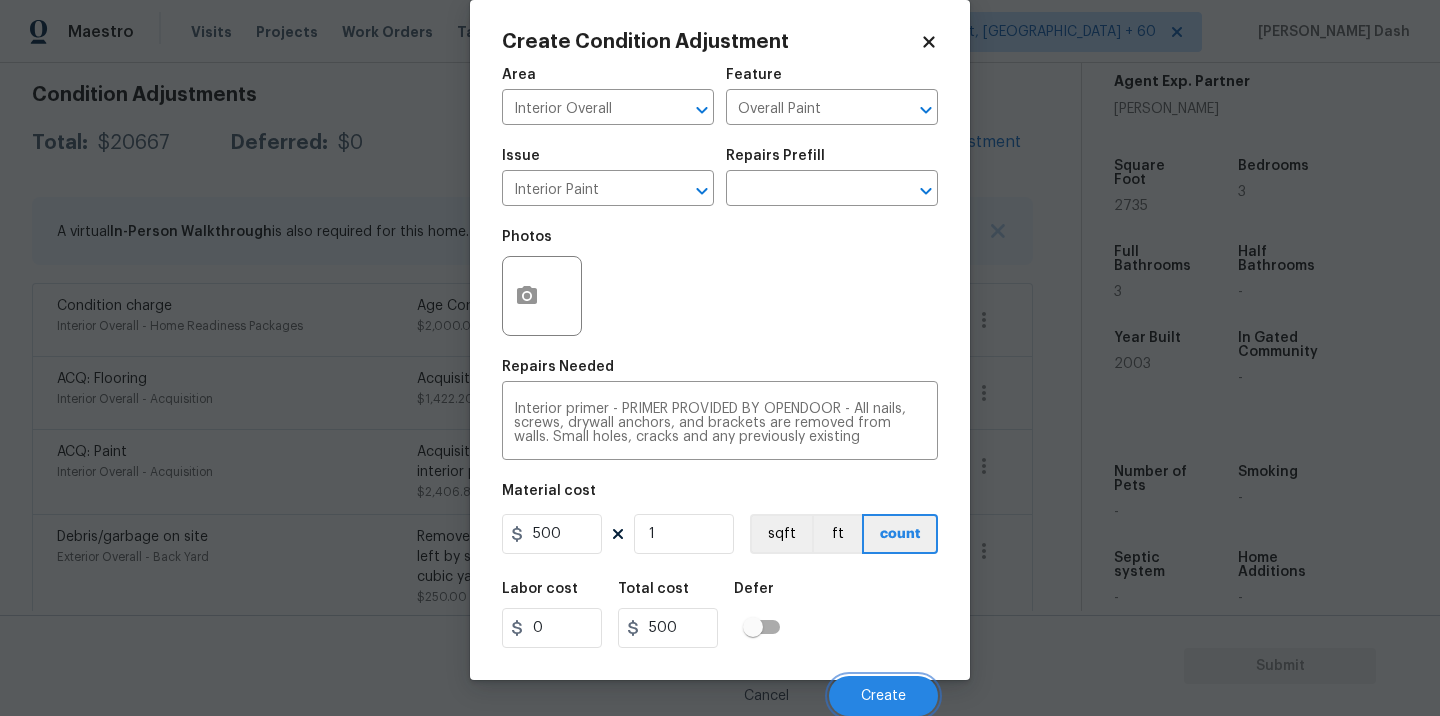 click on "Create" at bounding box center (883, 696) 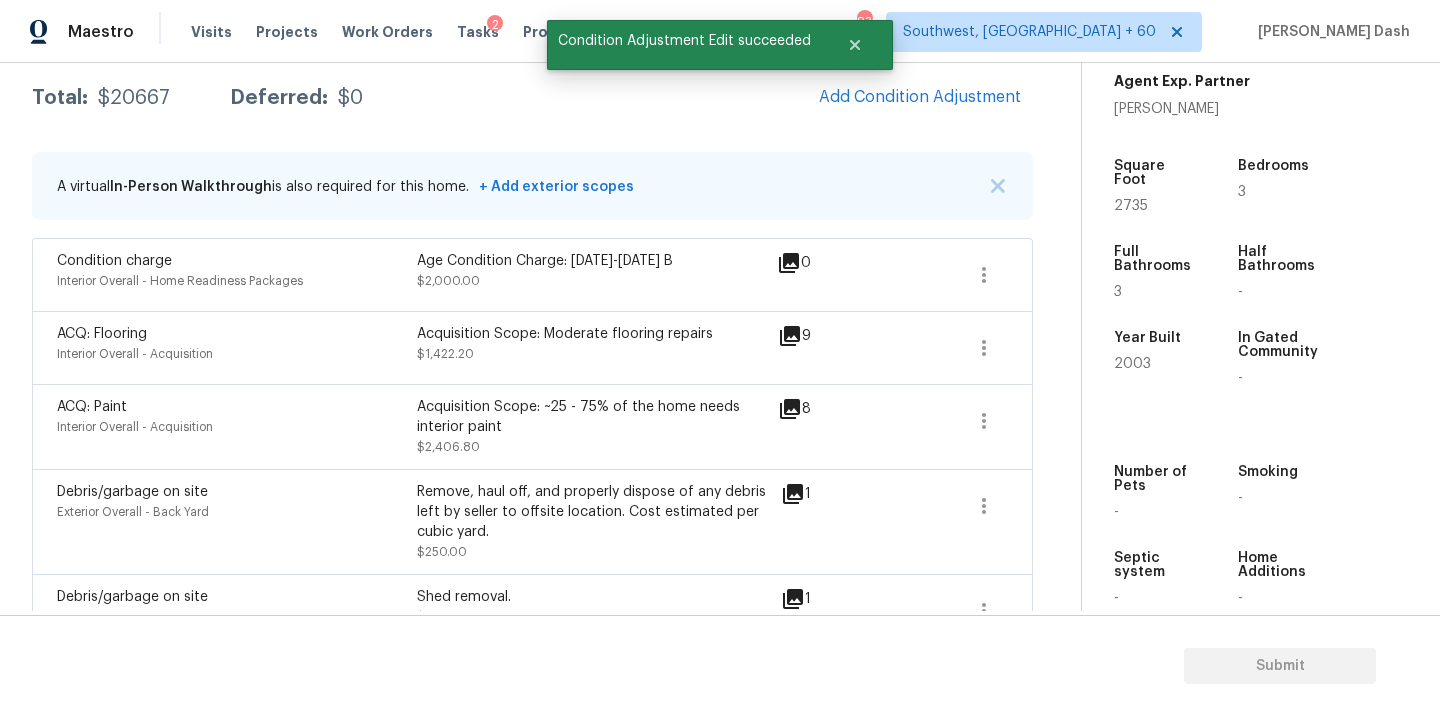 scroll, scrollTop: 282, scrollLeft: 0, axis: vertical 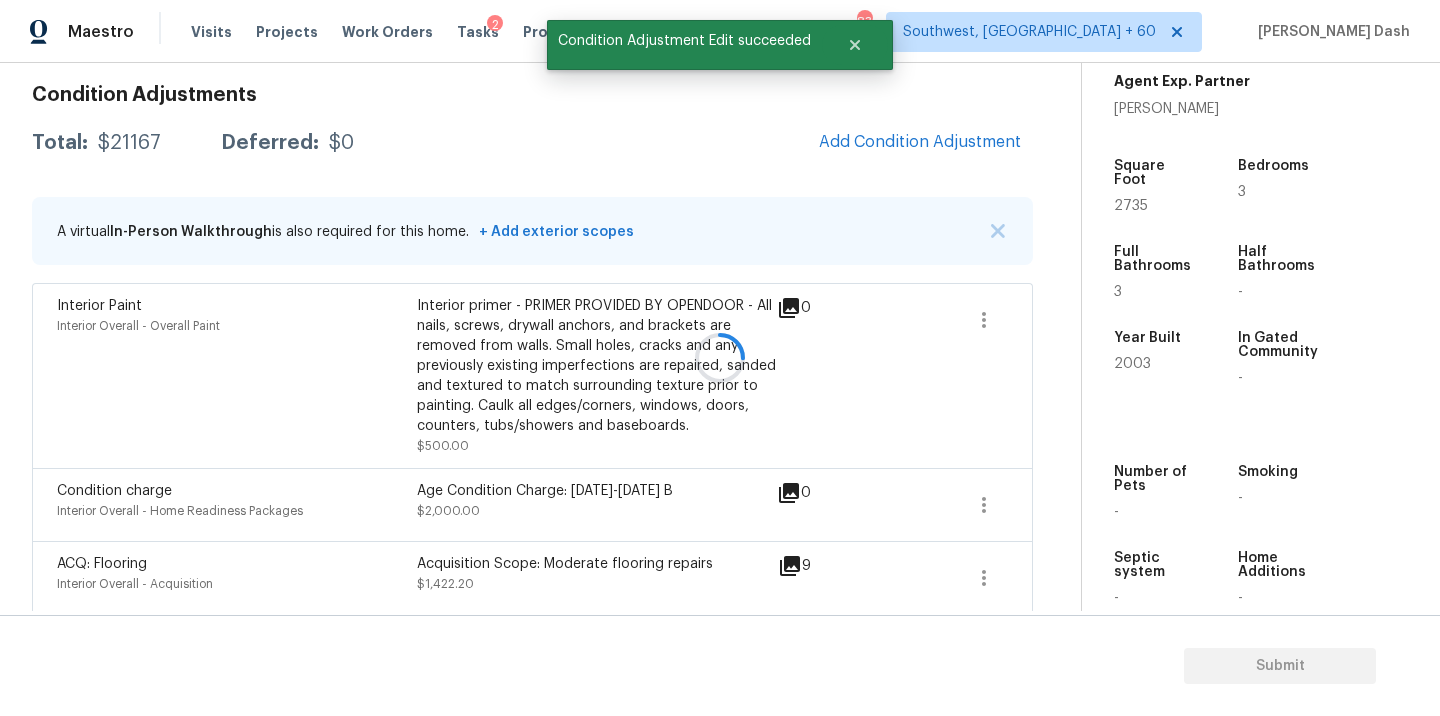 click at bounding box center [720, 358] 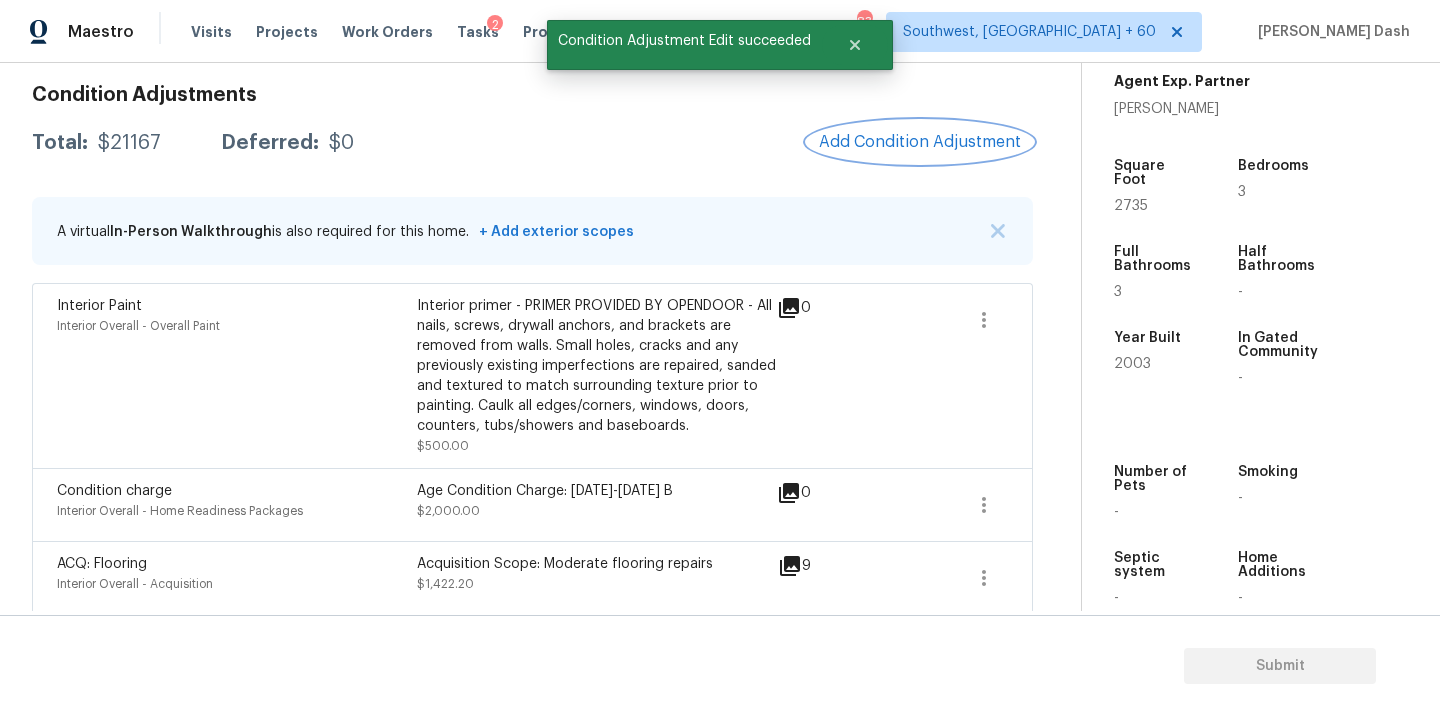 click on "Add Condition Adjustment" at bounding box center [920, 142] 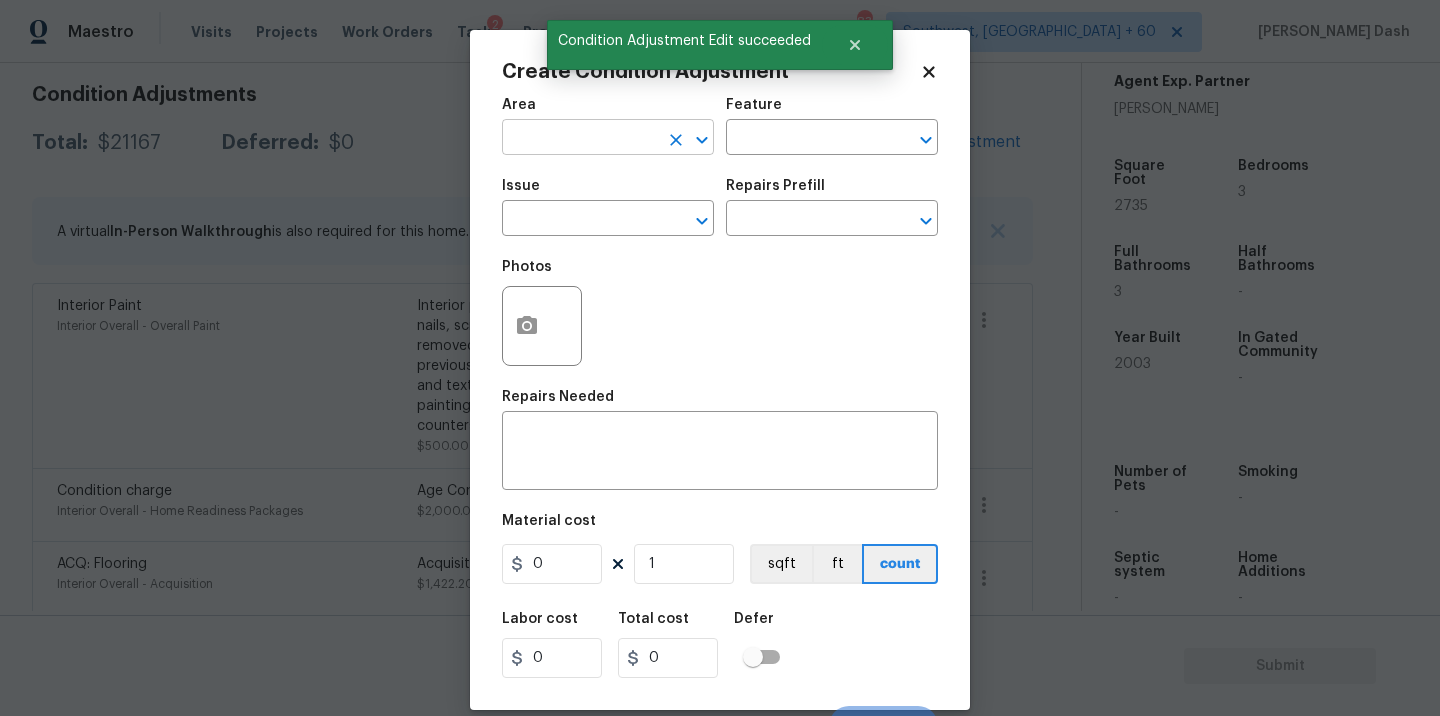 click at bounding box center (580, 139) 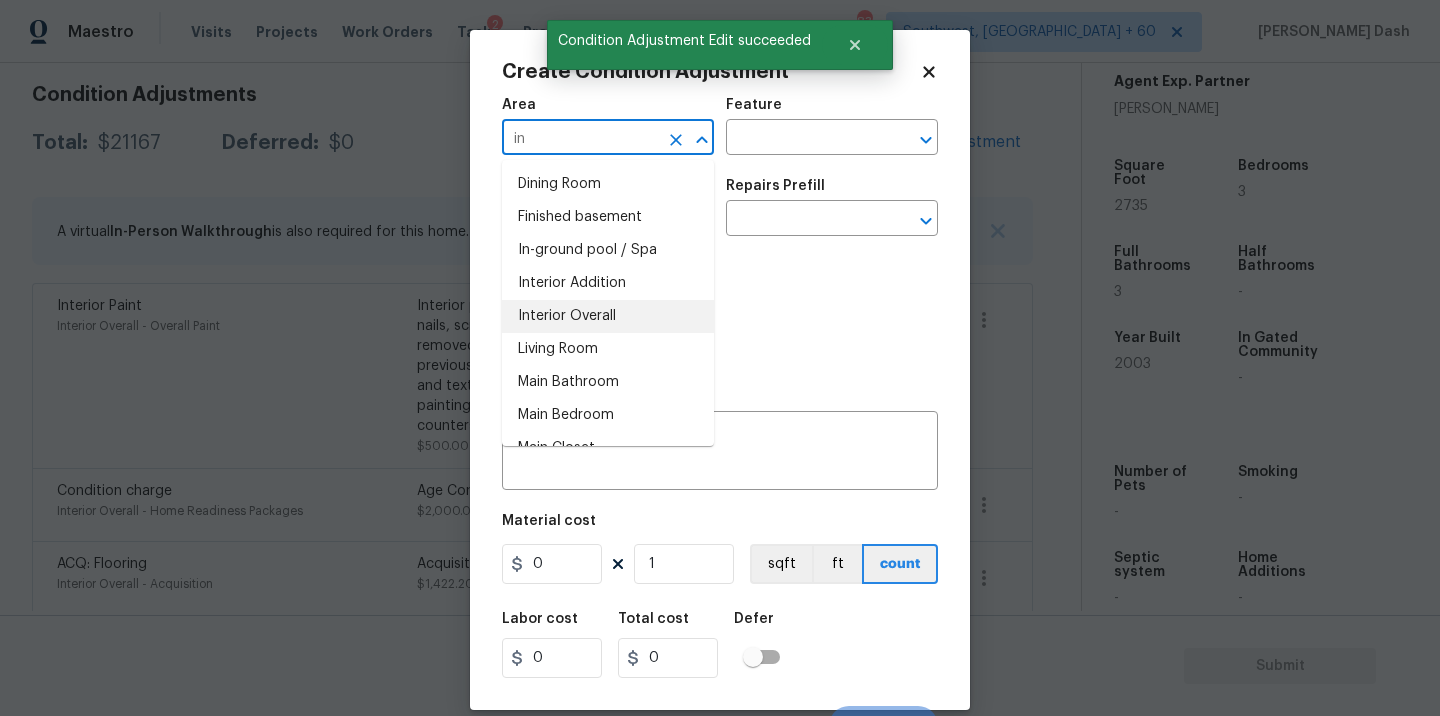 click on "Interior Overall" at bounding box center [608, 316] 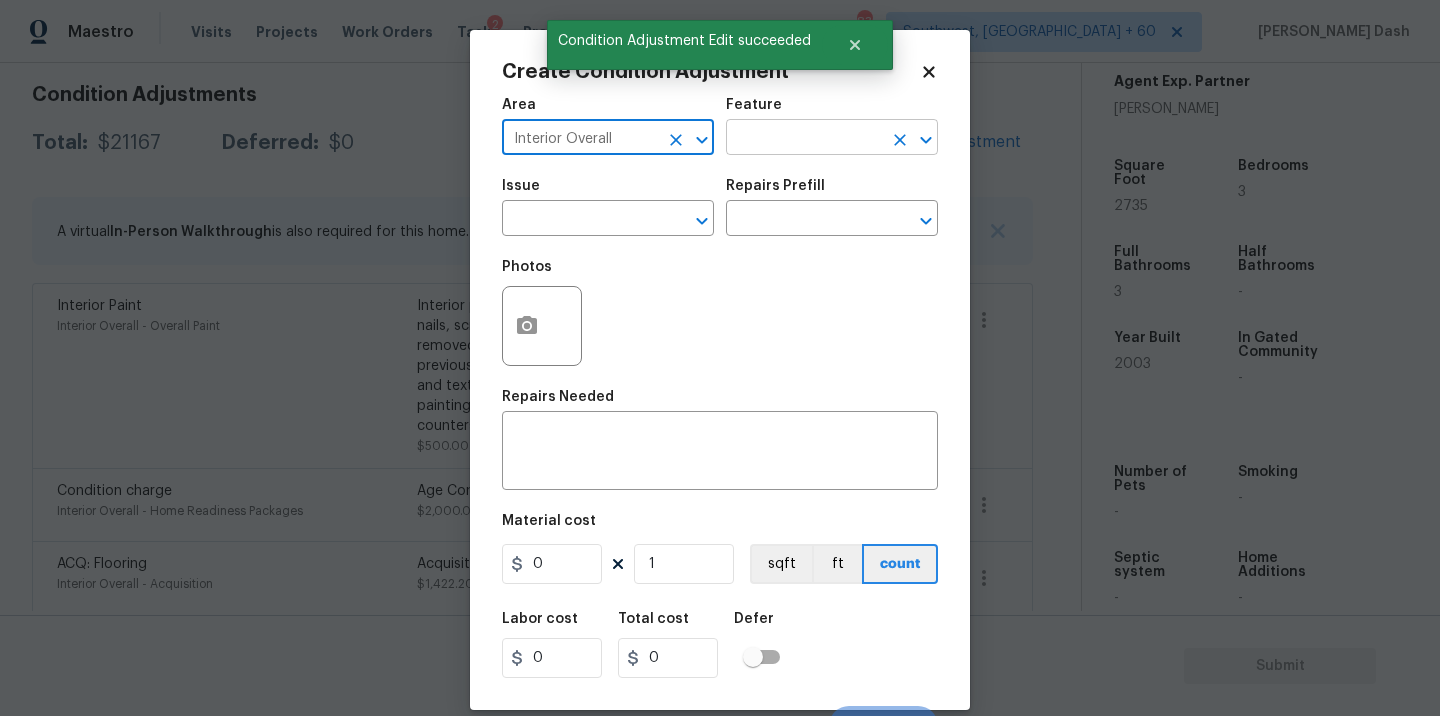 type on "Interior Overall" 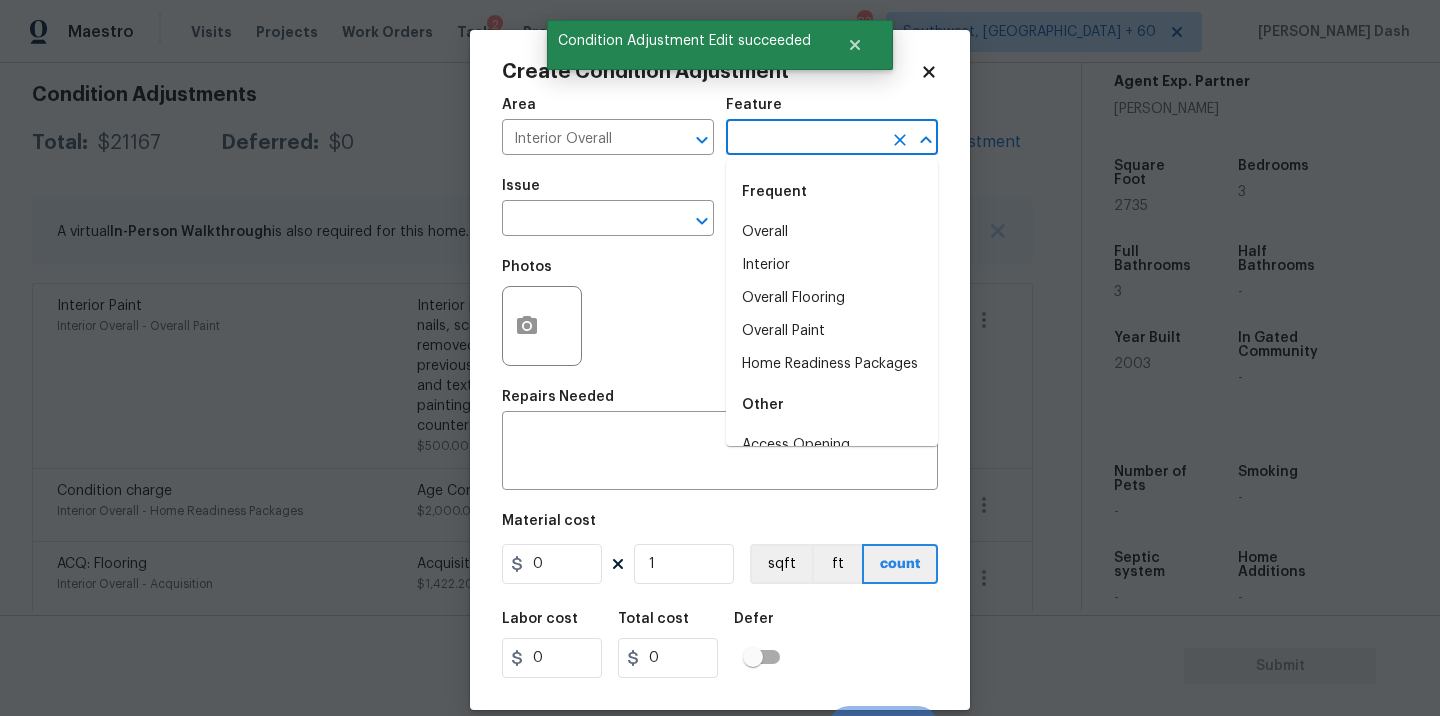 type on "p" 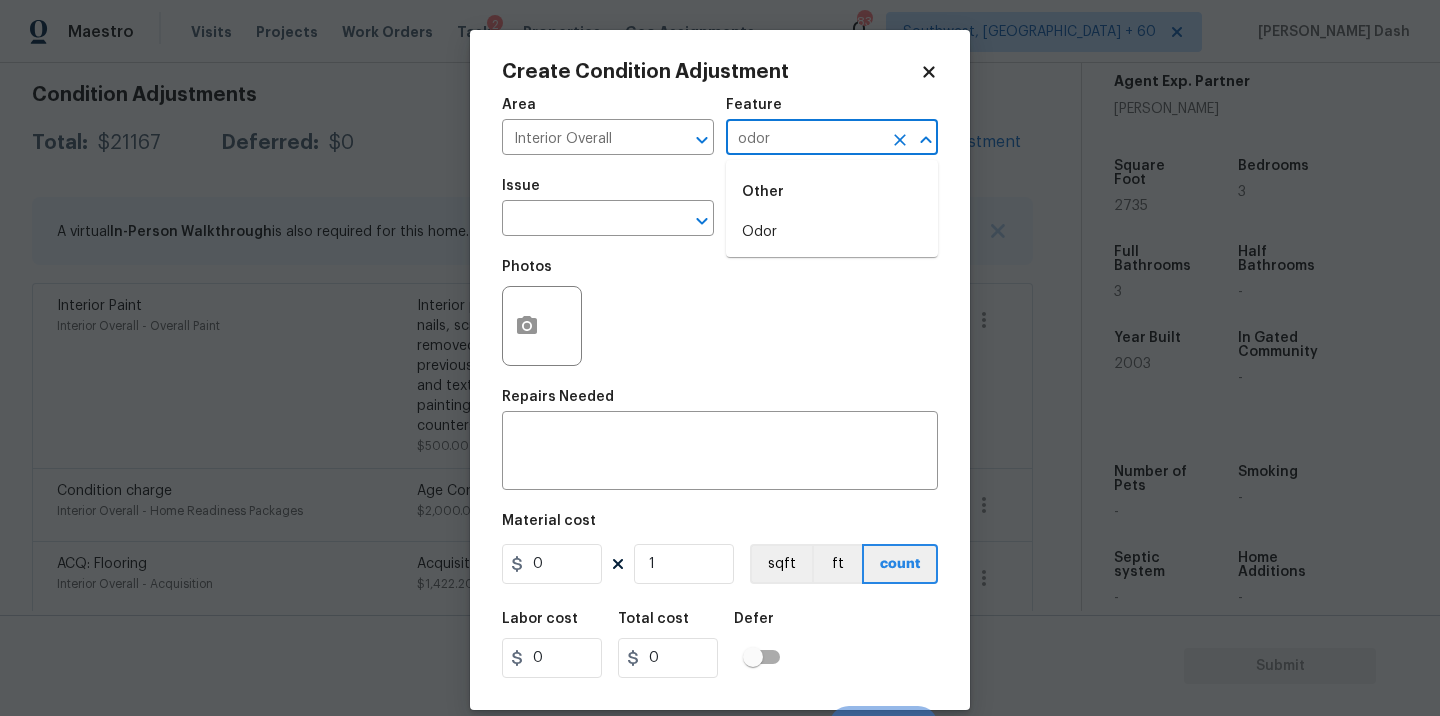 drag, startPoint x: 770, startPoint y: 235, endPoint x: 734, endPoint y: 240, distance: 36.345562 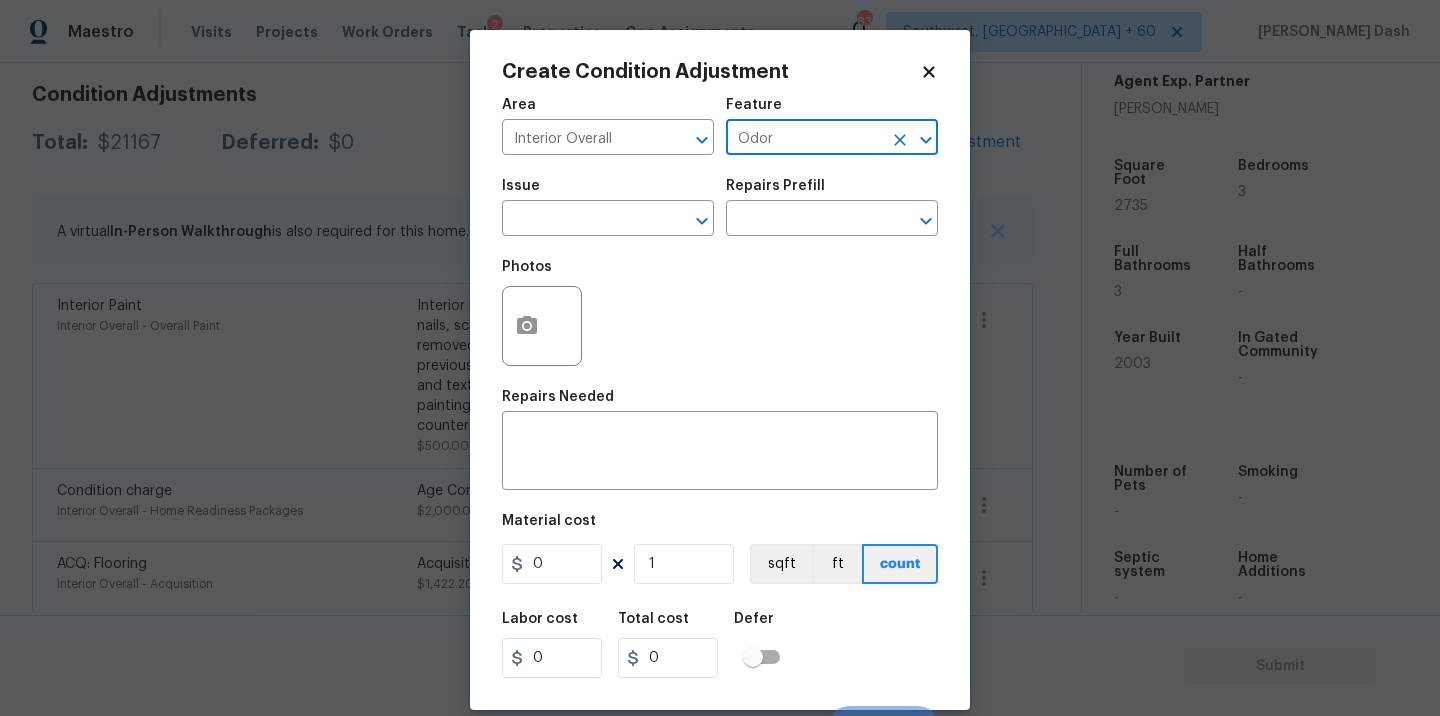 type on "Odor" 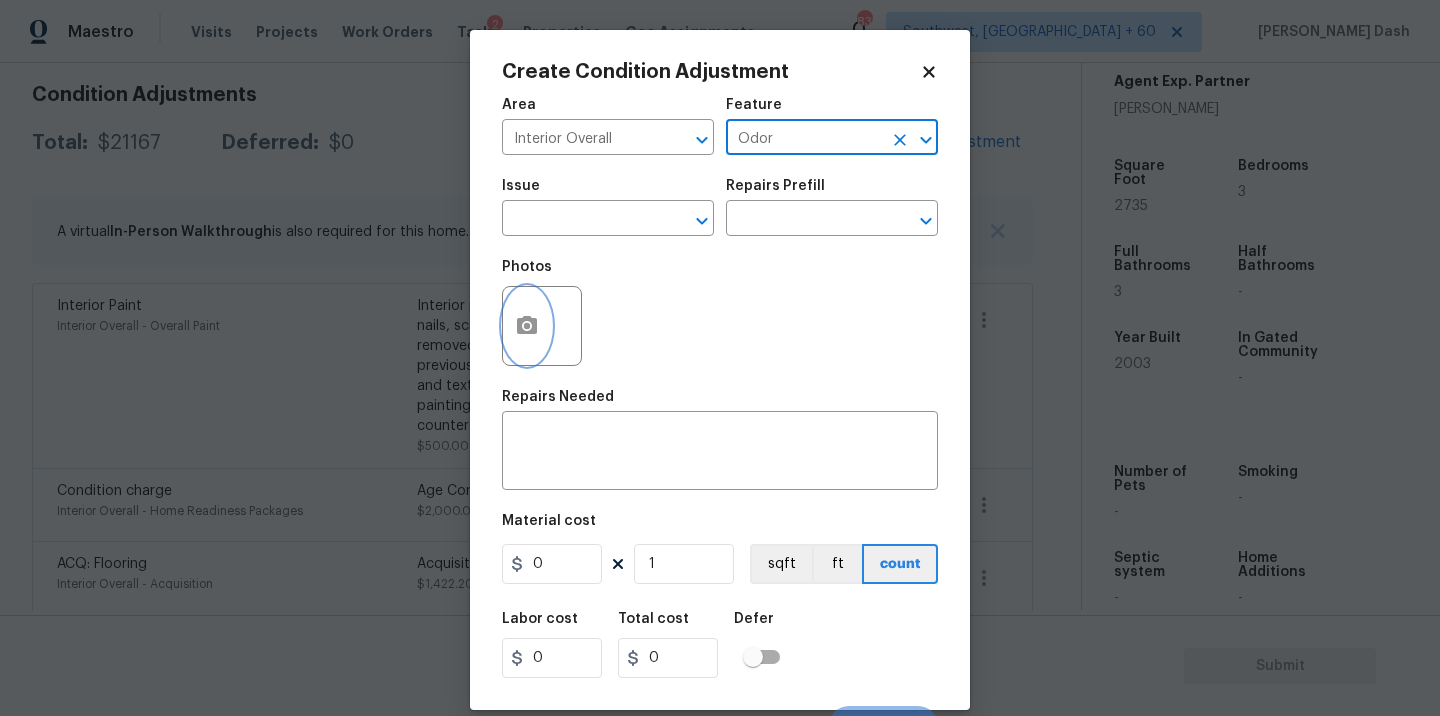 click 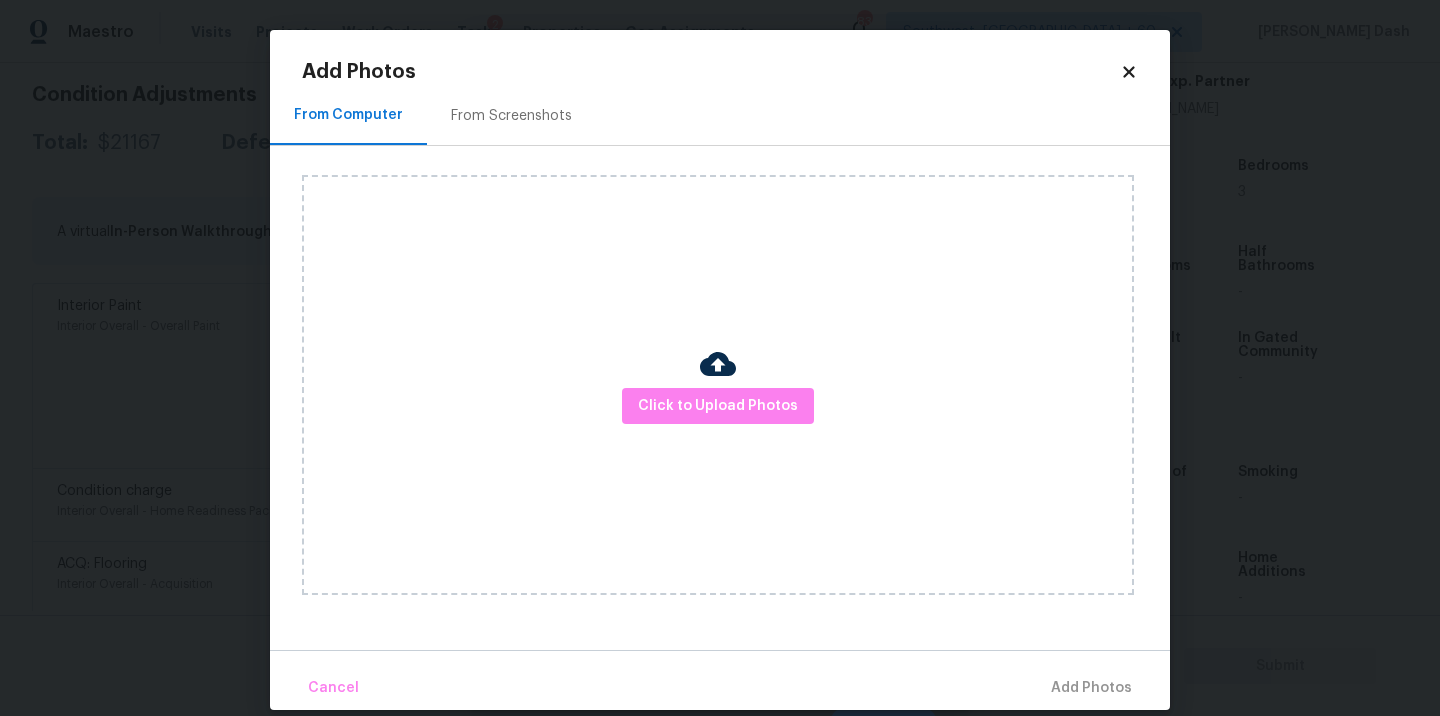 click on "Click to Upload Photos" at bounding box center [718, 385] 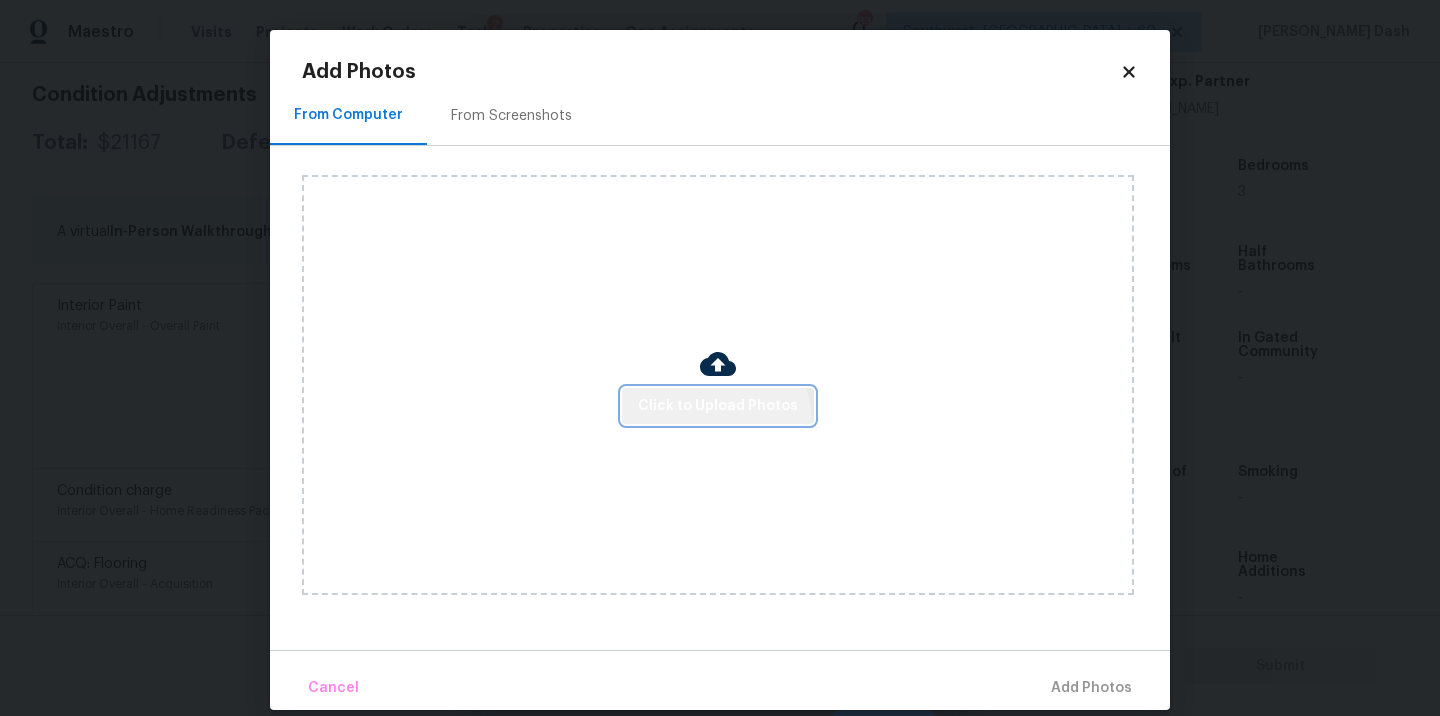 click on "Click to Upload Photos" at bounding box center [718, 406] 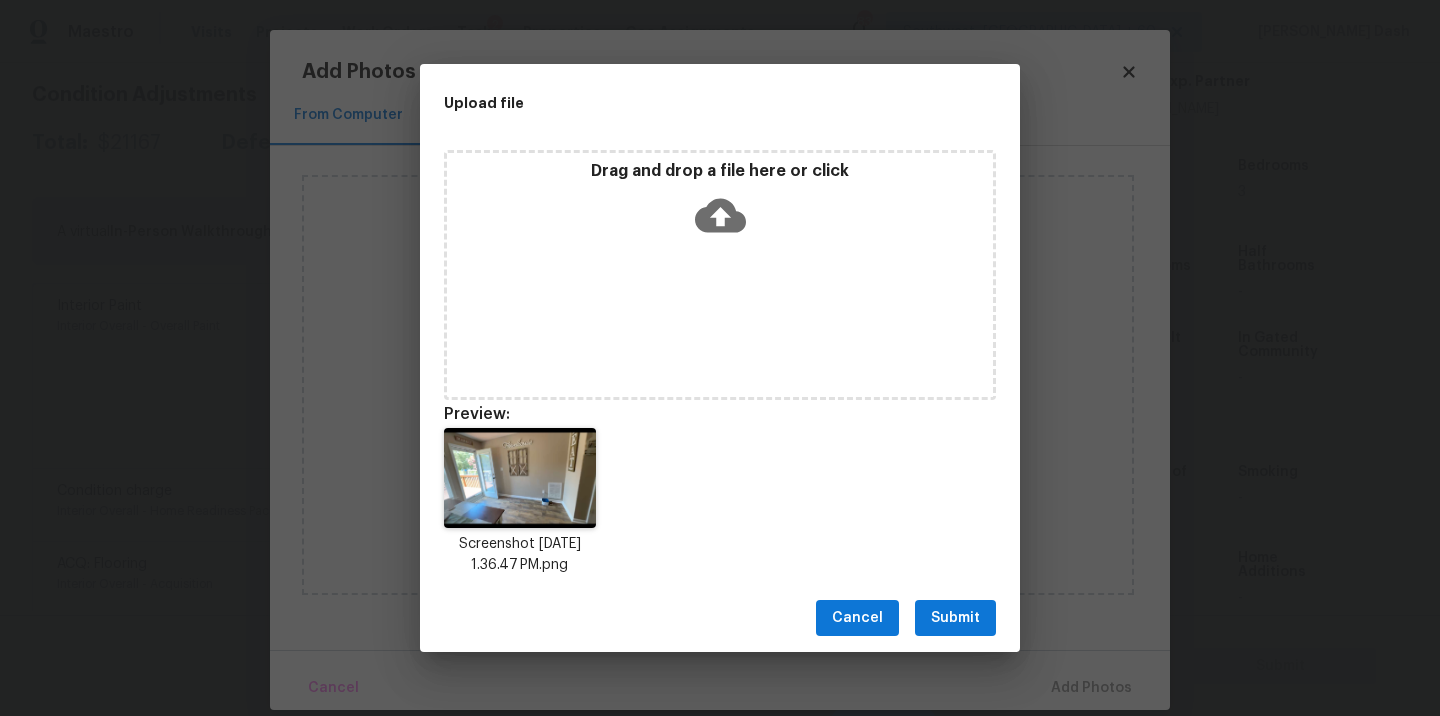click on "Submit" at bounding box center [955, 618] 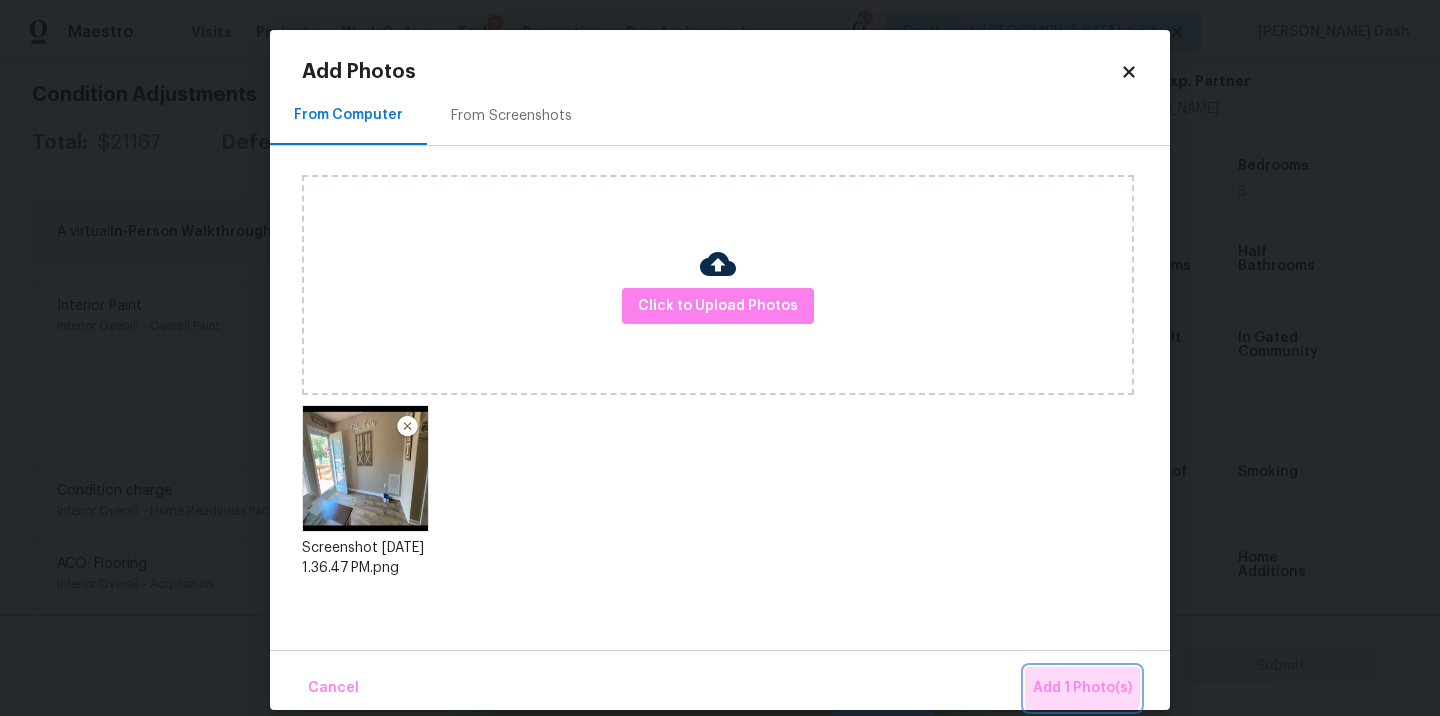 click on "Add 1 Photo(s)" at bounding box center [1082, 688] 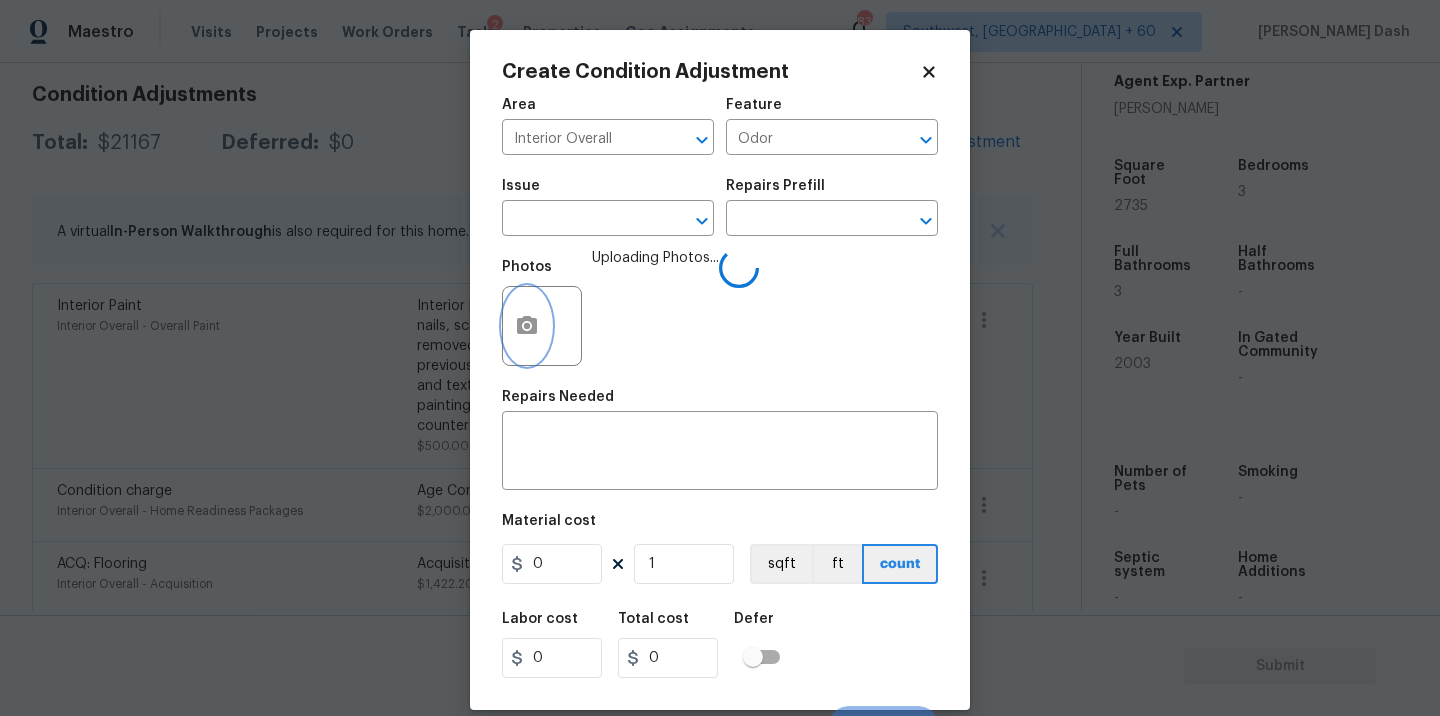 scroll, scrollTop: 31, scrollLeft: 0, axis: vertical 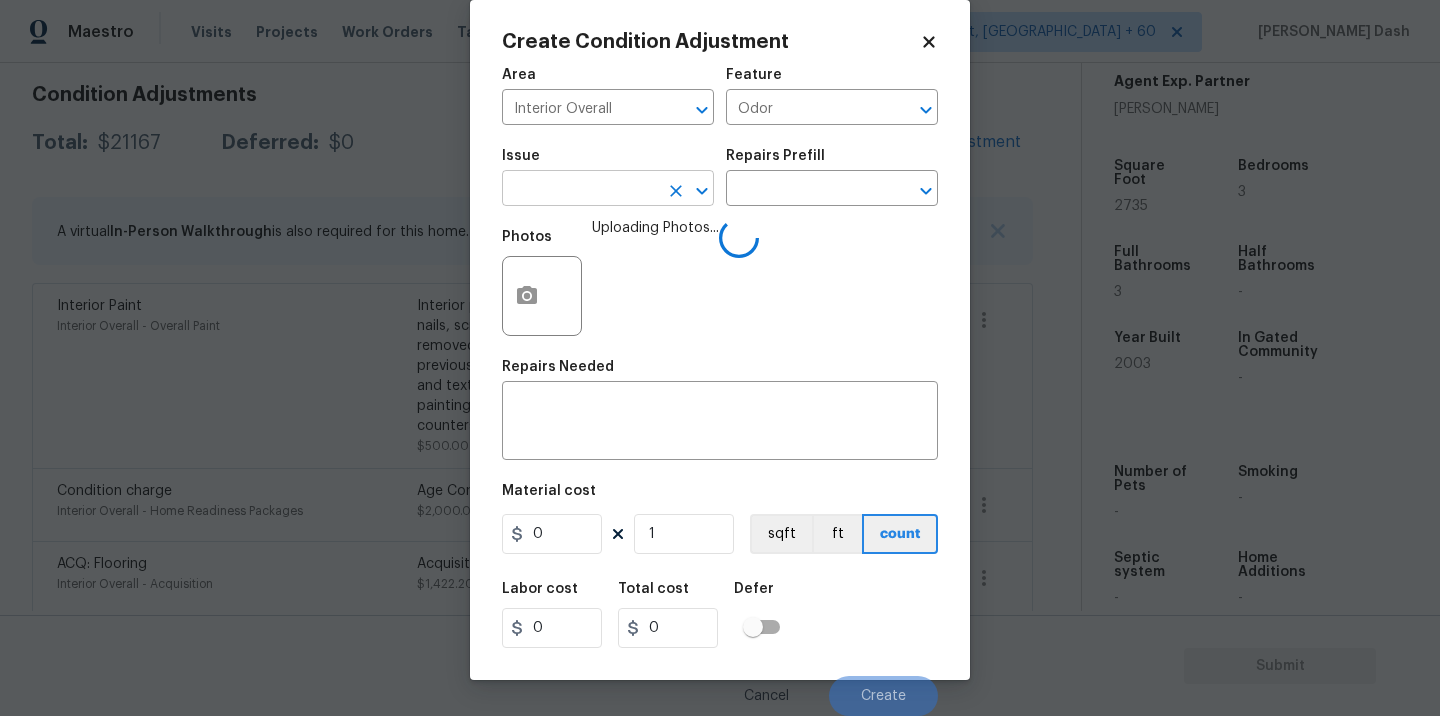 click at bounding box center [580, 190] 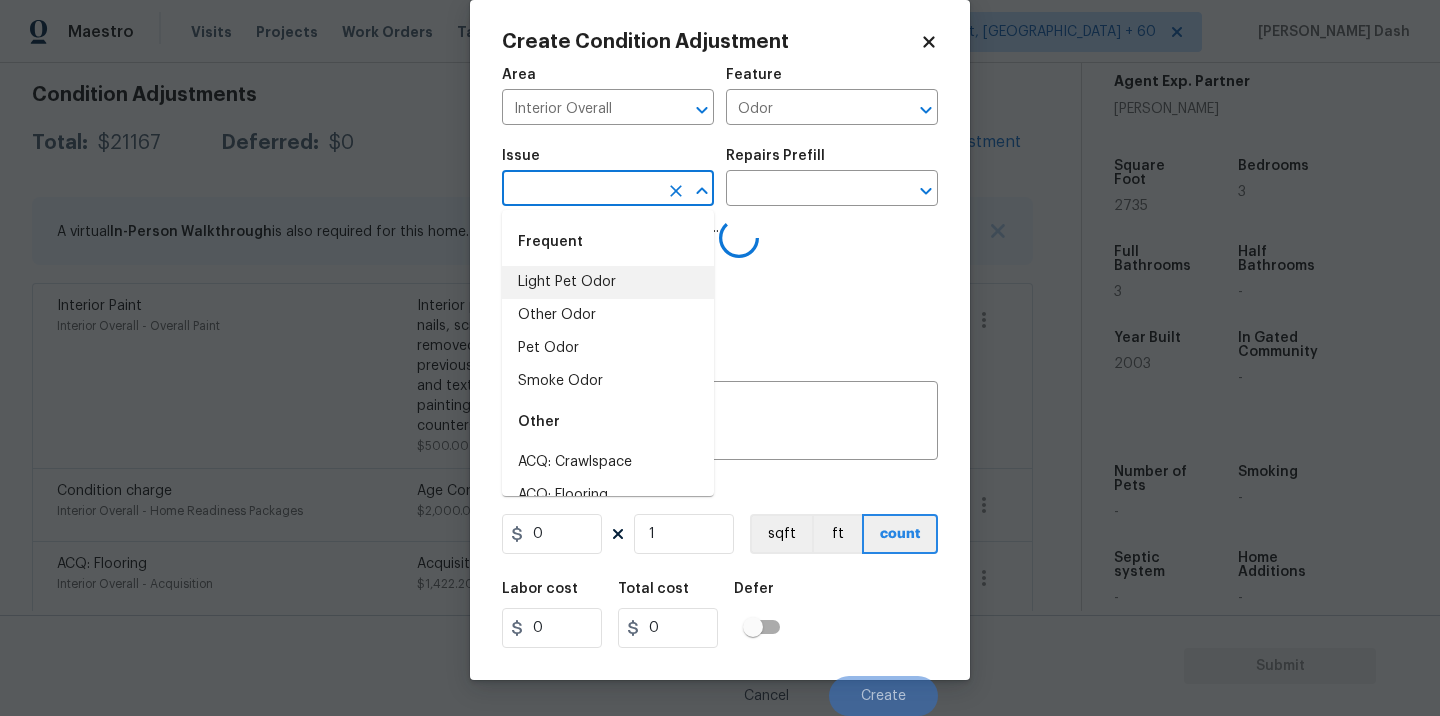 click on "Light Pet Odor" at bounding box center [608, 282] 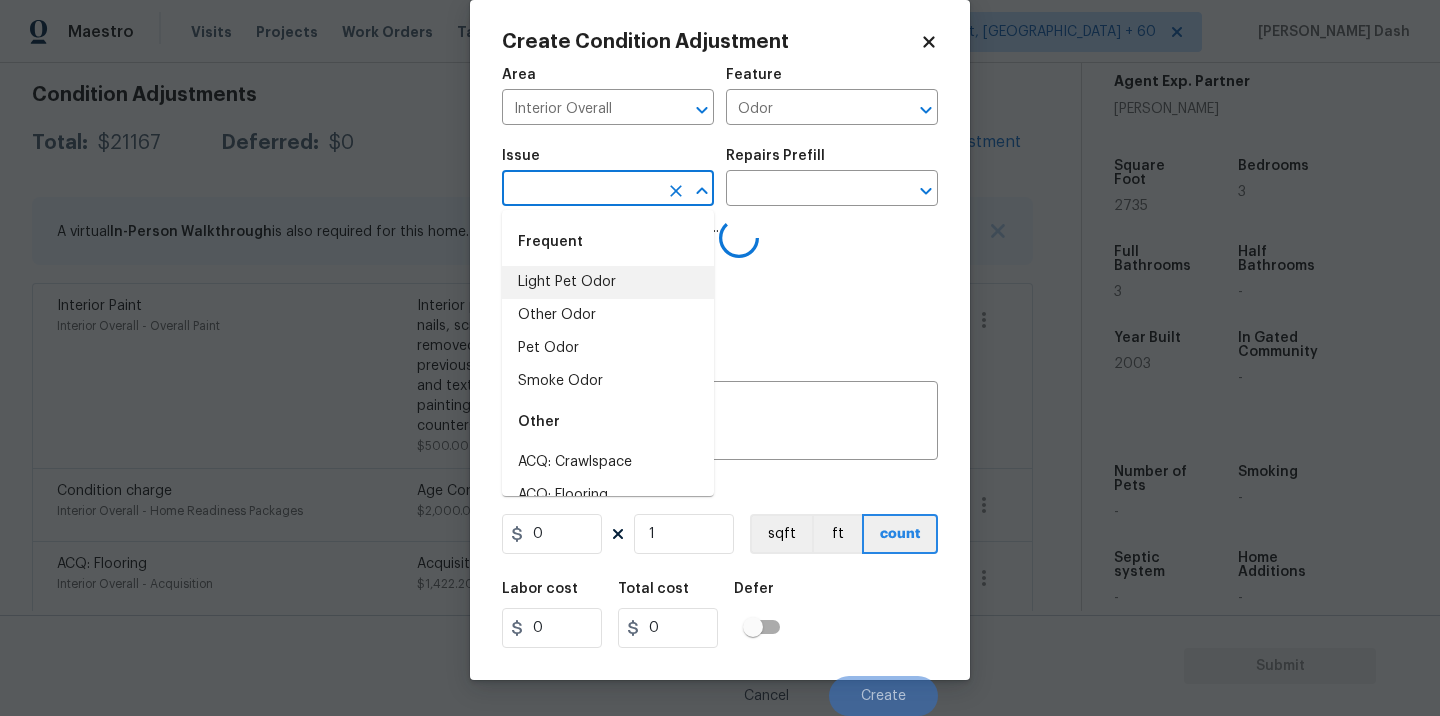 type on "Light Pet Odor" 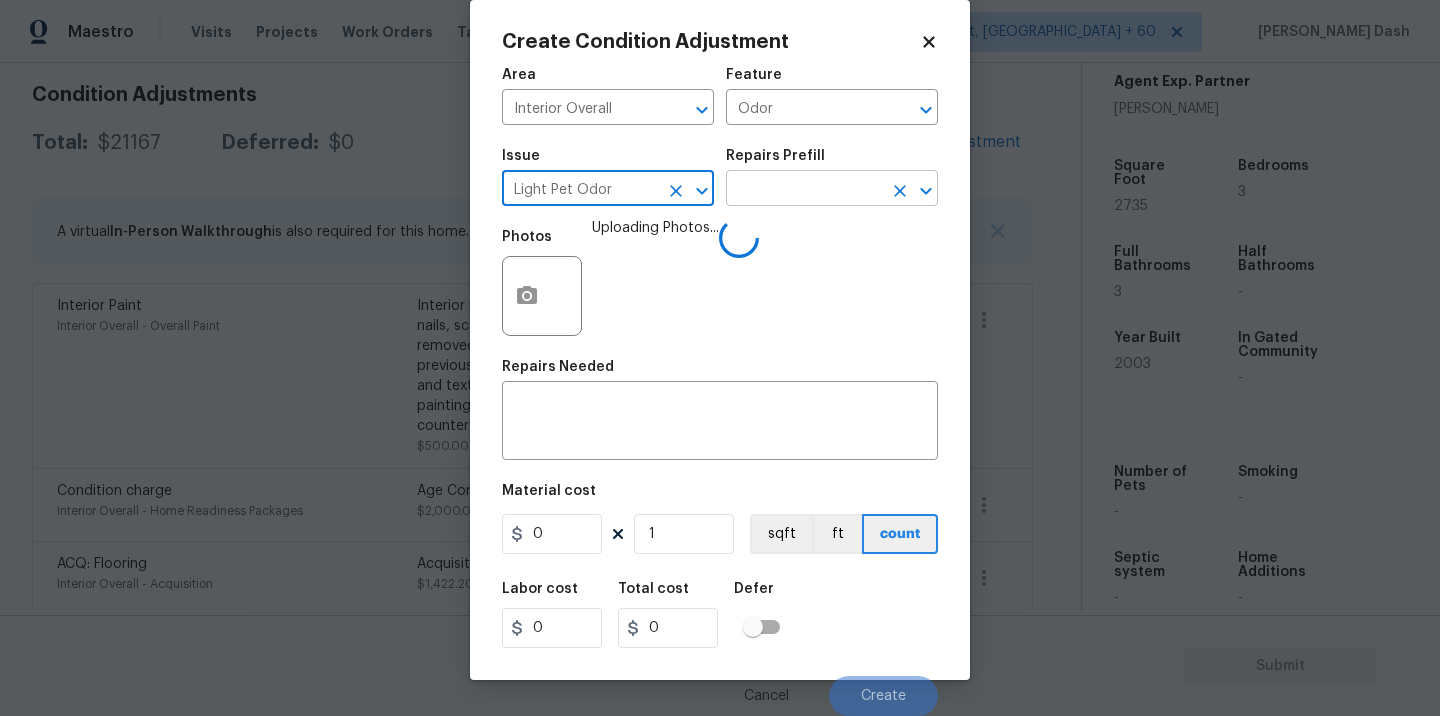 click at bounding box center [804, 190] 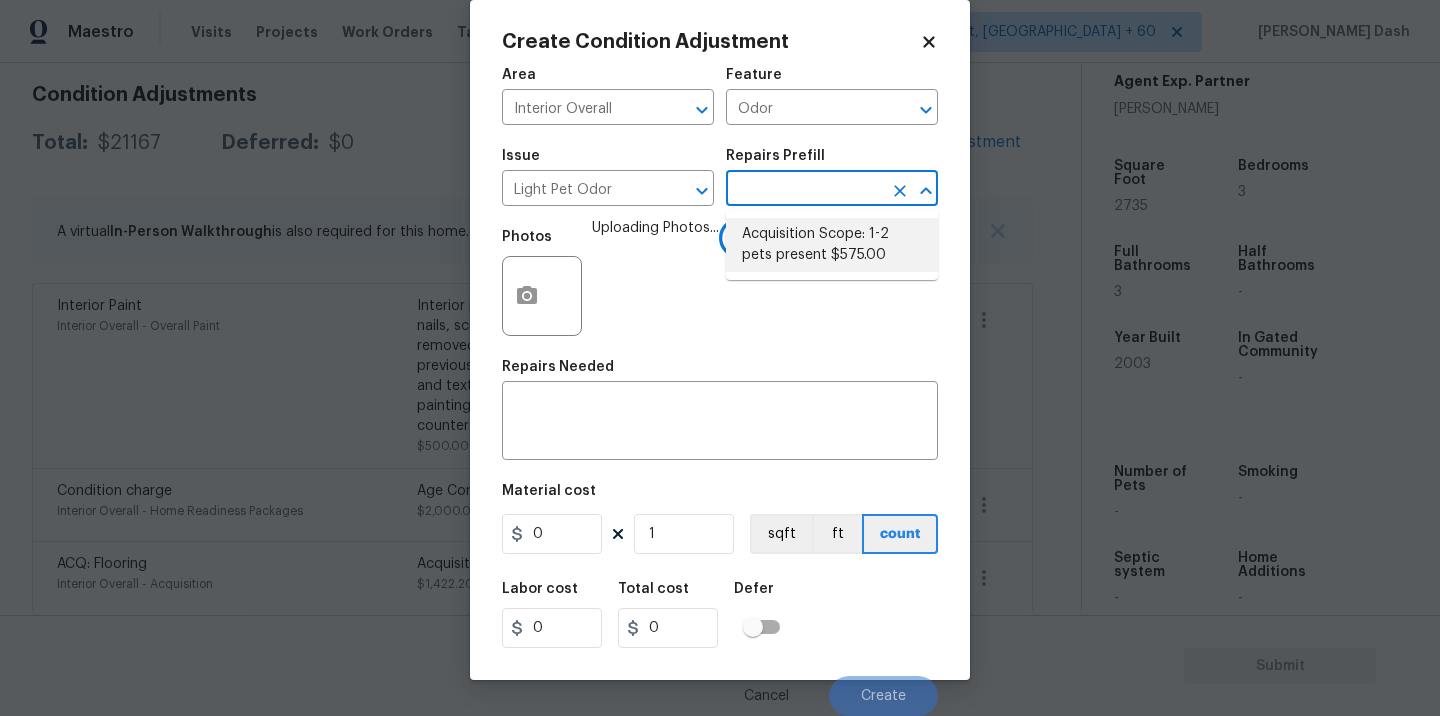 click on "Acquisition Scope: 1-2 pets present $575.00" at bounding box center (832, 245) 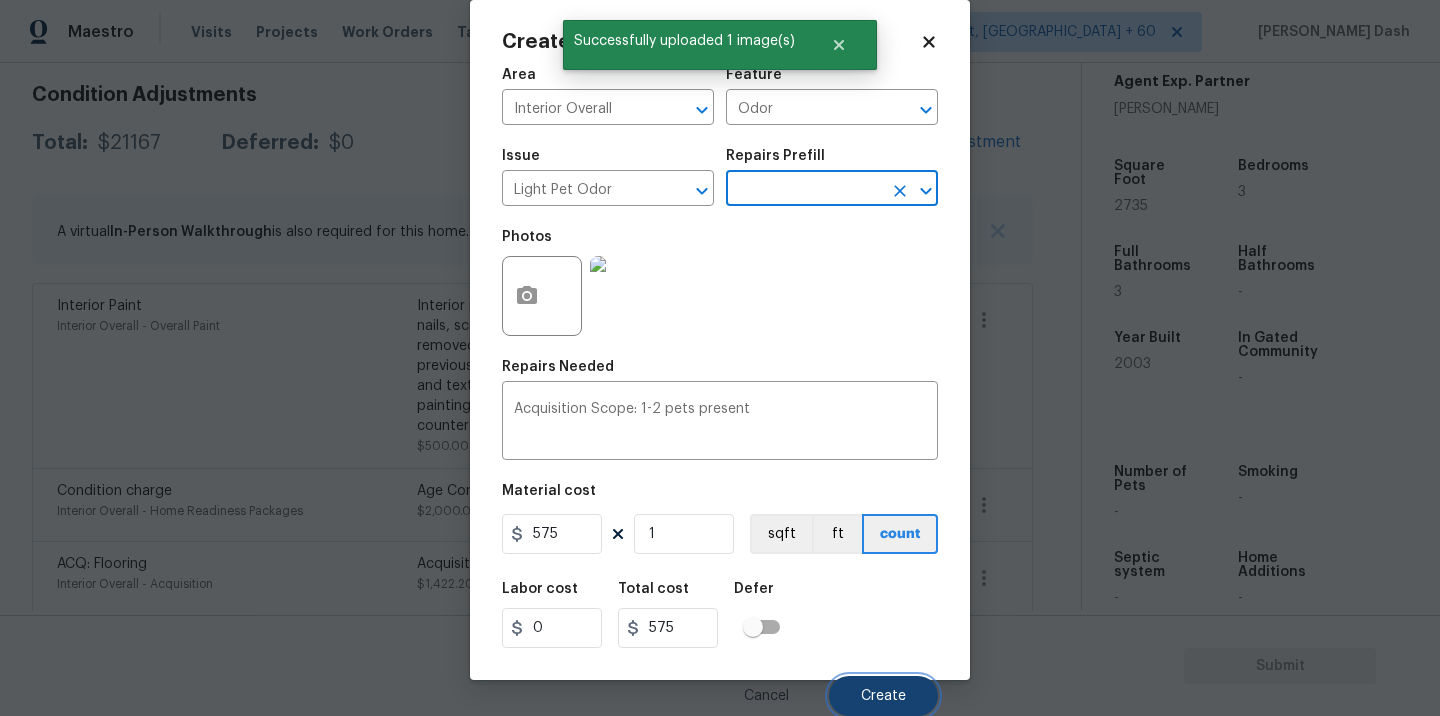 click on "Create" at bounding box center (883, 696) 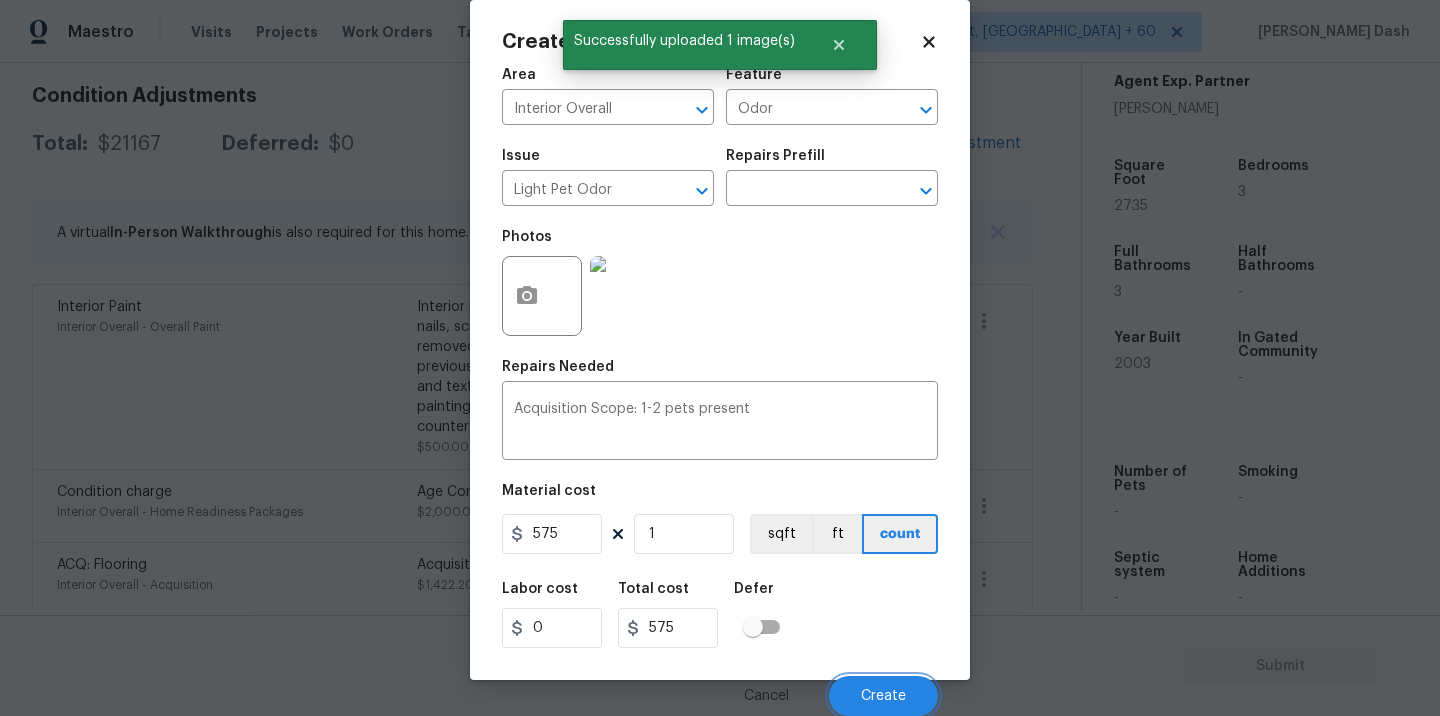 scroll, scrollTop: 282, scrollLeft: 0, axis: vertical 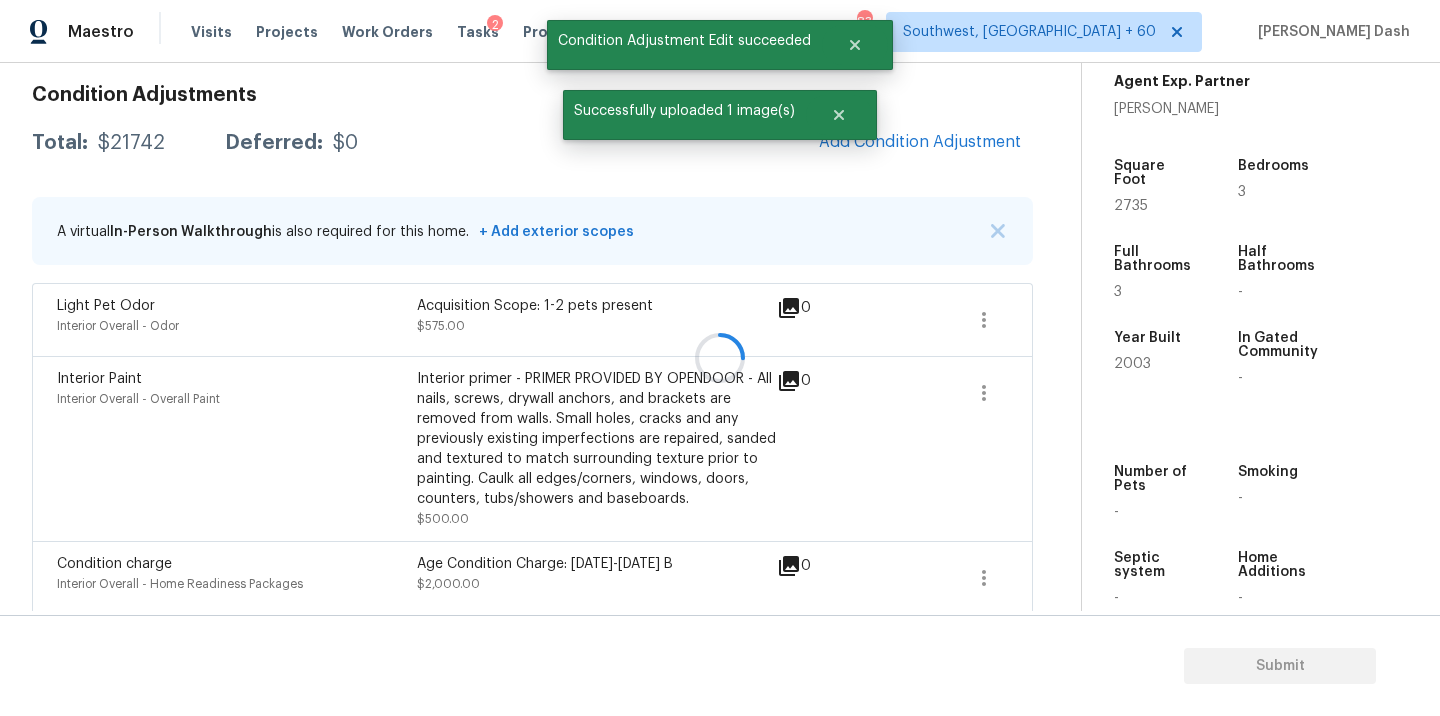 click at bounding box center [720, 358] 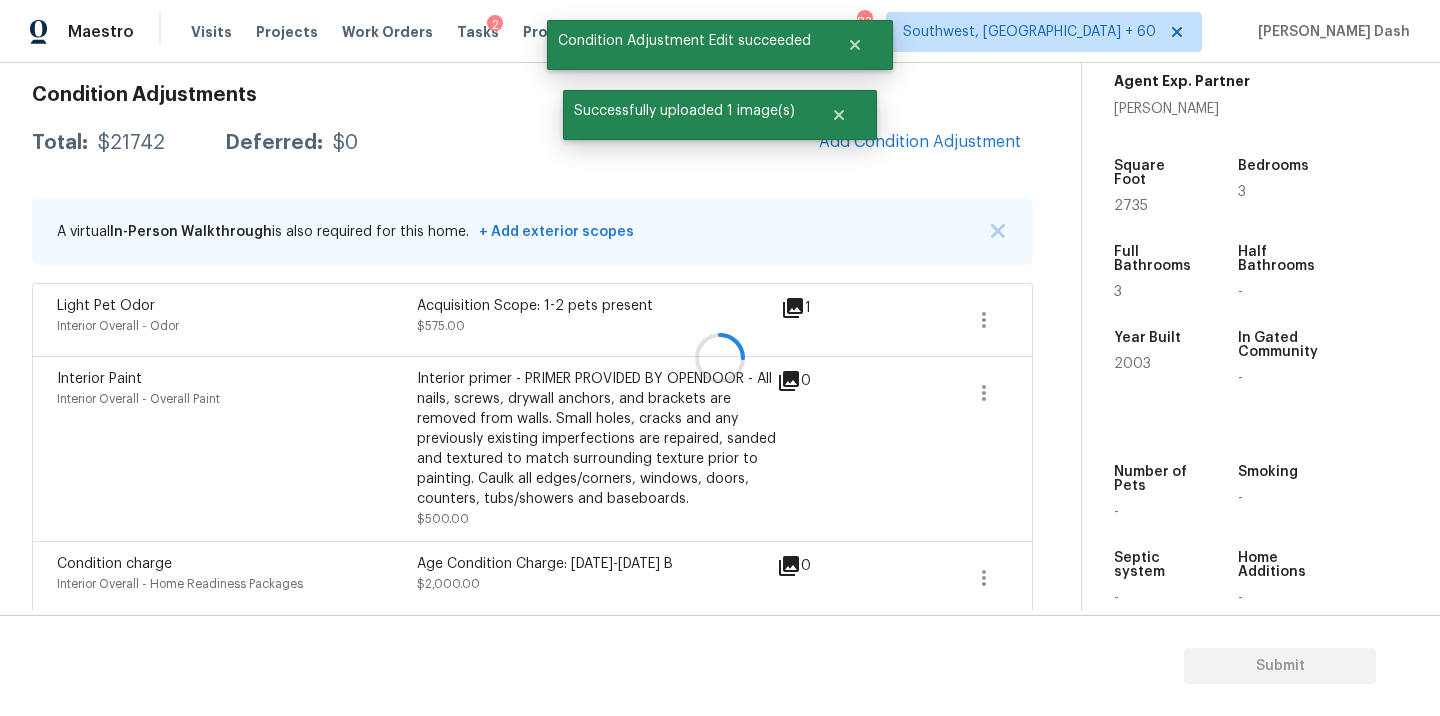 click at bounding box center [720, 358] 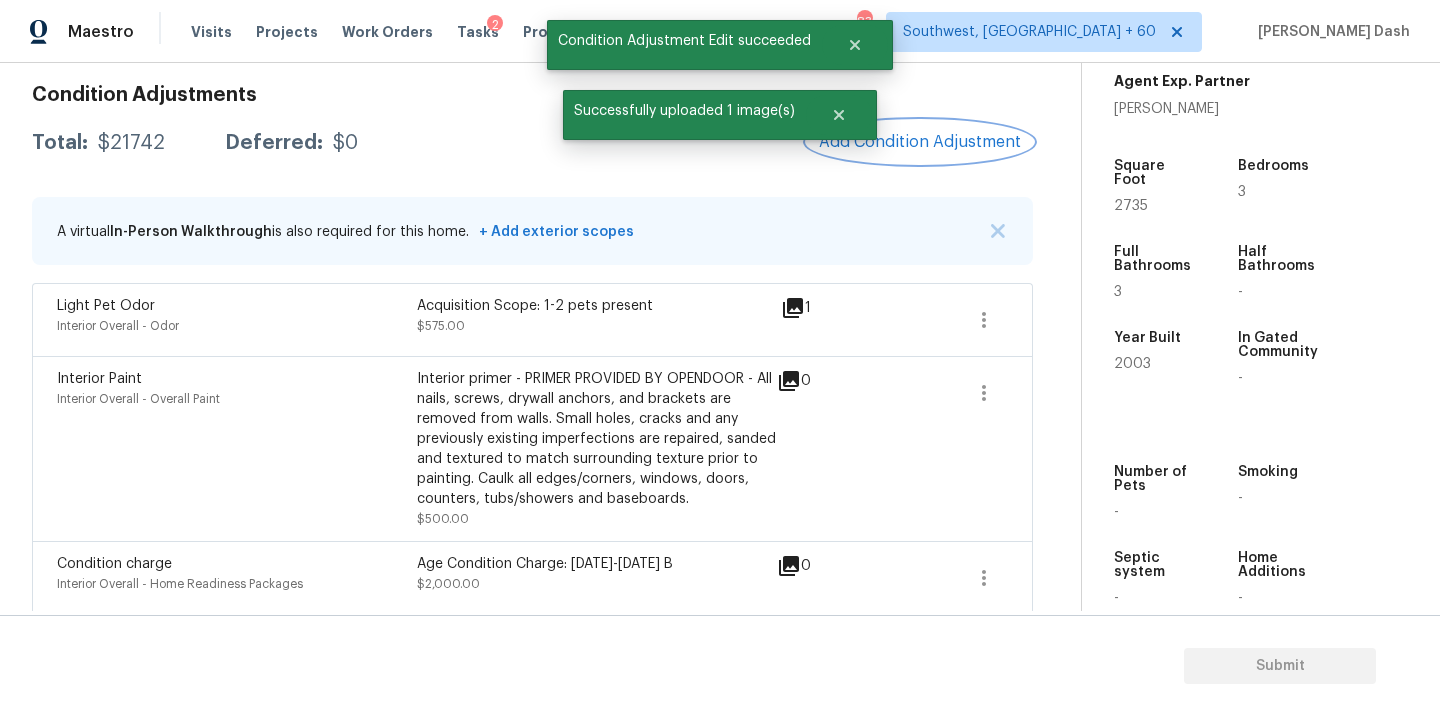 click on "Add Condition Adjustment" at bounding box center [920, 142] 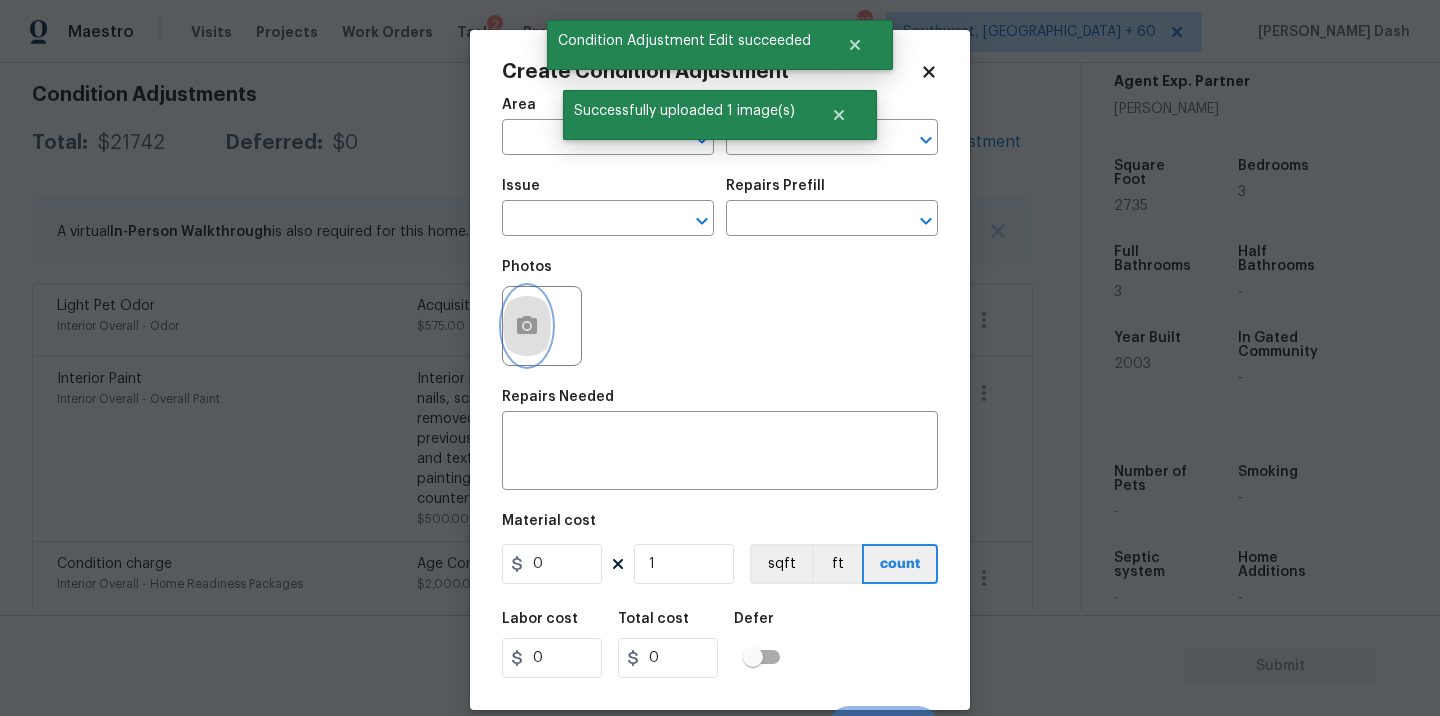 click at bounding box center (527, 326) 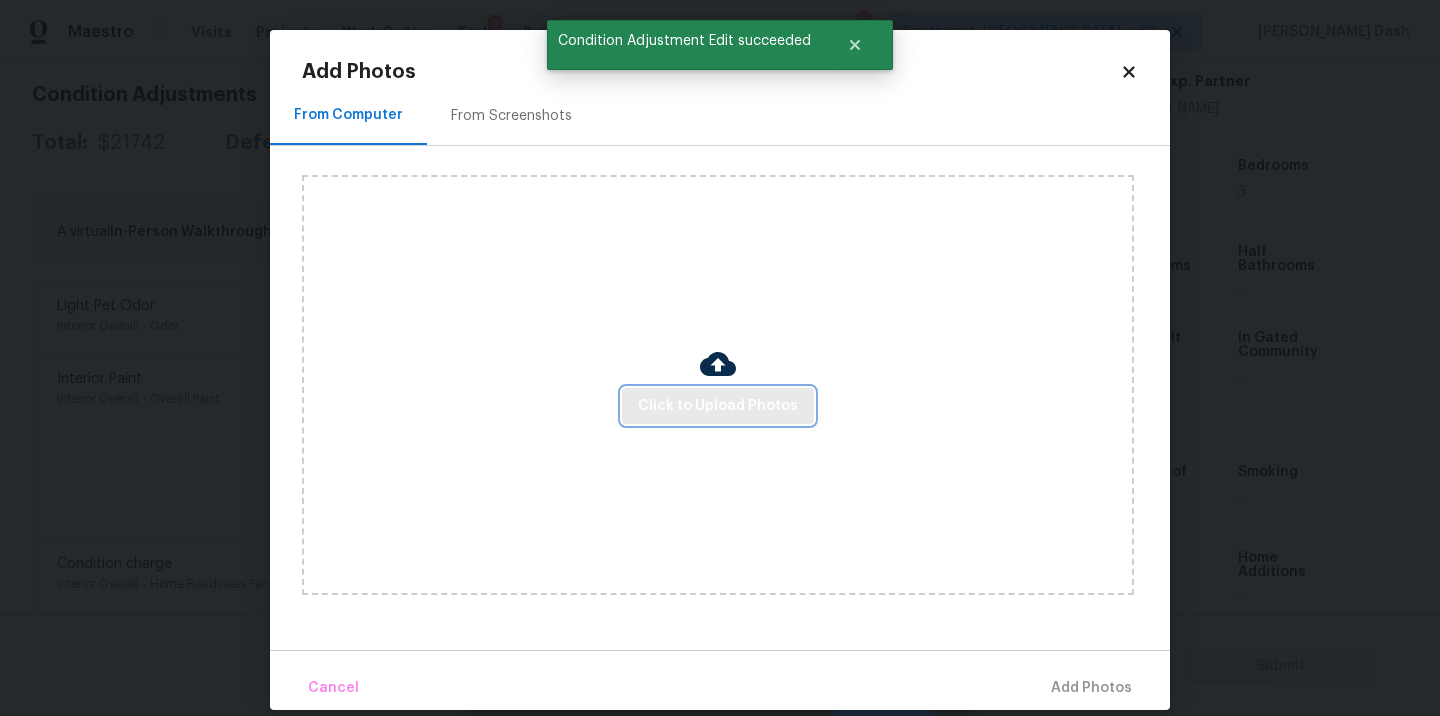 click on "Click to Upload Photos" at bounding box center (718, 406) 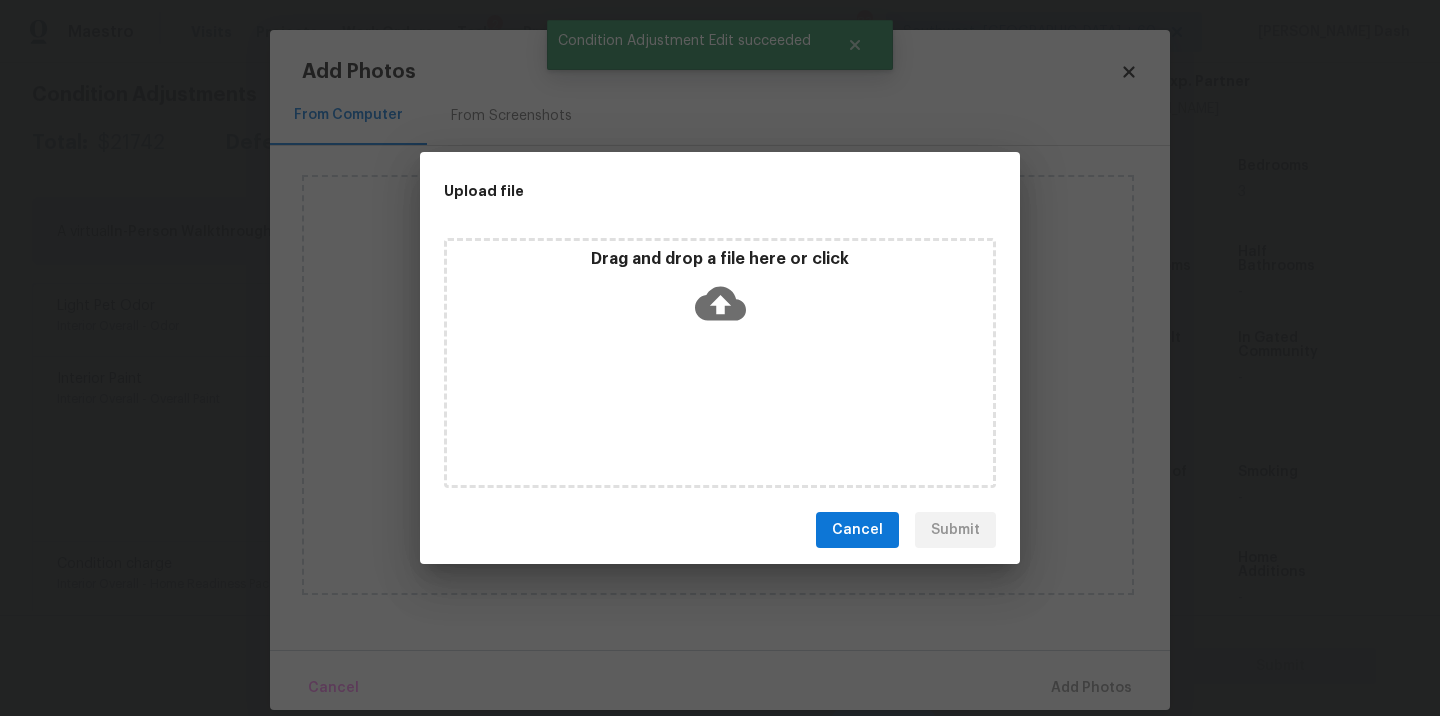 click on "Drag and drop a file here or click" at bounding box center [720, 363] 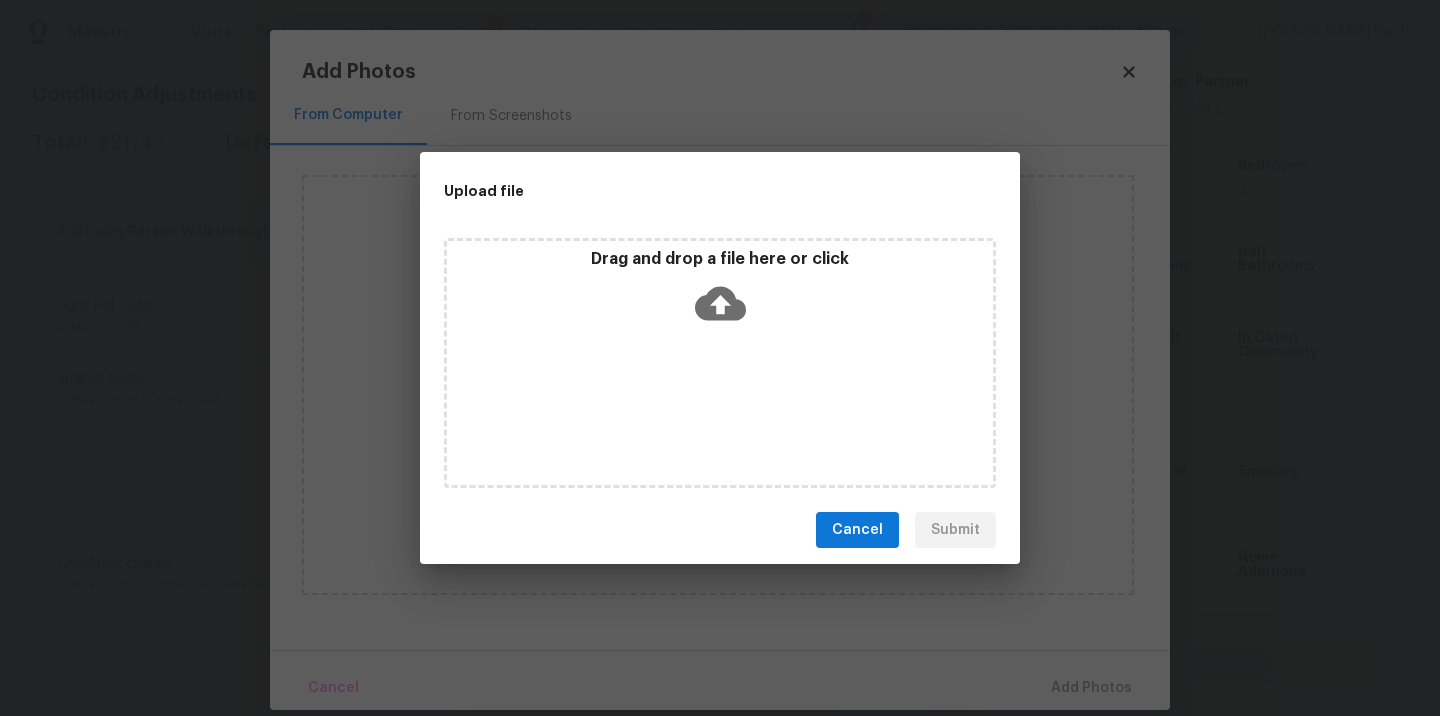 type 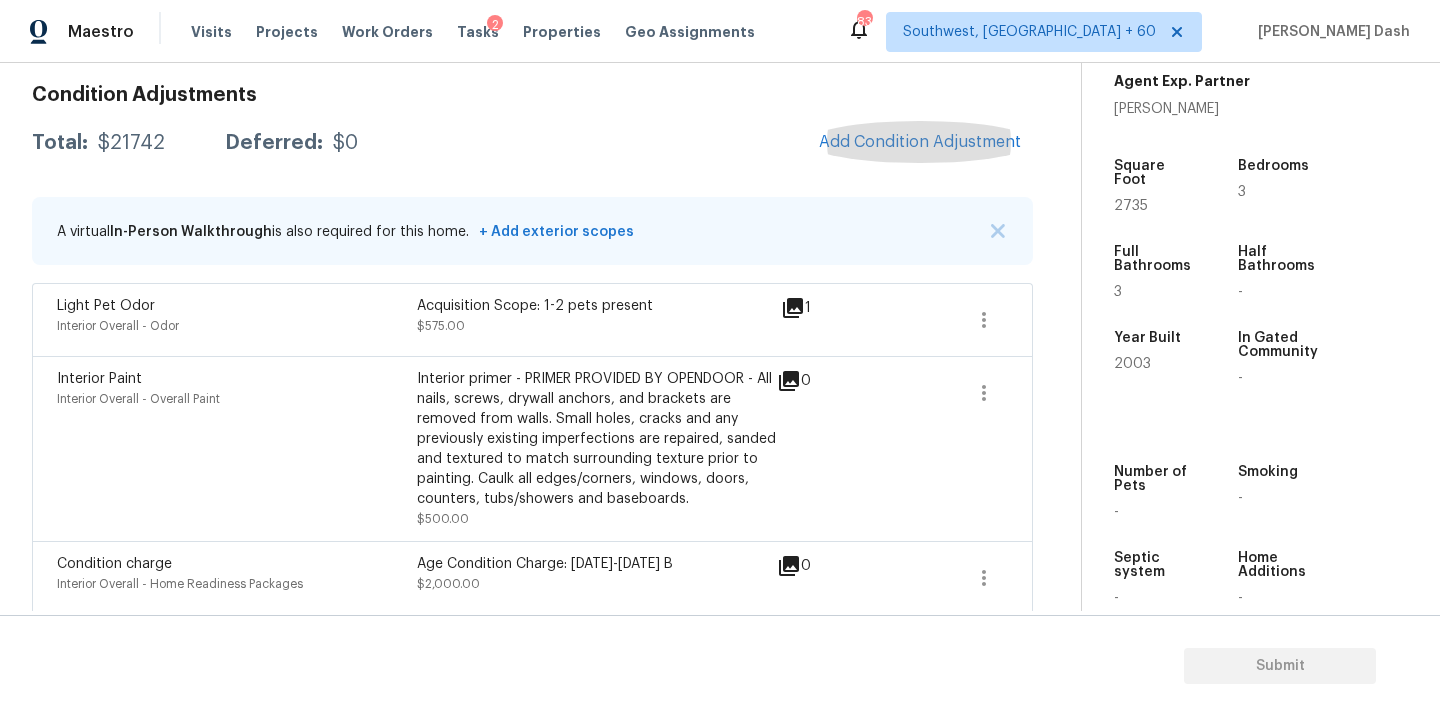 click on "$21742" at bounding box center [131, 143] 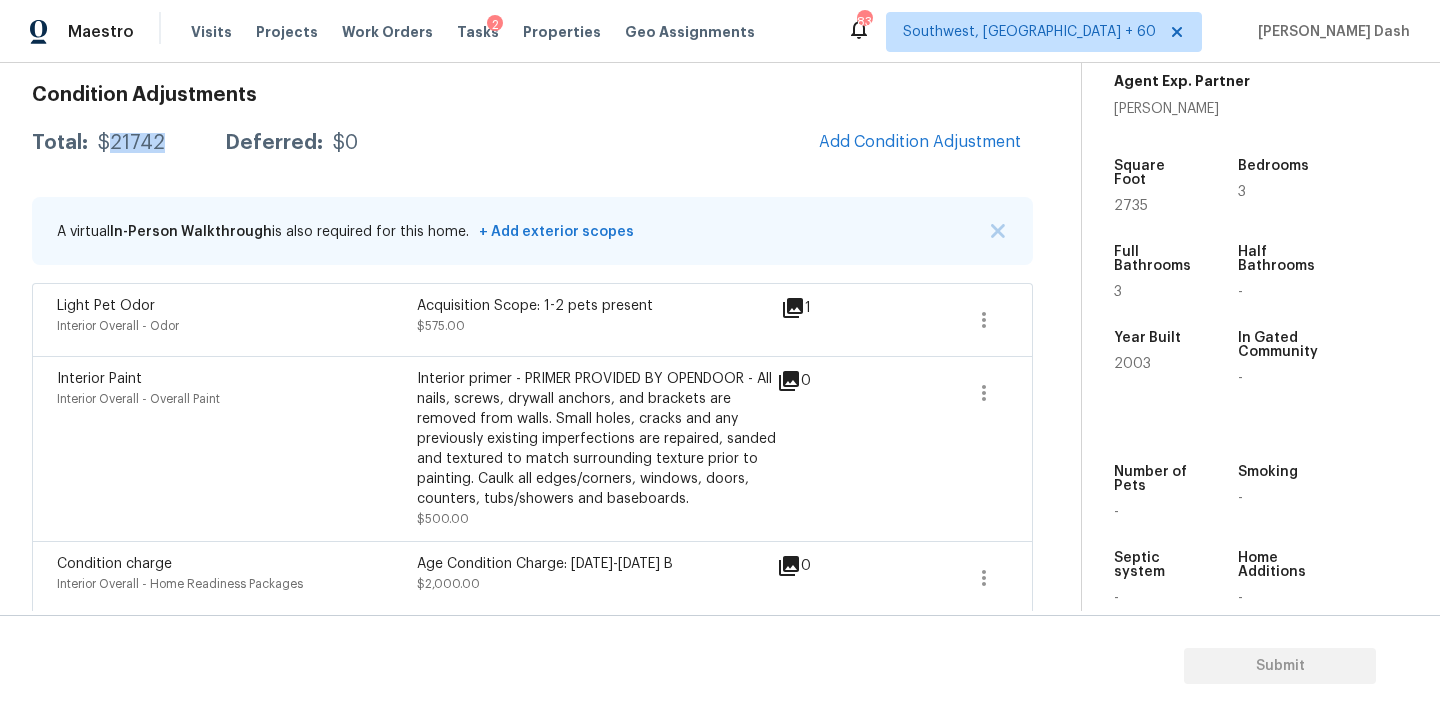 click on "$21742" at bounding box center (131, 143) 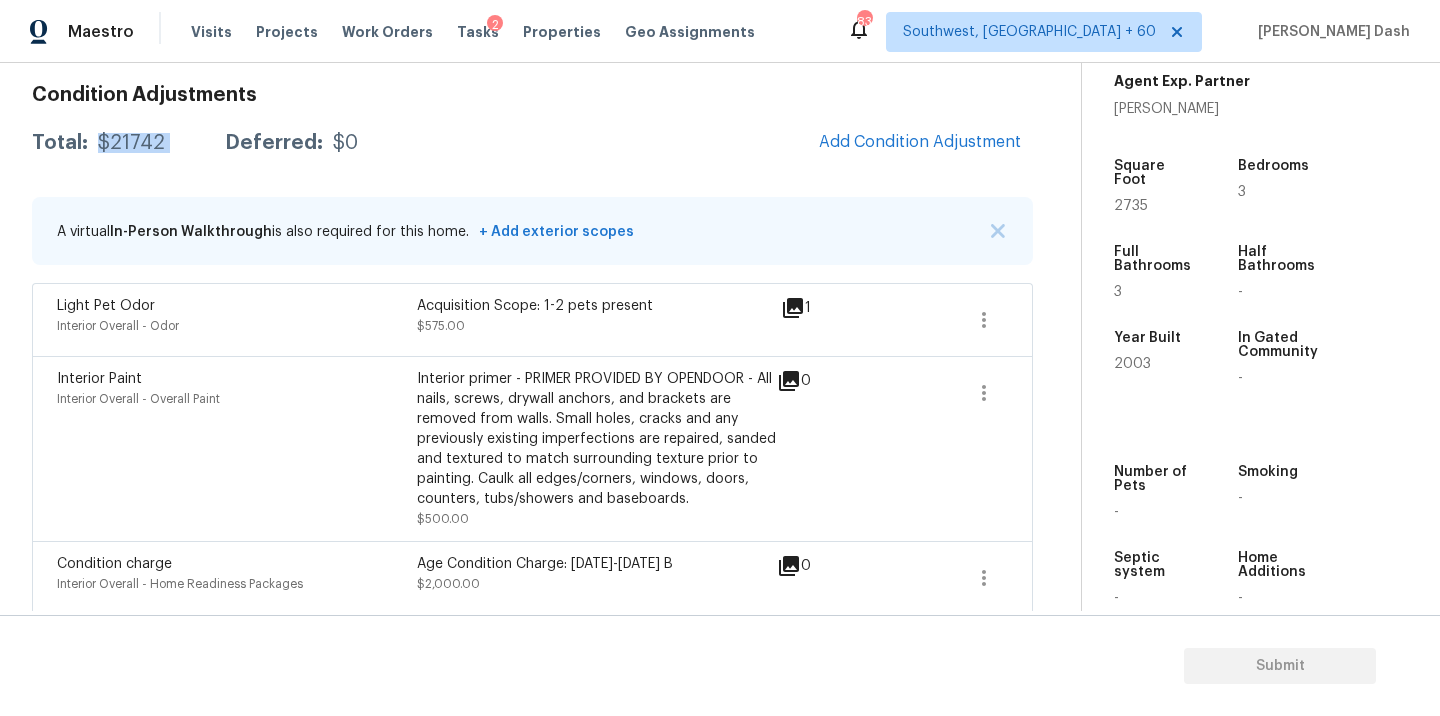 click on "$21742" at bounding box center (131, 143) 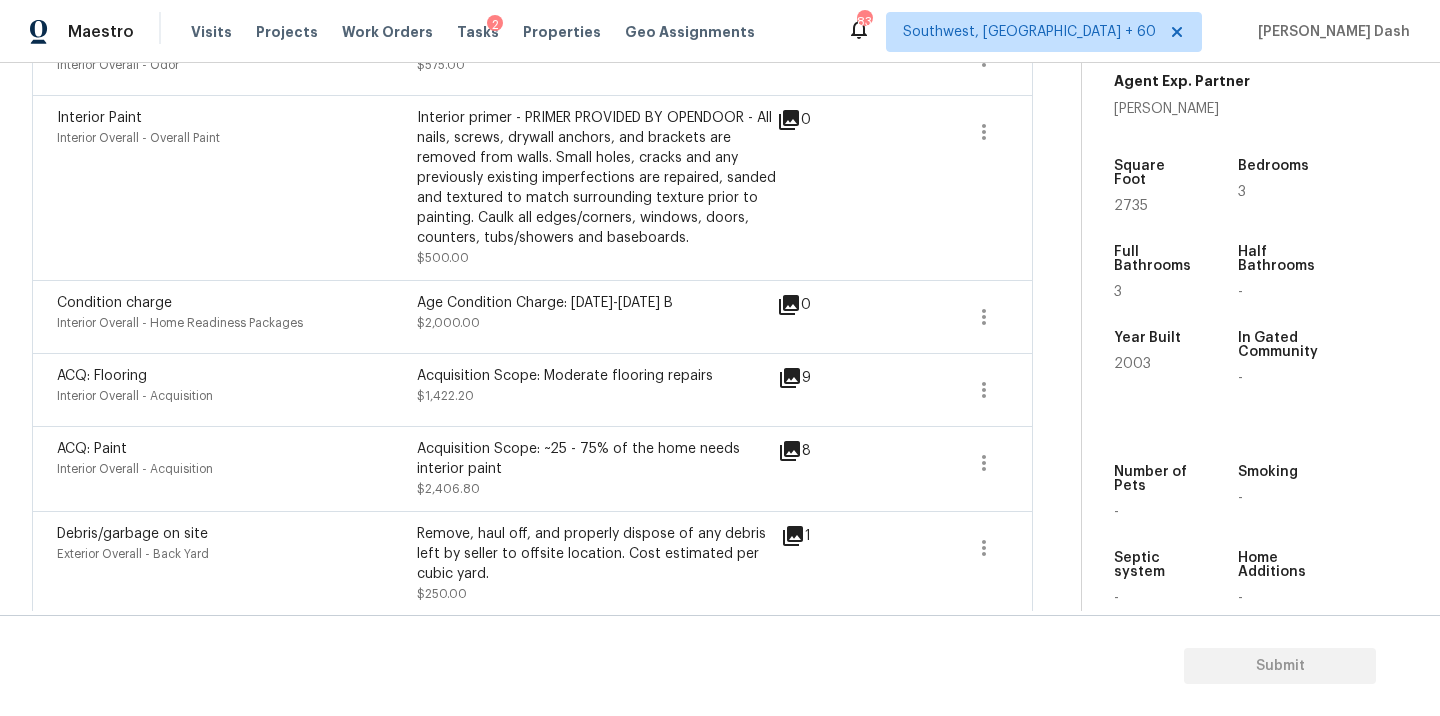 scroll, scrollTop: 245, scrollLeft: 0, axis: vertical 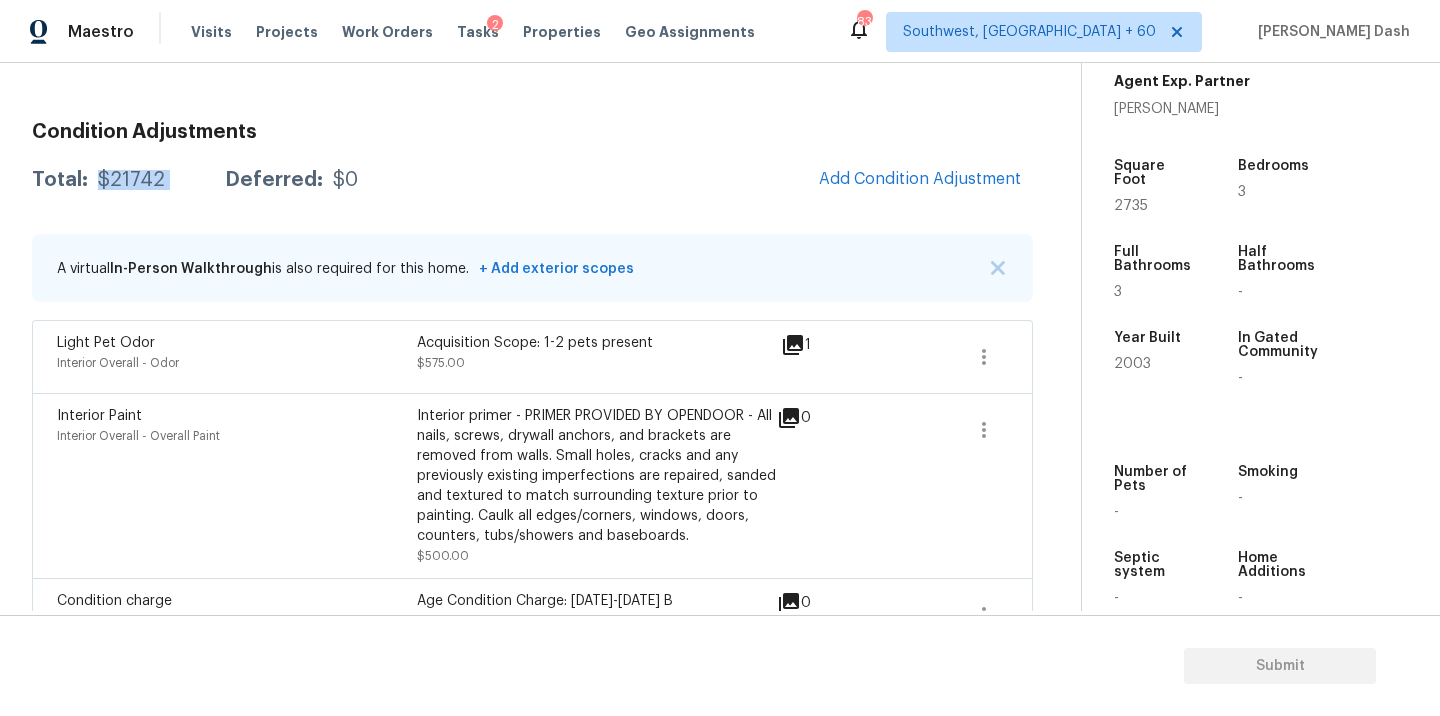 click on "$21742" at bounding box center (131, 180) 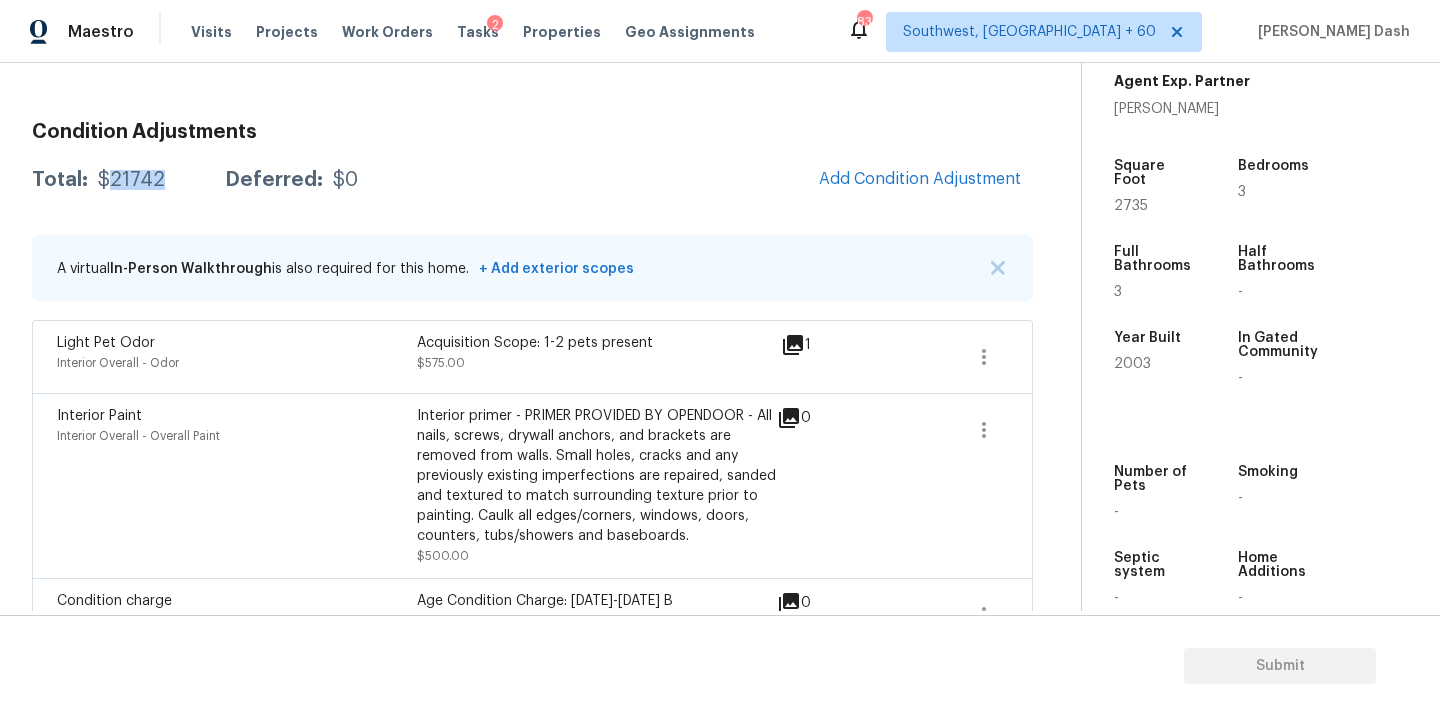click on "$21742" at bounding box center [131, 180] 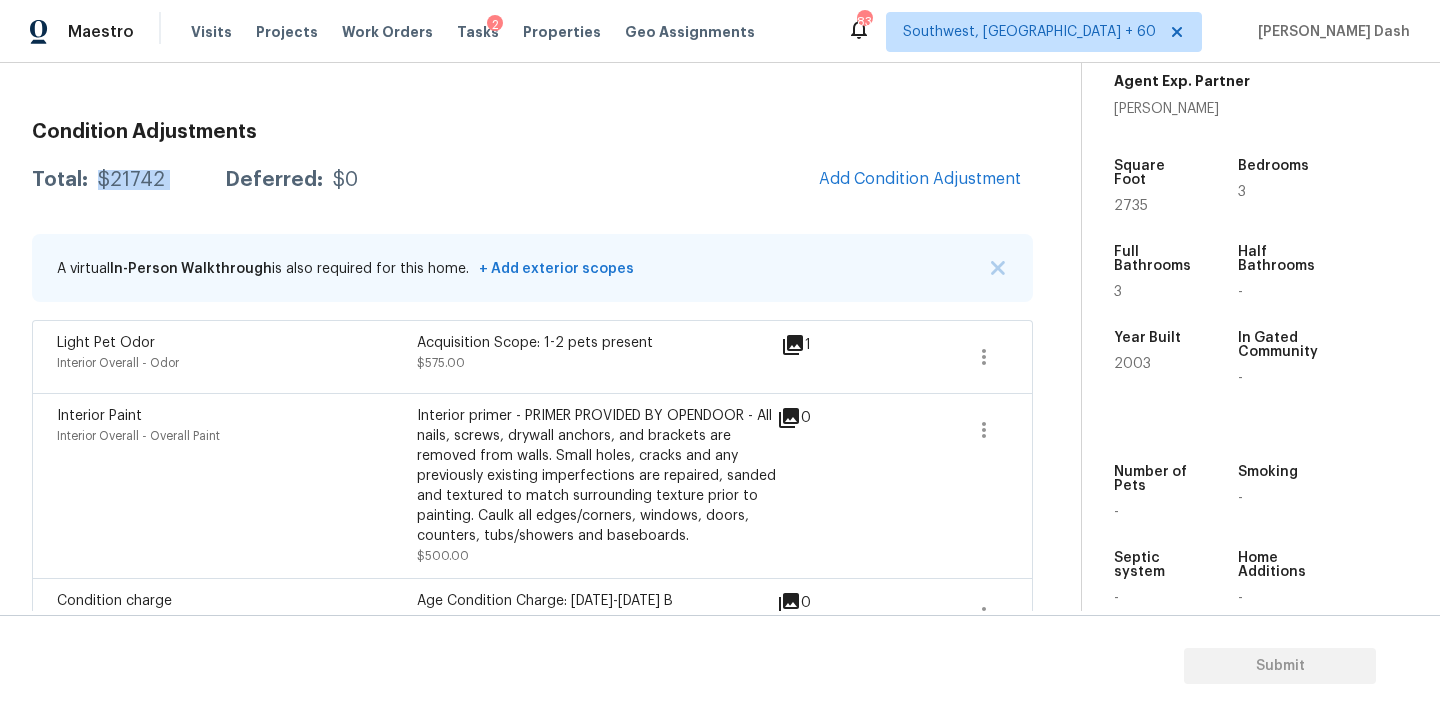 click on "$21742" at bounding box center [131, 180] 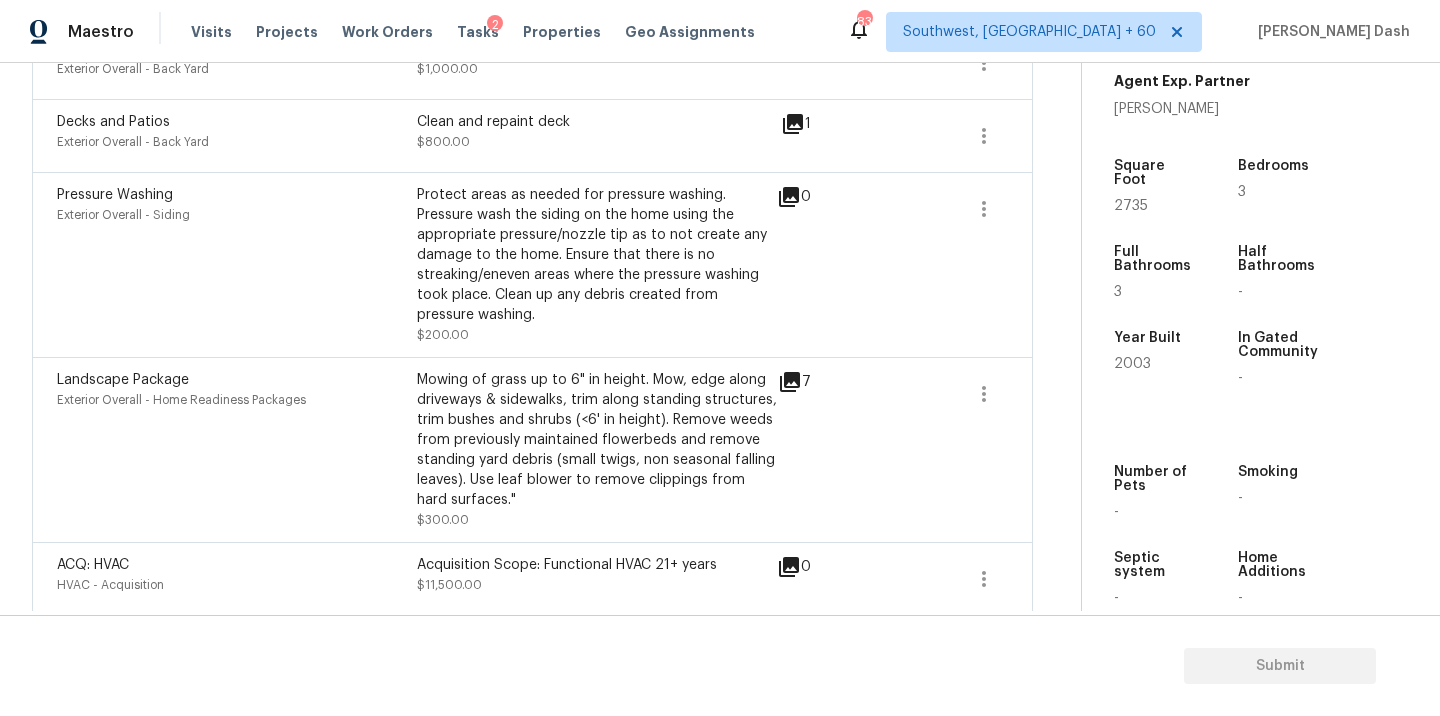 scroll, scrollTop: 1305, scrollLeft: 0, axis: vertical 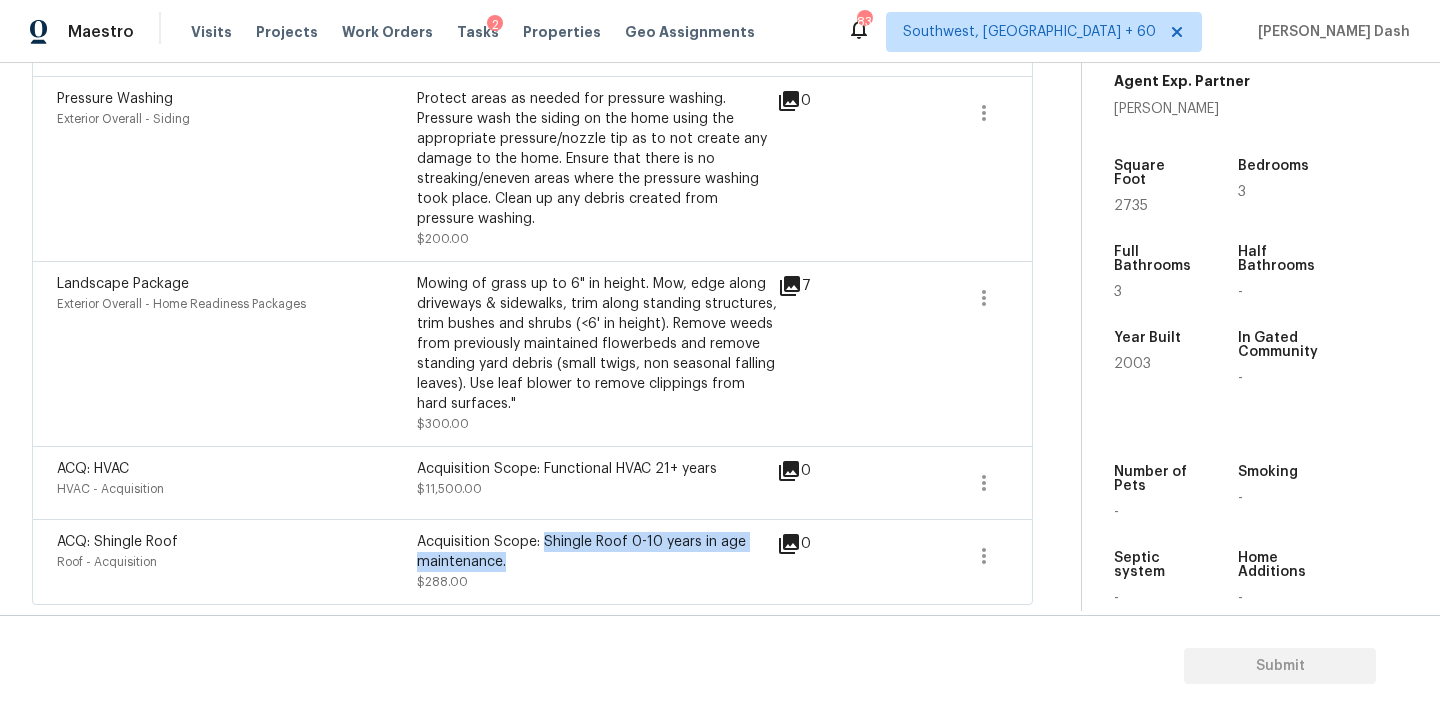 drag, startPoint x: 545, startPoint y: 543, endPoint x: 550, endPoint y: 563, distance: 20.615528 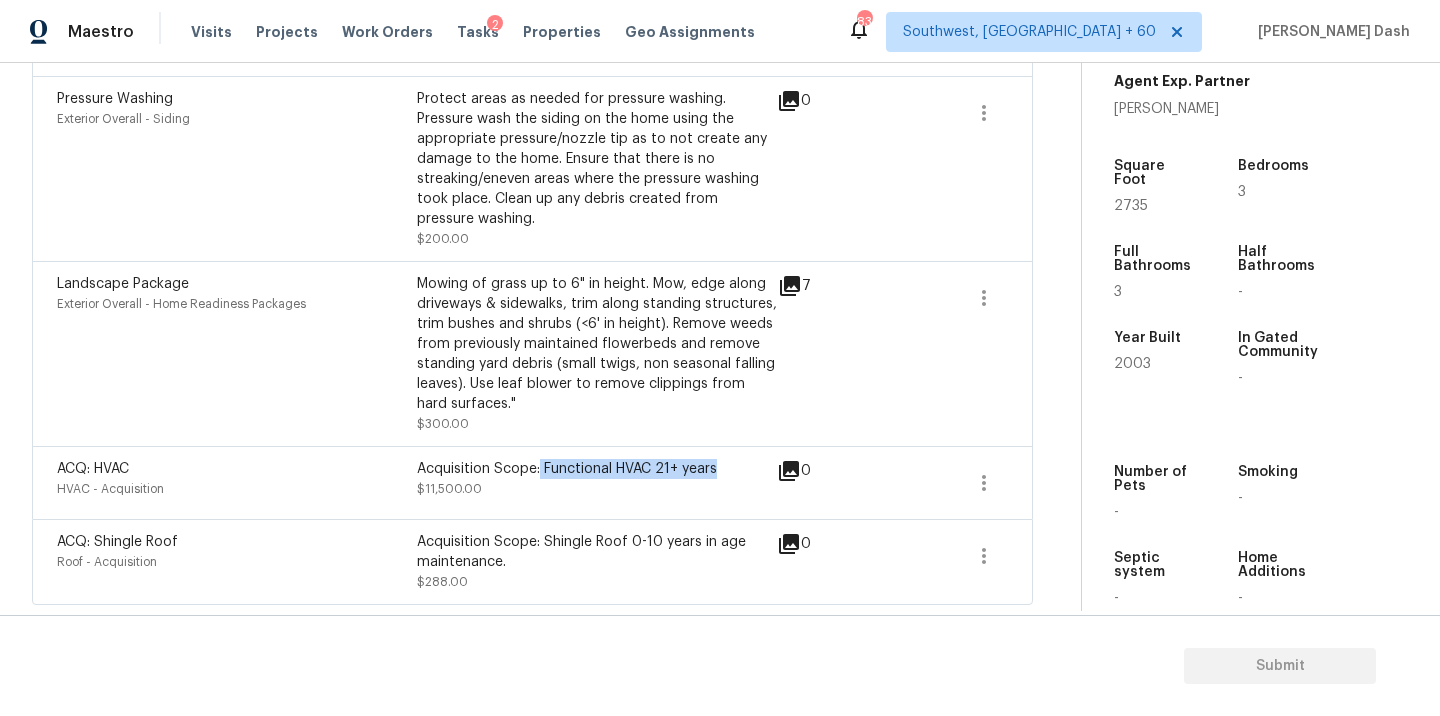 drag, startPoint x: 540, startPoint y: 462, endPoint x: 721, endPoint y: 467, distance: 181.06905 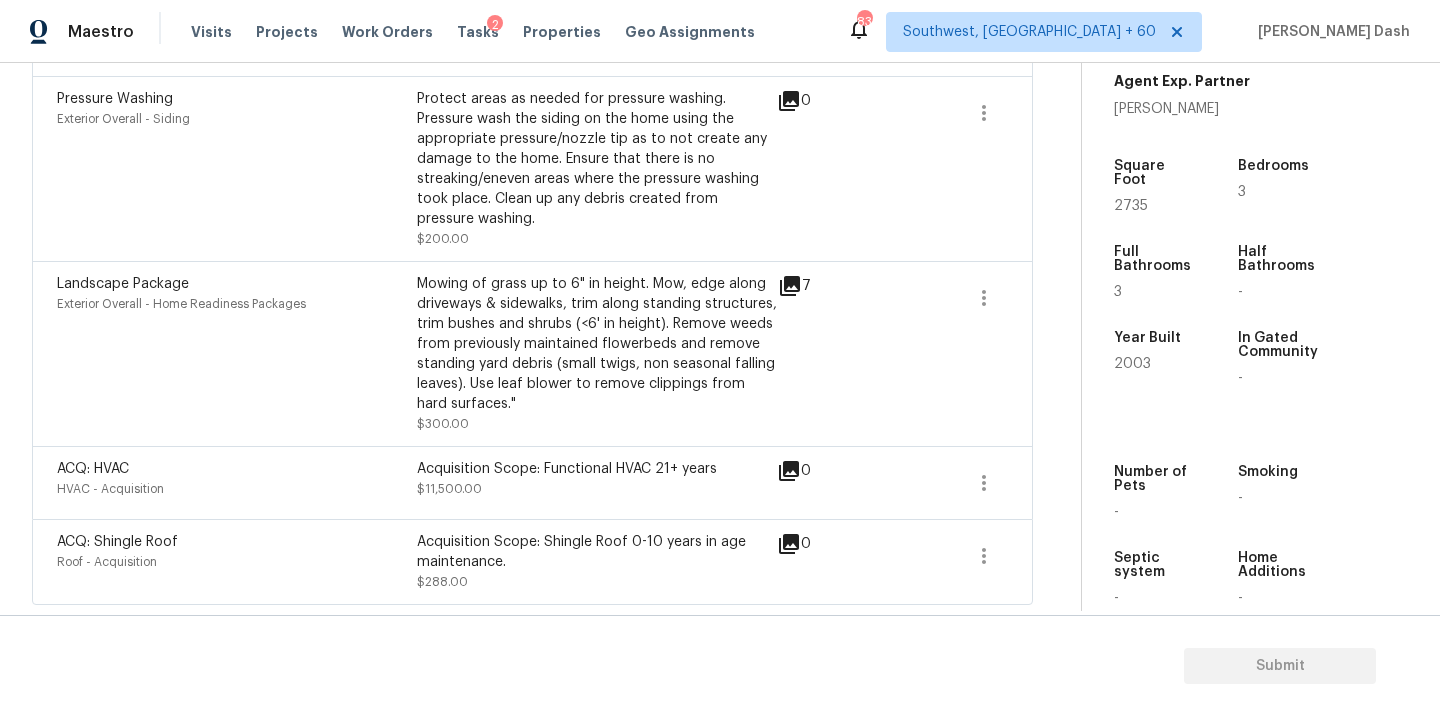 click on "Landscape Package" at bounding box center [123, 284] 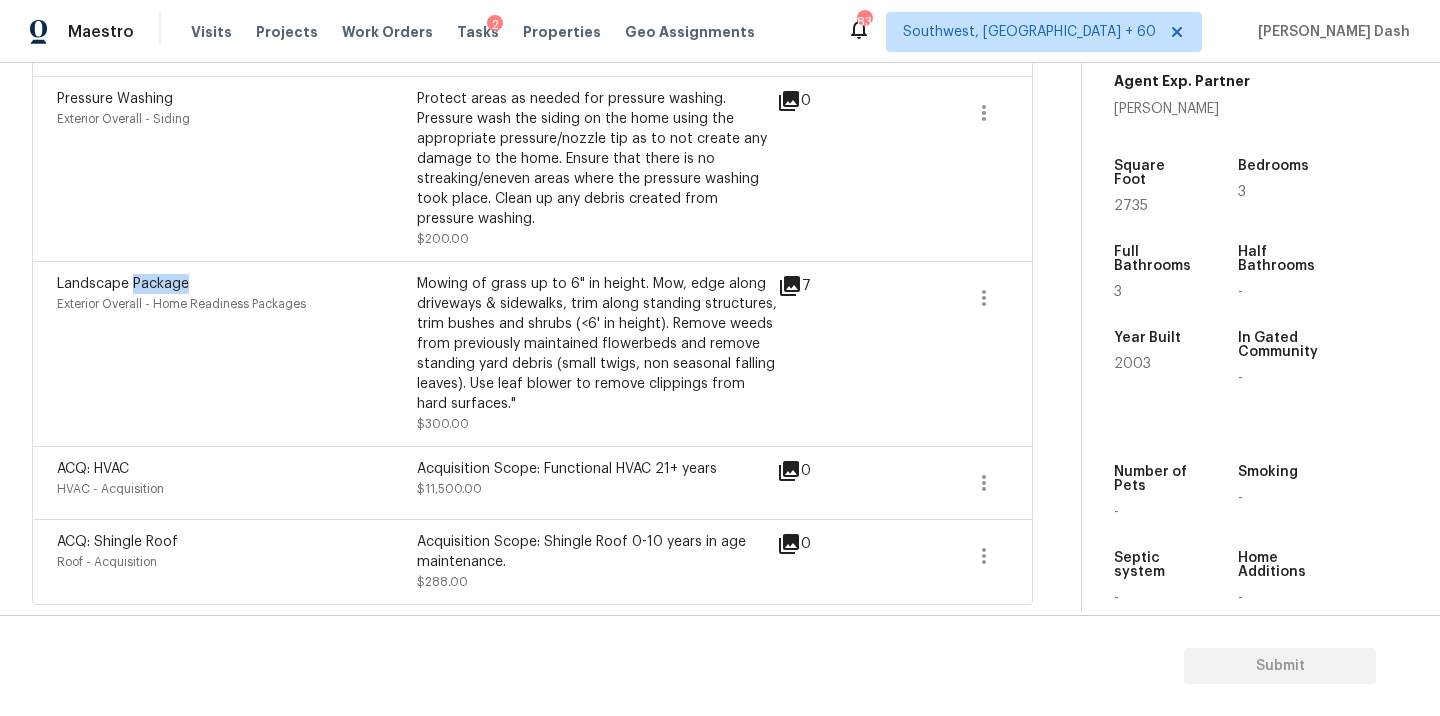 click on "Landscape Package" at bounding box center [123, 284] 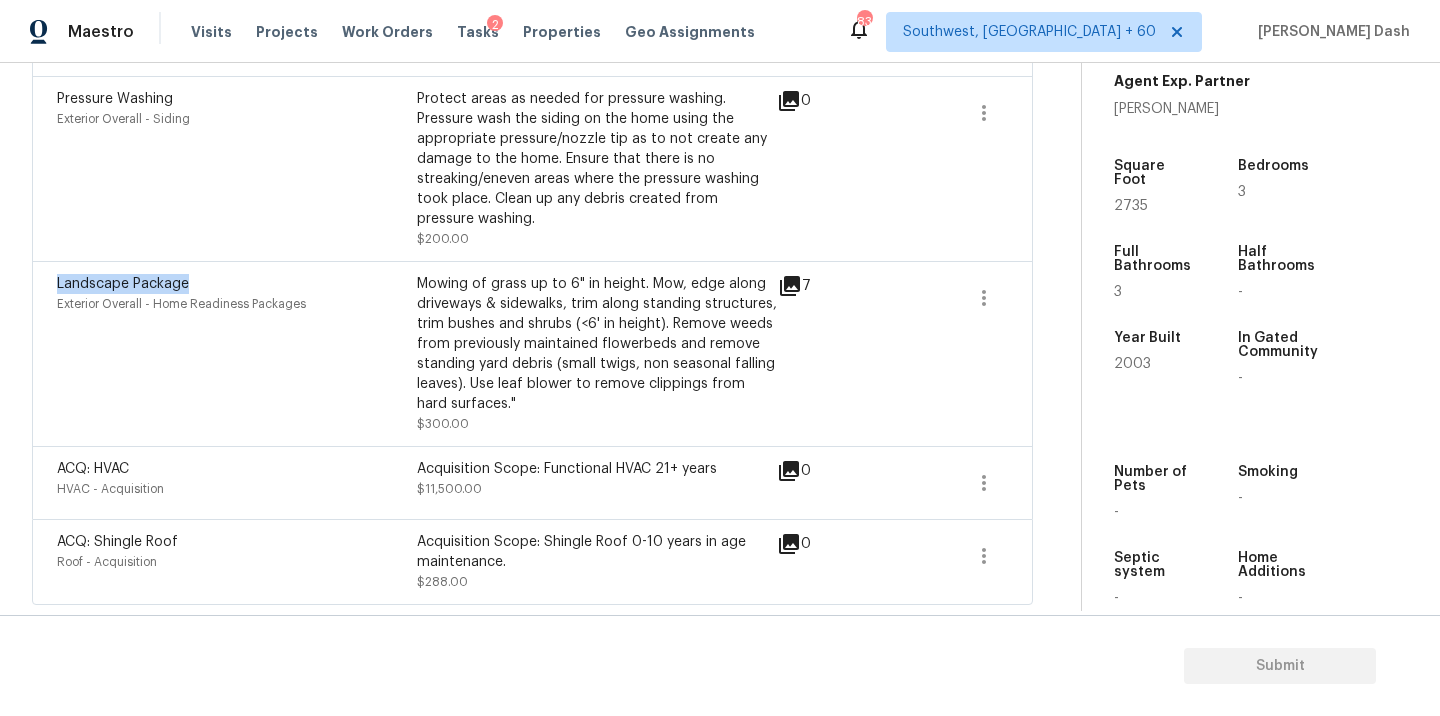 click on "Landscape Package" at bounding box center (123, 284) 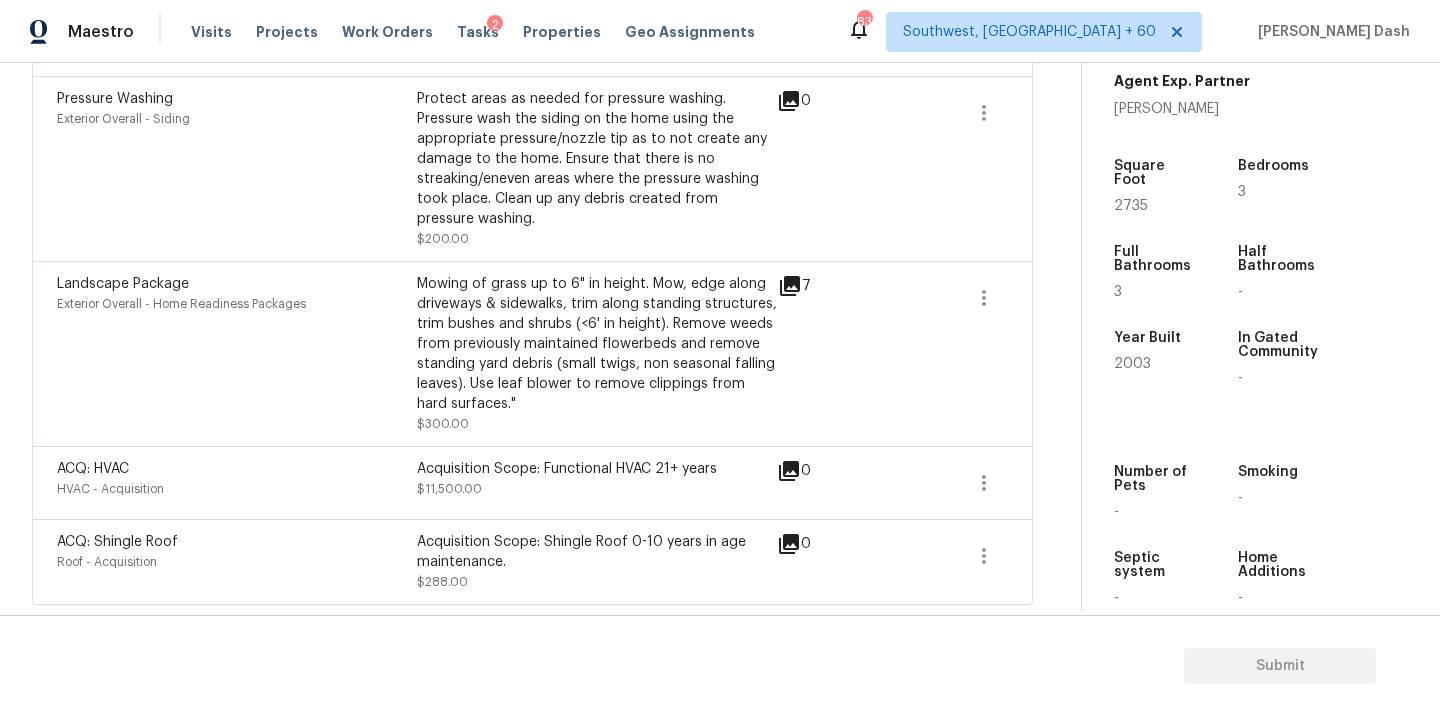 click on "Pressure Washing" at bounding box center [115, 99] 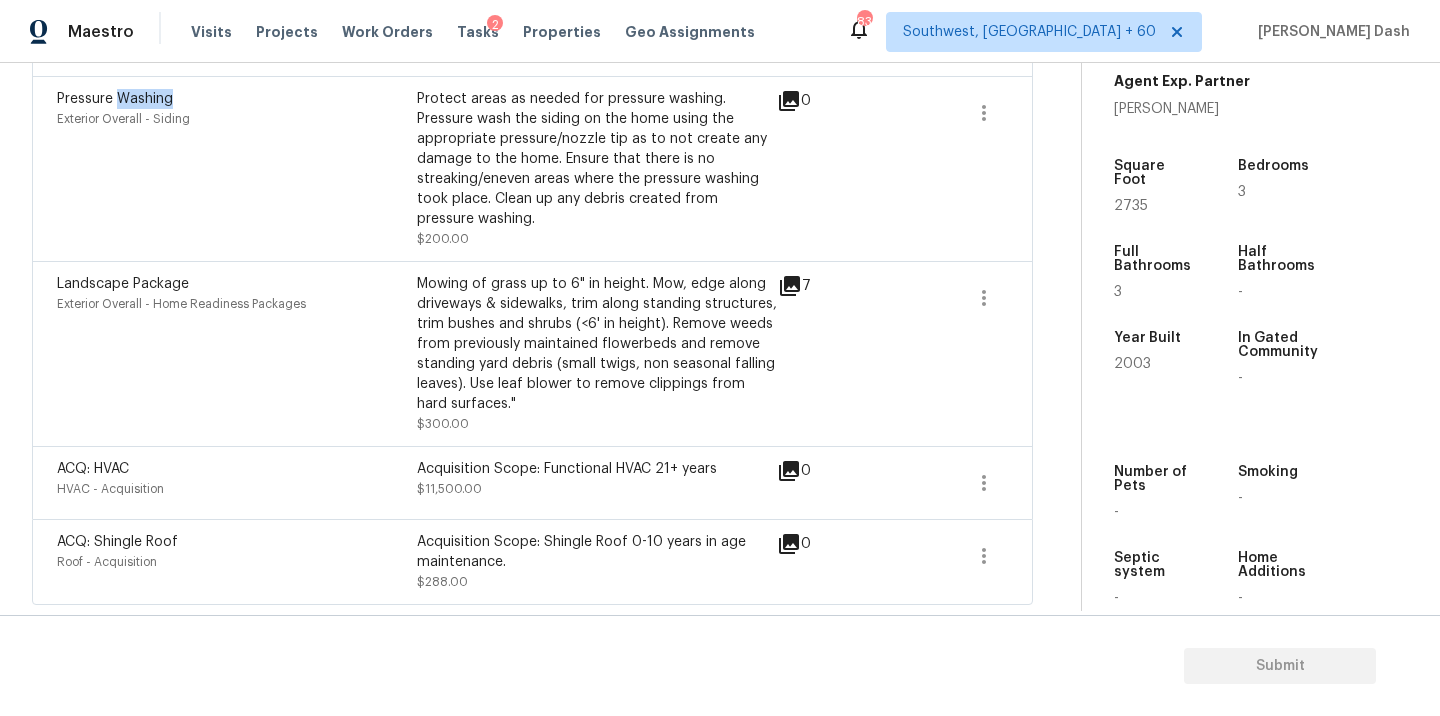 click on "Pressure Washing" at bounding box center [115, 99] 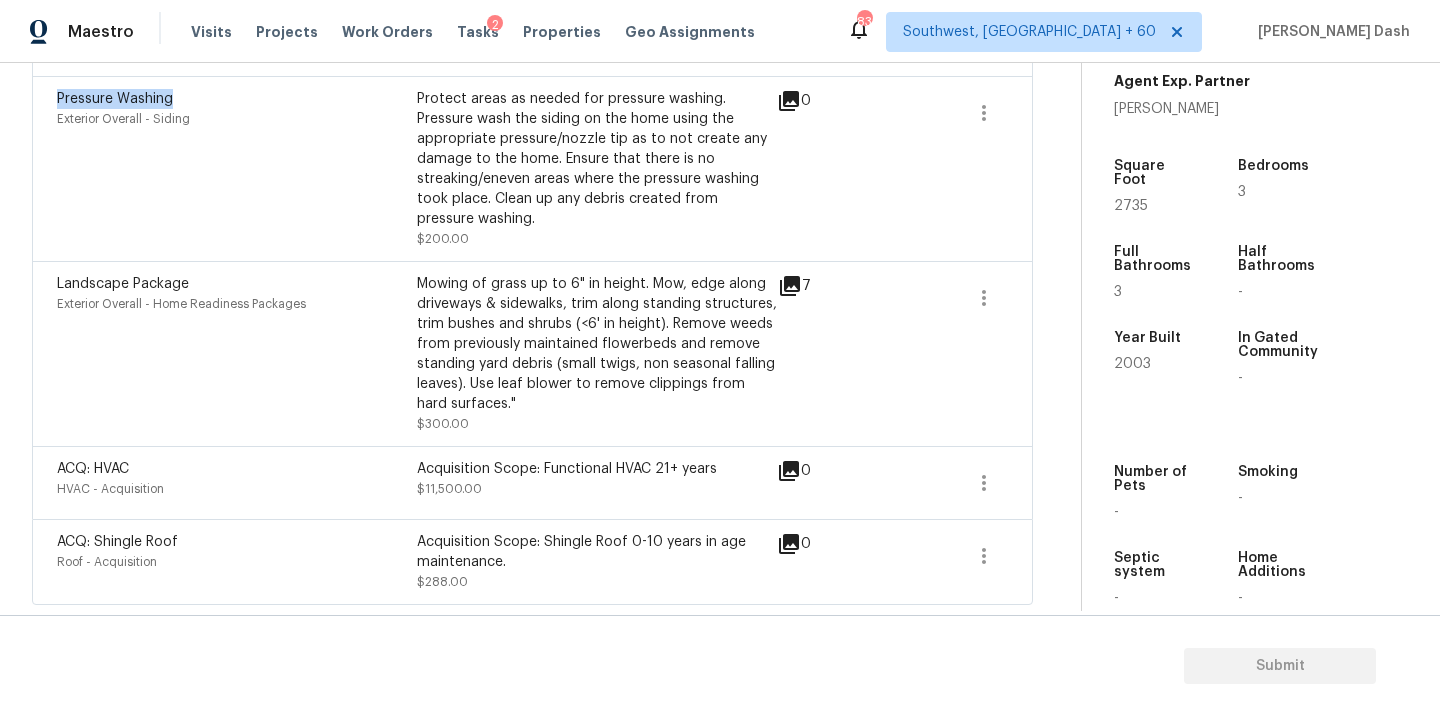 click on "Pressure Washing" at bounding box center (115, 99) 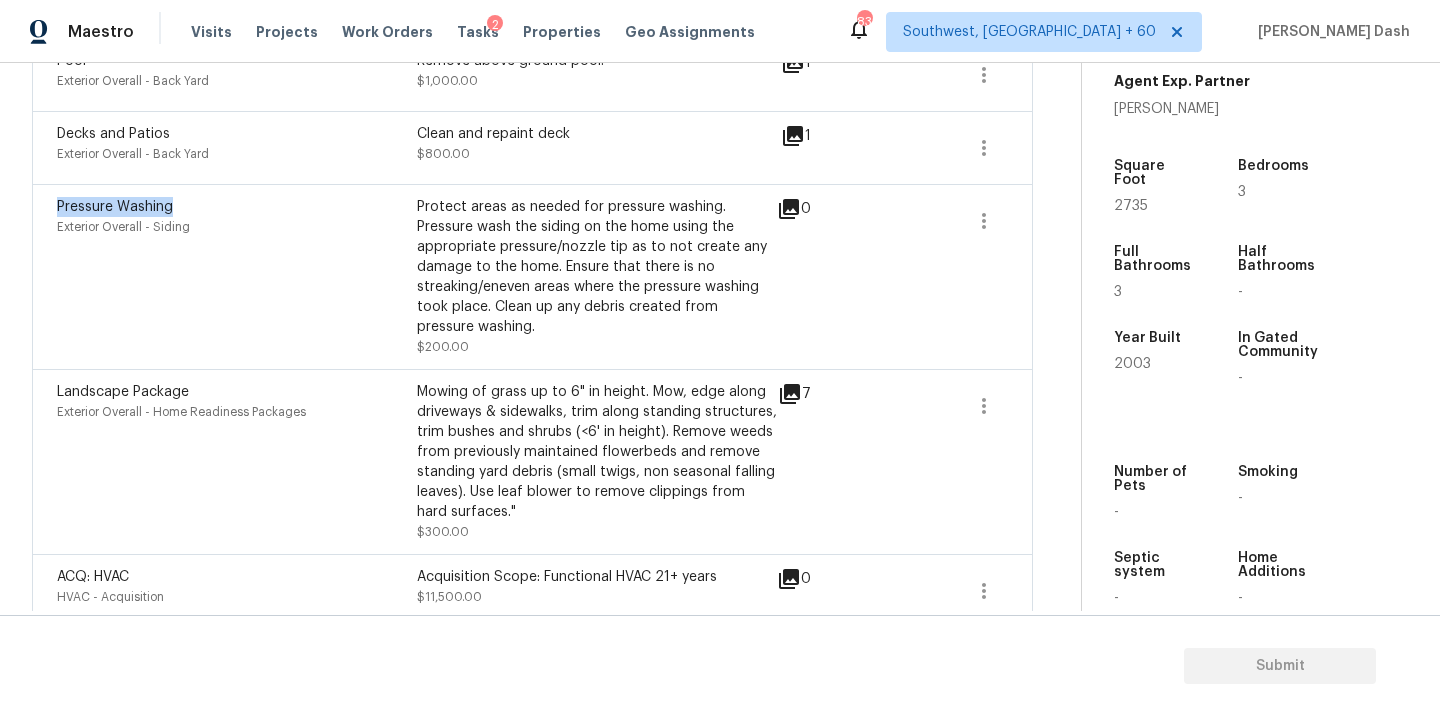 scroll, scrollTop: 1003, scrollLeft: 0, axis: vertical 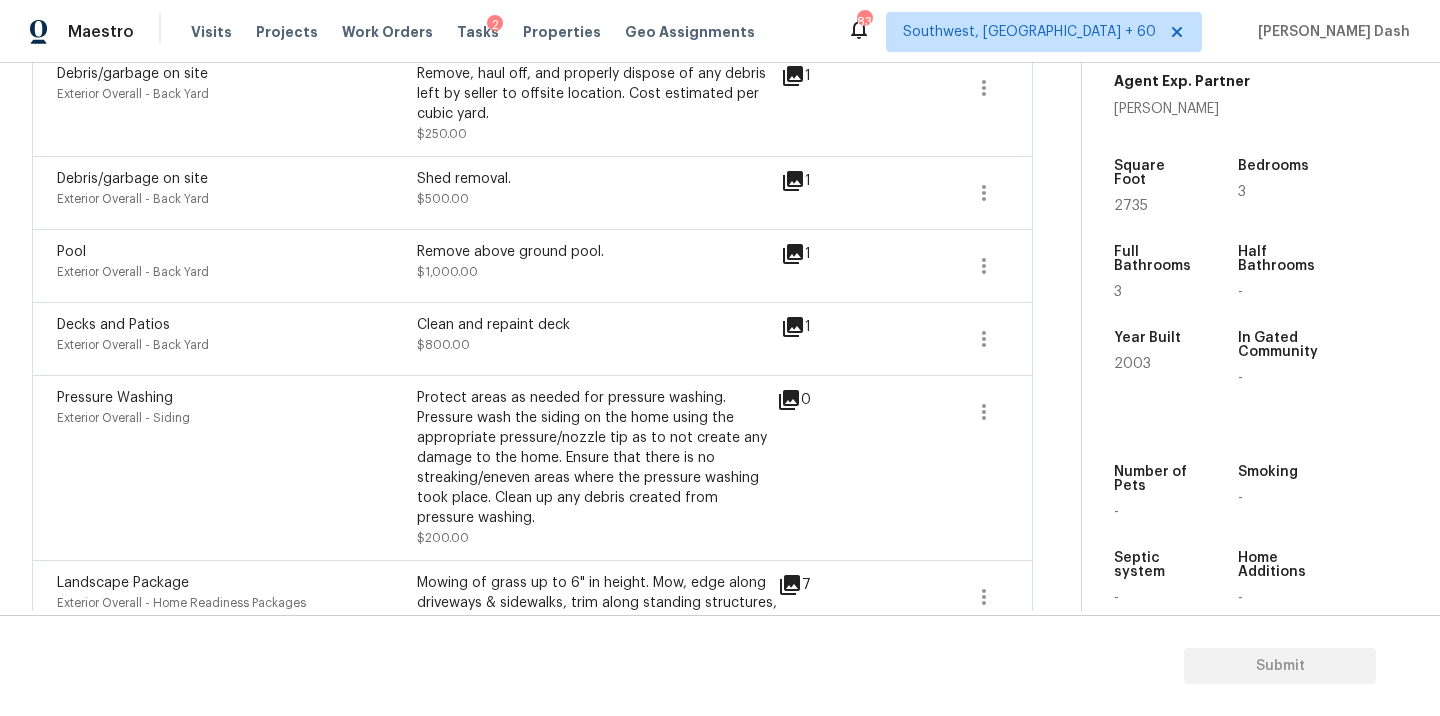 click on "Clean and repaint deck" at bounding box center (597, 325) 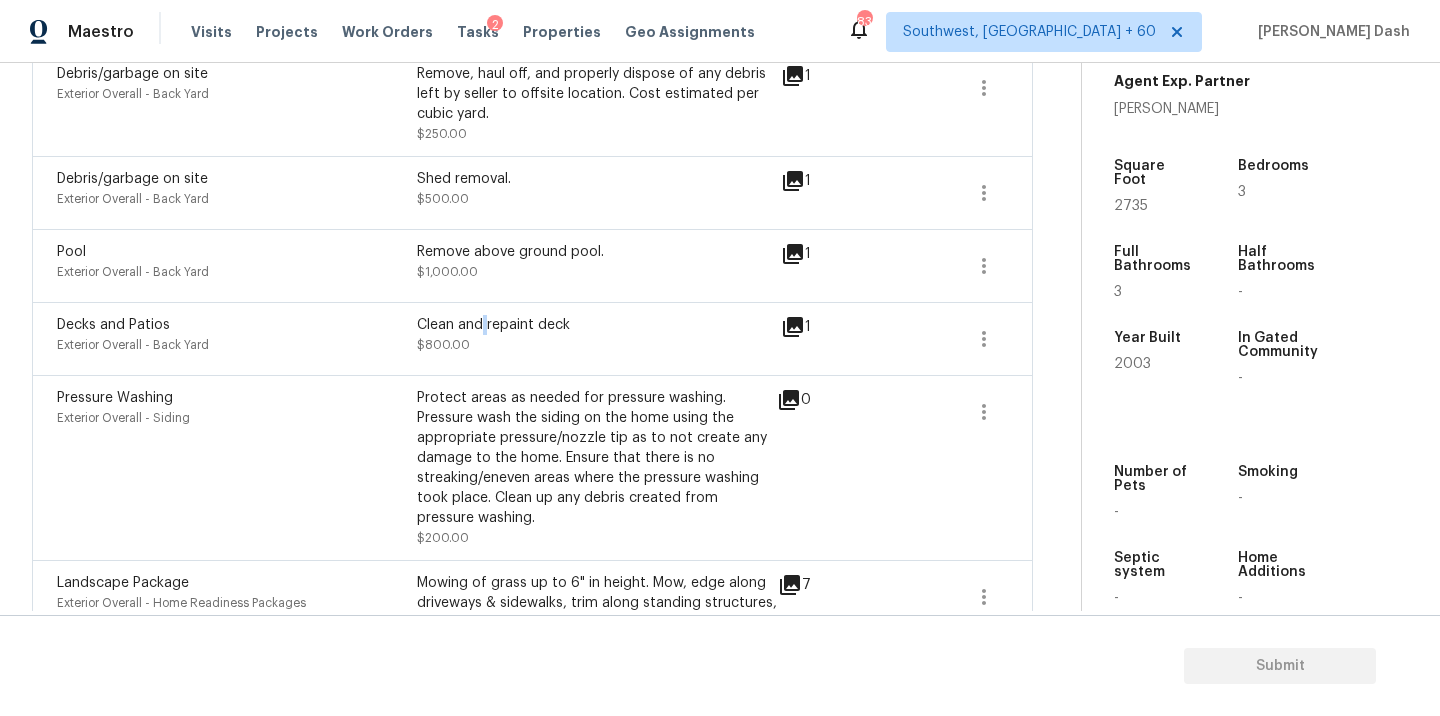 click on "Clean and repaint deck" at bounding box center [597, 325] 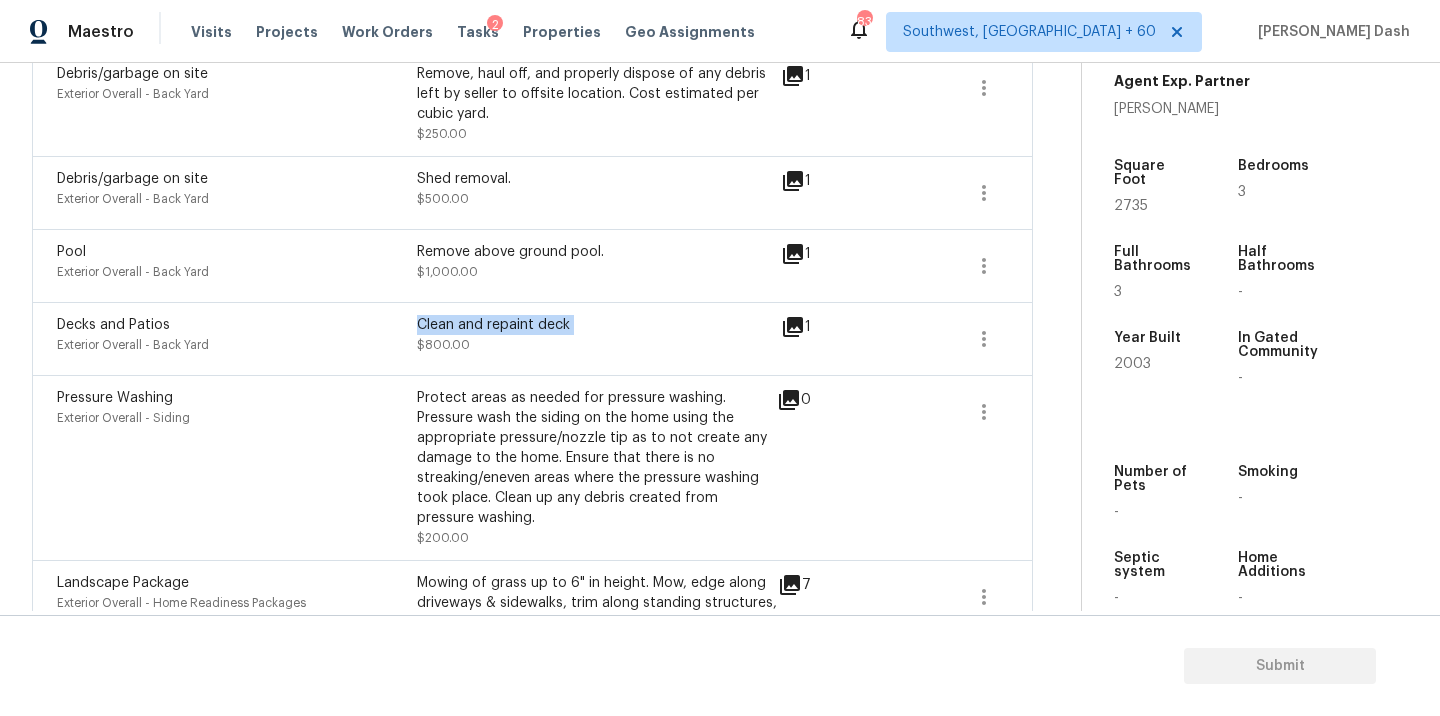 click on "Clean and repaint deck" at bounding box center (597, 325) 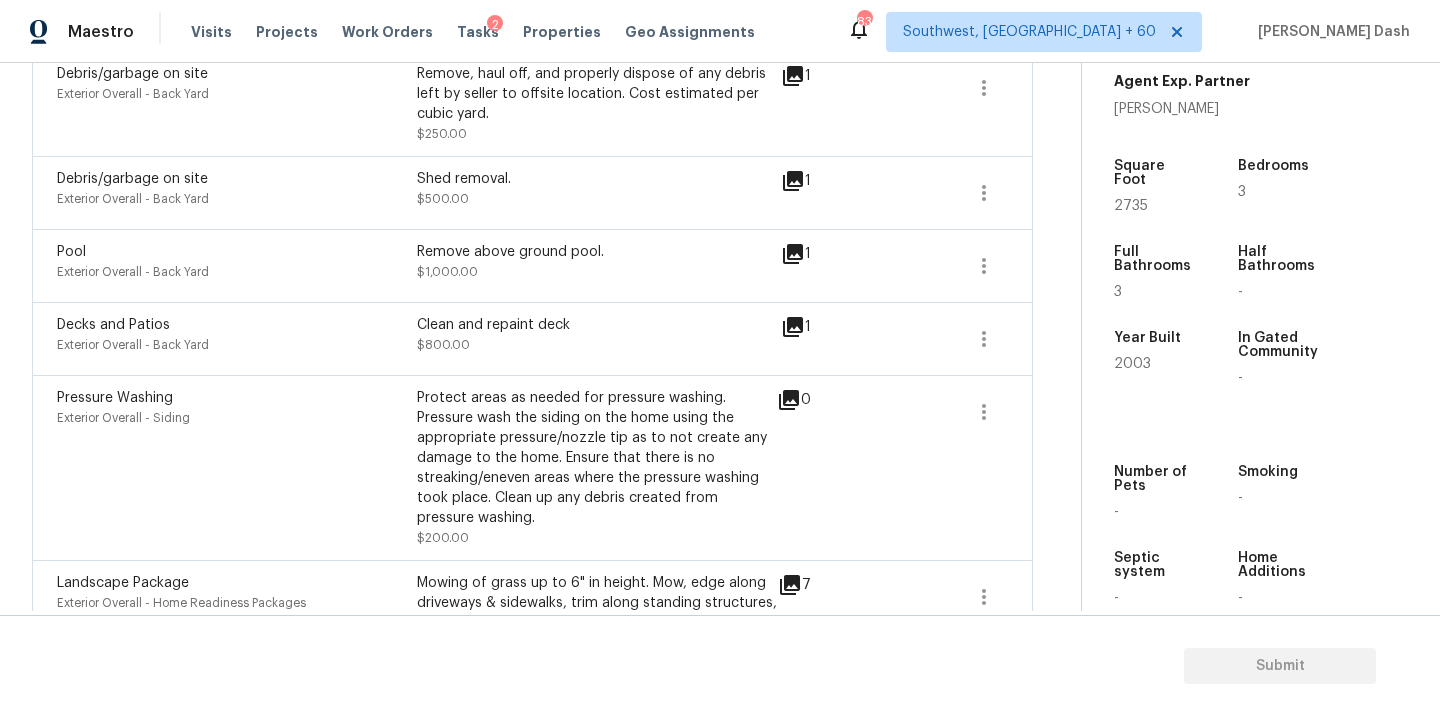 click on "Pool Exterior Overall - Back Yard Remove above ground pool.  $1,000.00   1" at bounding box center [532, 265] 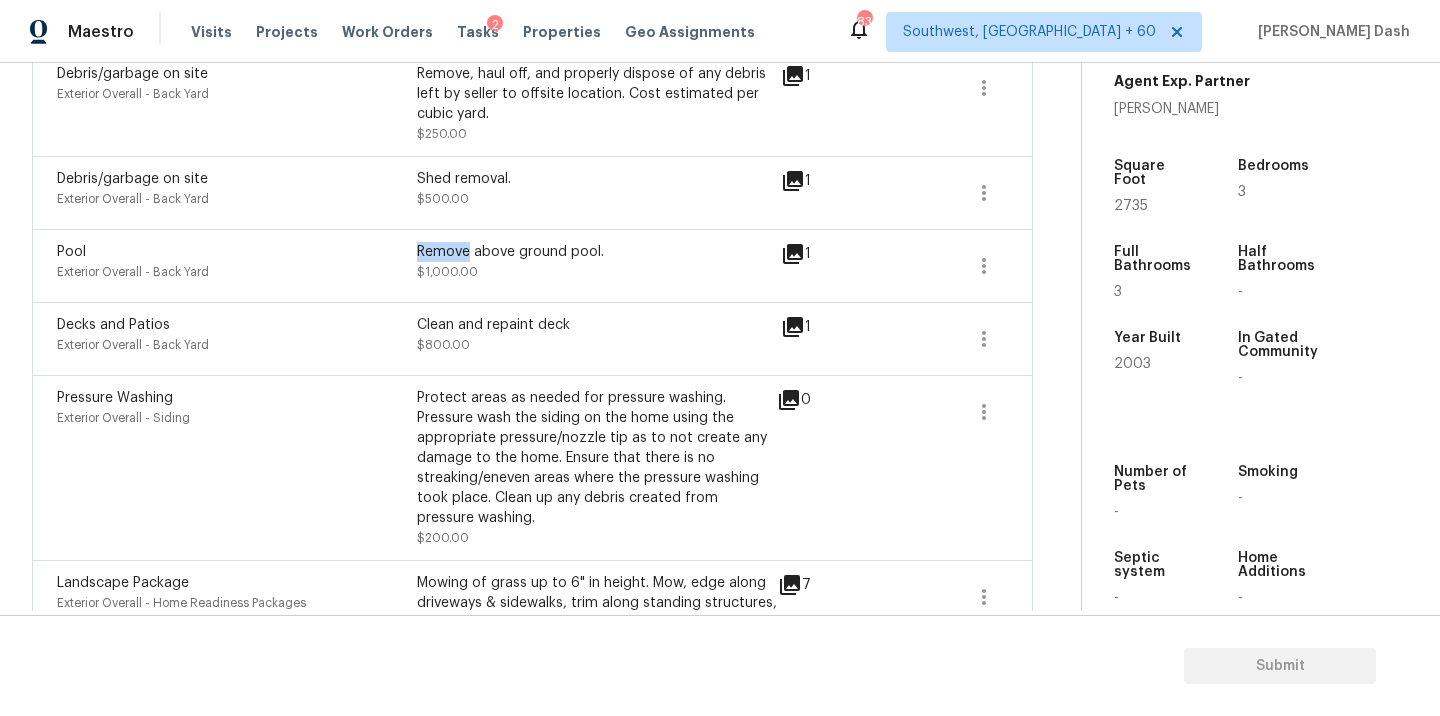click on "Pool Exterior Overall - Back Yard Remove above ground pool.  $1,000.00   1" at bounding box center (532, 265) 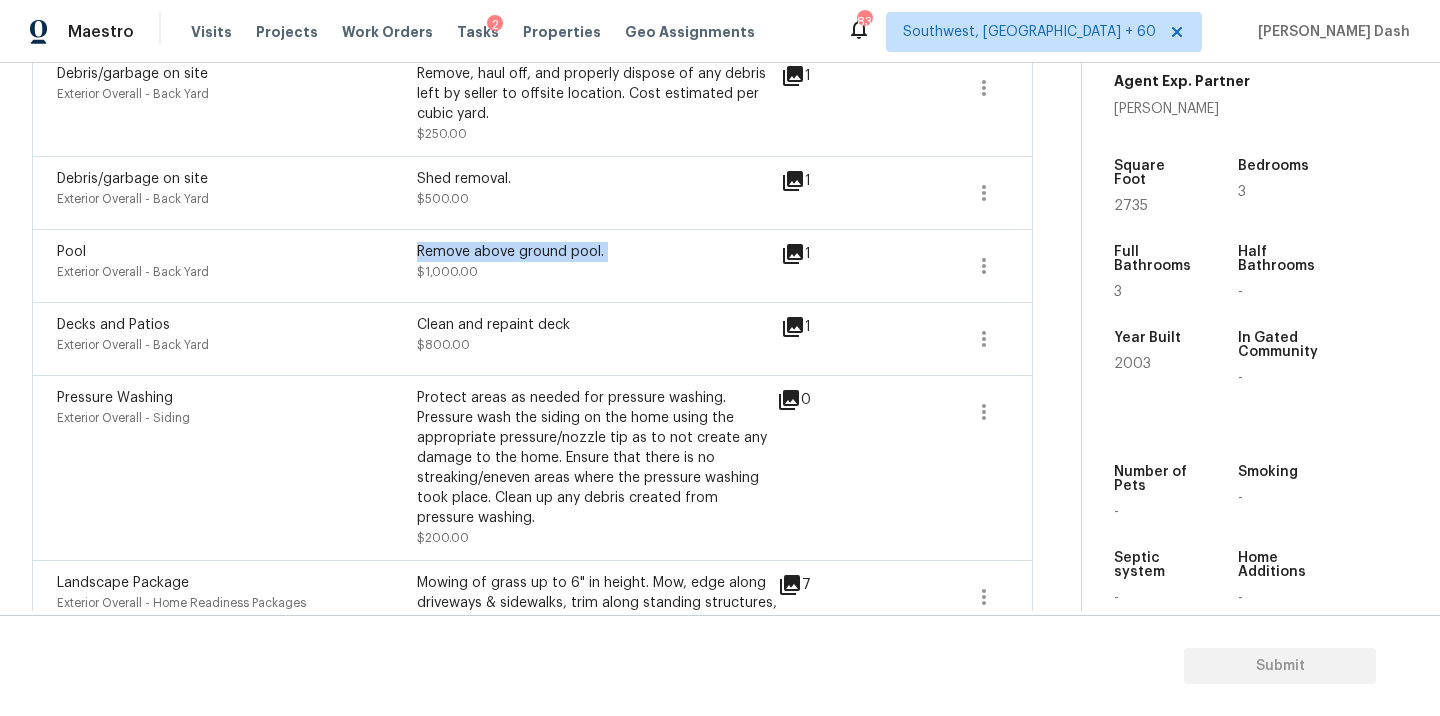 click on "Pool Exterior Overall - Back Yard Remove above ground pool.  $1,000.00   1" at bounding box center [532, 265] 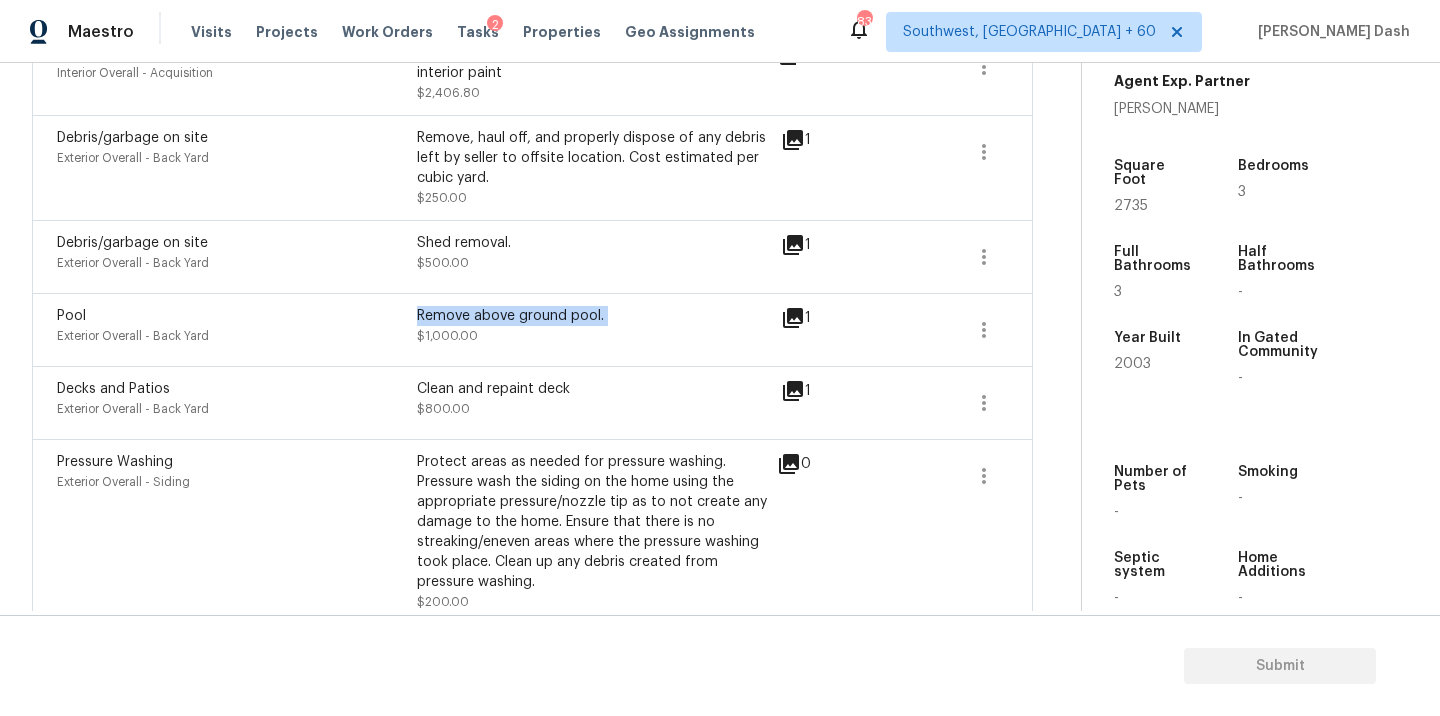 scroll, scrollTop: 858, scrollLeft: 0, axis: vertical 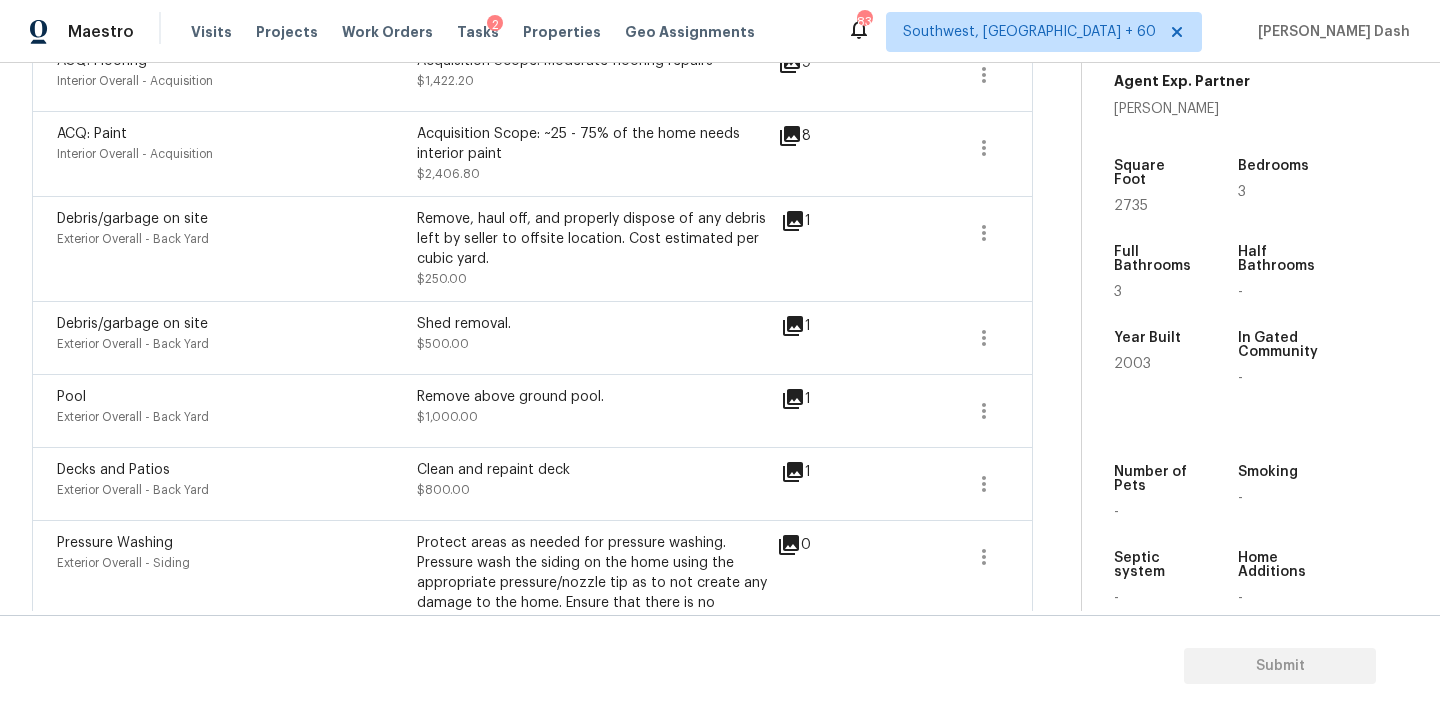 click on "Shed removal." at bounding box center [597, 324] 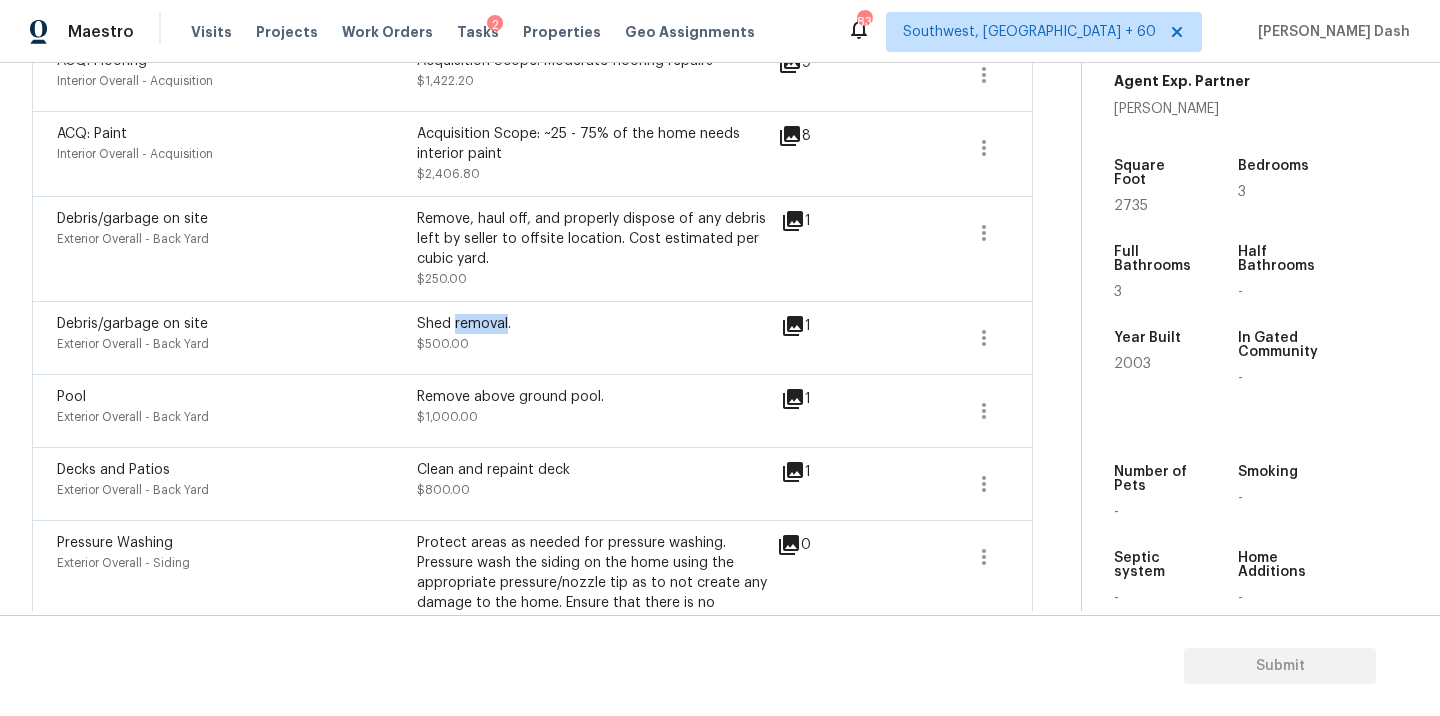 click on "Shed removal." at bounding box center [597, 324] 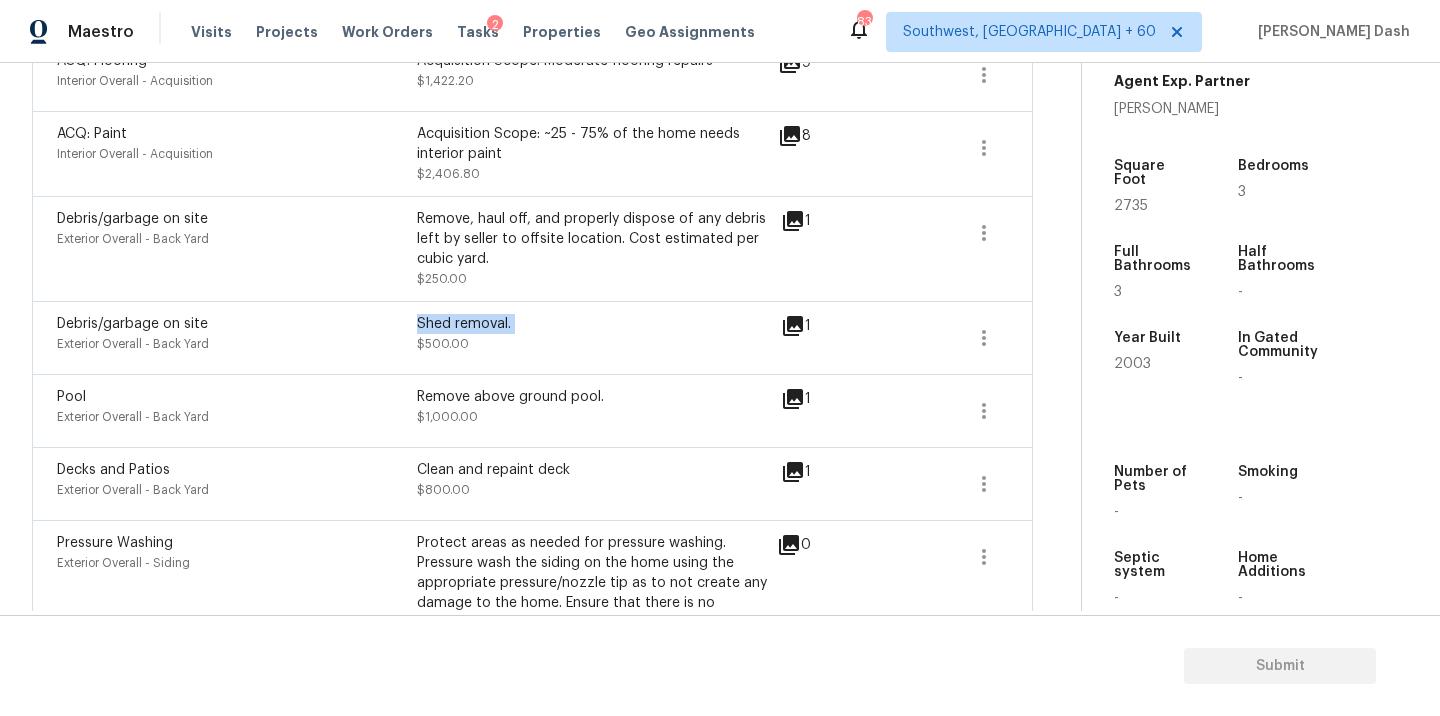 click on "Shed removal." at bounding box center (597, 324) 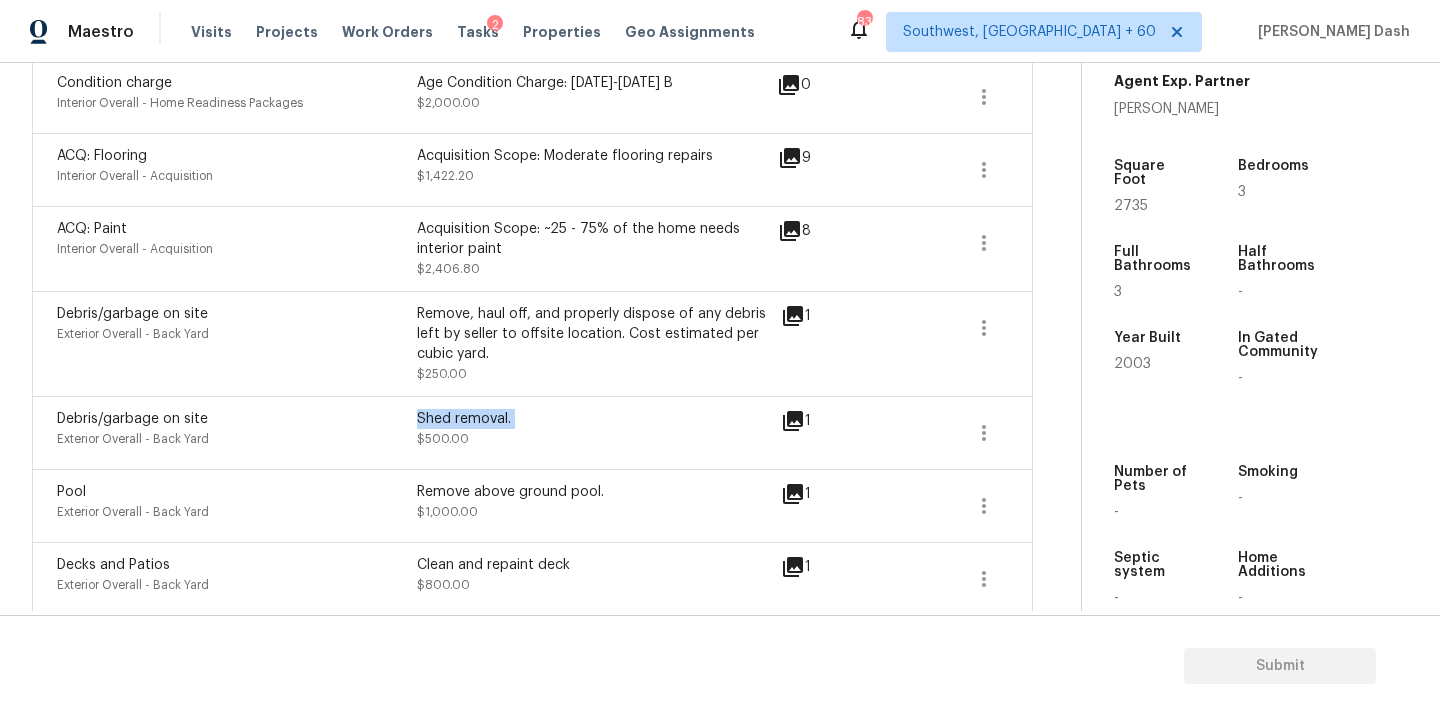 scroll, scrollTop: 732, scrollLeft: 0, axis: vertical 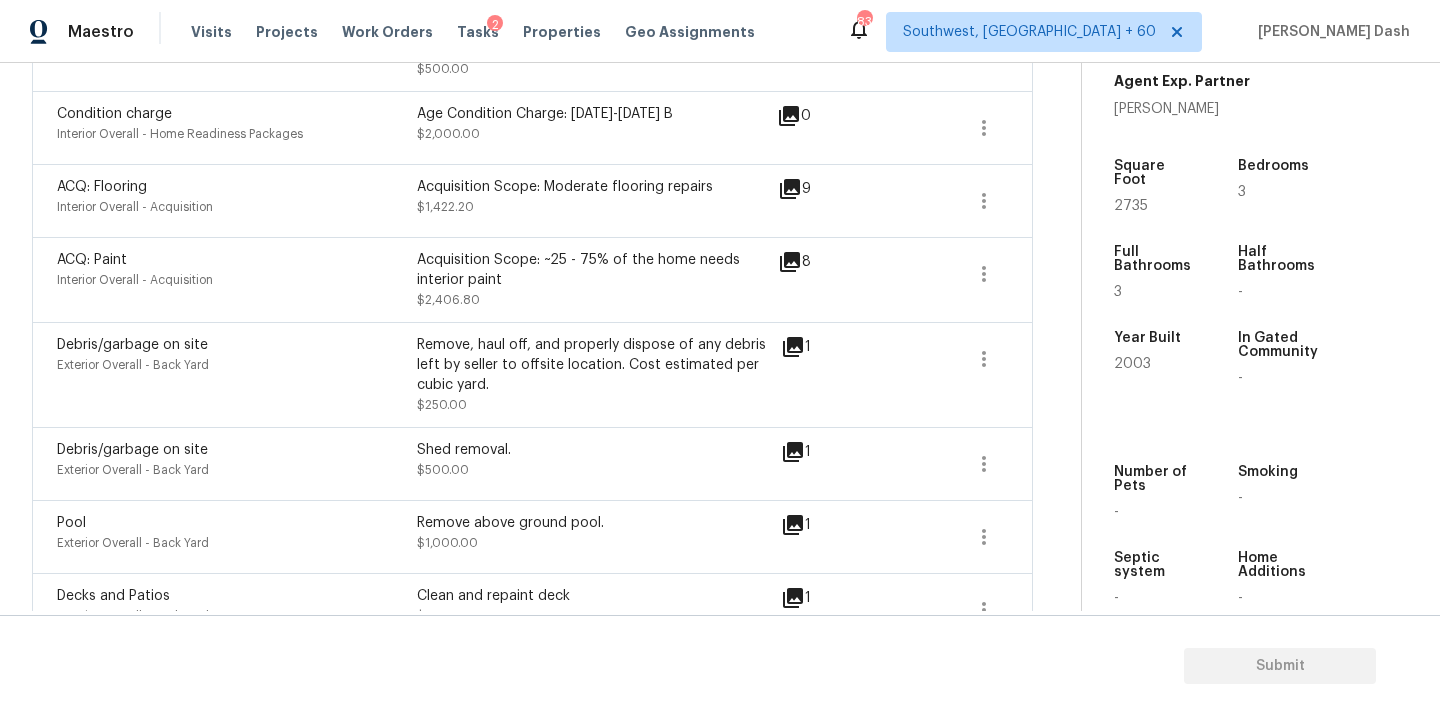 click on "Debris/garbage on site" at bounding box center [132, 345] 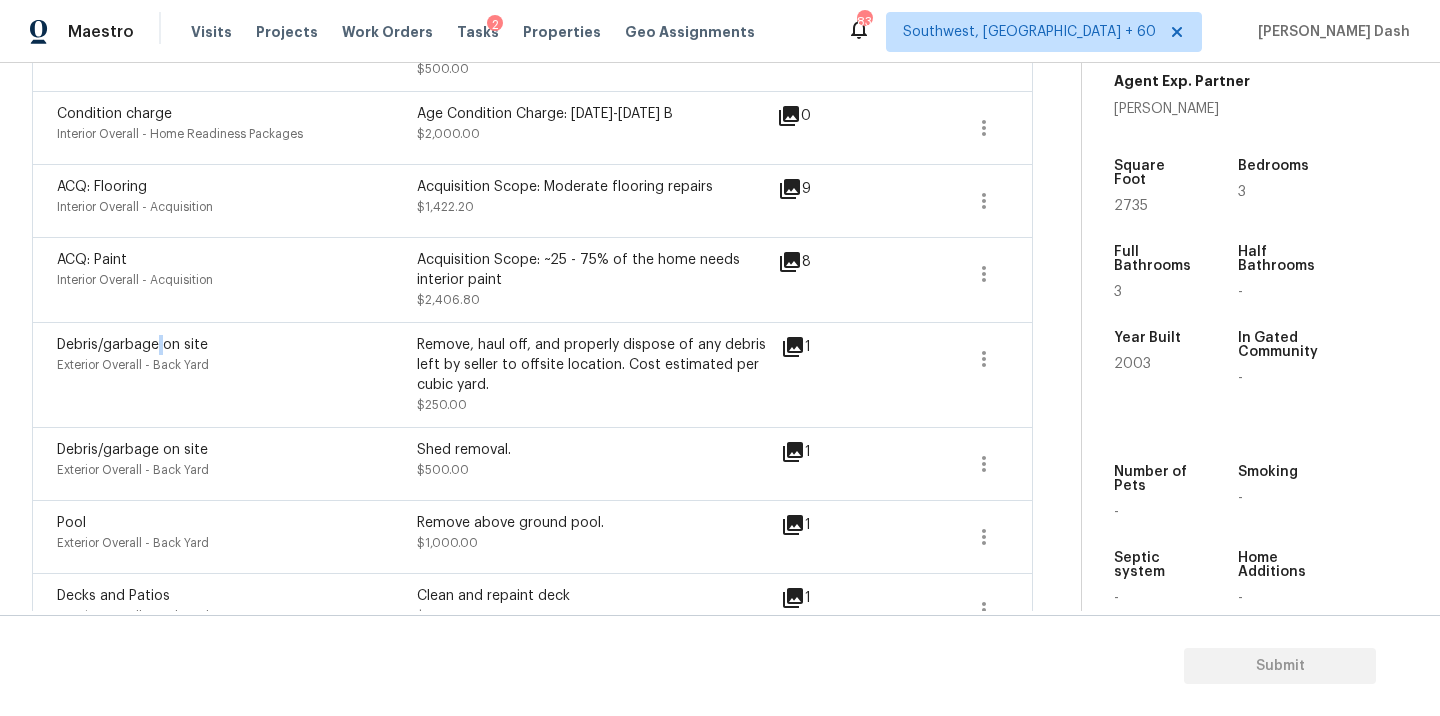 click on "Debris/garbage on site" at bounding box center [132, 345] 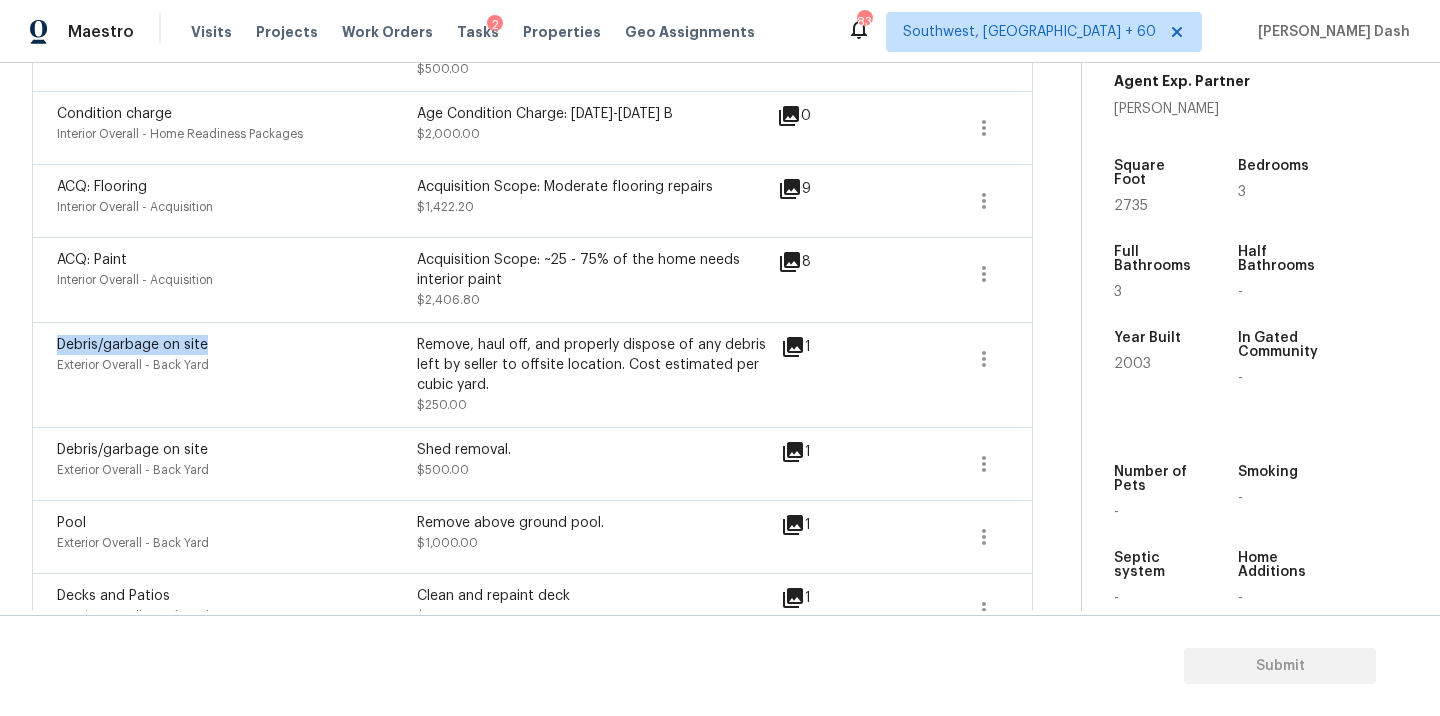 click on "Debris/garbage on site" at bounding box center (132, 345) 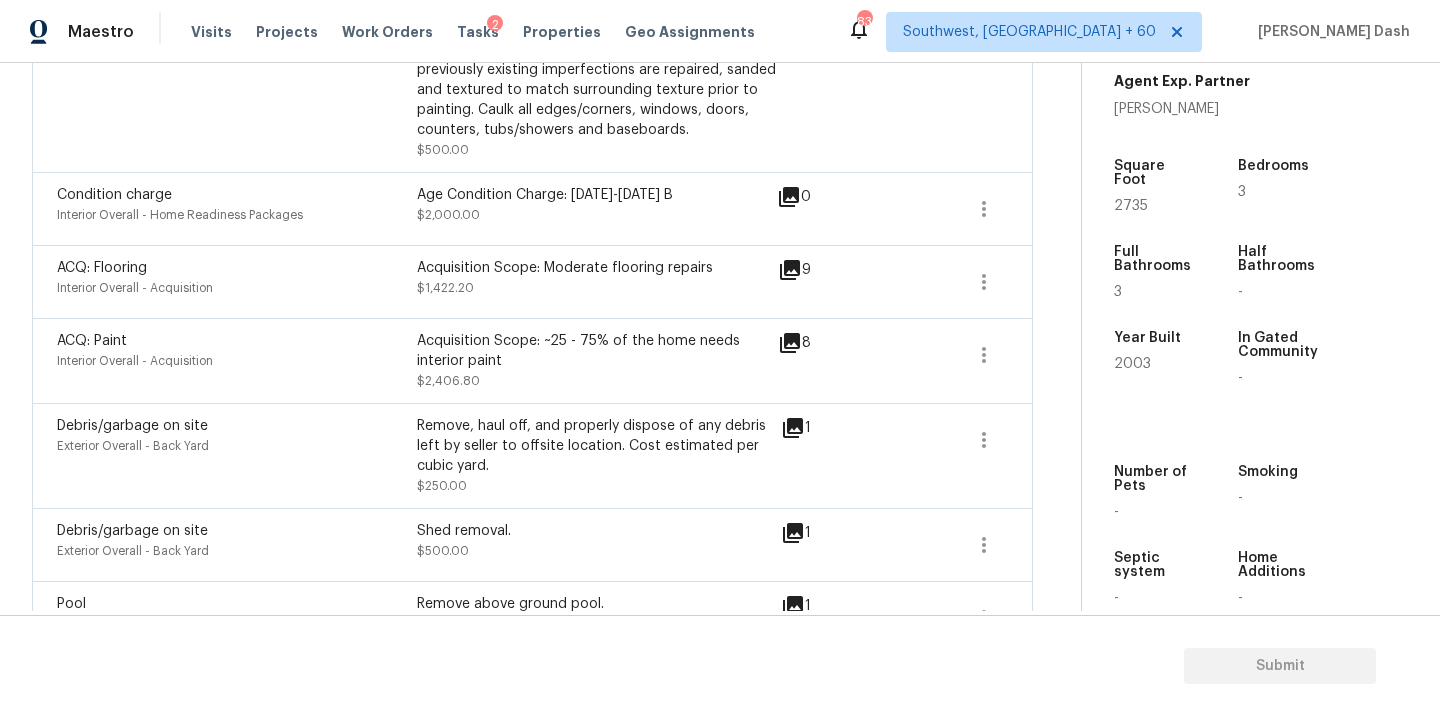 click on "Age Condition Charge: 1993-2008 B" at bounding box center [597, 195] 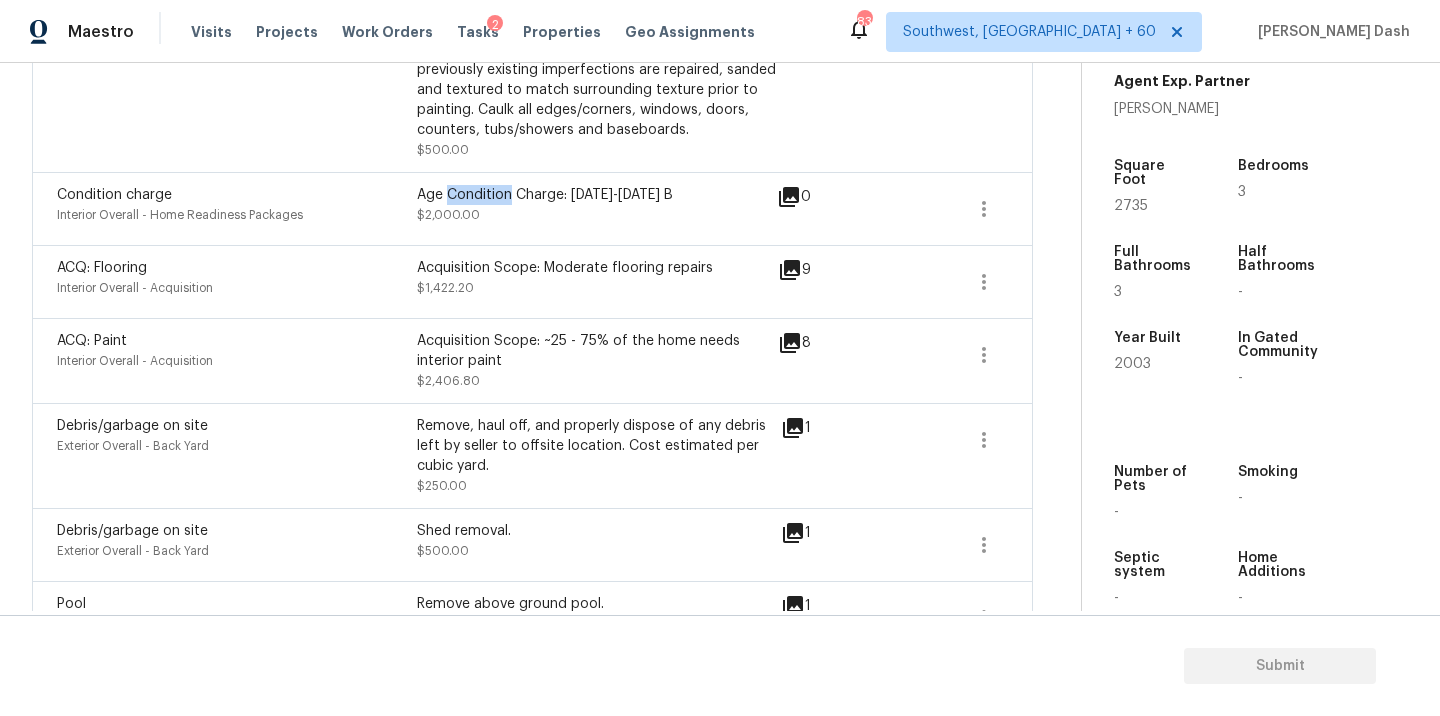 click on "Age Condition Charge: 1993-2008 B" at bounding box center (597, 195) 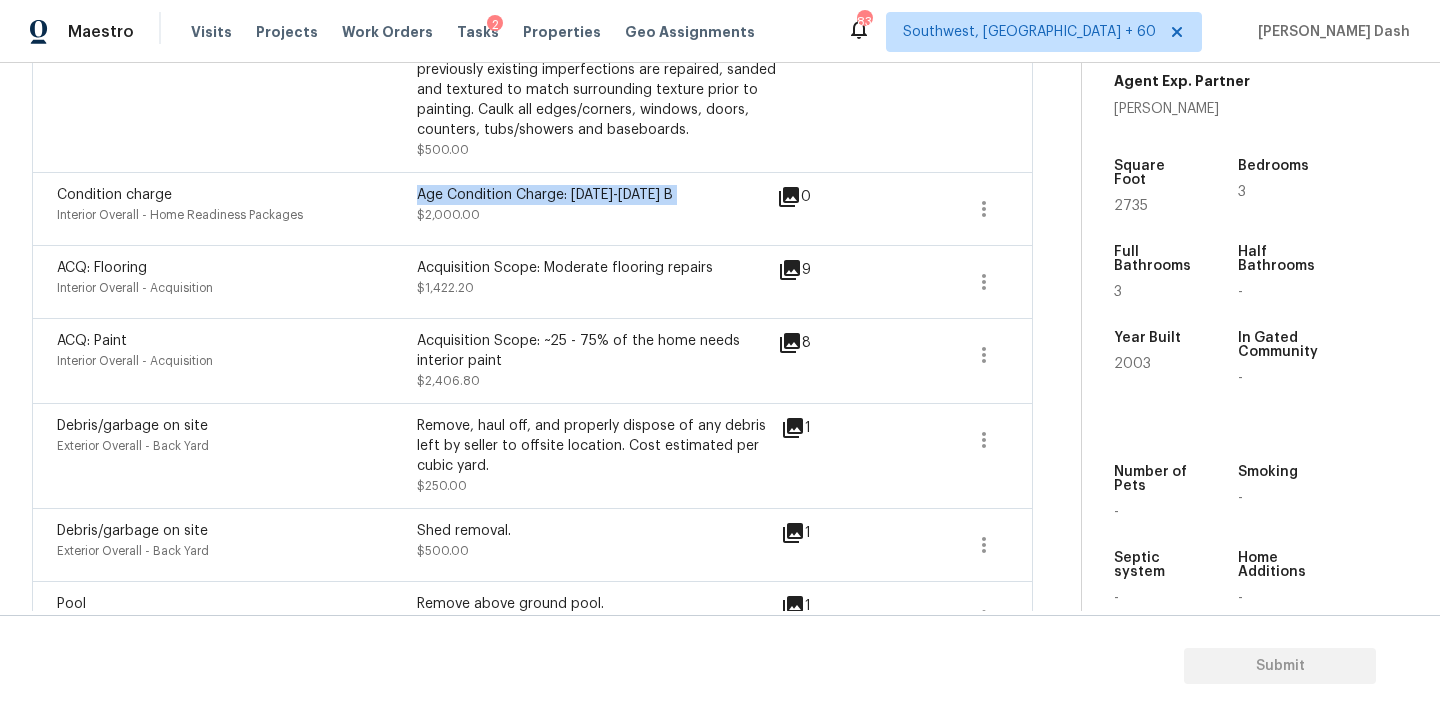 click on "Age Condition Charge: 1993-2008 B" at bounding box center [597, 195] 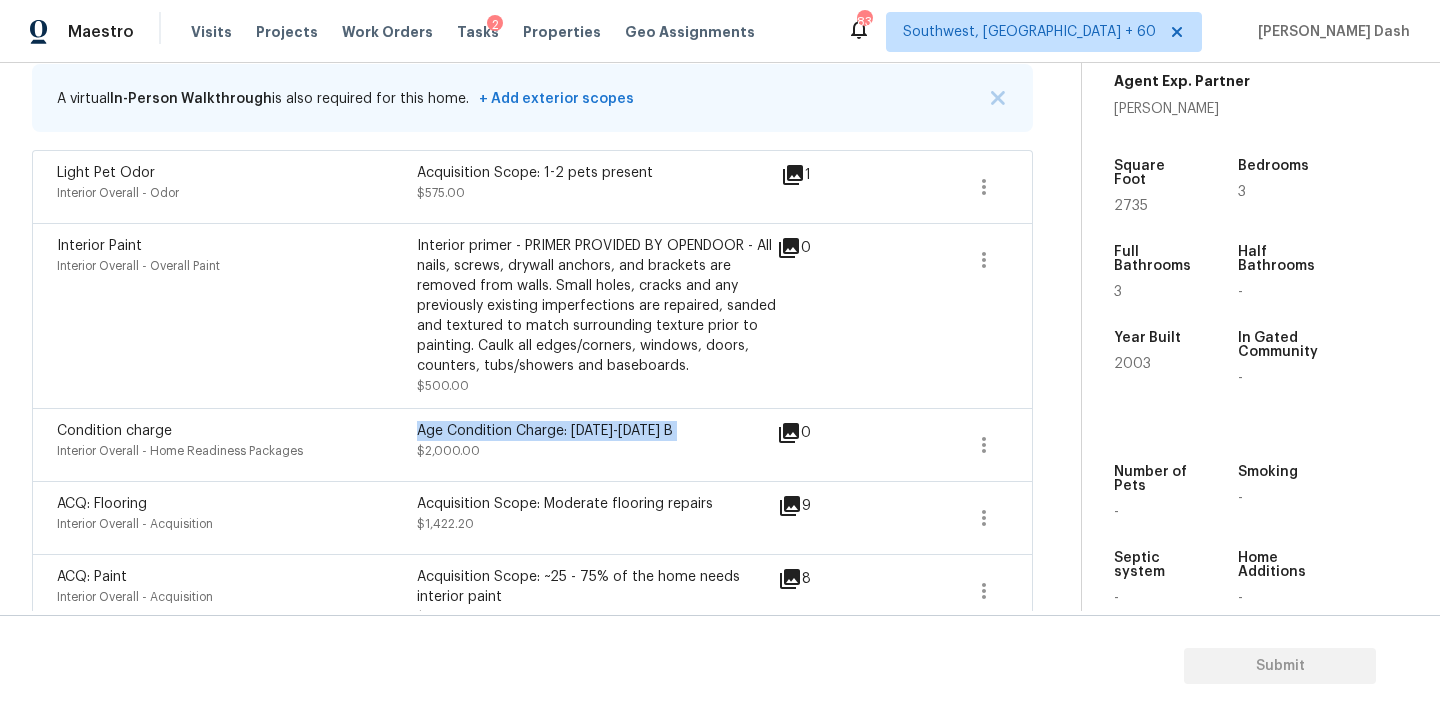 scroll, scrollTop: 376, scrollLeft: 0, axis: vertical 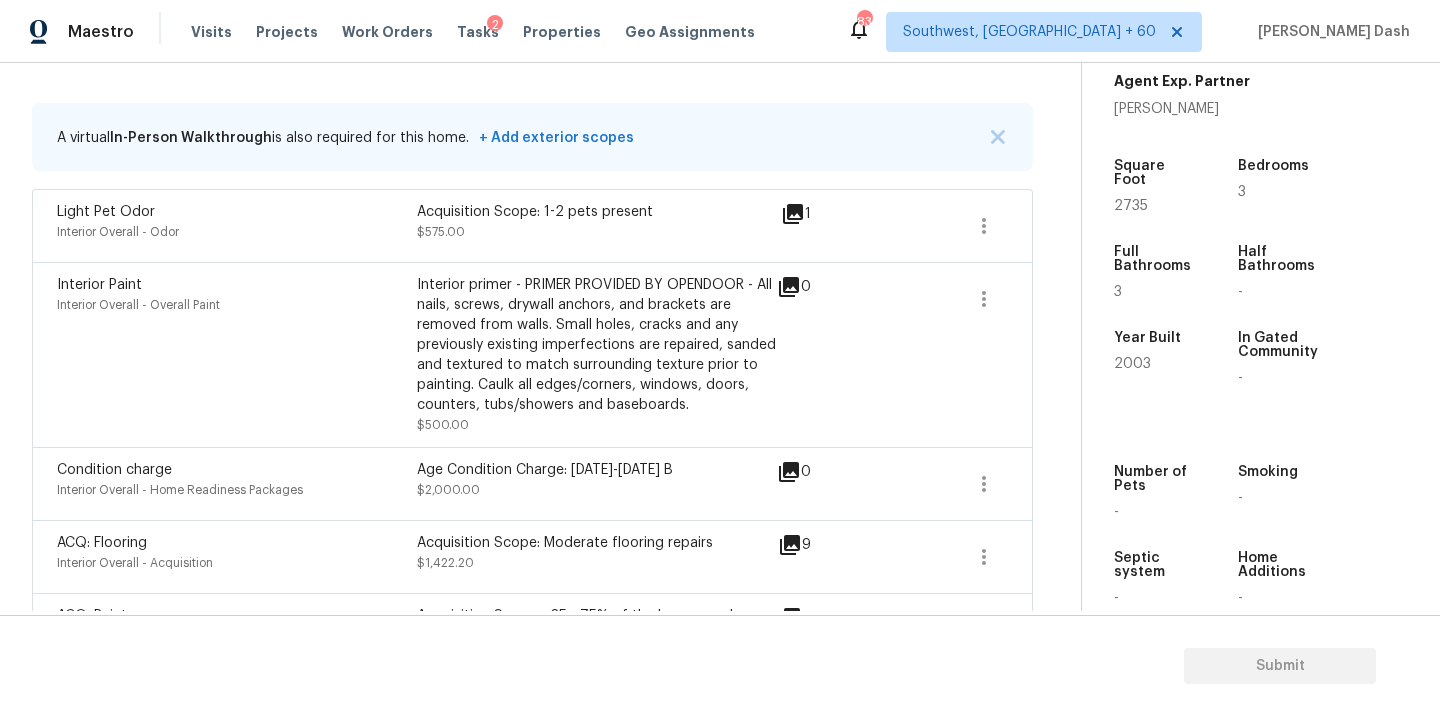 click on "Light Pet Odor" at bounding box center (106, 212) 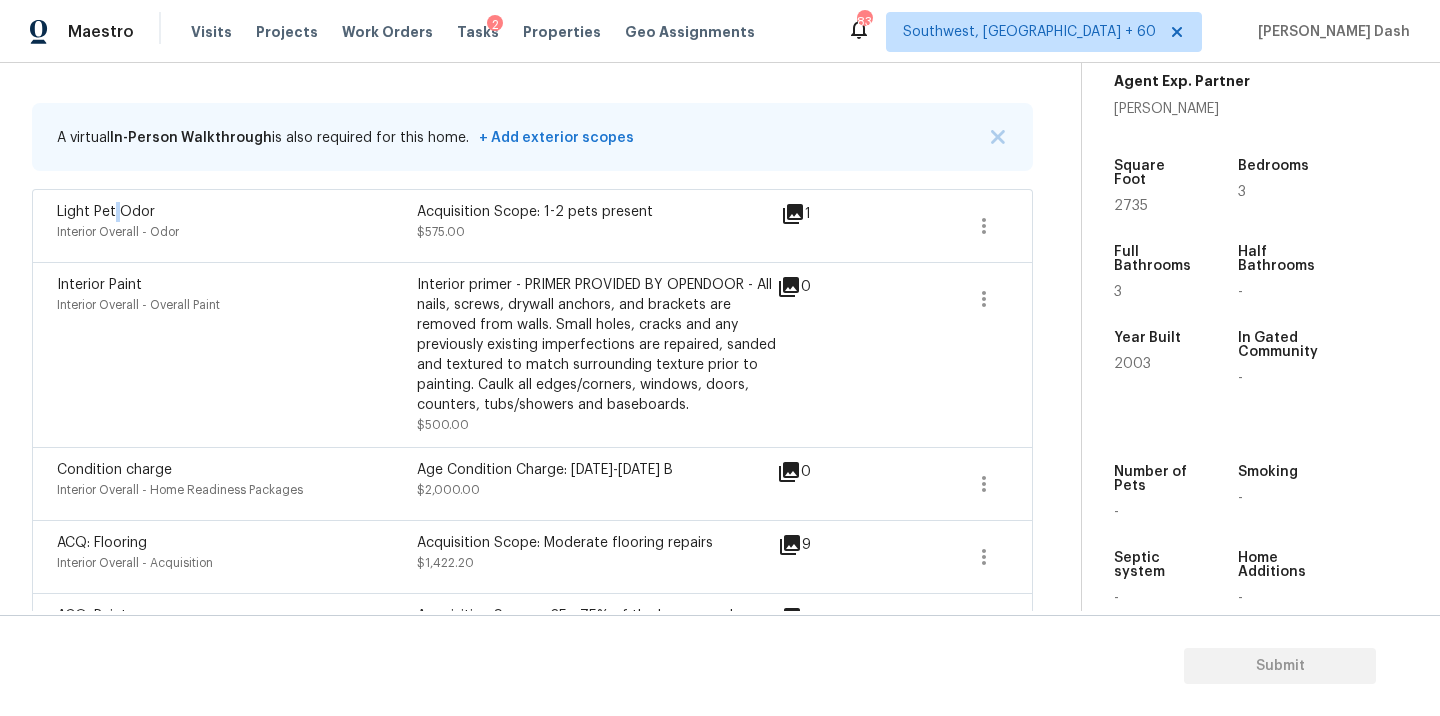 click on "Light Pet Odor" at bounding box center (106, 212) 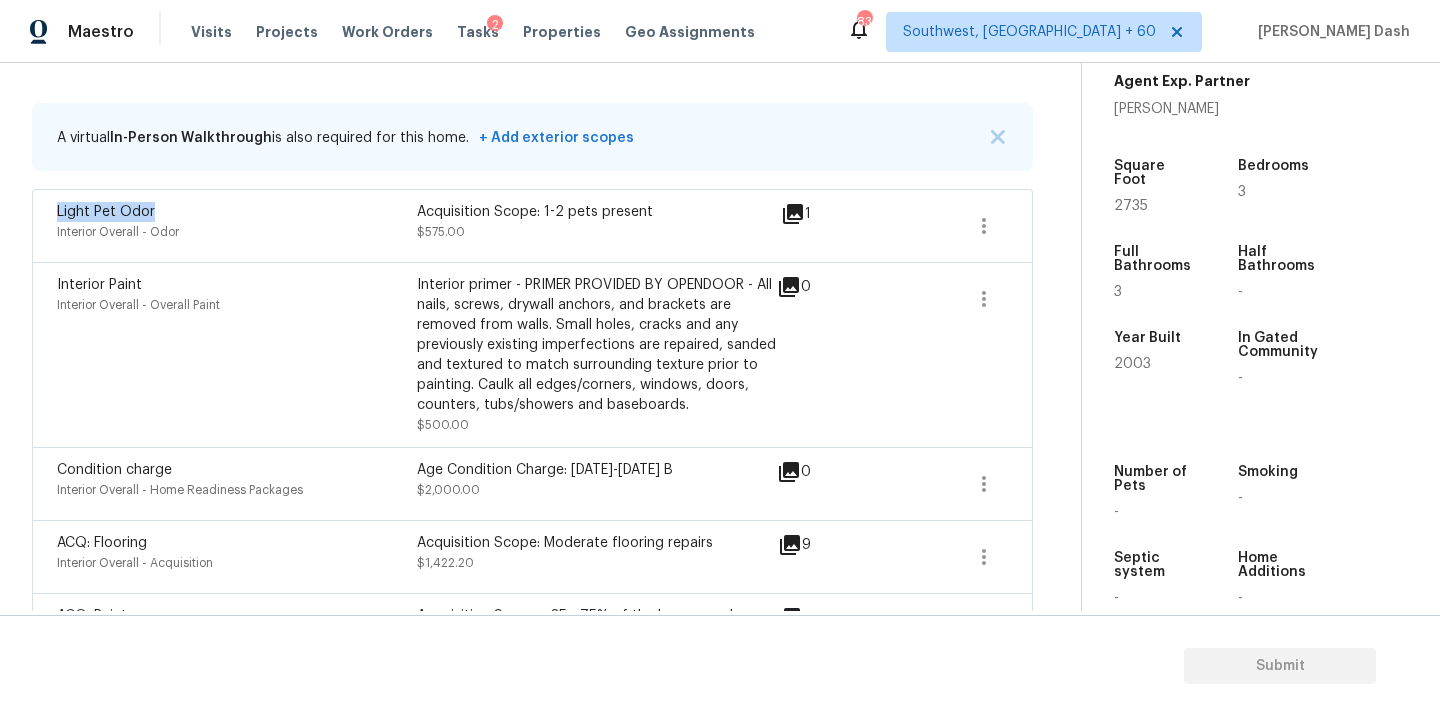 click on "Light Pet Odor" at bounding box center (106, 212) 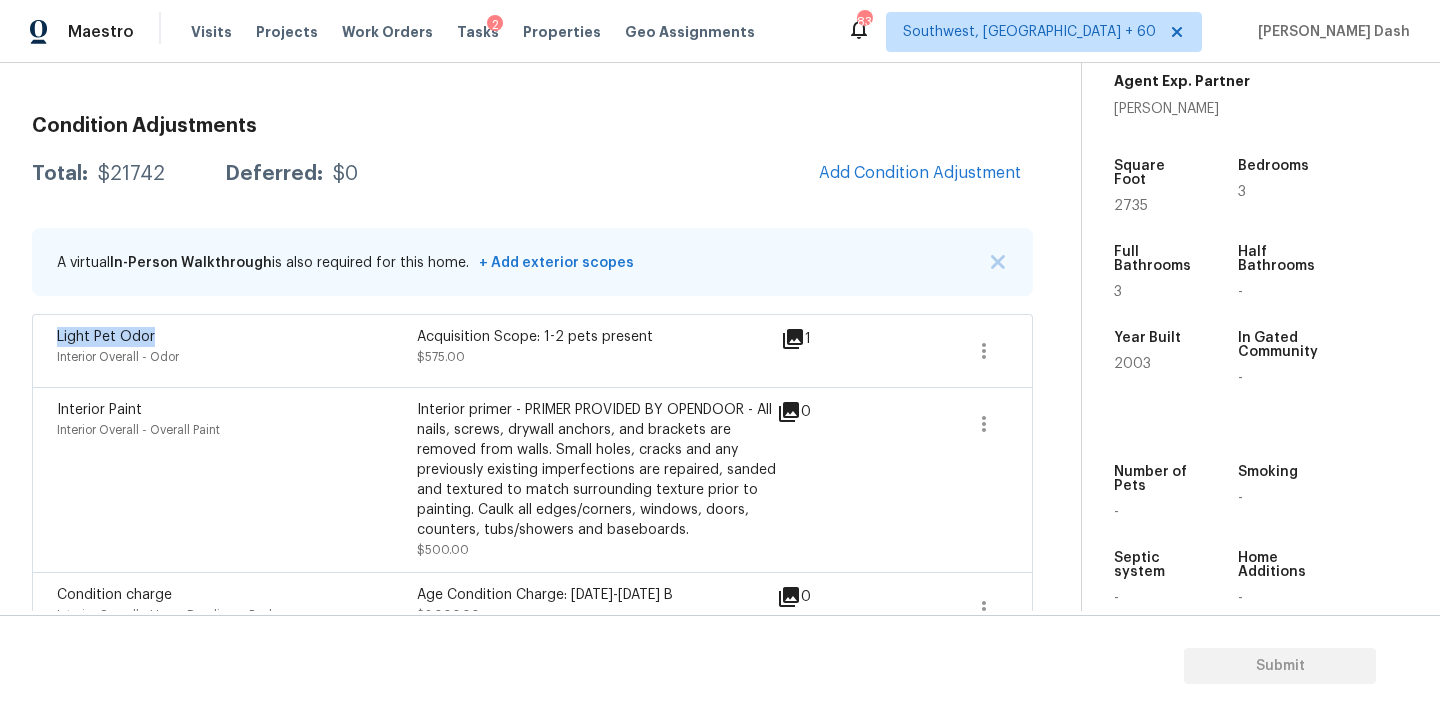 scroll, scrollTop: 205, scrollLeft: 0, axis: vertical 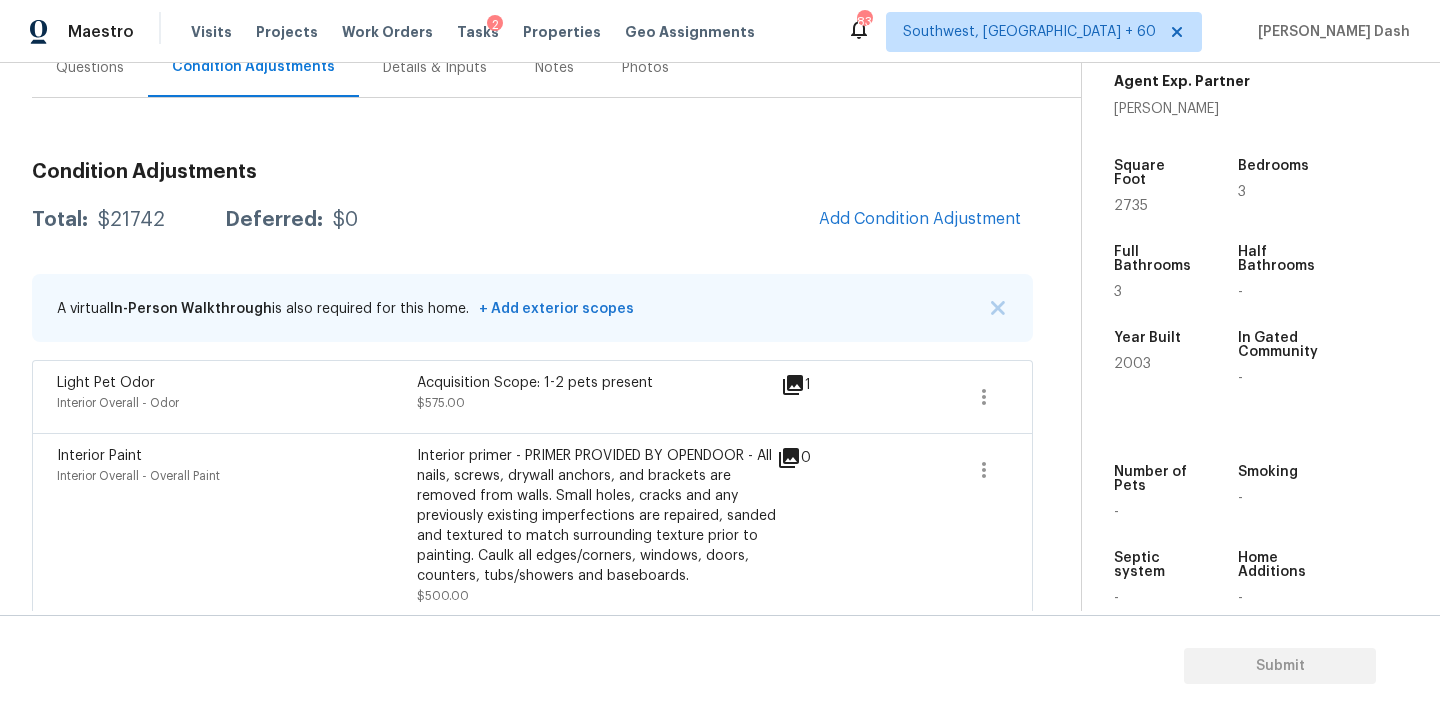 click on "Questions" at bounding box center [90, 68] 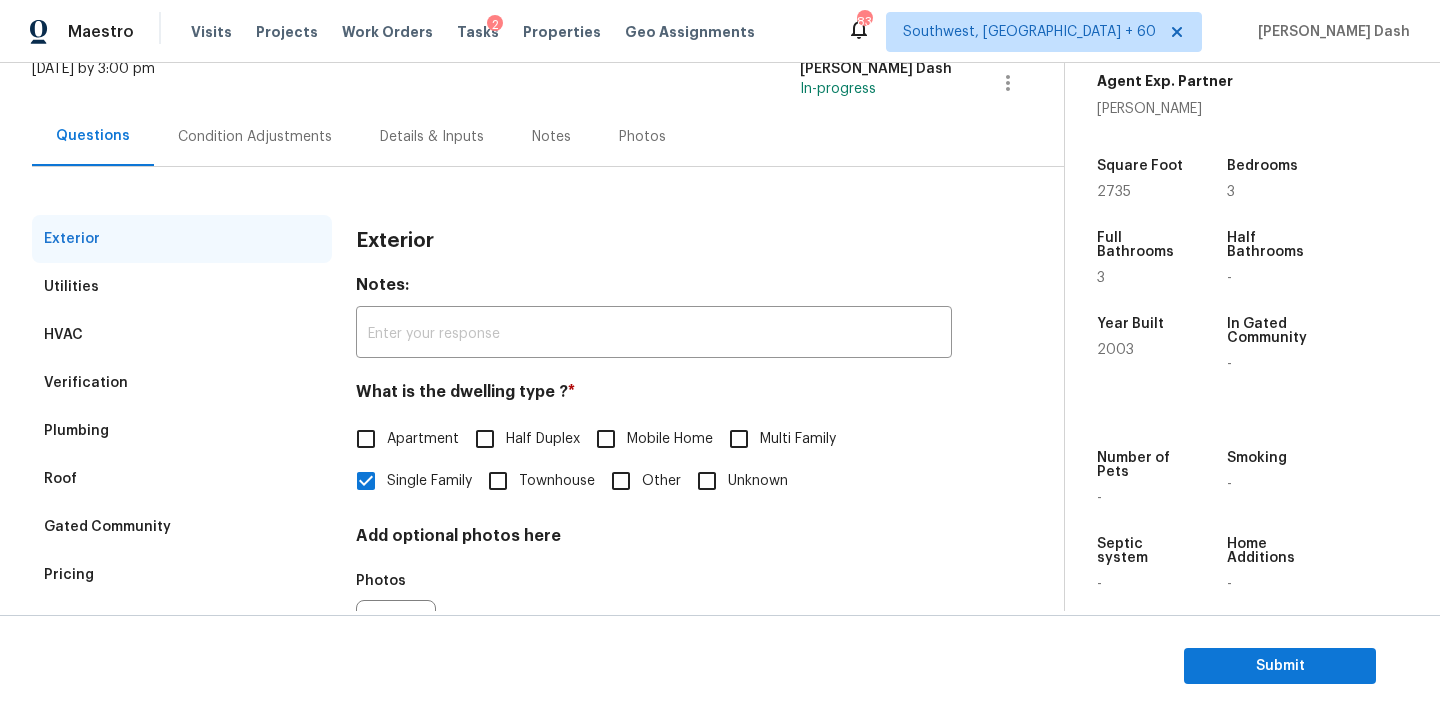 scroll, scrollTop: 147, scrollLeft: 0, axis: vertical 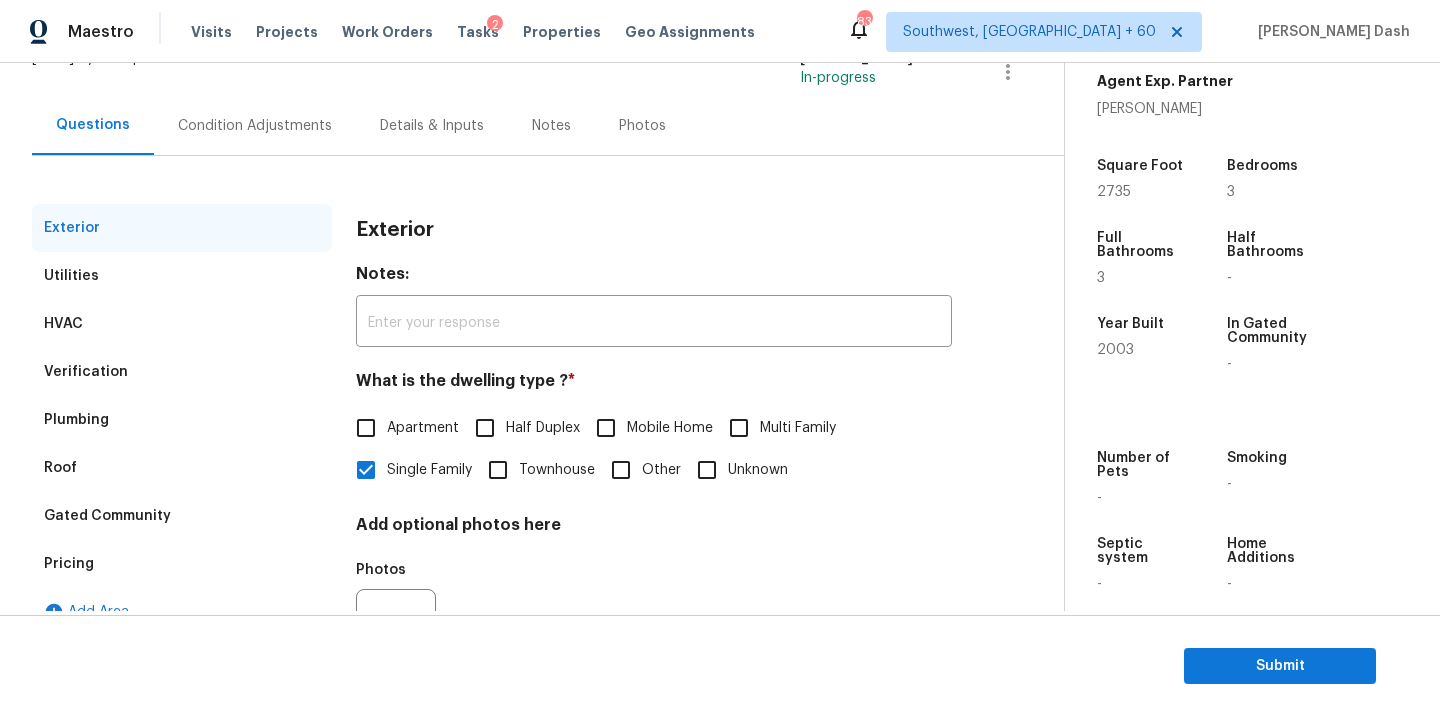 click on "Pricing" at bounding box center (182, 564) 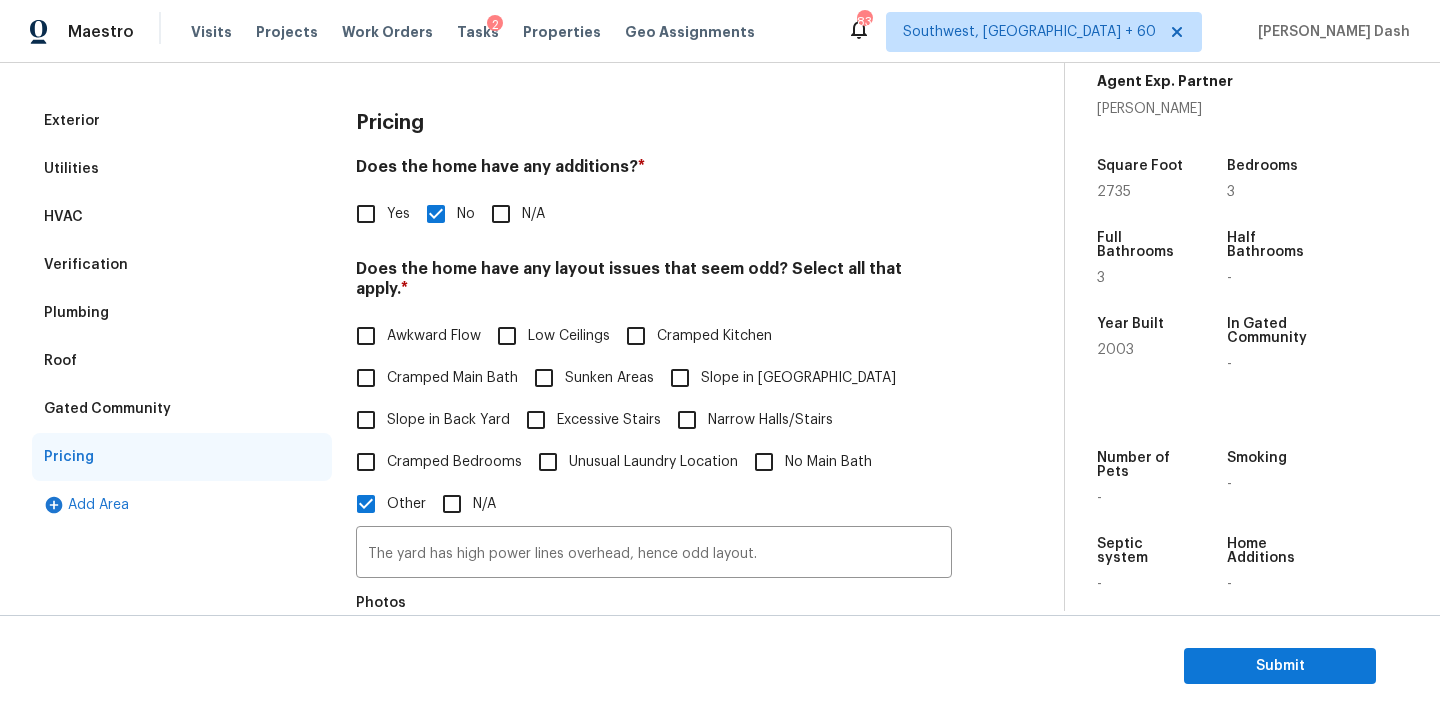 scroll, scrollTop: 371, scrollLeft: 0, axis: vertical 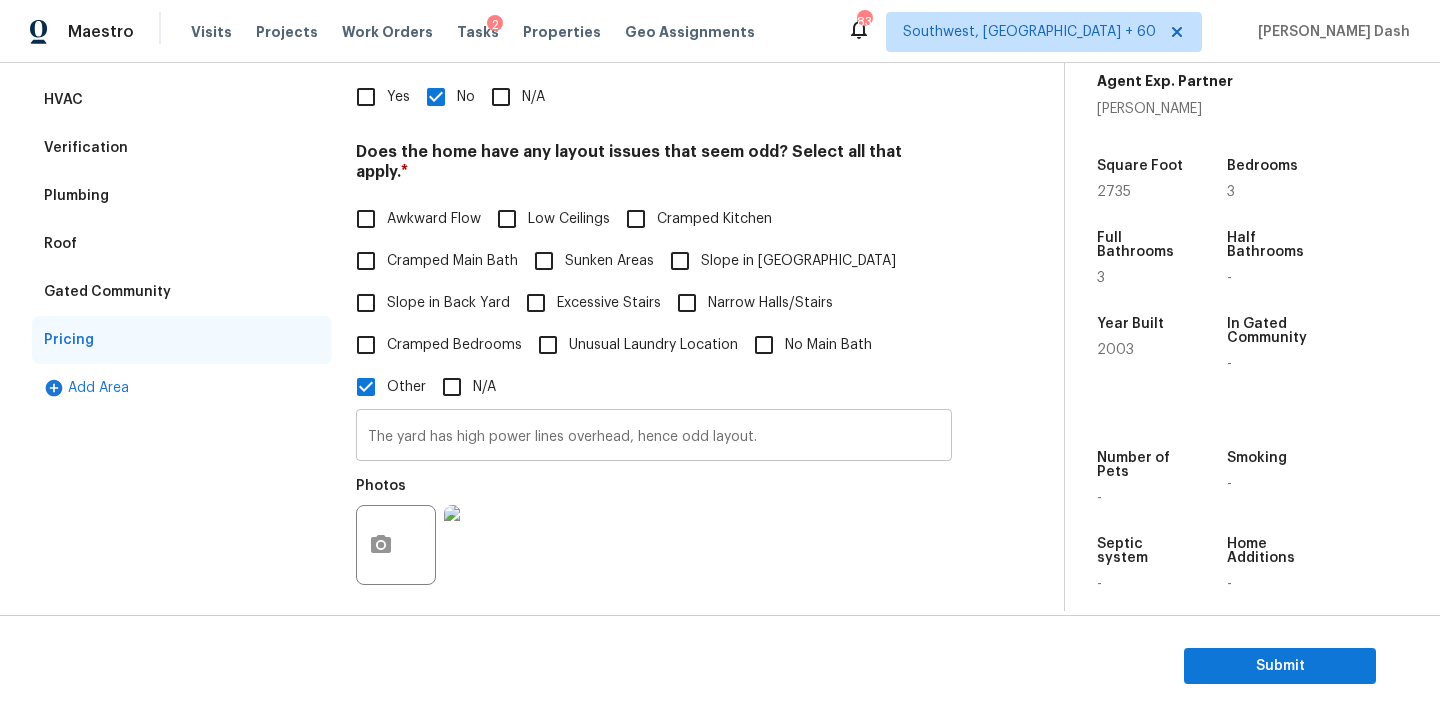 click on "The yard has high power lines overhead, hence odd layout." at bounding box center [654, 437] 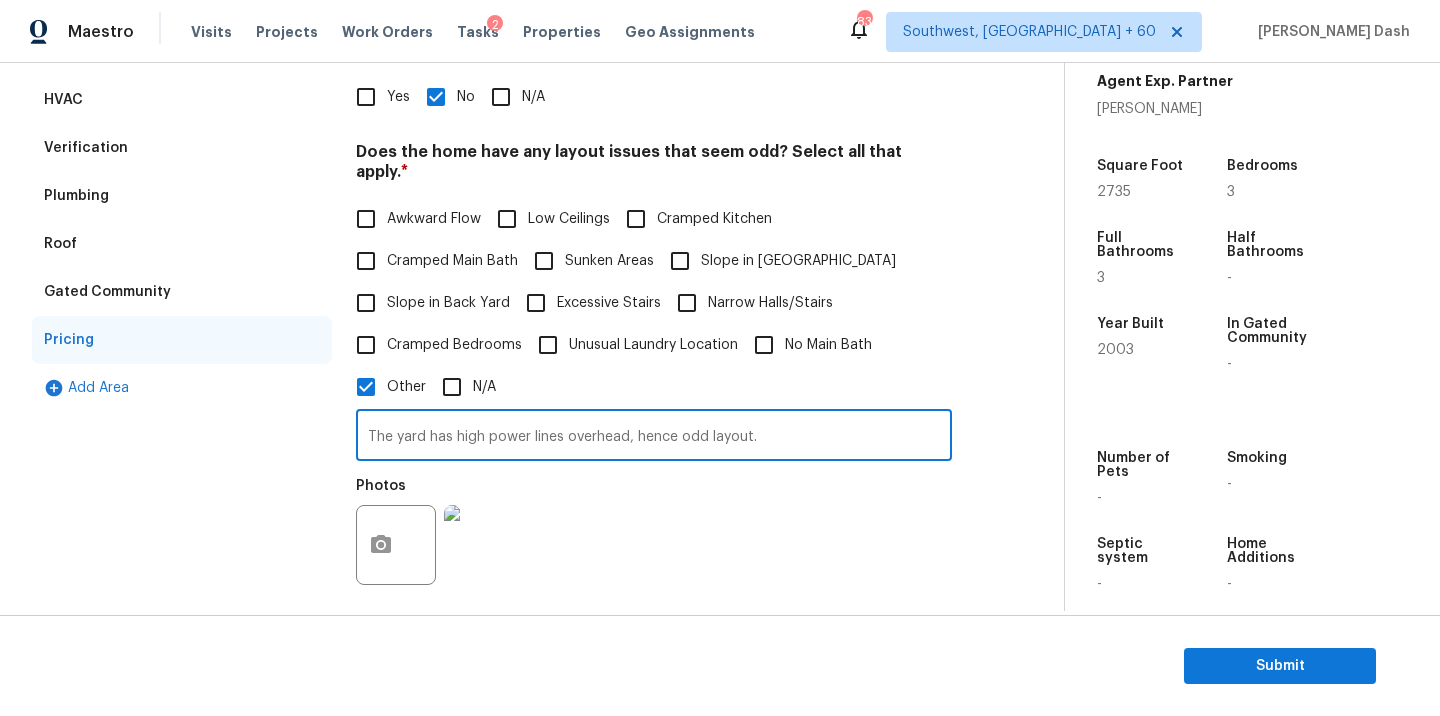 click on "The yard has high power lines overhead, hence odd layout." at bounding box center [654, 437] 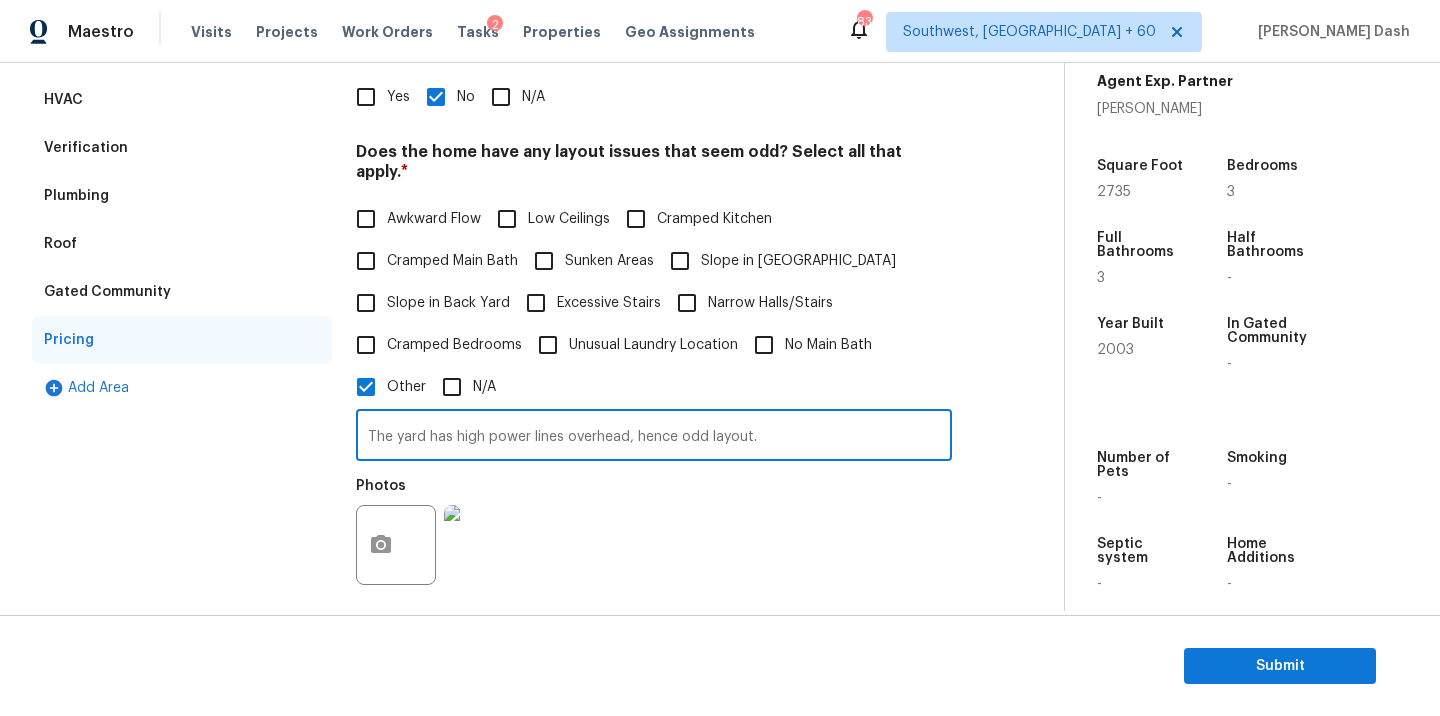 click on "Verification" at bounding box center [86, 148] 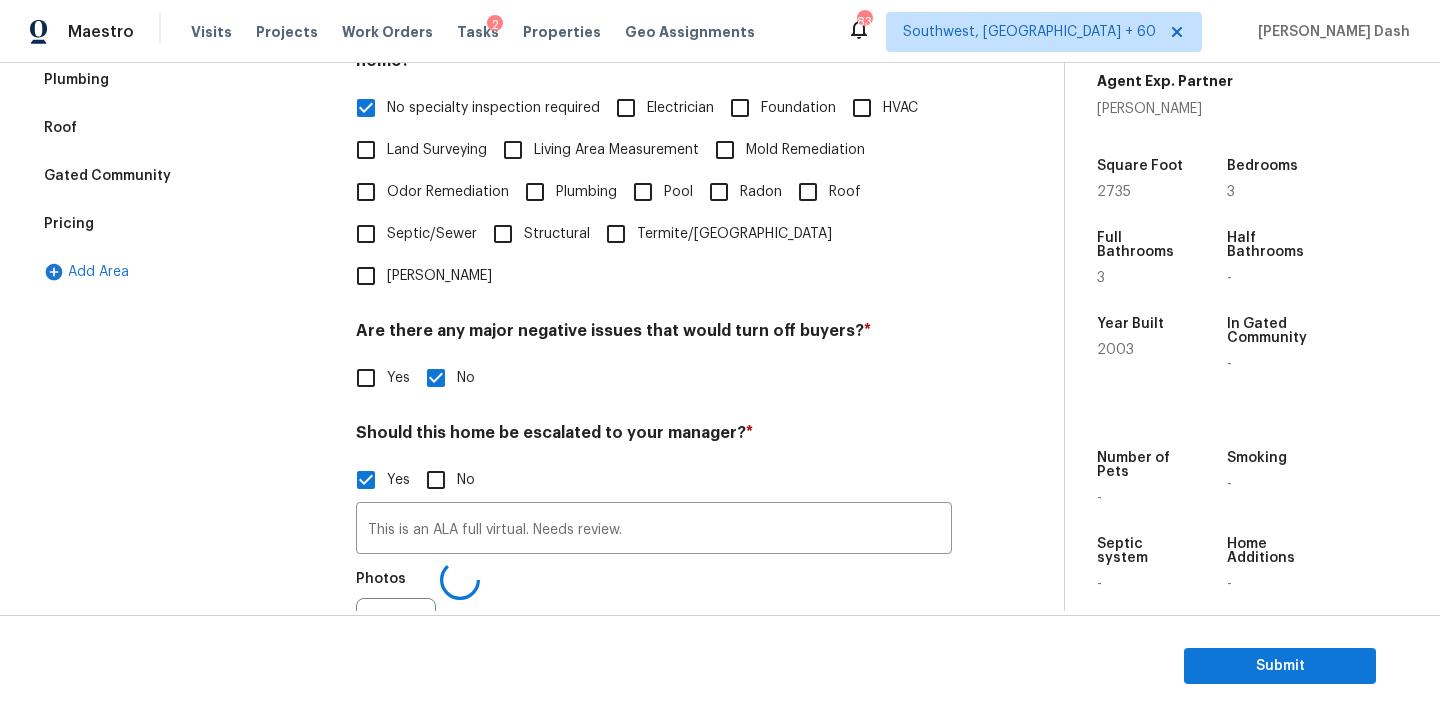 scroll, scrollTop: 572, scrollLeft: 0, axis: vertical 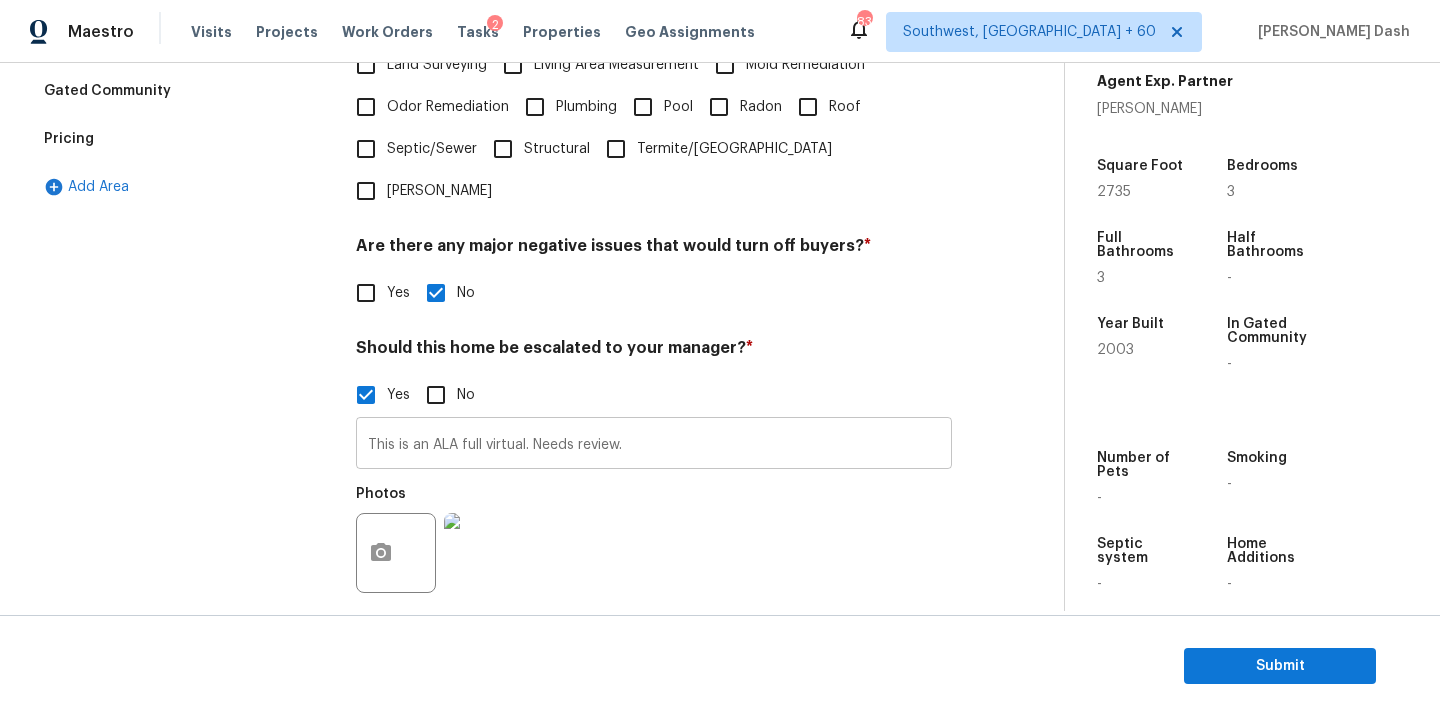 click on "This is an ALA full virtual. Needs review." at bounding box center [654, 445] 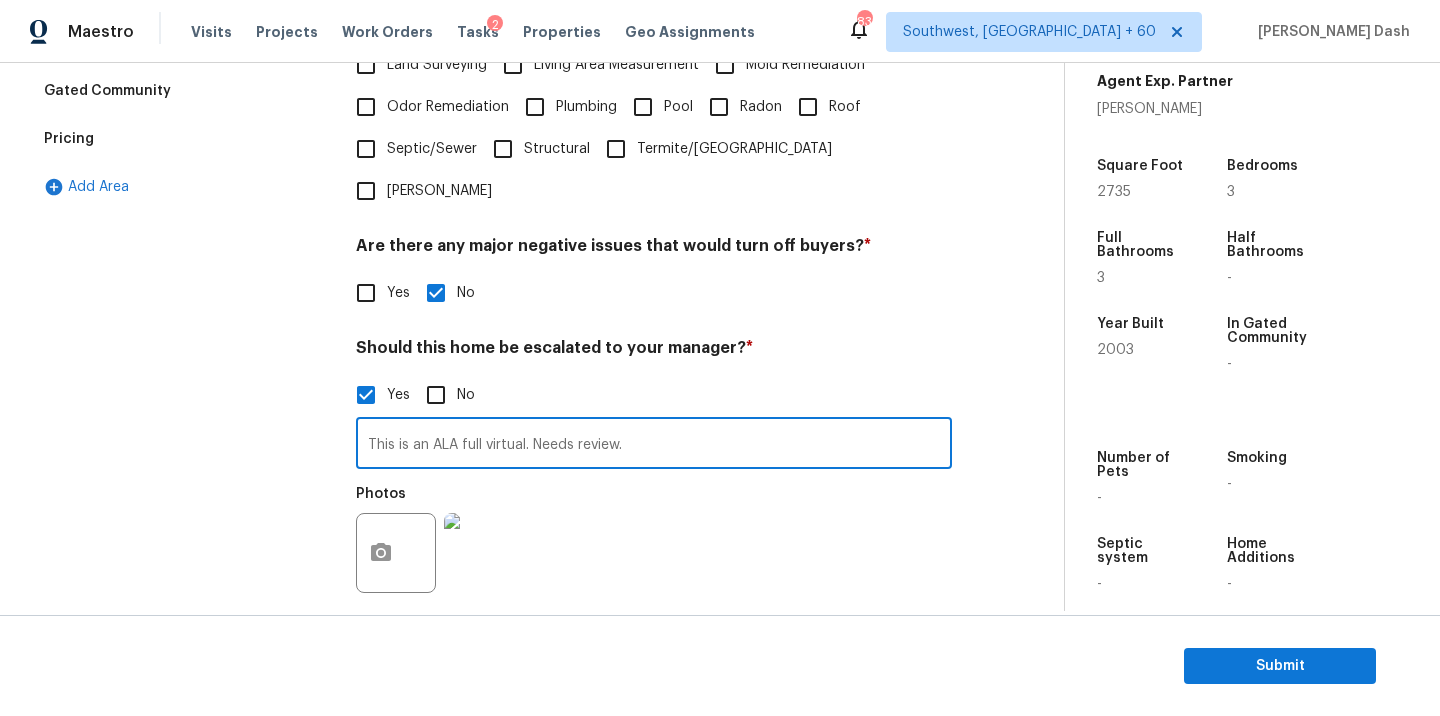 click on "This is an ALA full virtual. Needs review." at bounding box center [654, 445] 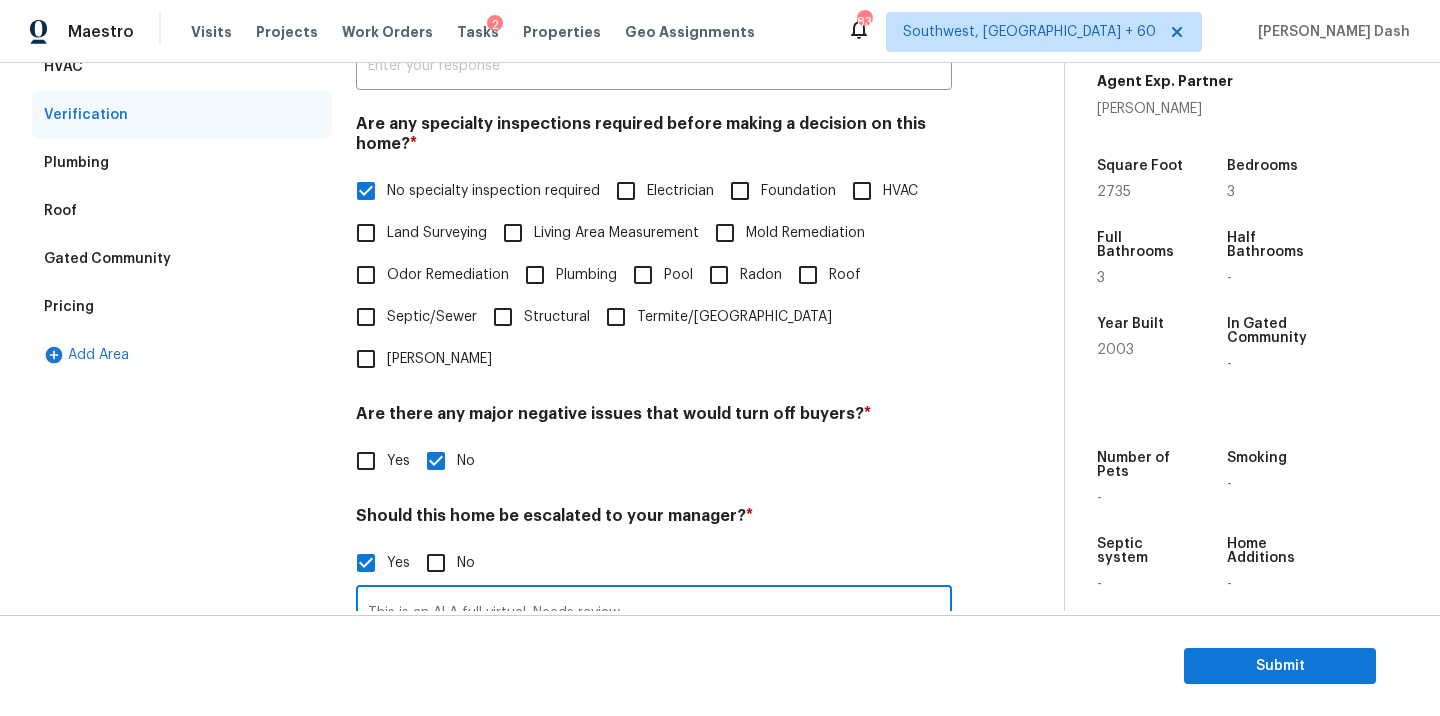 scroll, scrollTop: 60, scrollLeft: 0, axis: vertical 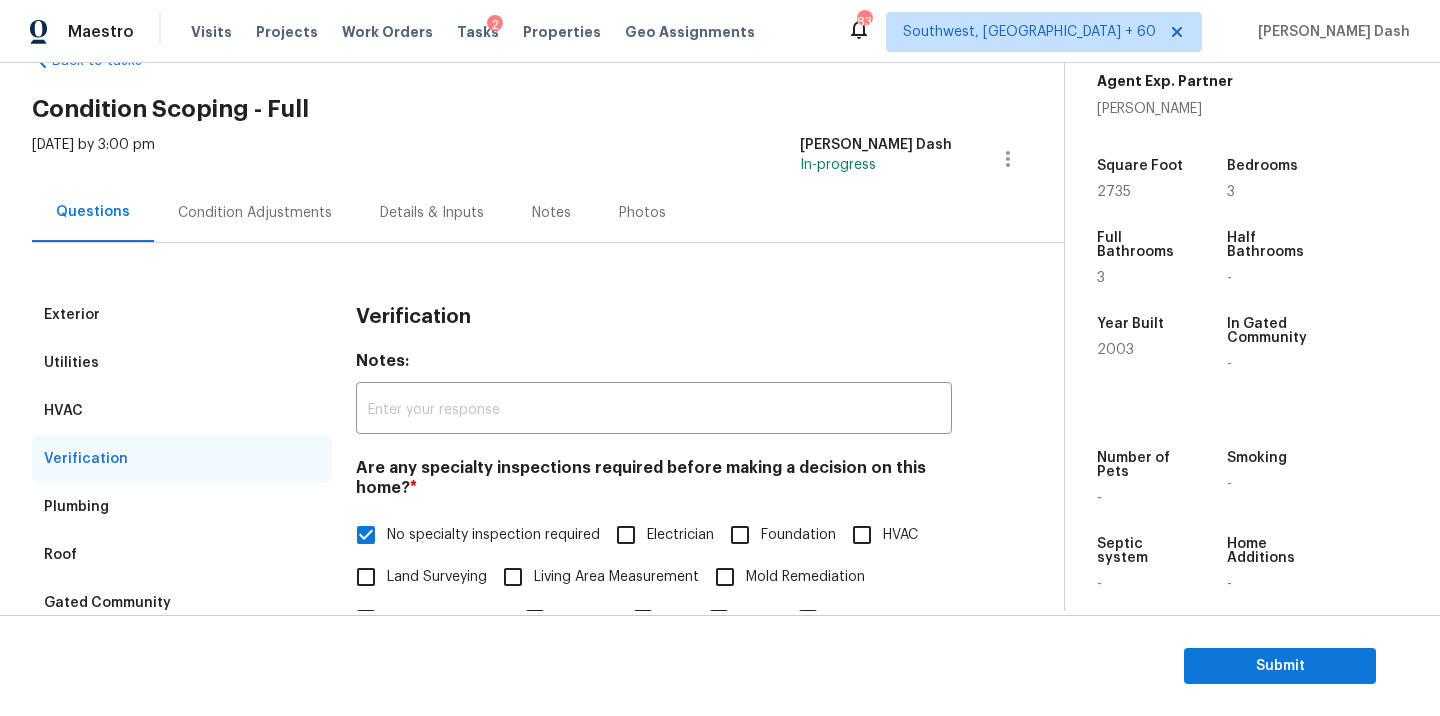 click on "Condition Adjustments" at bounding box center [255, 212] 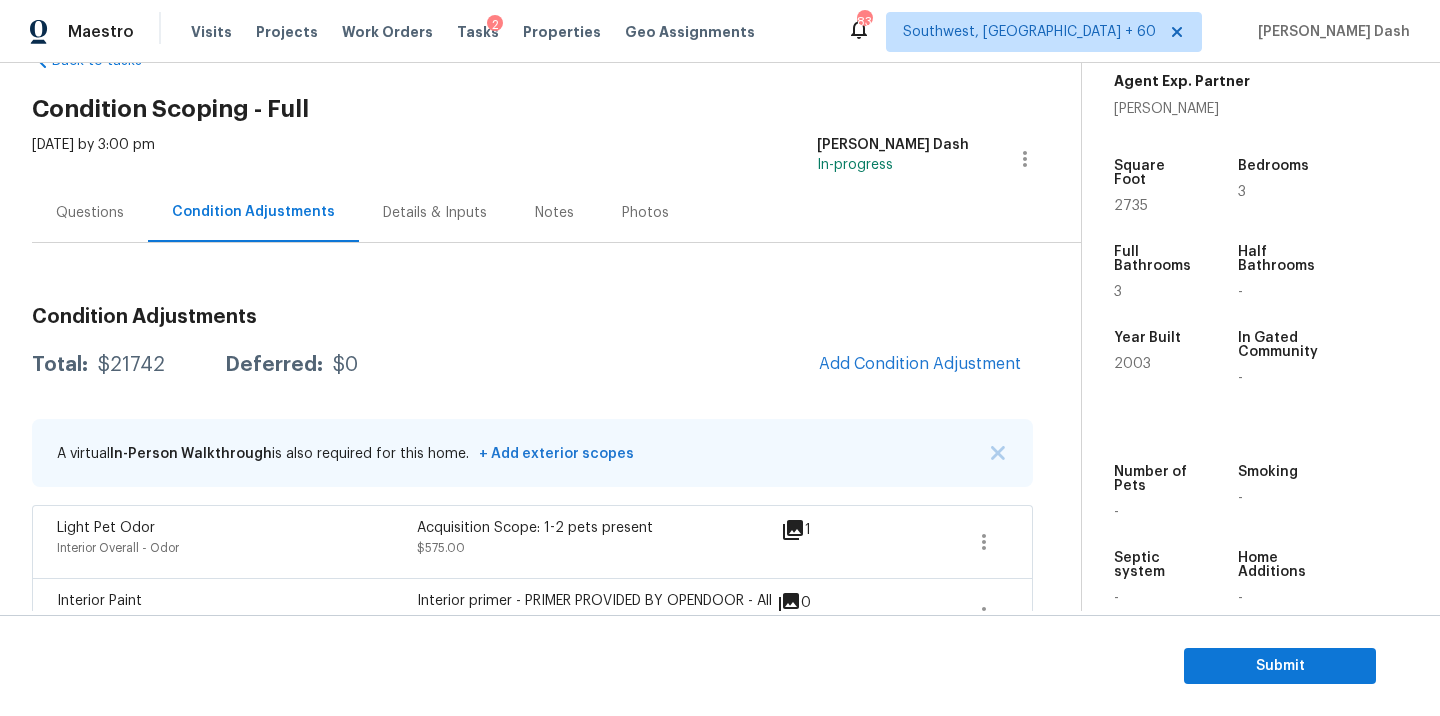 scroll, scrollTop: 323, scrollLeft: 0, axis: vertical 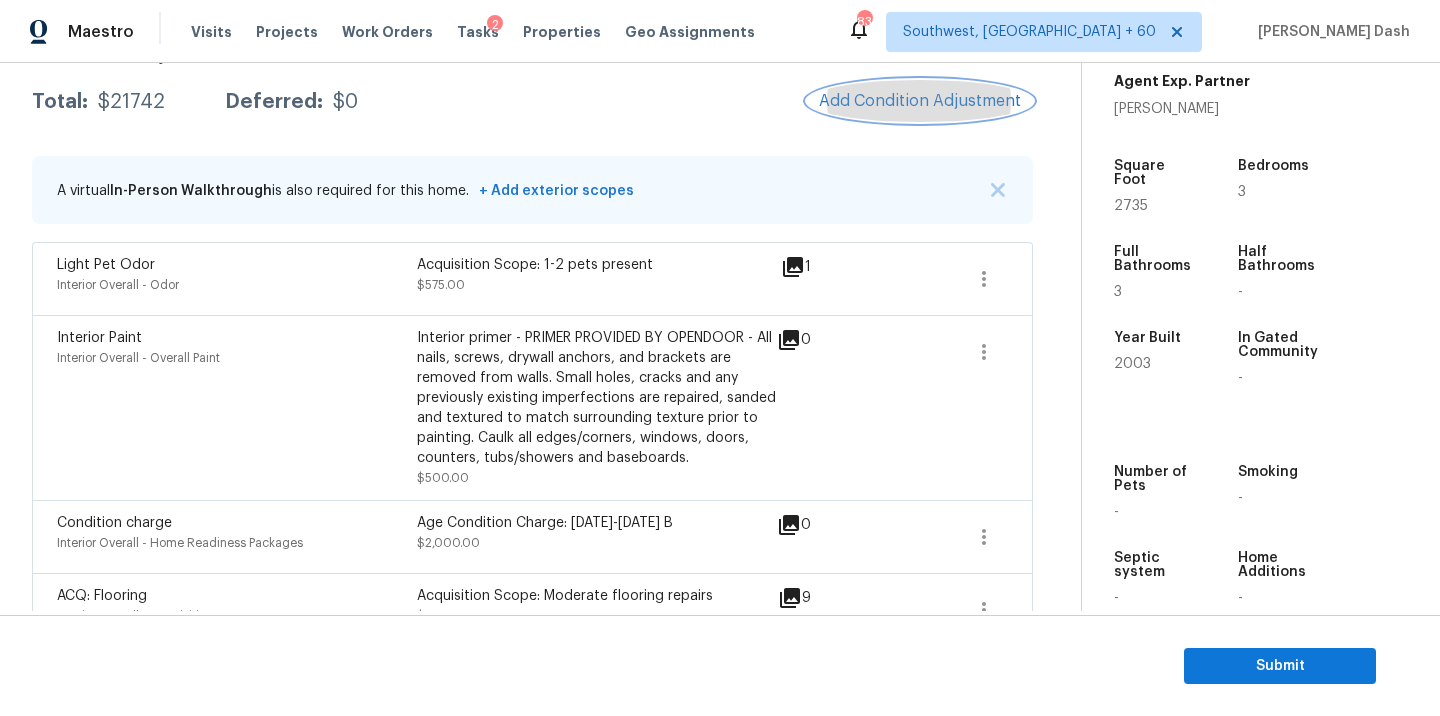 click on "Add Condition Adjustment" at bounding box center (920, 101) 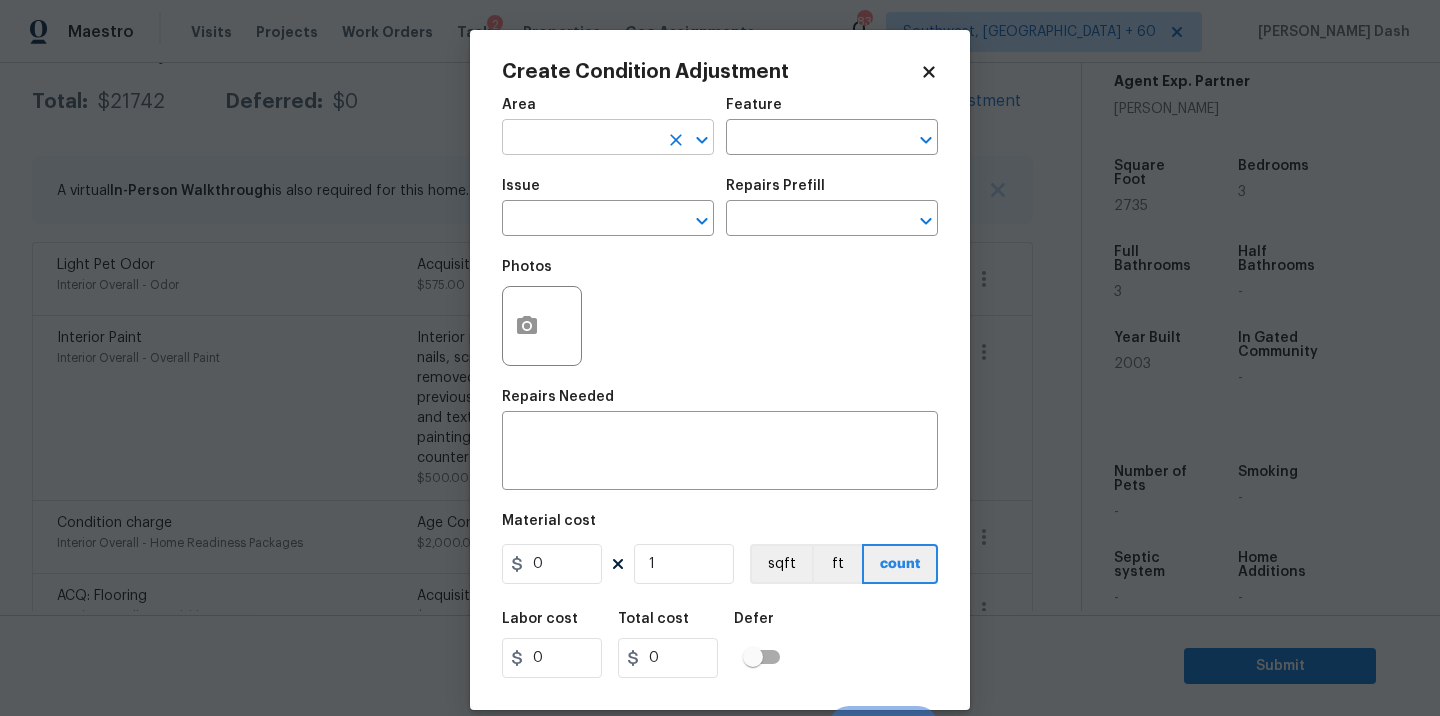 click at bounding box center (580, 139) 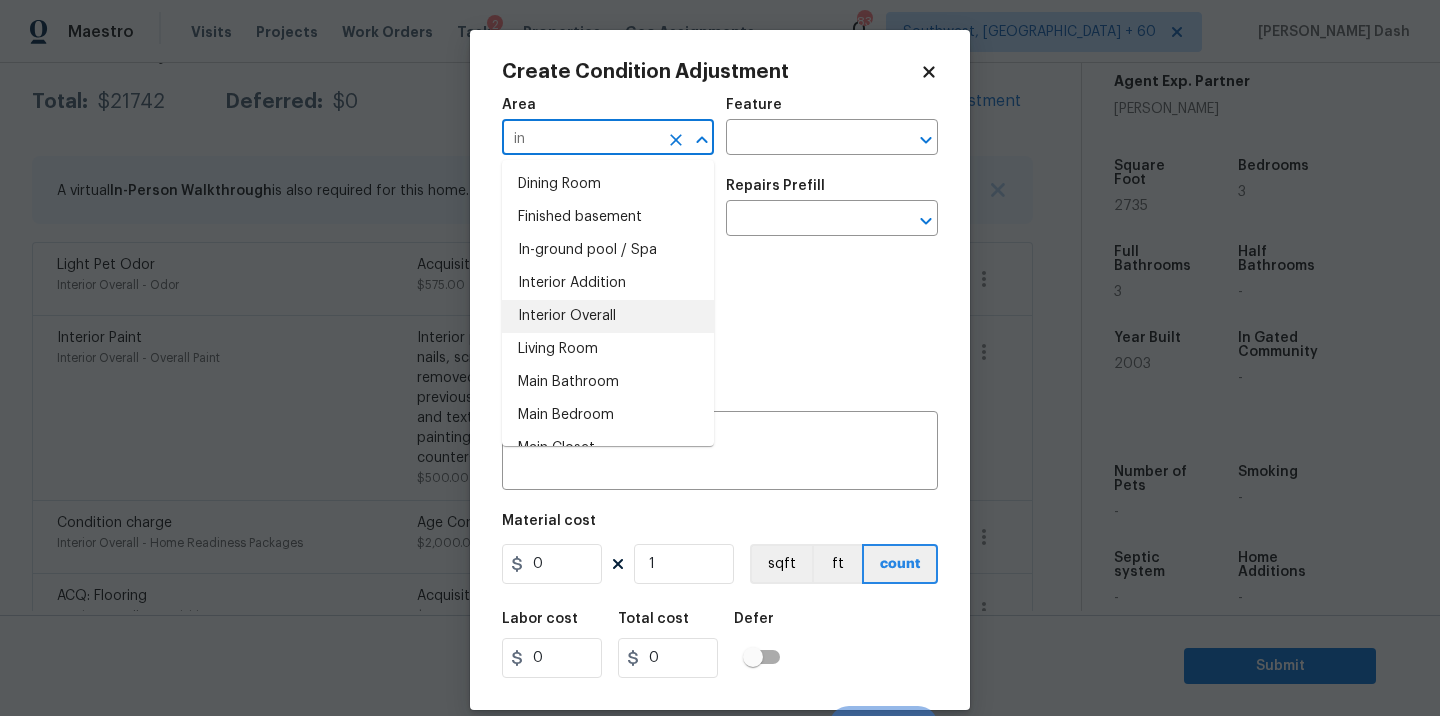 click on "Interior Overall" at bounding box center [608, 316] 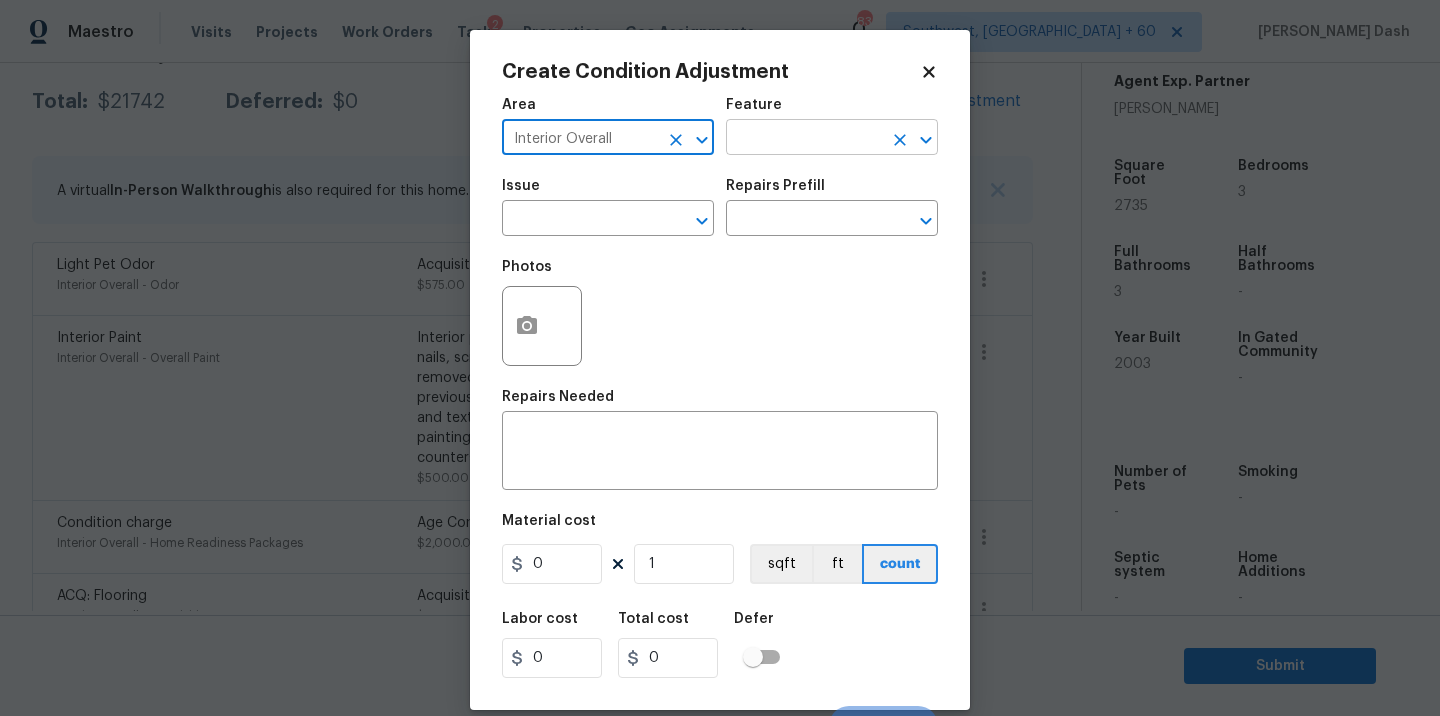 type on "Interior Overall" 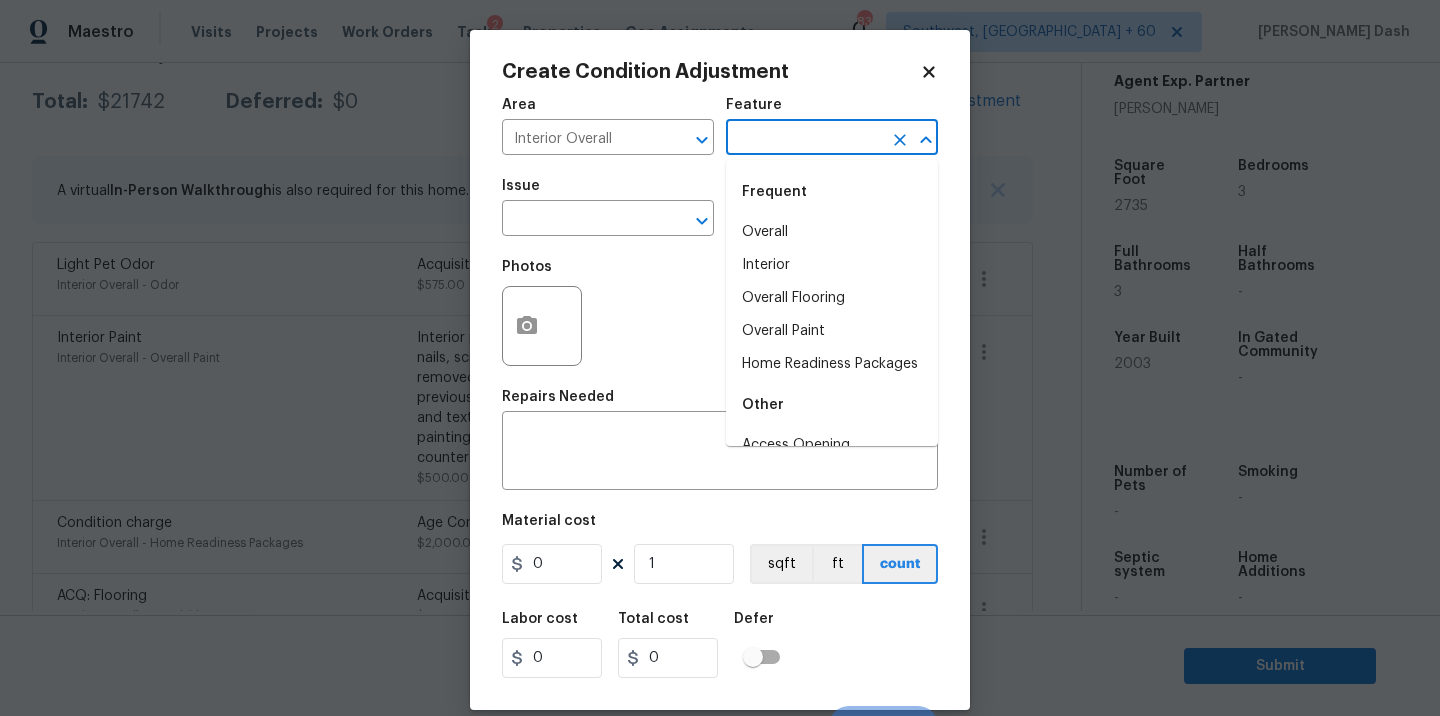 click at bounding box center (804, 139) 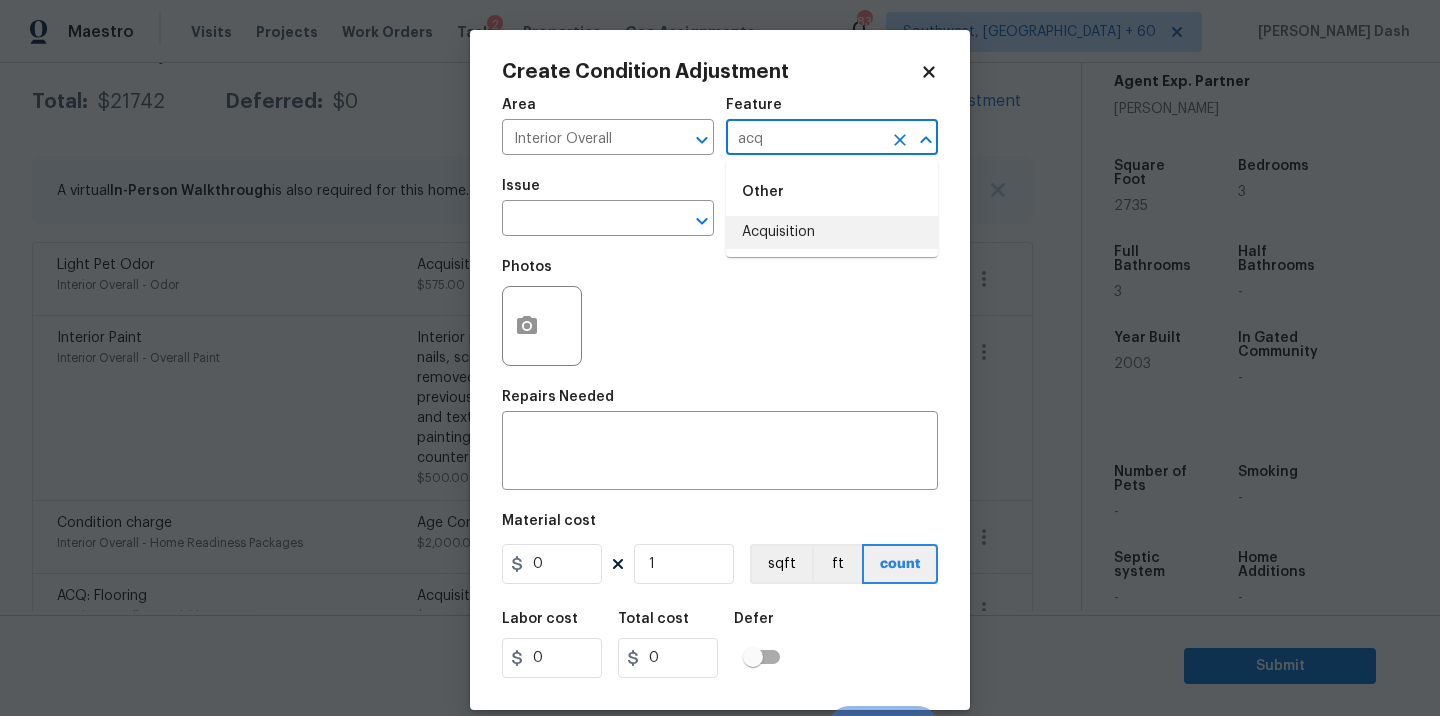 click on "Acquisition" at bounding box center (832, 232) 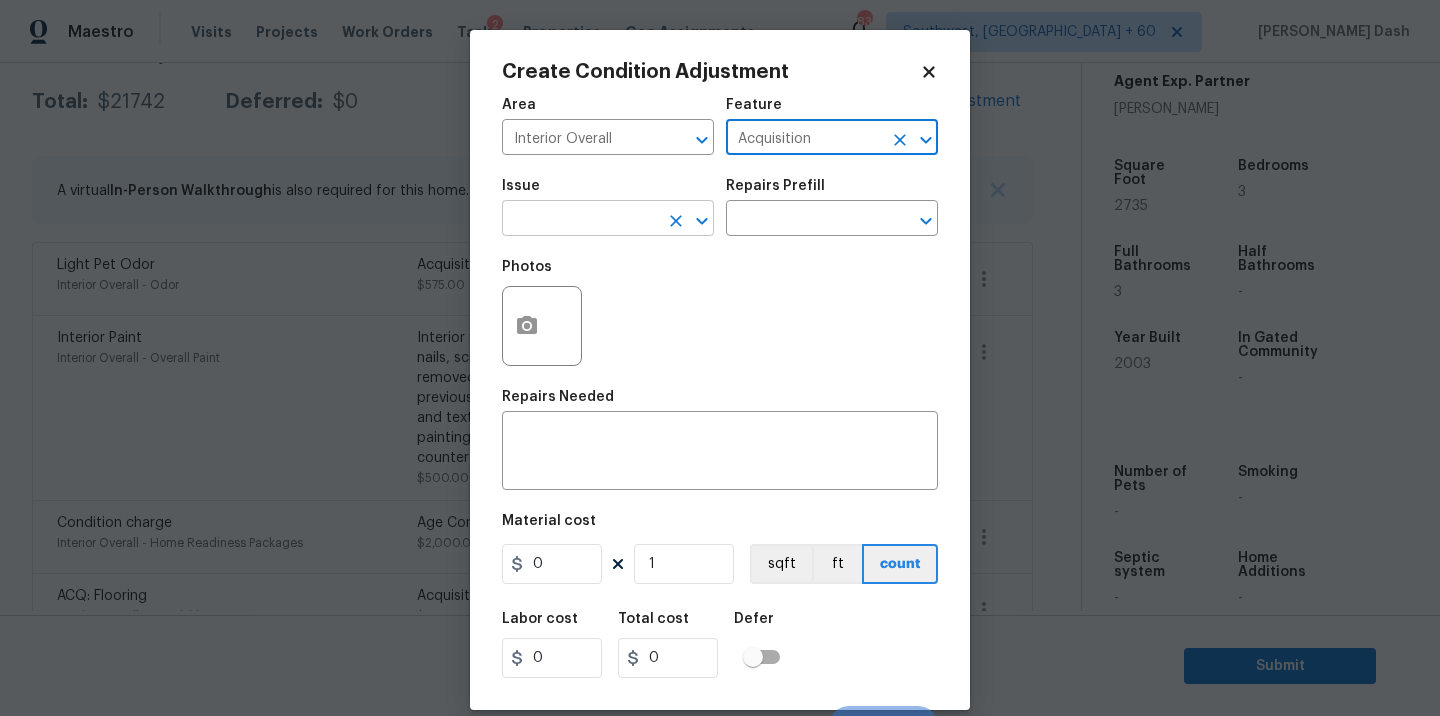 type on "Acquisition" 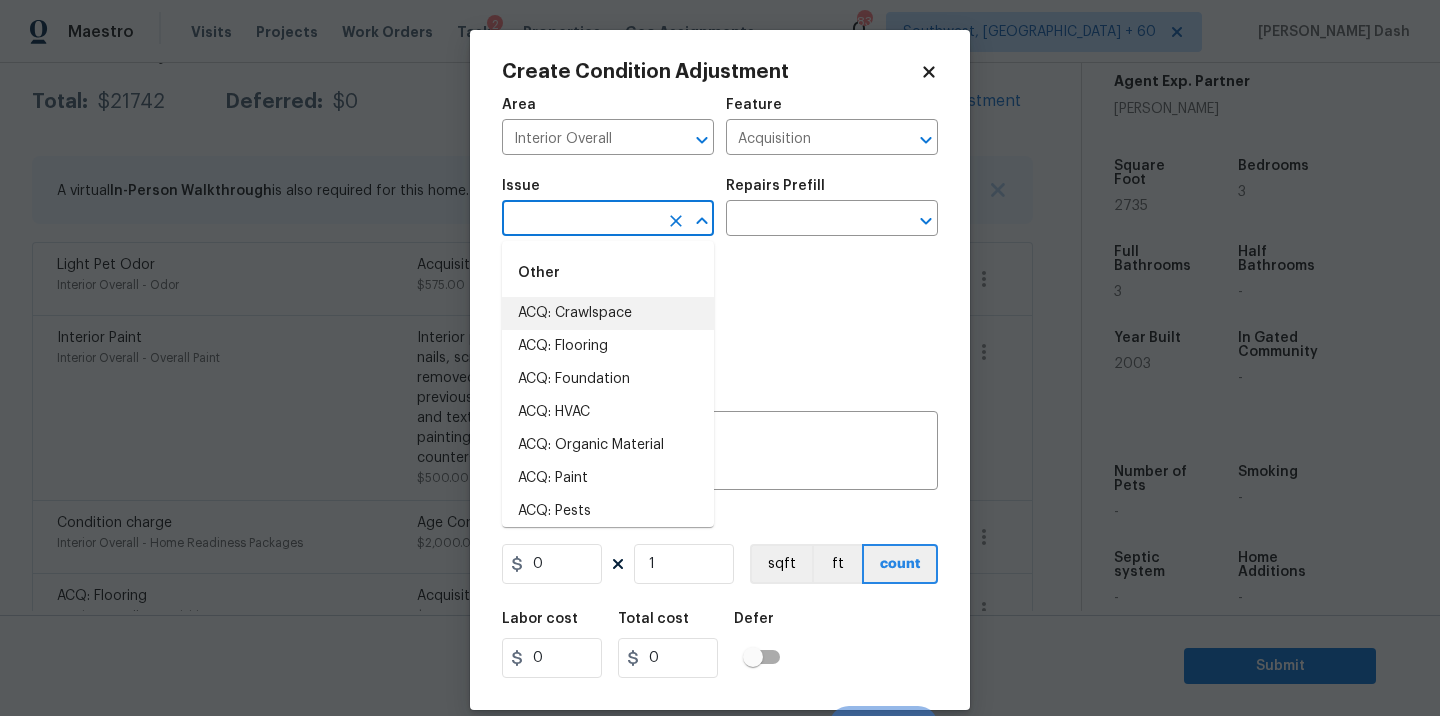 click on "ACQ: Crawlspace" at bounding box center (608, 313) 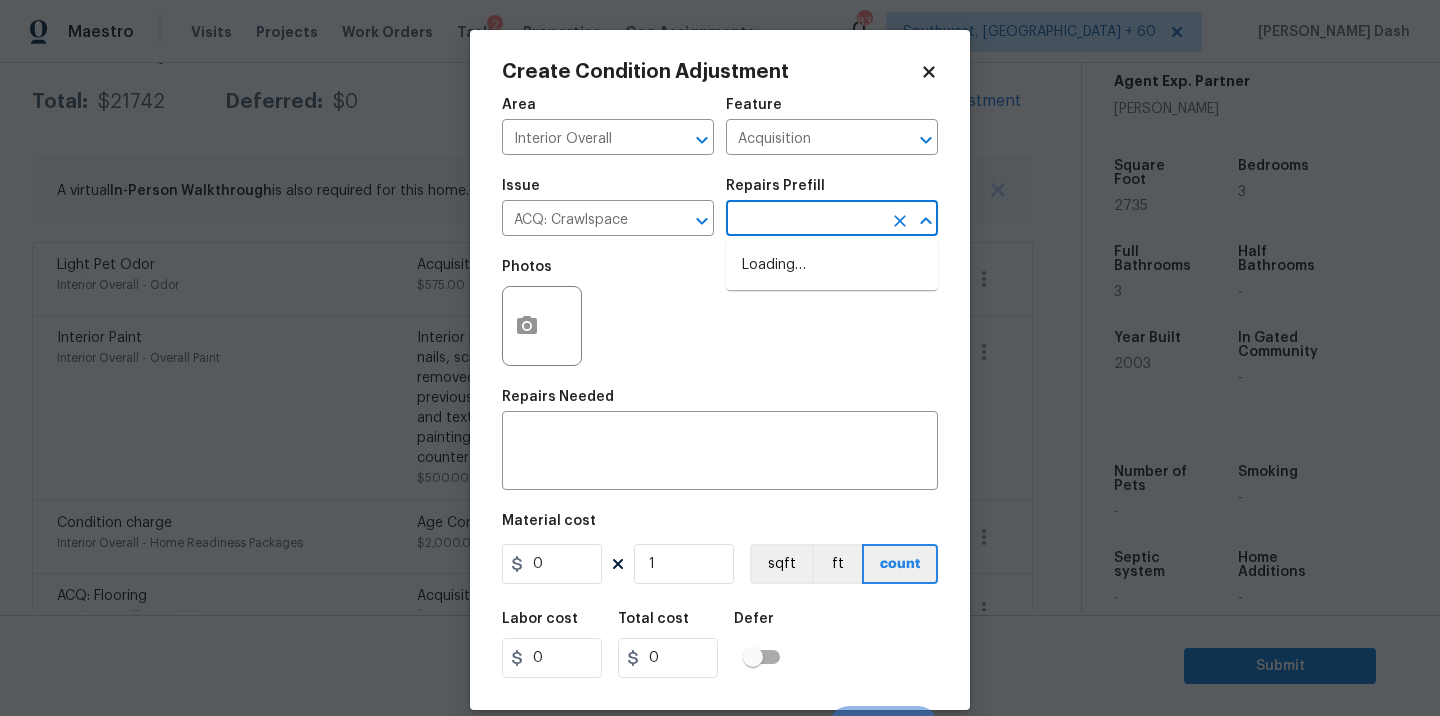 click at bounding box center [804, 220] 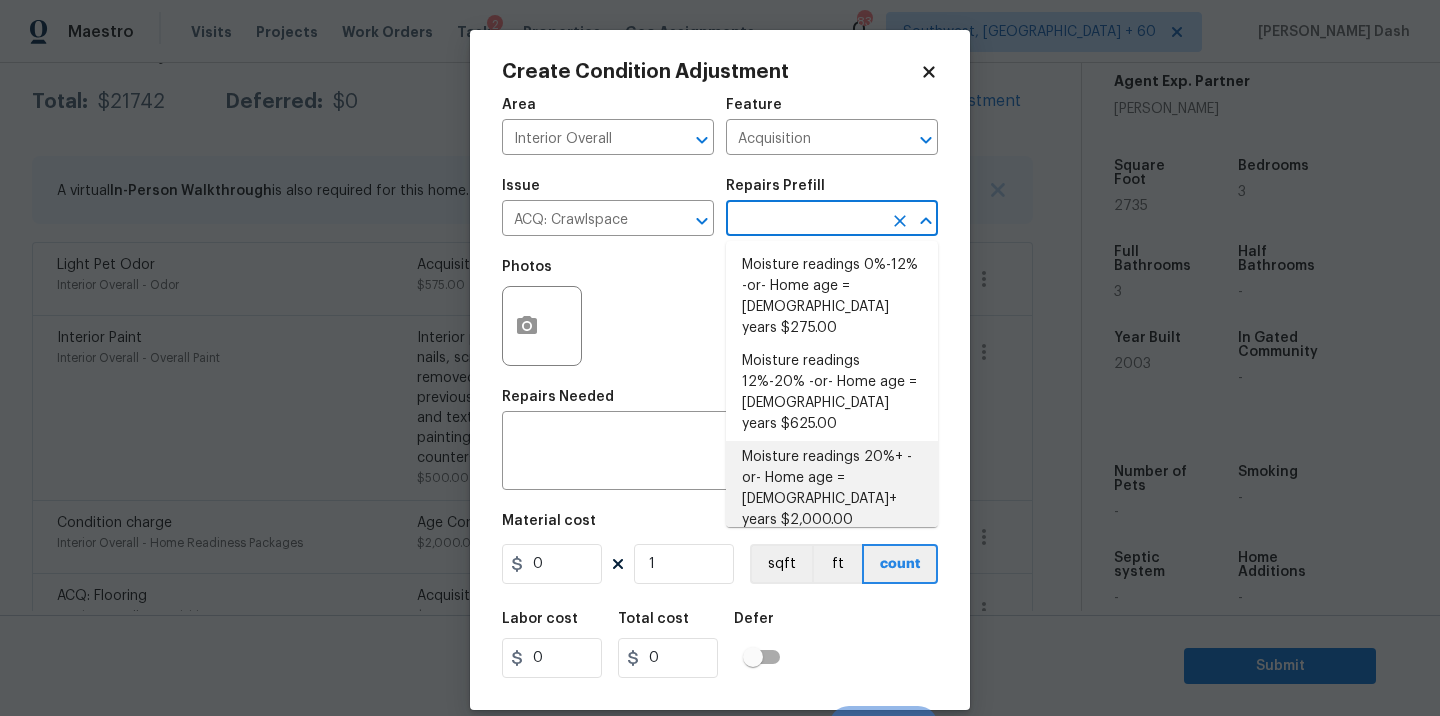 click on "Moisture readings 20%+ -or- Home age = 20+ years $2,000.00" at bounding box center (832, 489) 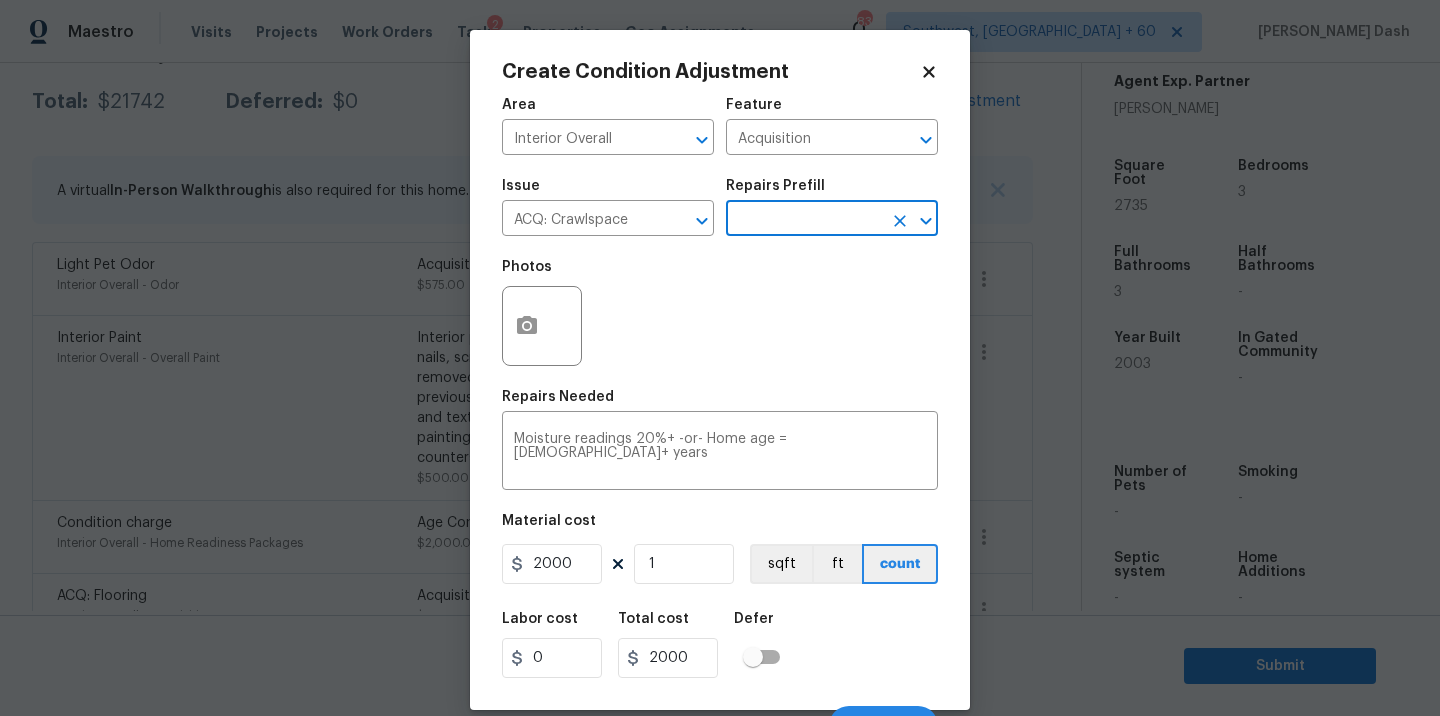 scroll, scrollTop: 31, scrollLeft: 0, axis: vertical 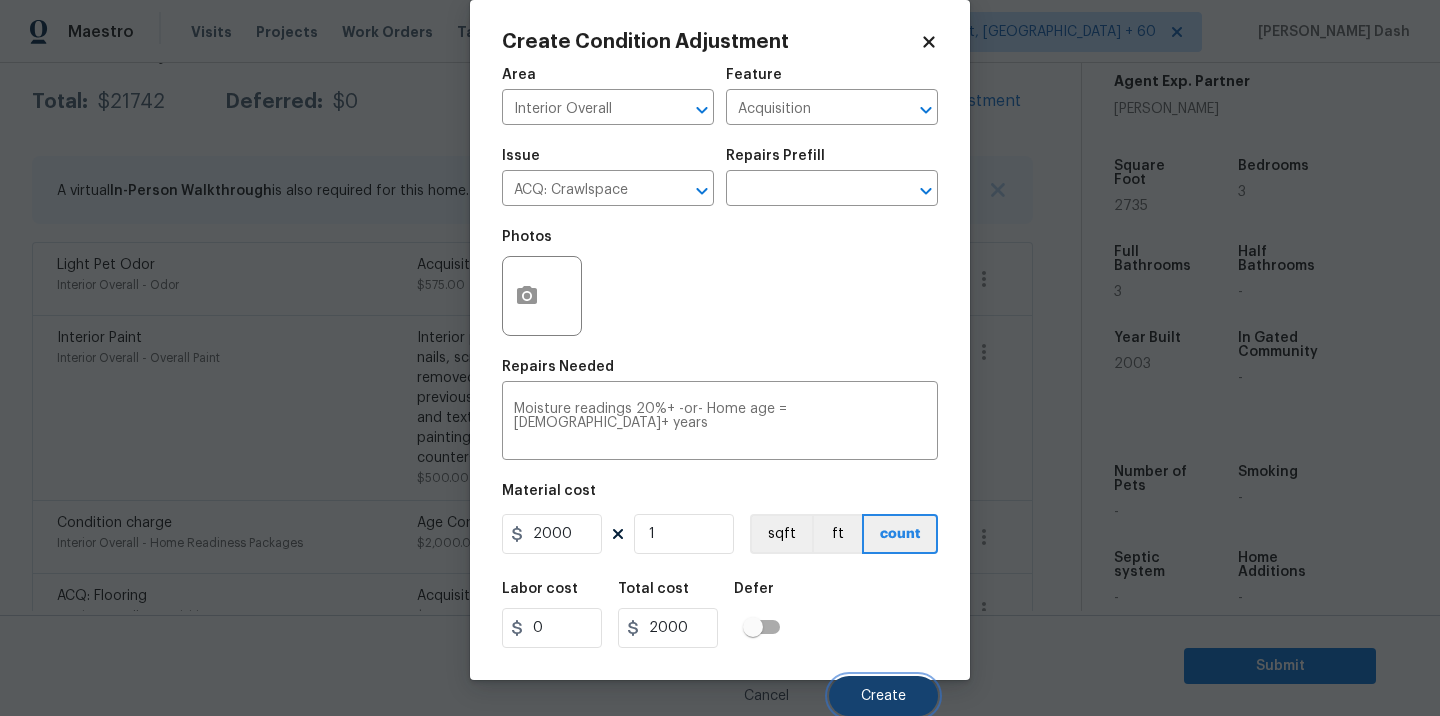 click on "Create" at bounding box center (883, 696) 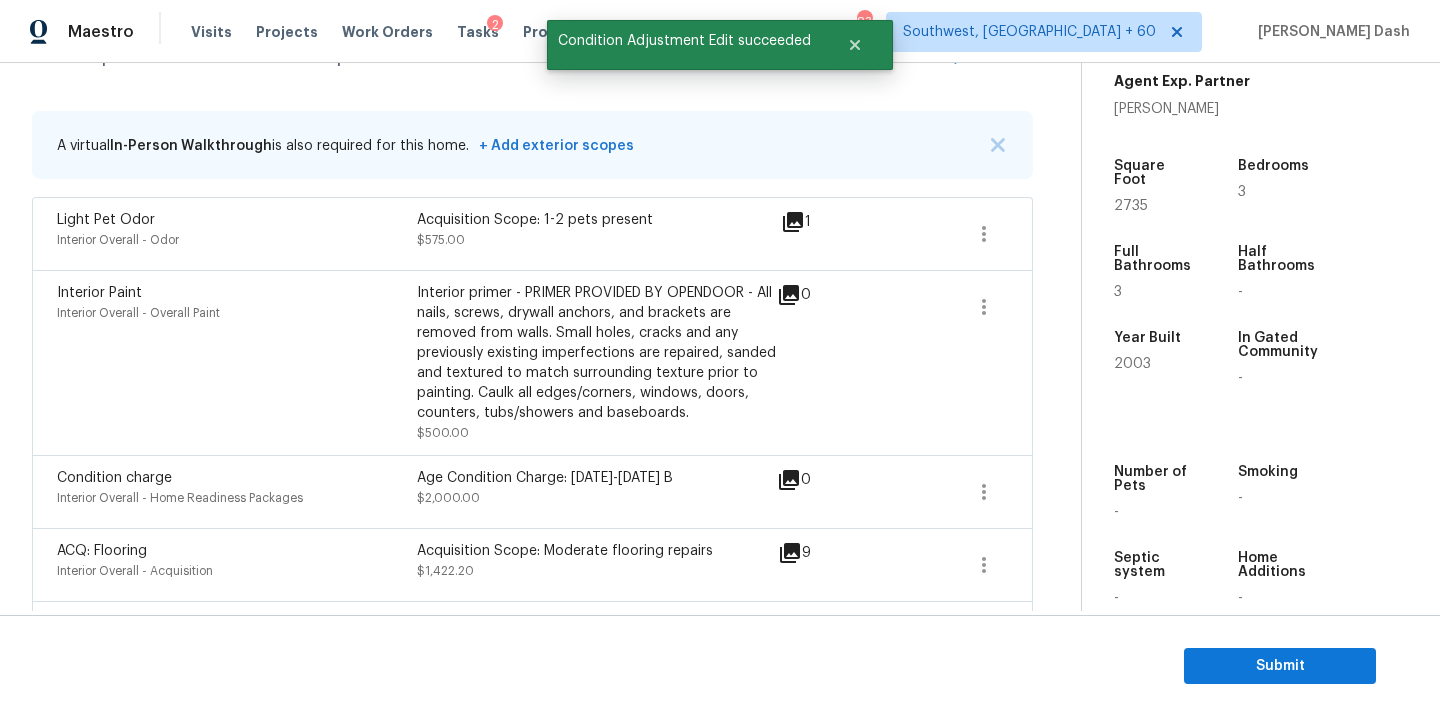 scroll, scrollTop: 323, scrollLeft: 0, axis: vertical 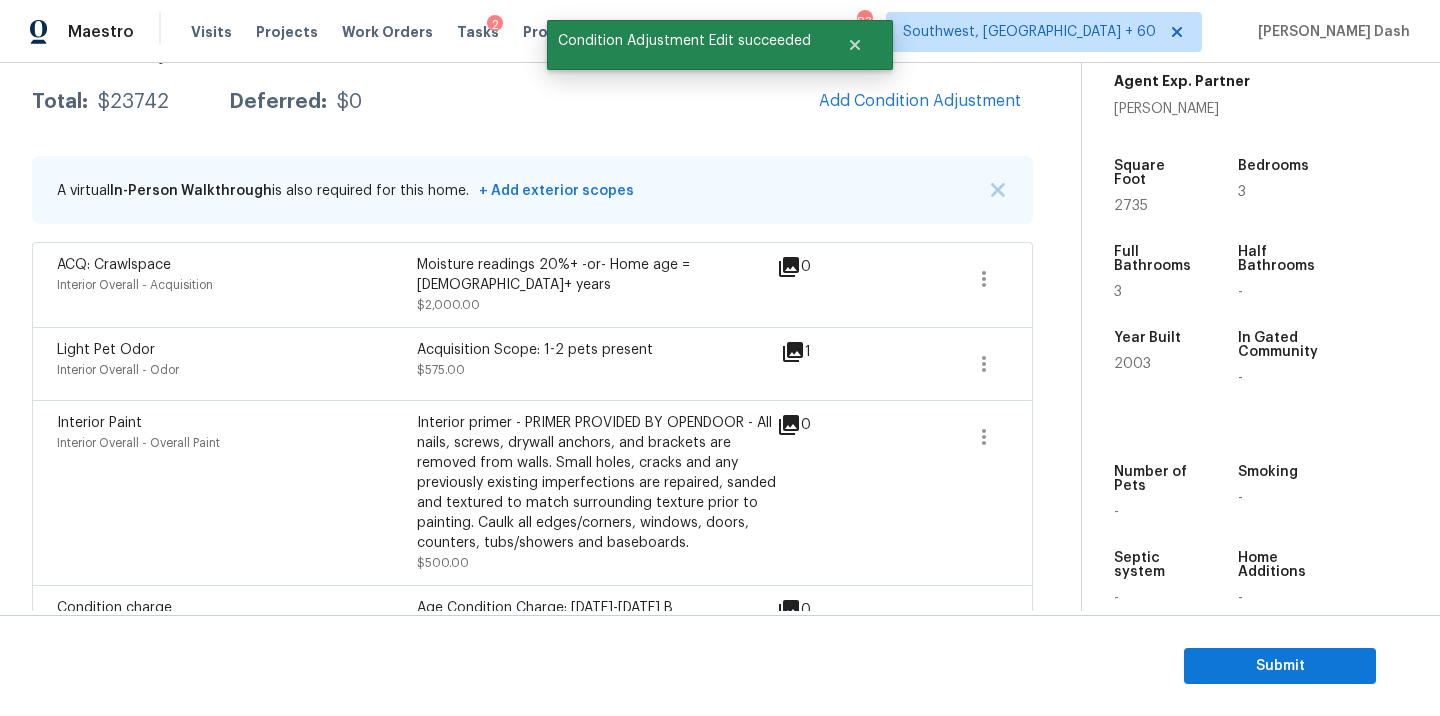 click on "$23742" at bounding box center (133, 102) 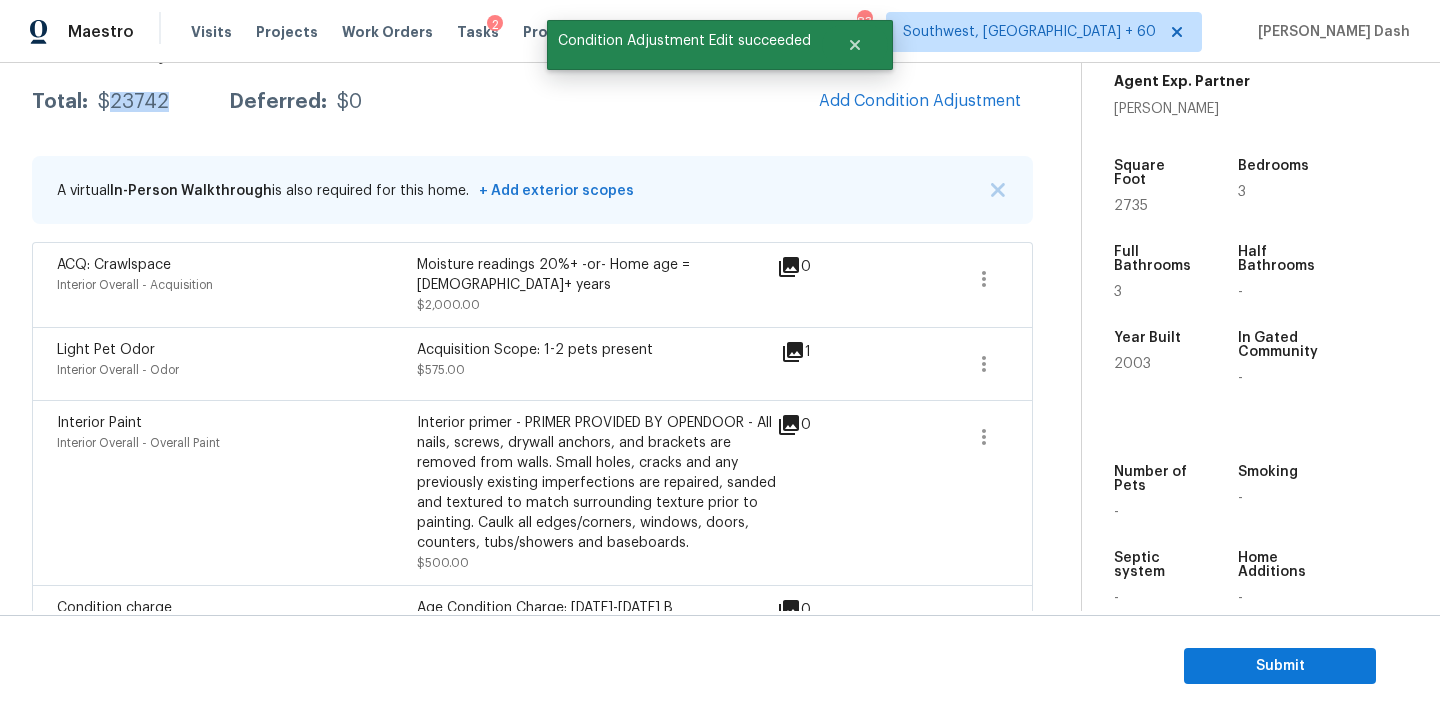 click on "$23742" at bounding box center [133, 102] 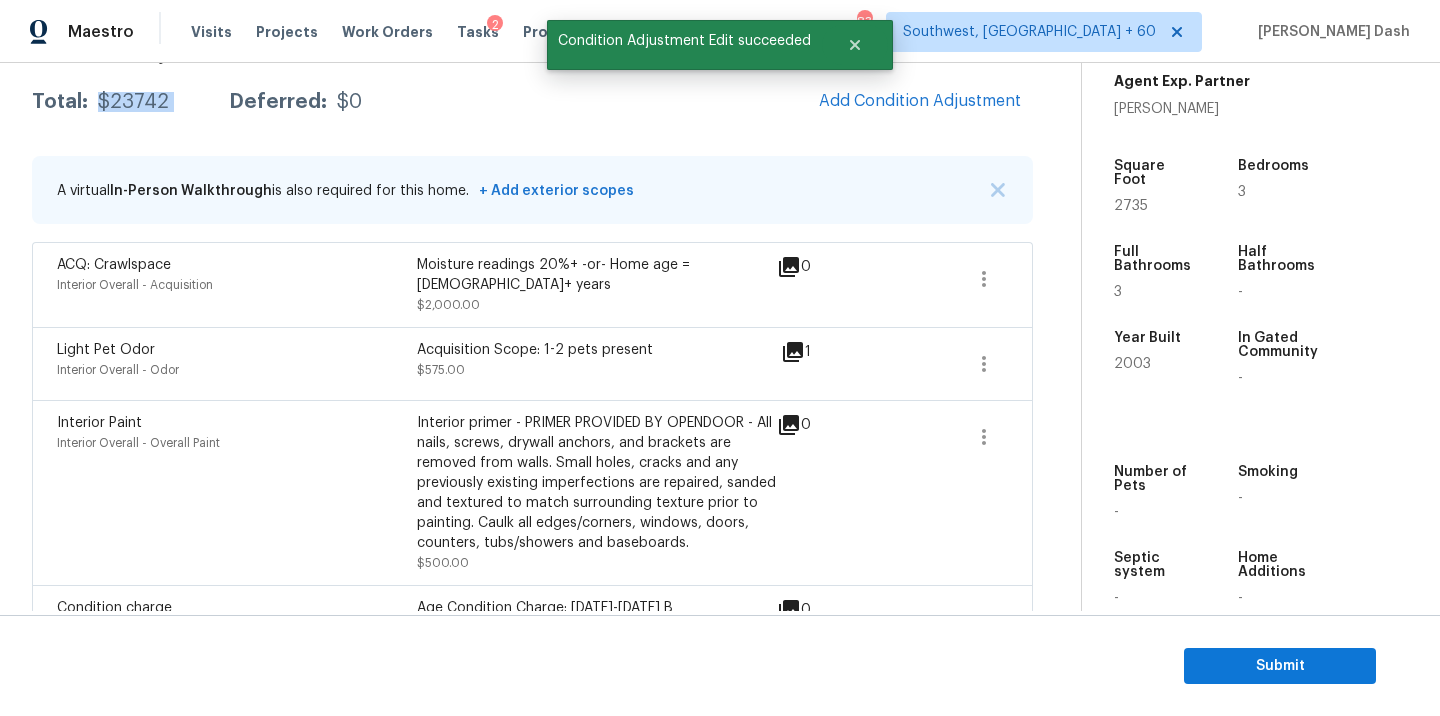 click on "$23742" at bounding box center [133, 102] 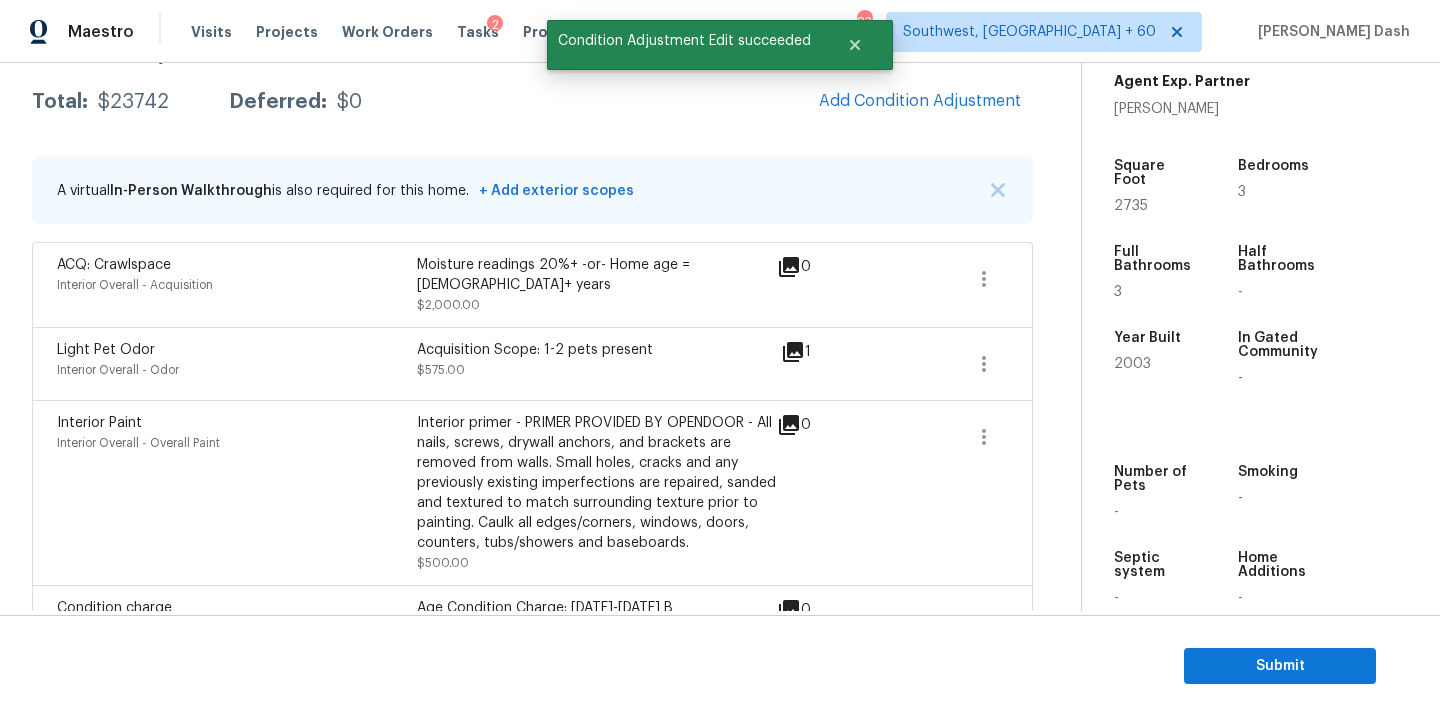 click on "ACQ: Crawlspace" at bounding box center (114, 265) 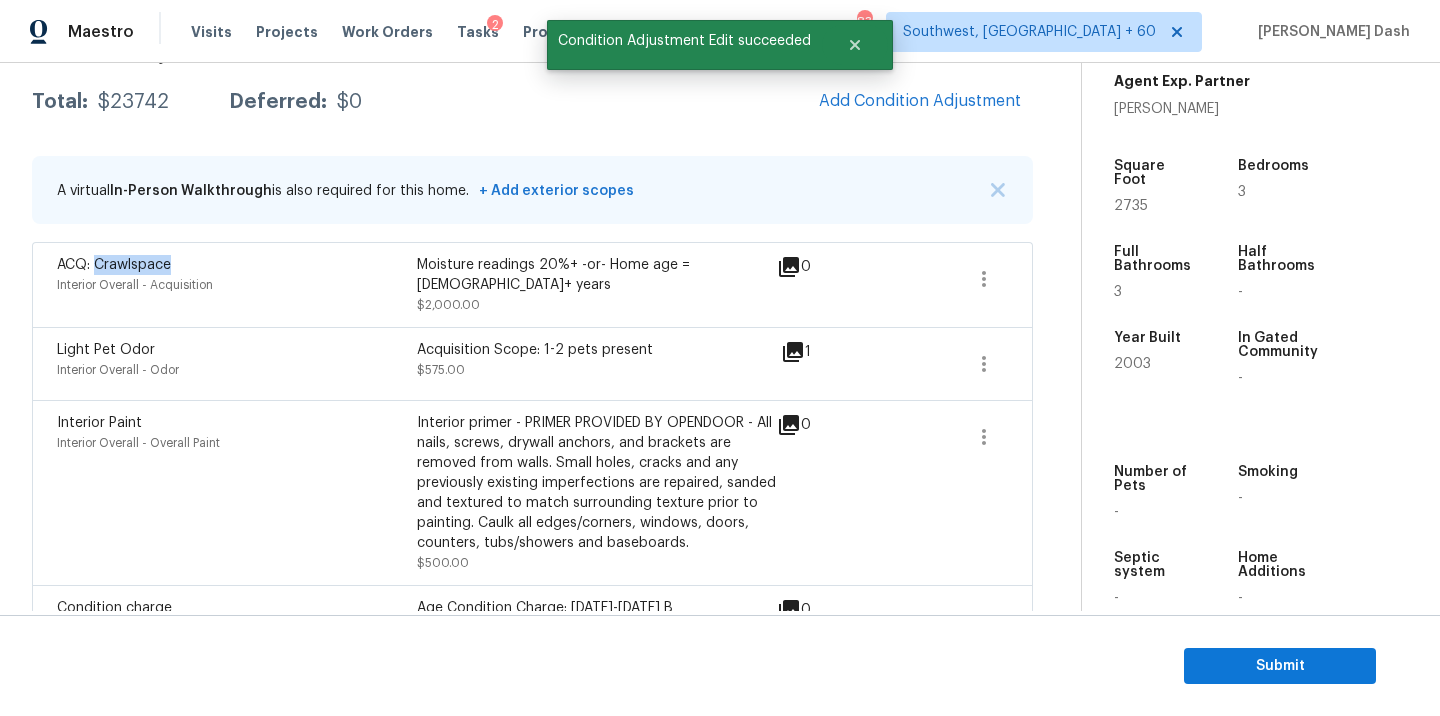 click on "ACQ: Crawlspace" at bounding box center [114, 265] 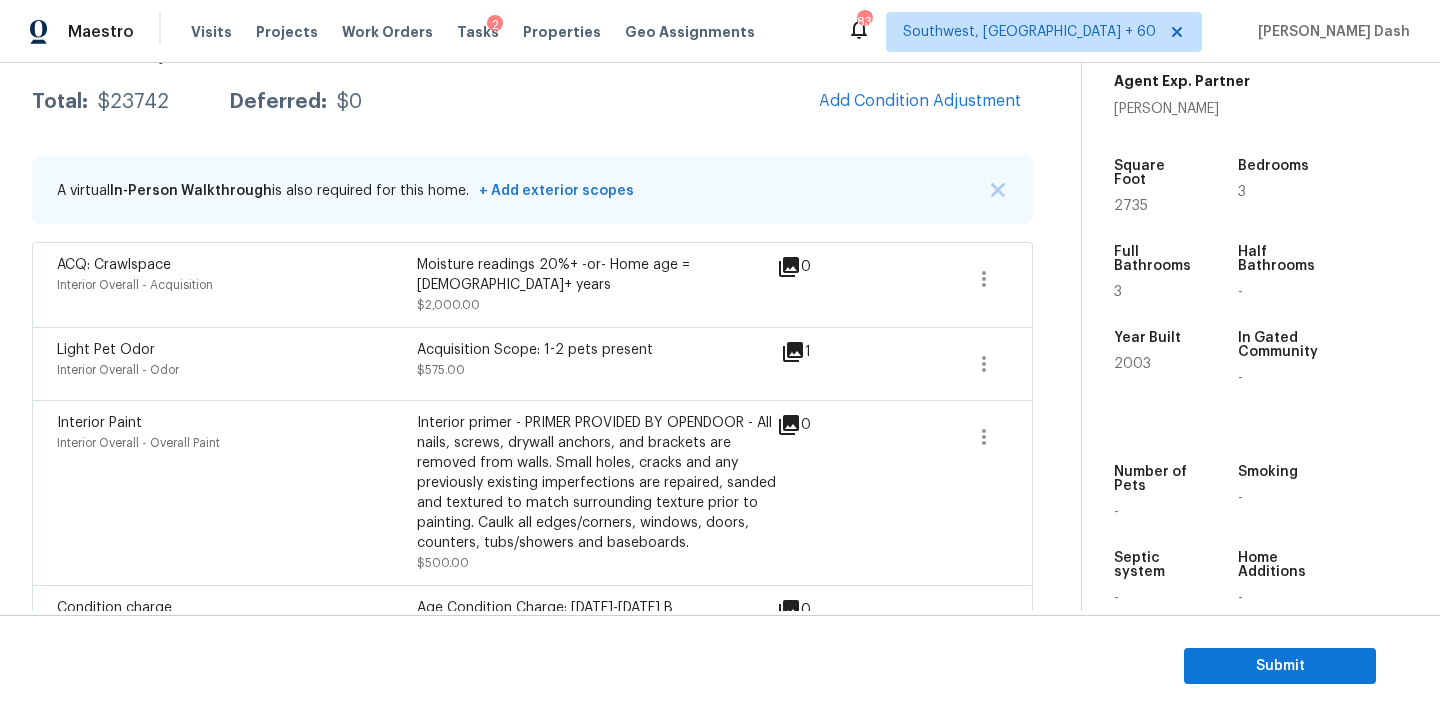 click on "Moisture readings 20%+ -or- Home age = 20+ years" at bounding box center (597, 275) 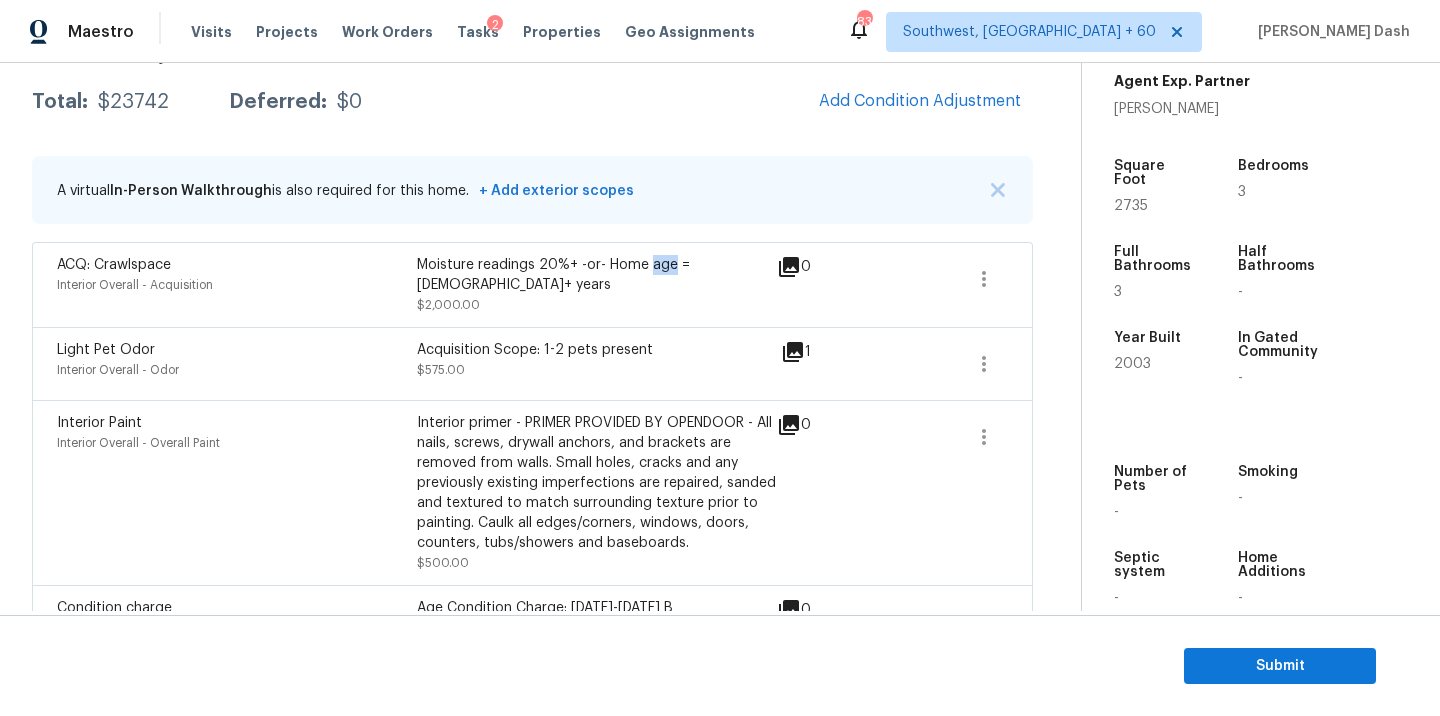 click on "Moisture readings 20%+ -or- Home age = 20+ years" at bounding box center [597, 275] 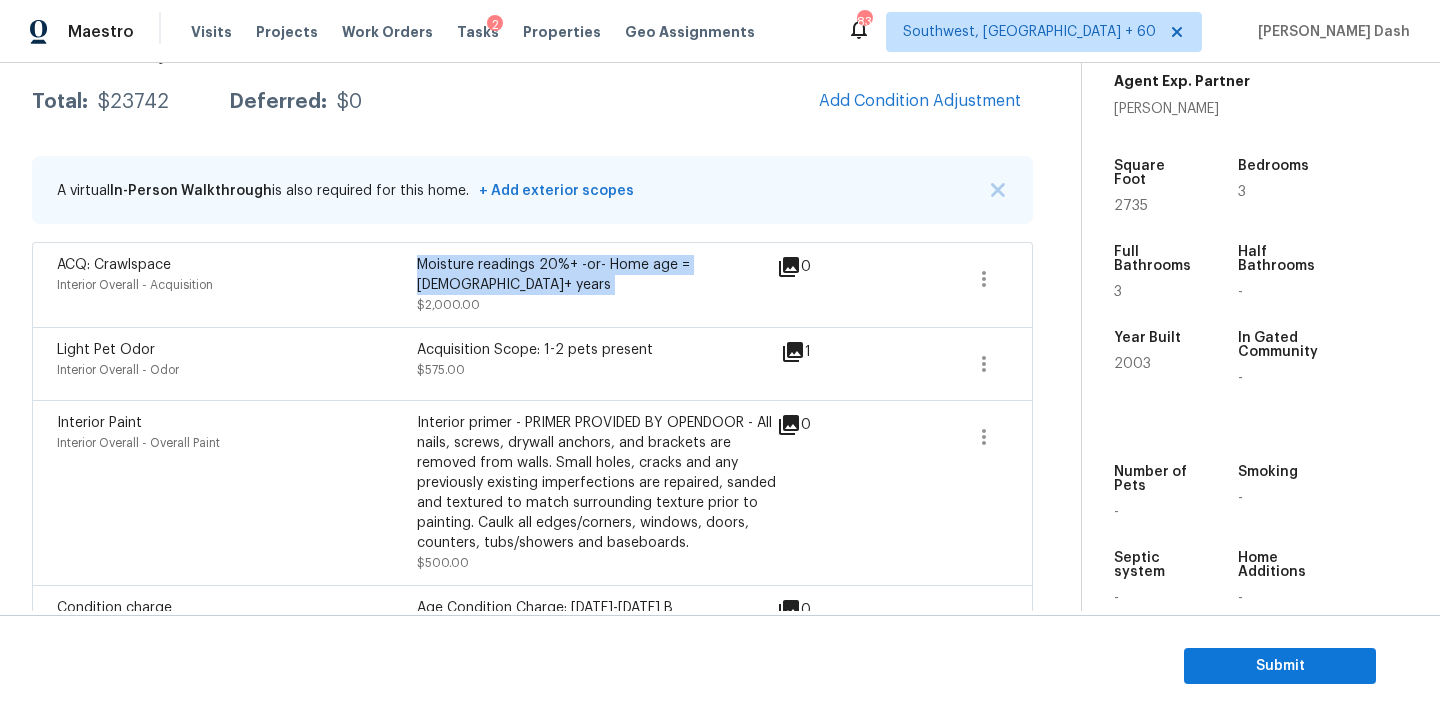 click on "Moisture readings 20%+ -or- Home age = 20+ years" at bounding box center (597, 275) 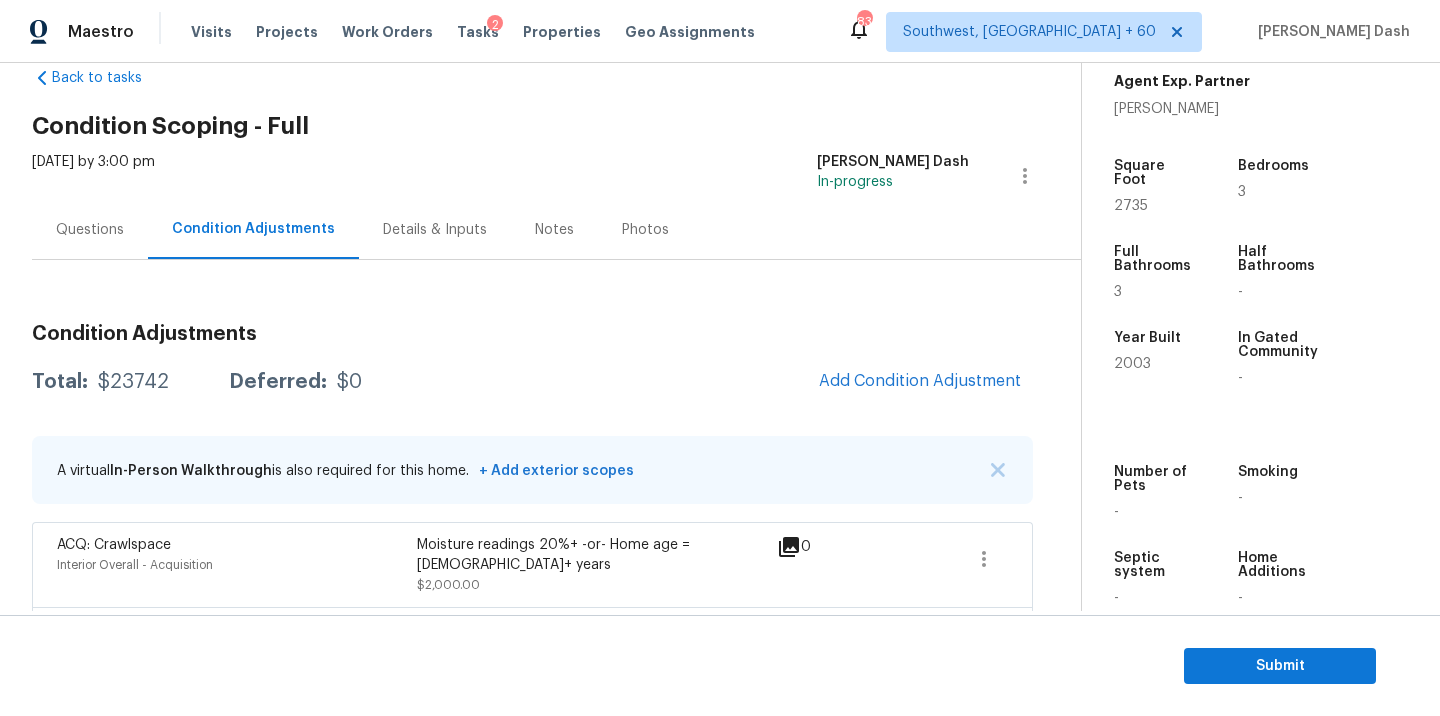 click on "Questions" at bounding box center [90, 230] 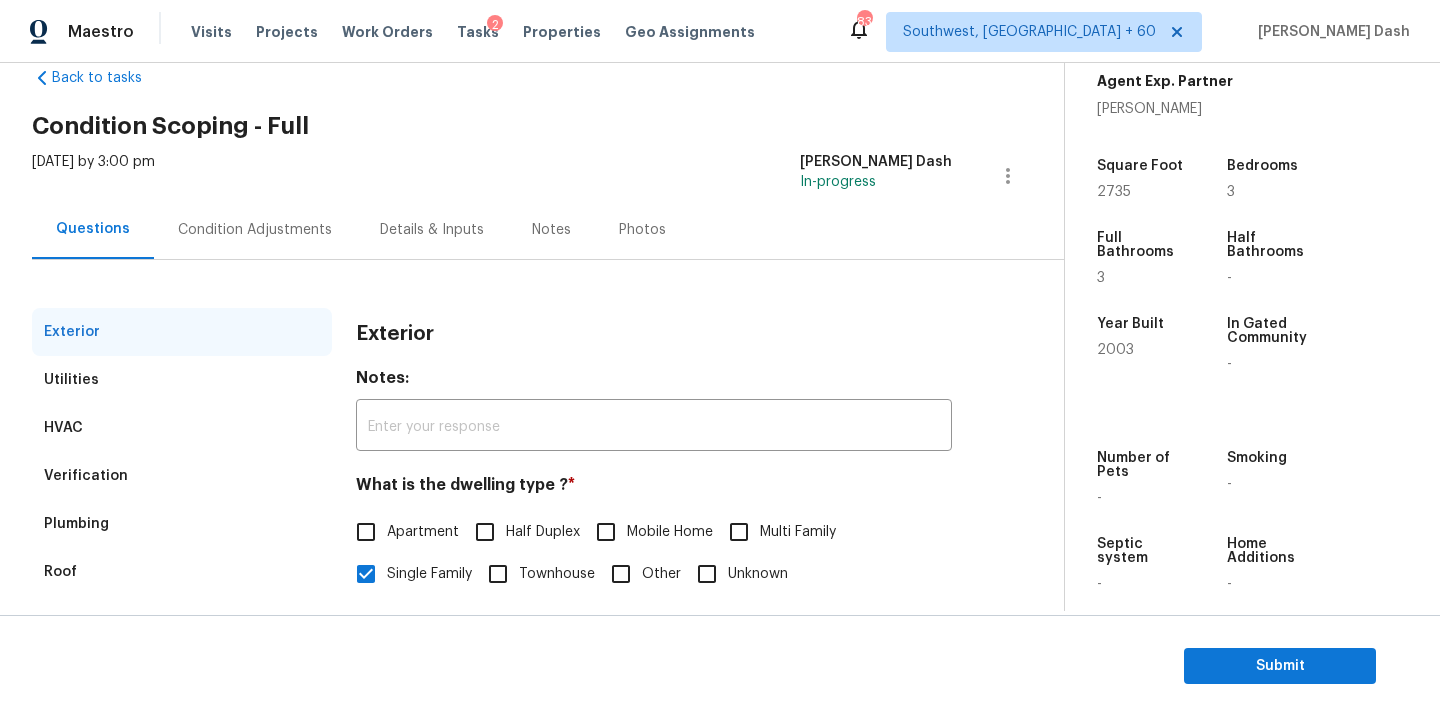 scroll, scrollTop: 205, scrollLeft: 0, axis: vertical 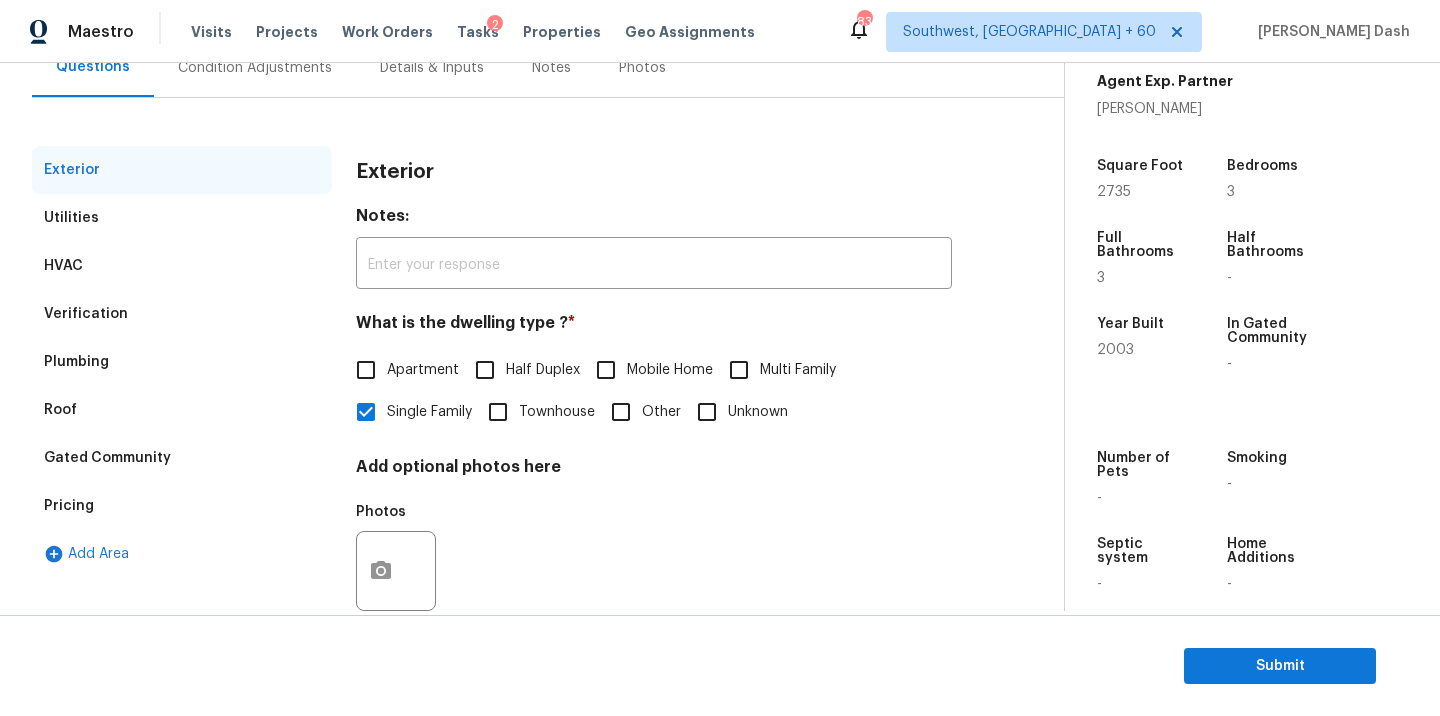 click on "Pricing" at bounding box center [182, 506] 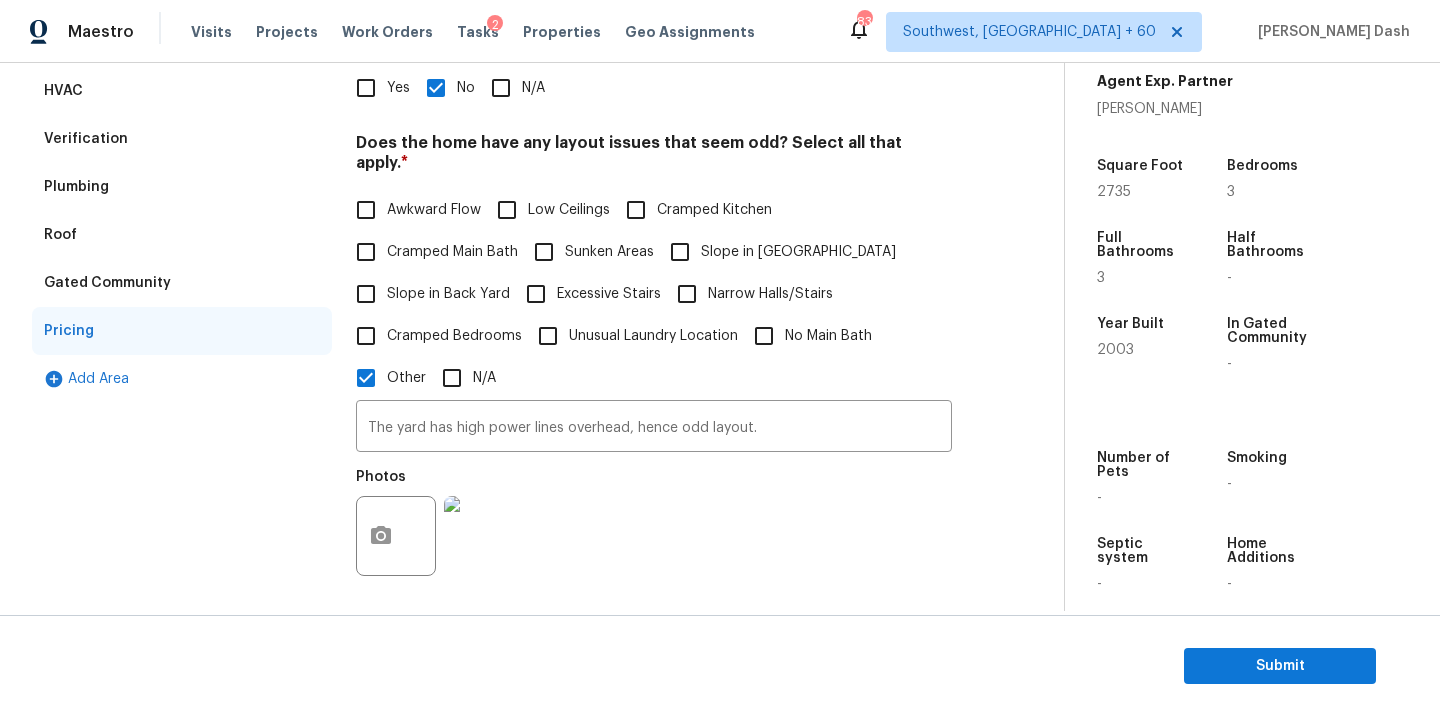 scroll, scrollTop: 551, scrollLeft: 0, axis: vertical 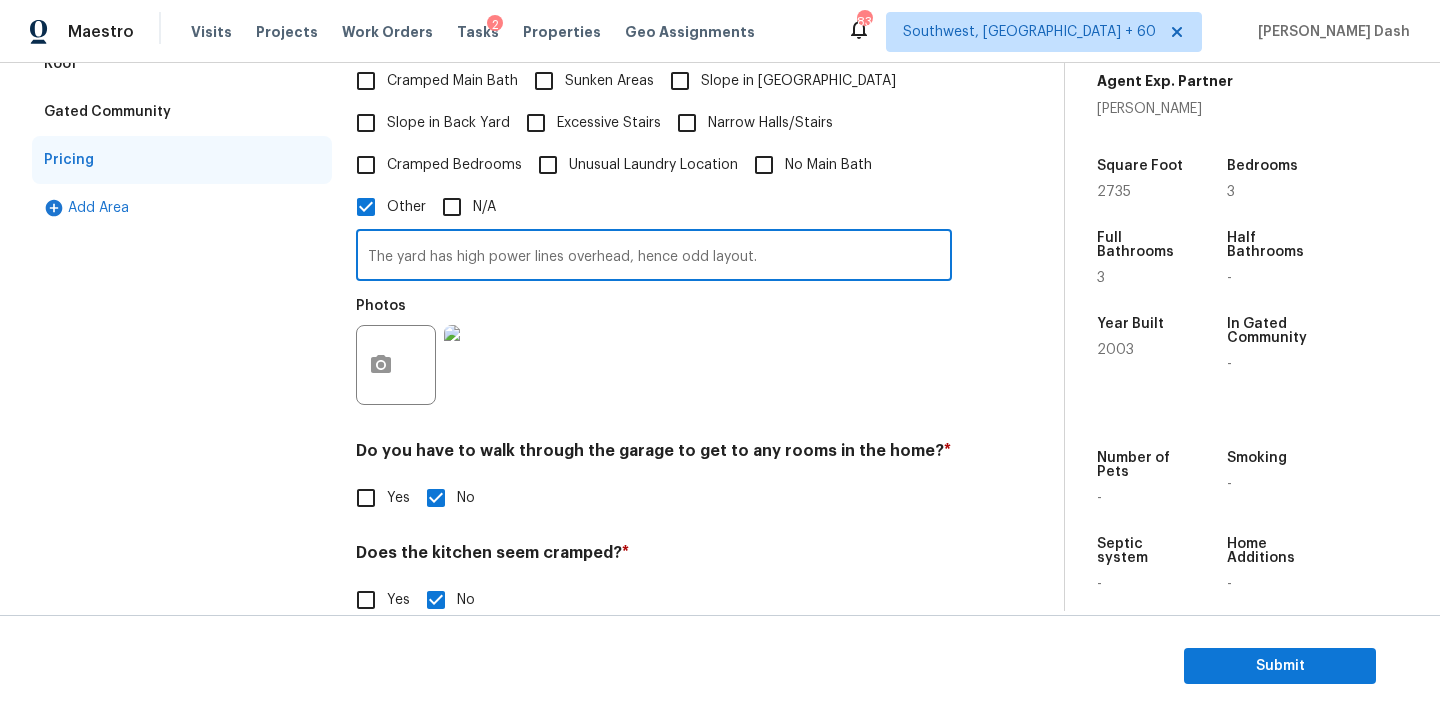 click on "The yard has high power lines overhead, hence odd layout." at bounding box center (654, 257) 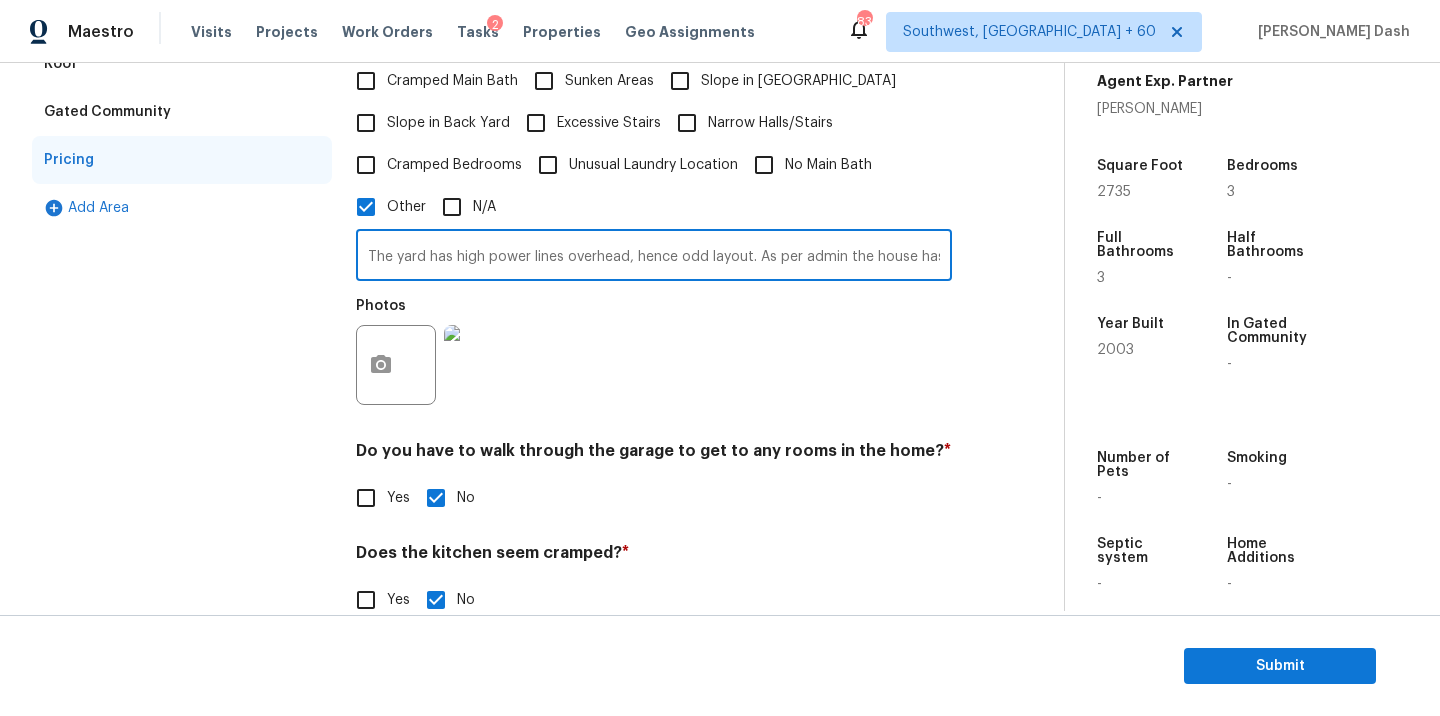 scroll, scrollTop: 0, scrollLeft: 2, axis: horizontal 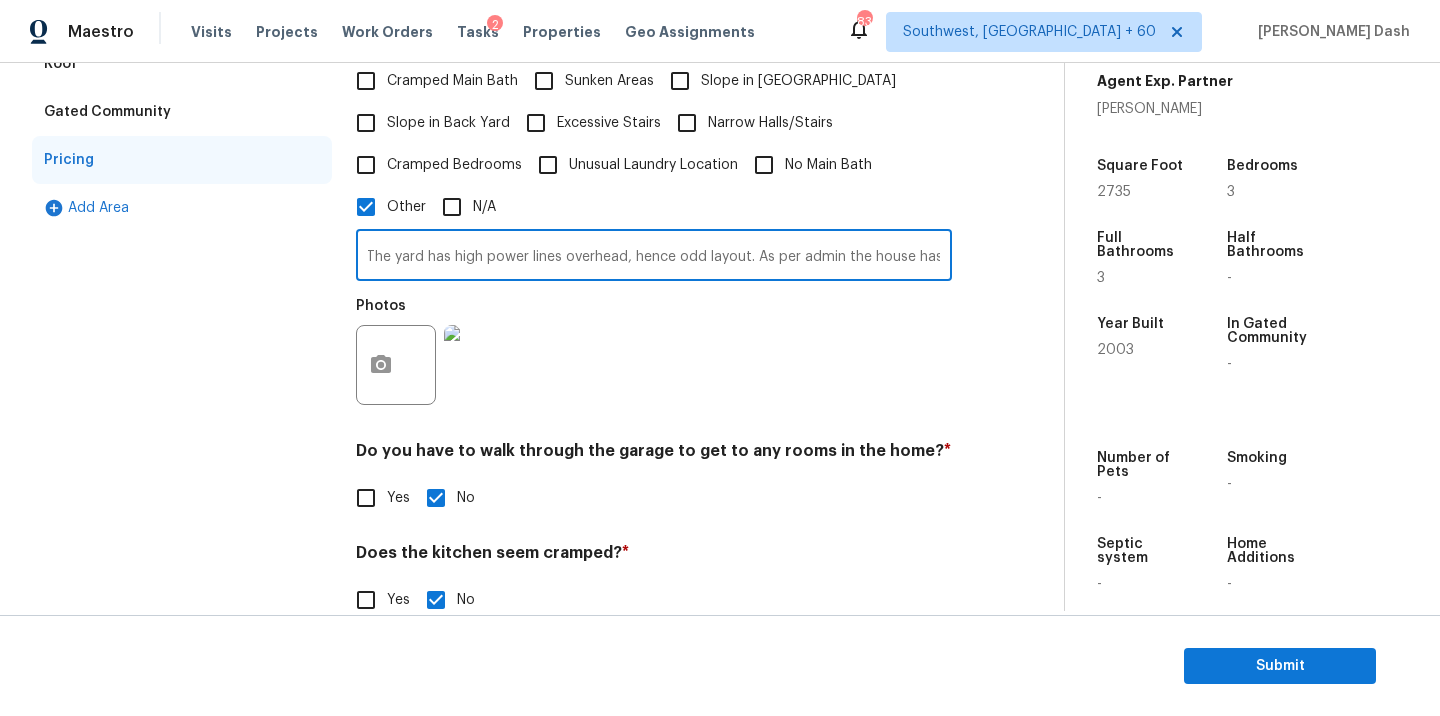 paste on "Above Grade Sq Ft" 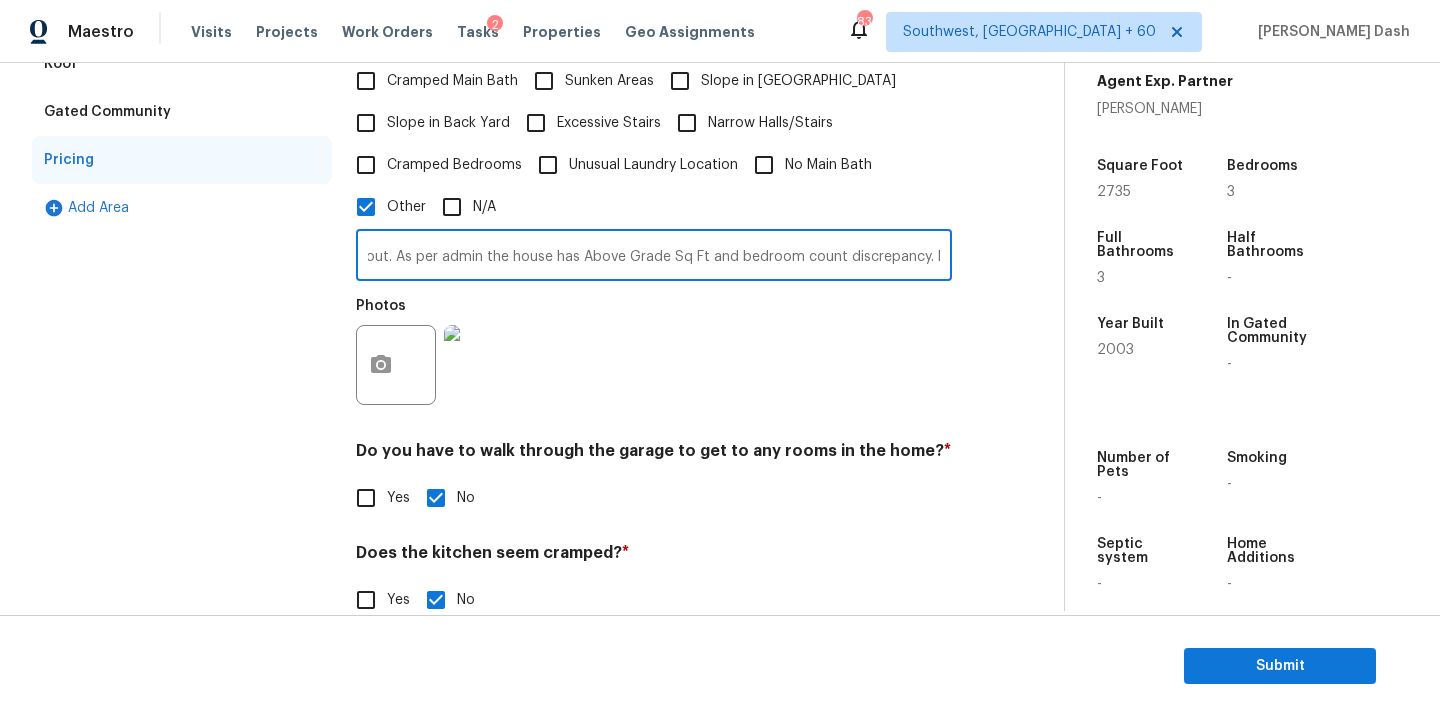scroll, scrollTop: 0, scrollLeft: 356, axis: horizontal 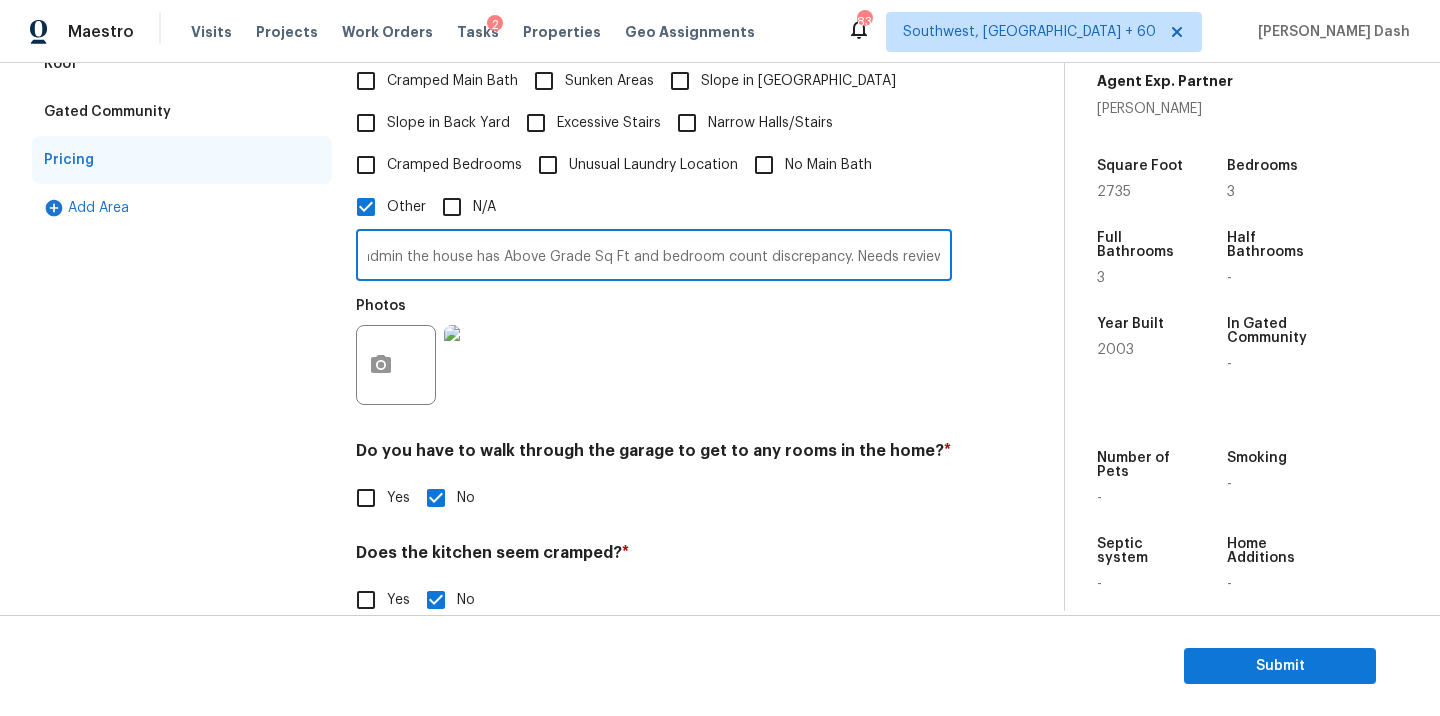 drag, startPoint x: 400, startPoint y: 237, endPoint x: 964, endPoint y: 244, distance: 564.04346 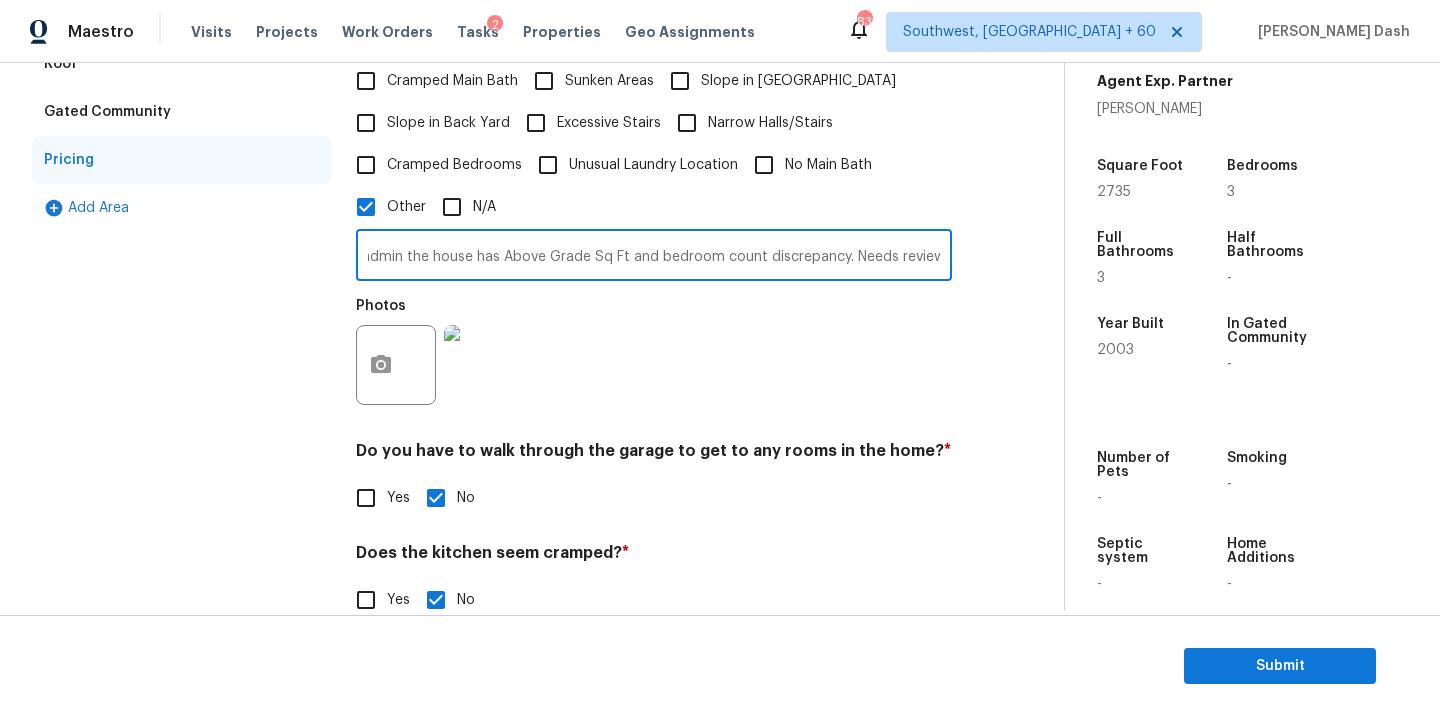 scroll, scrollTop: 0, scrollLeft: 0, axis: both 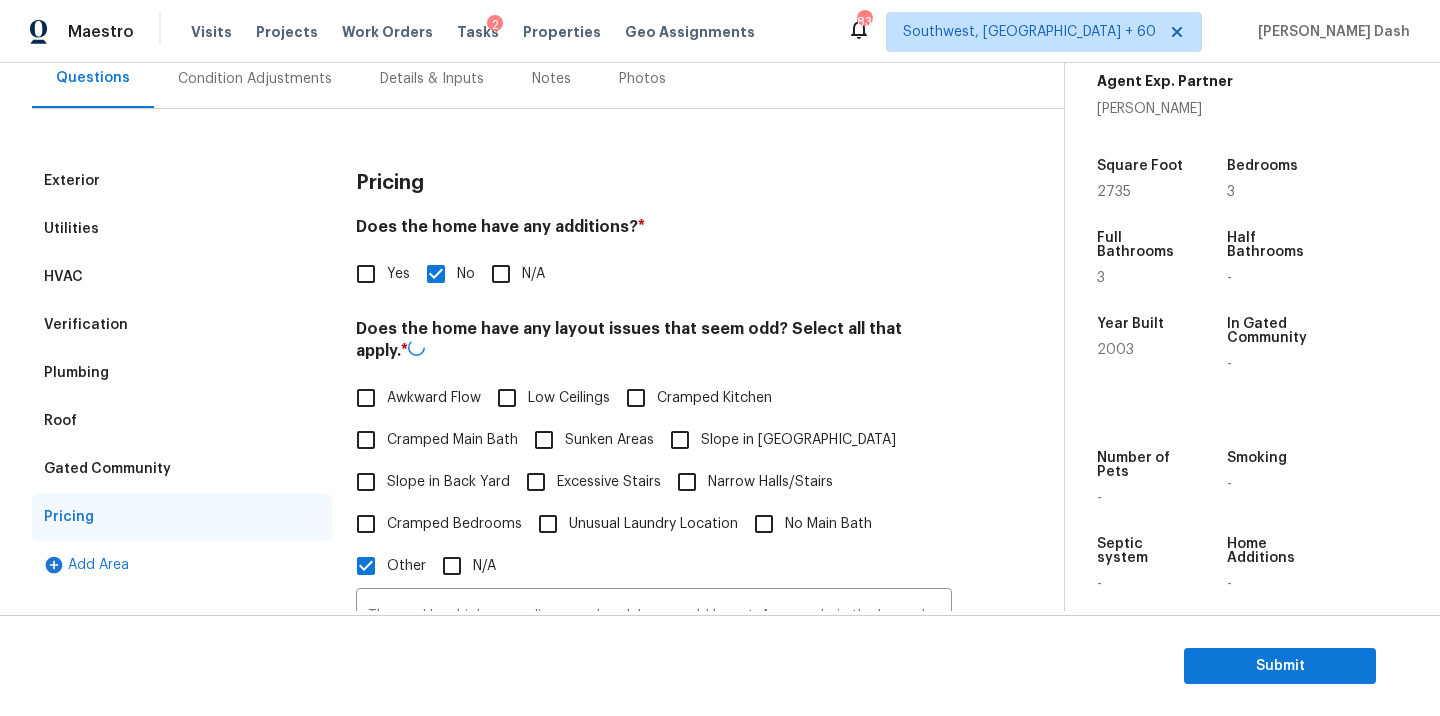 click on "Condition Adjustments" at bounding box center [255, 78] 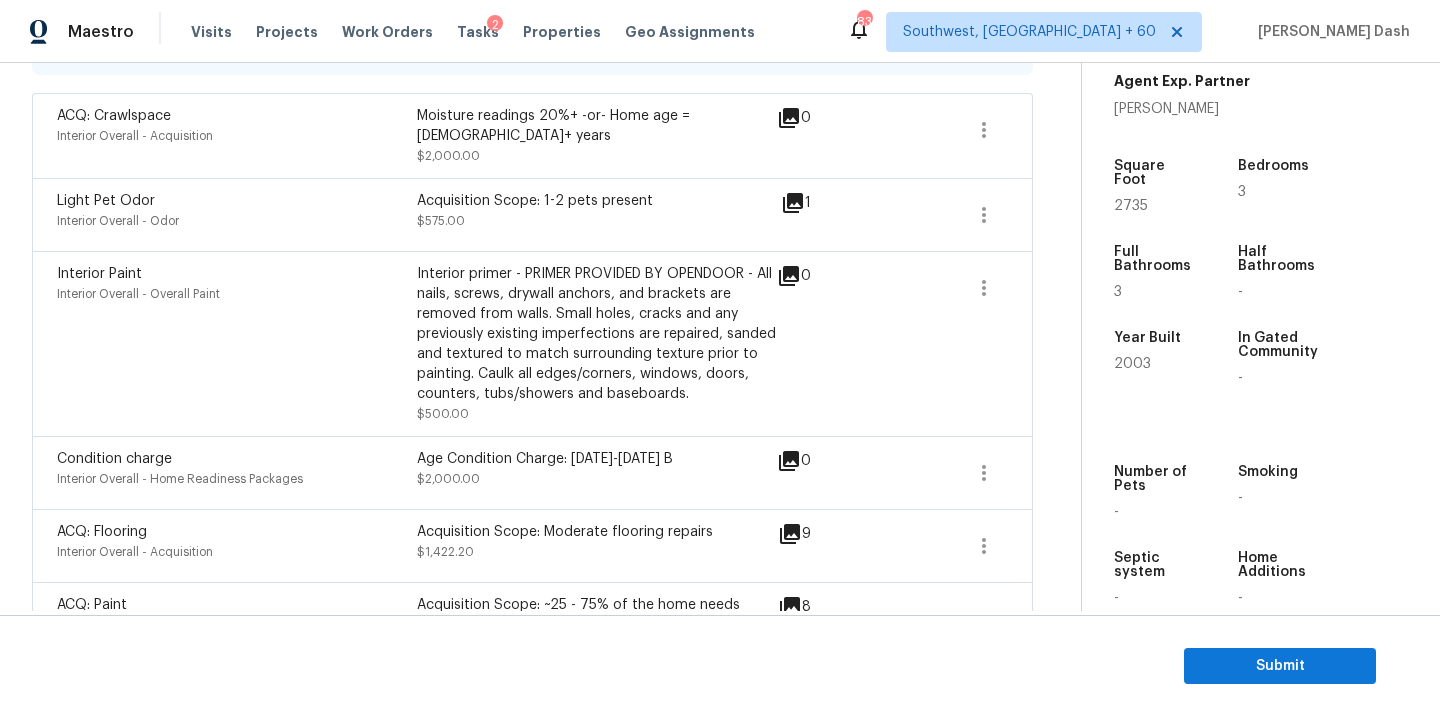 scroll, scrollTop: 549, scrollLeft: 0, axis: vertical 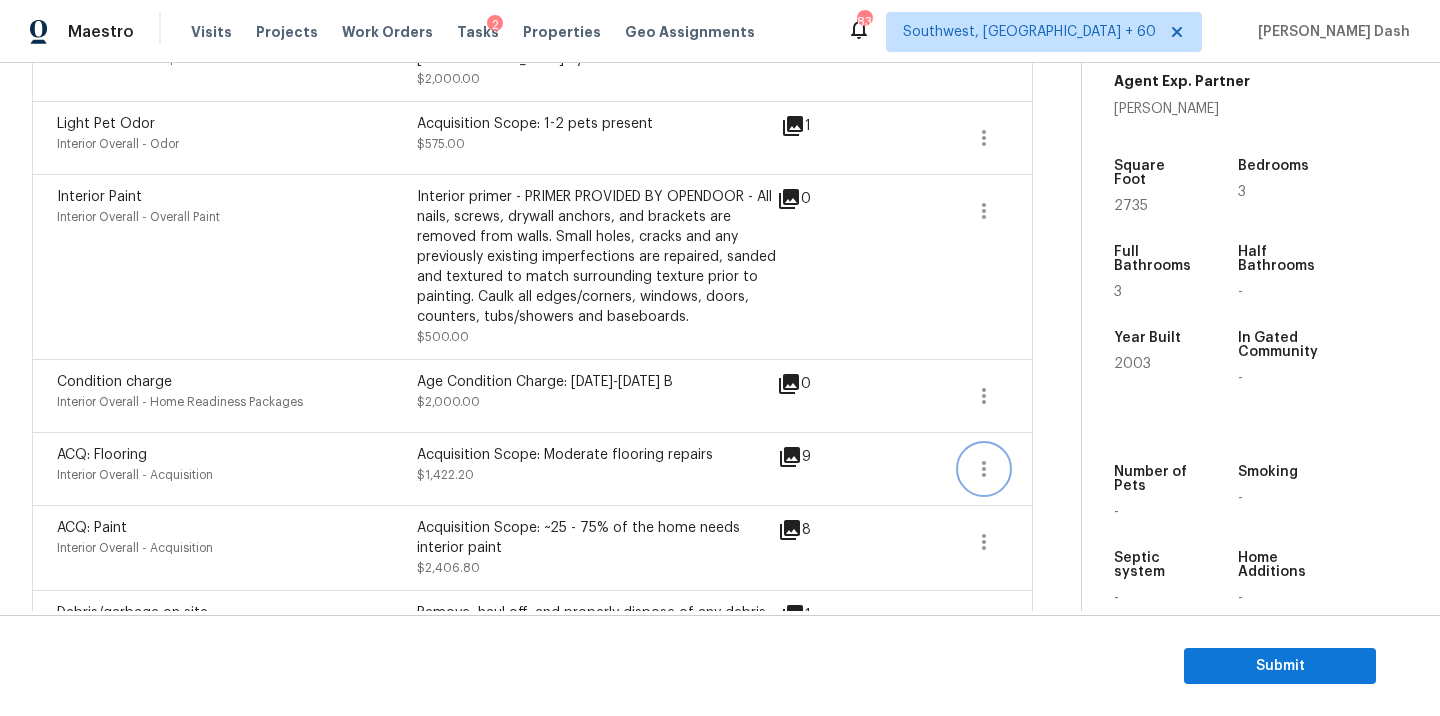 click 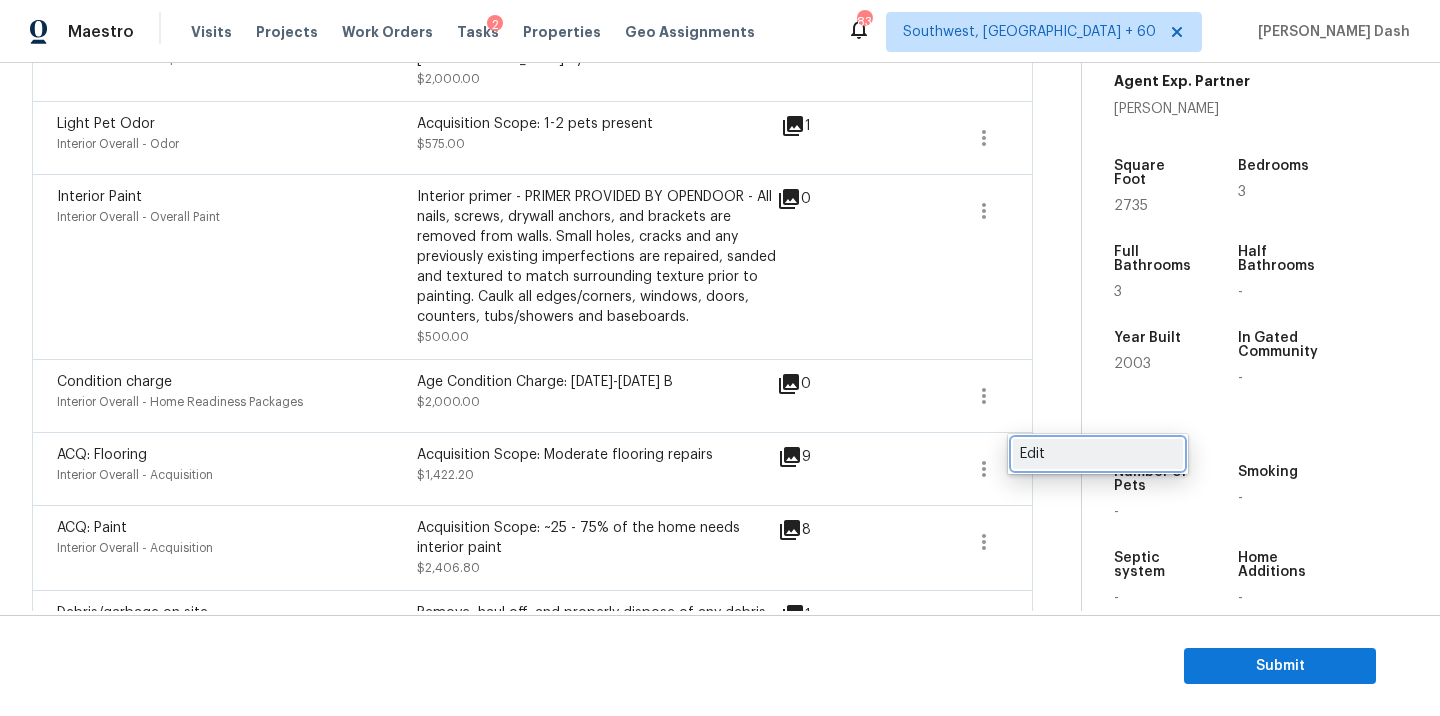 click on "Edit" at bounding box center [1098, 454] 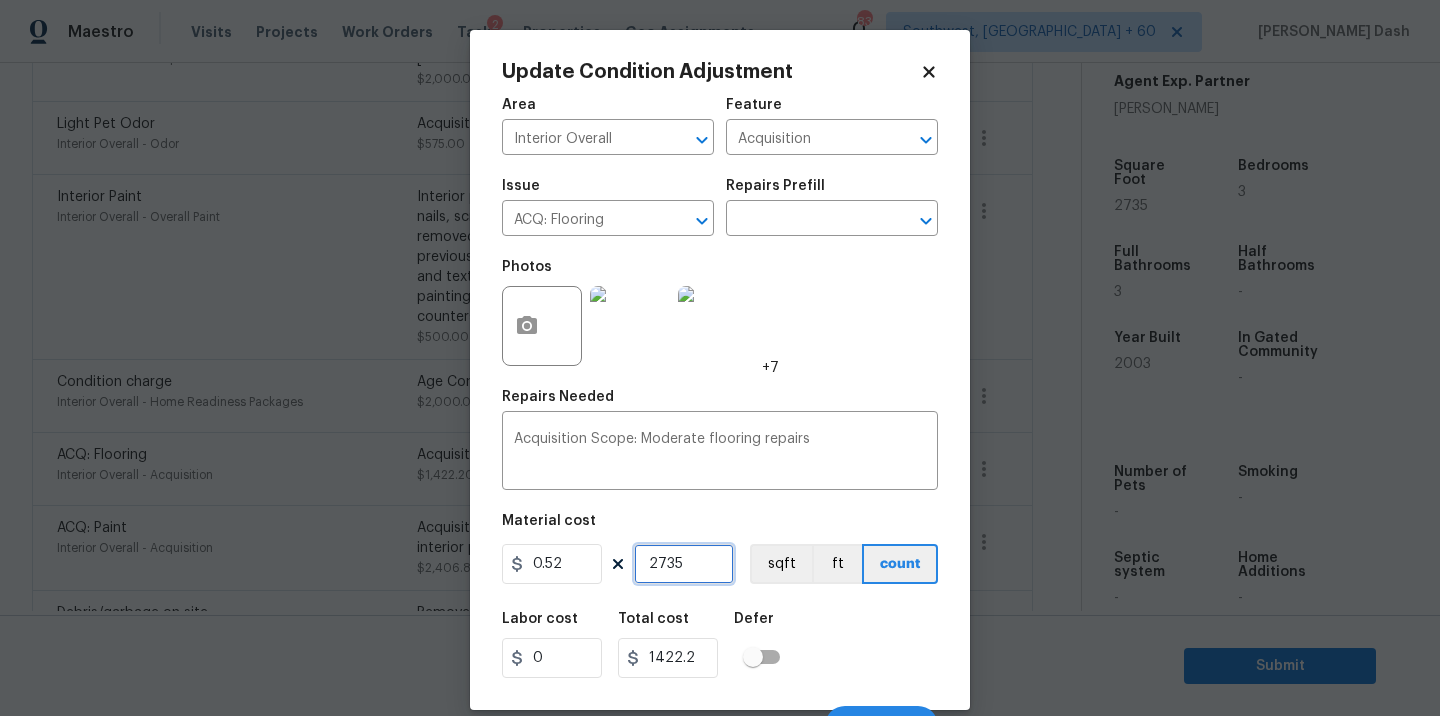 click on "2735" at bounding box center [684, 564] 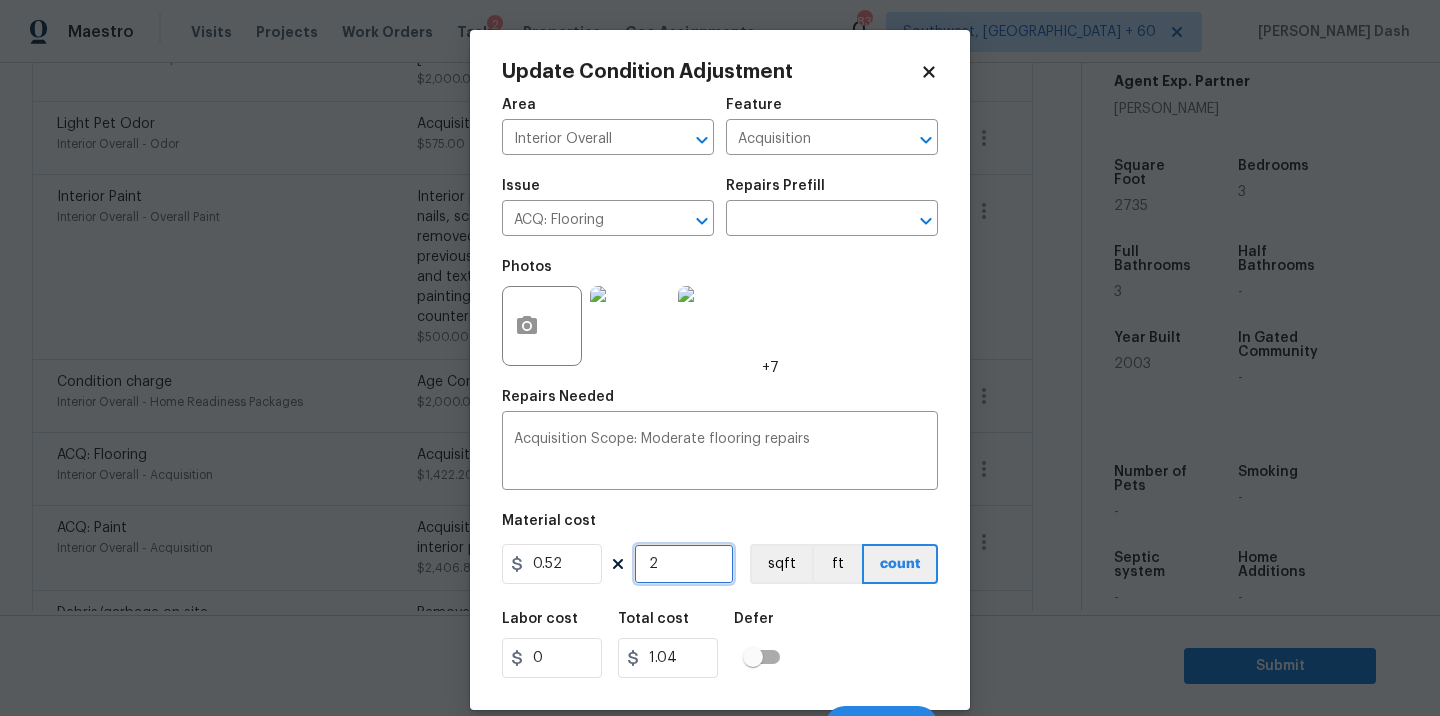 type on "25" 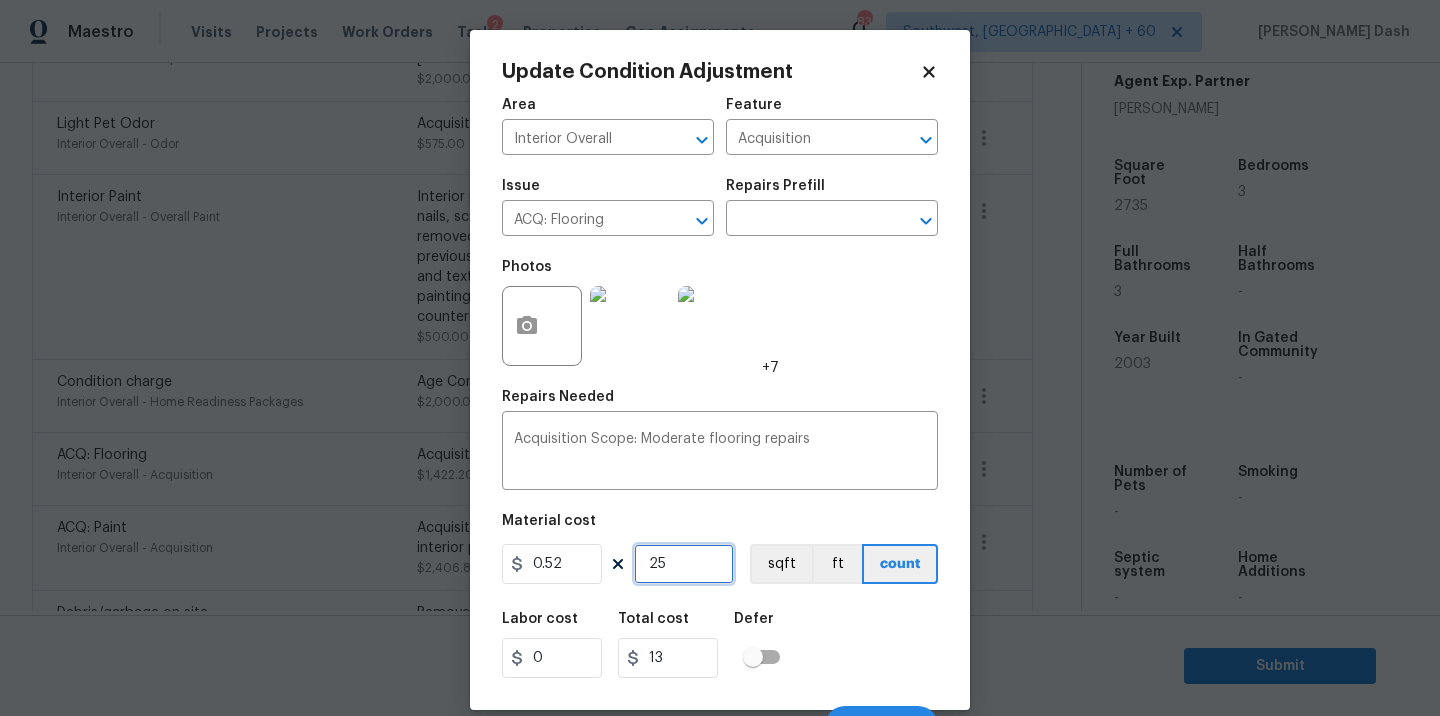 type on "258" 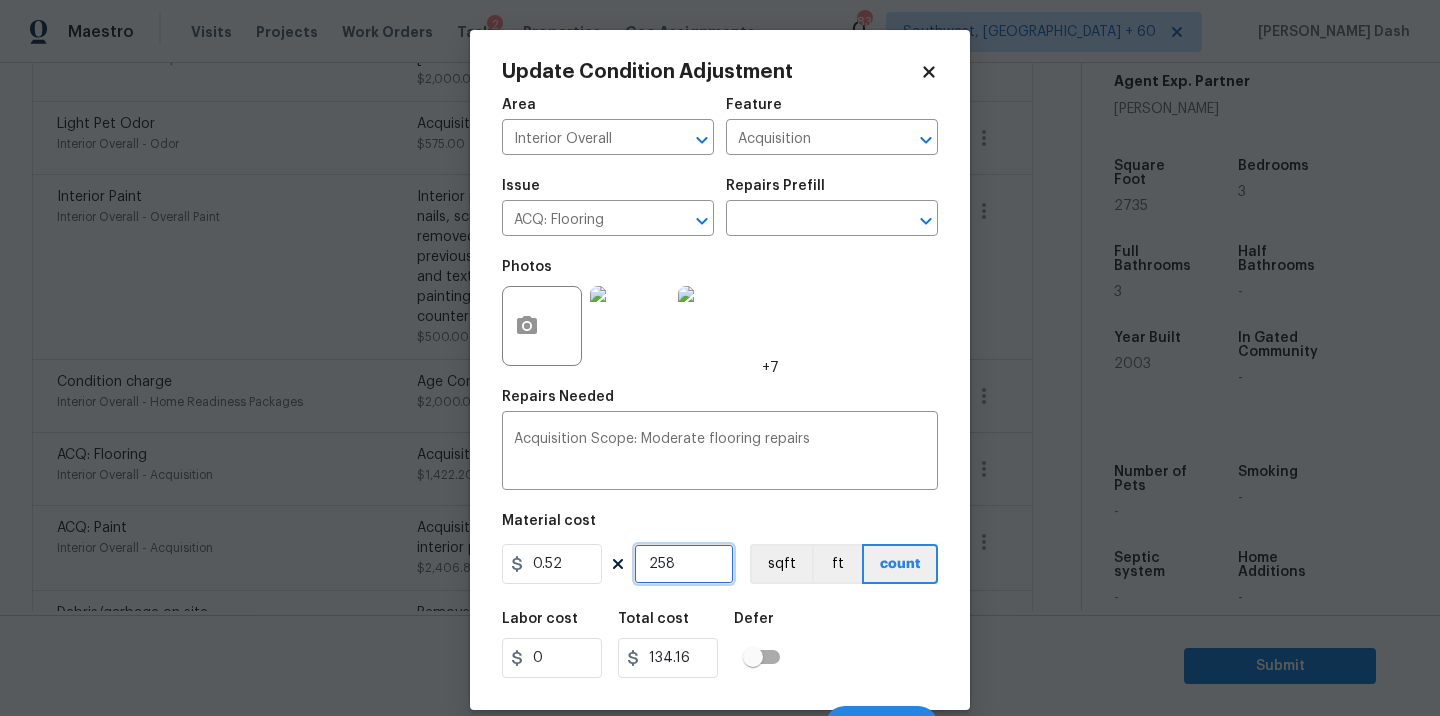 type on "2587" 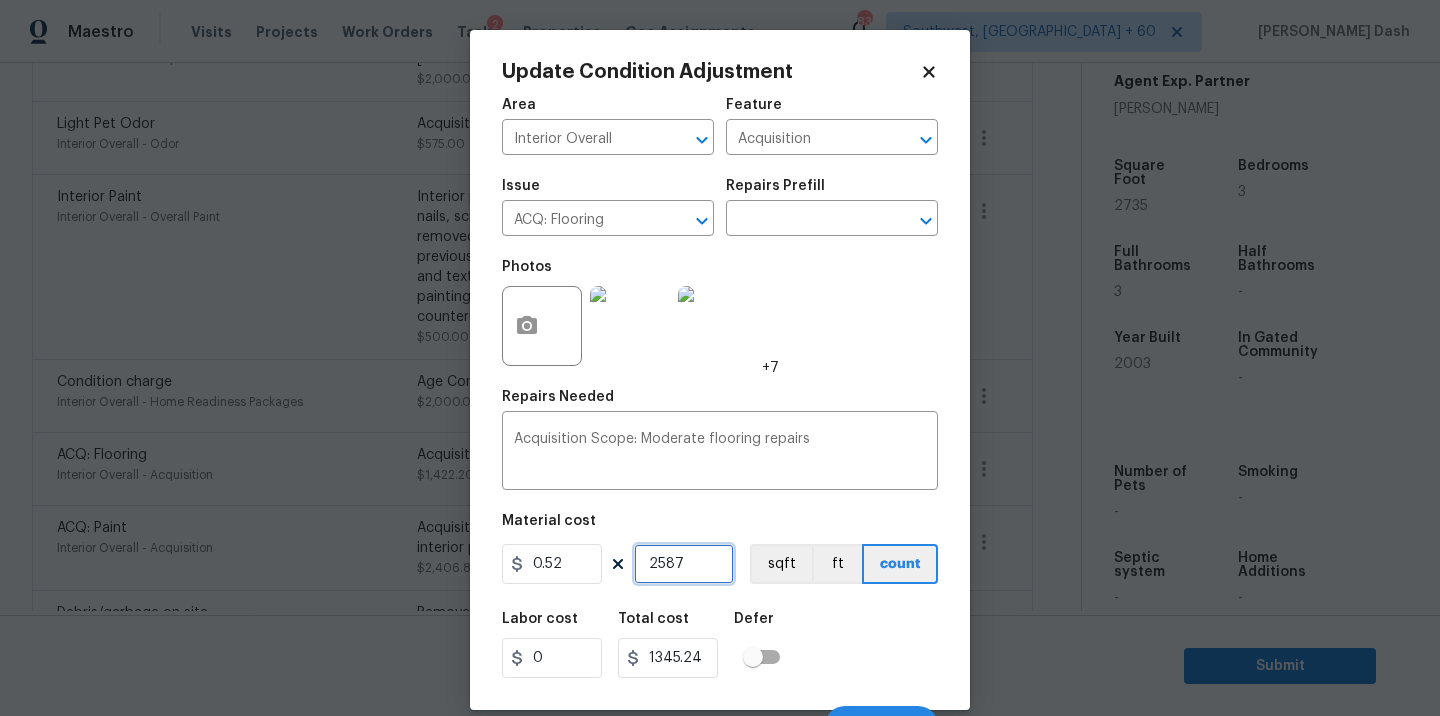 type on "2587" 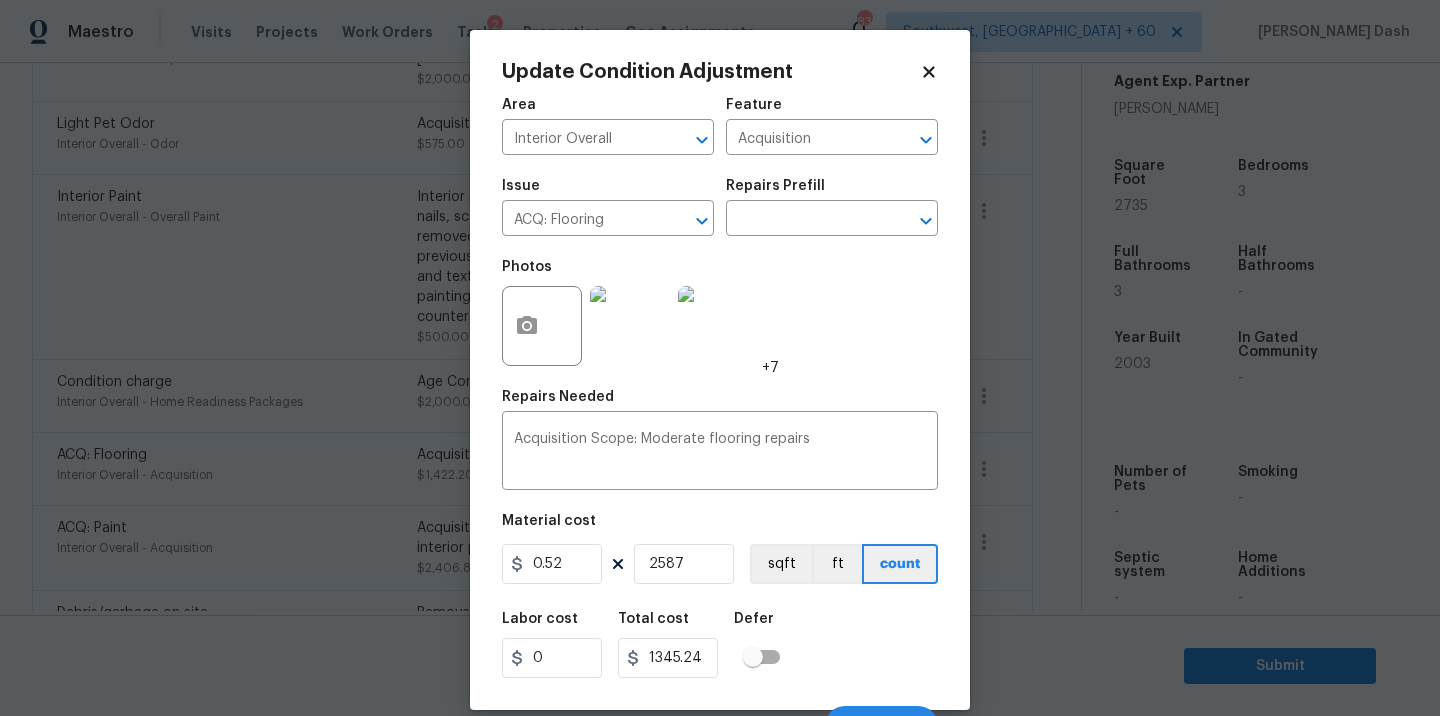 click on "Labor cost 0 Total cost 1345.24 Defer" at bounding box center (720, 645) 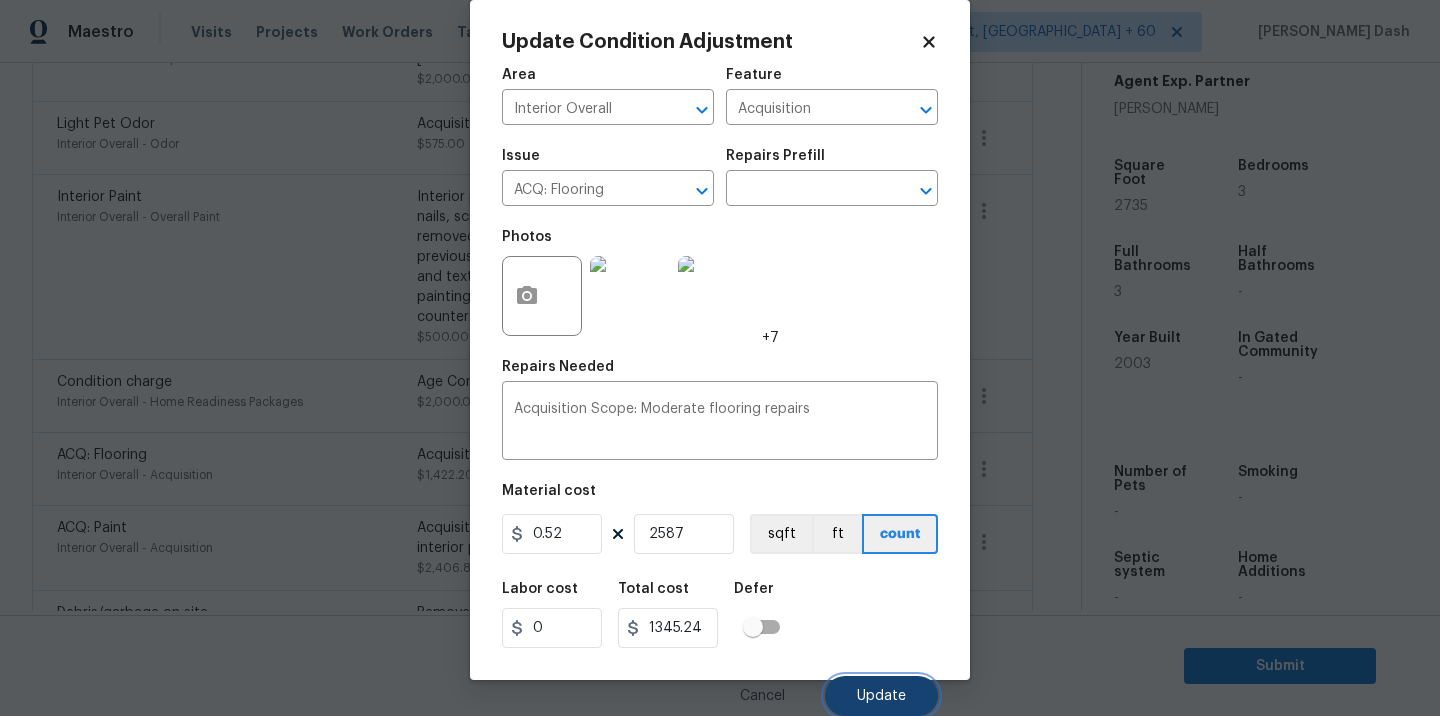 click on "Update" at bounding box center [881, 696] 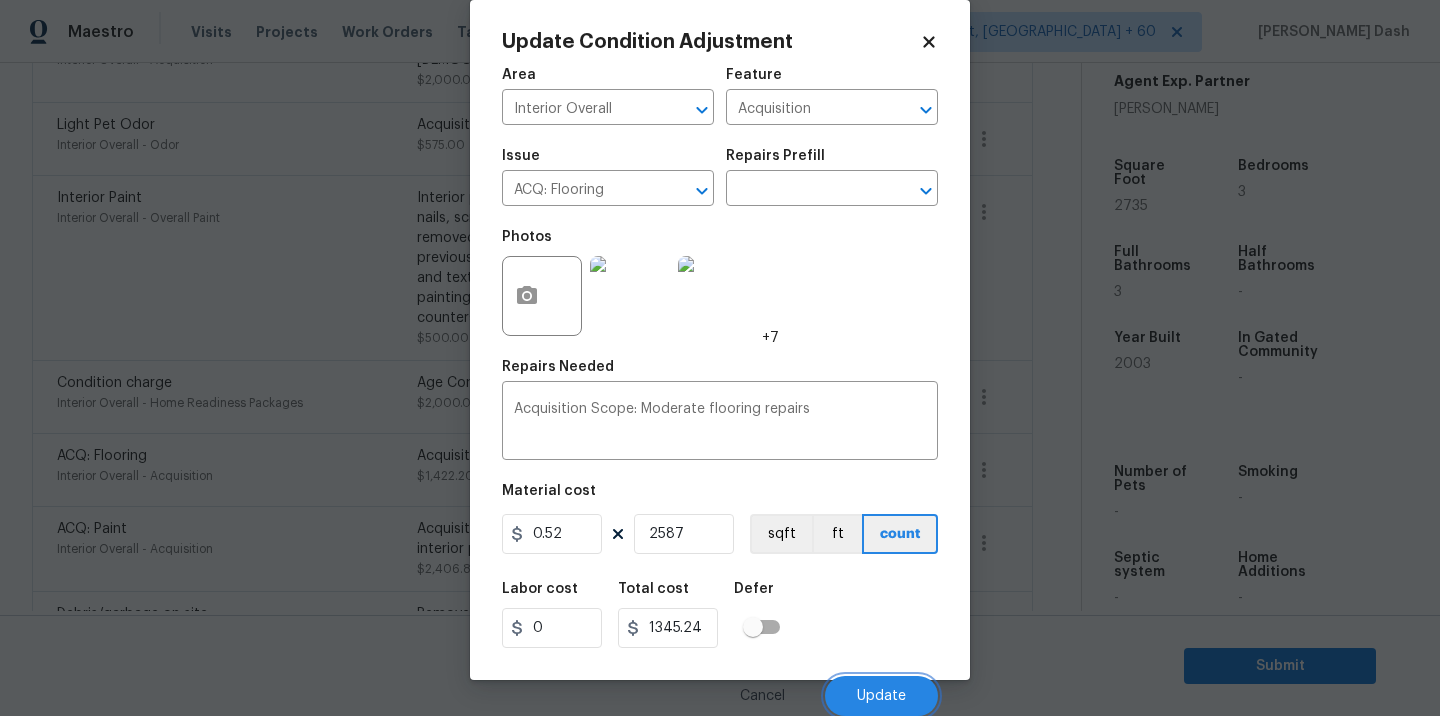 scroll, scrollTop: 549, scrollLeft: 0, axis: vertical 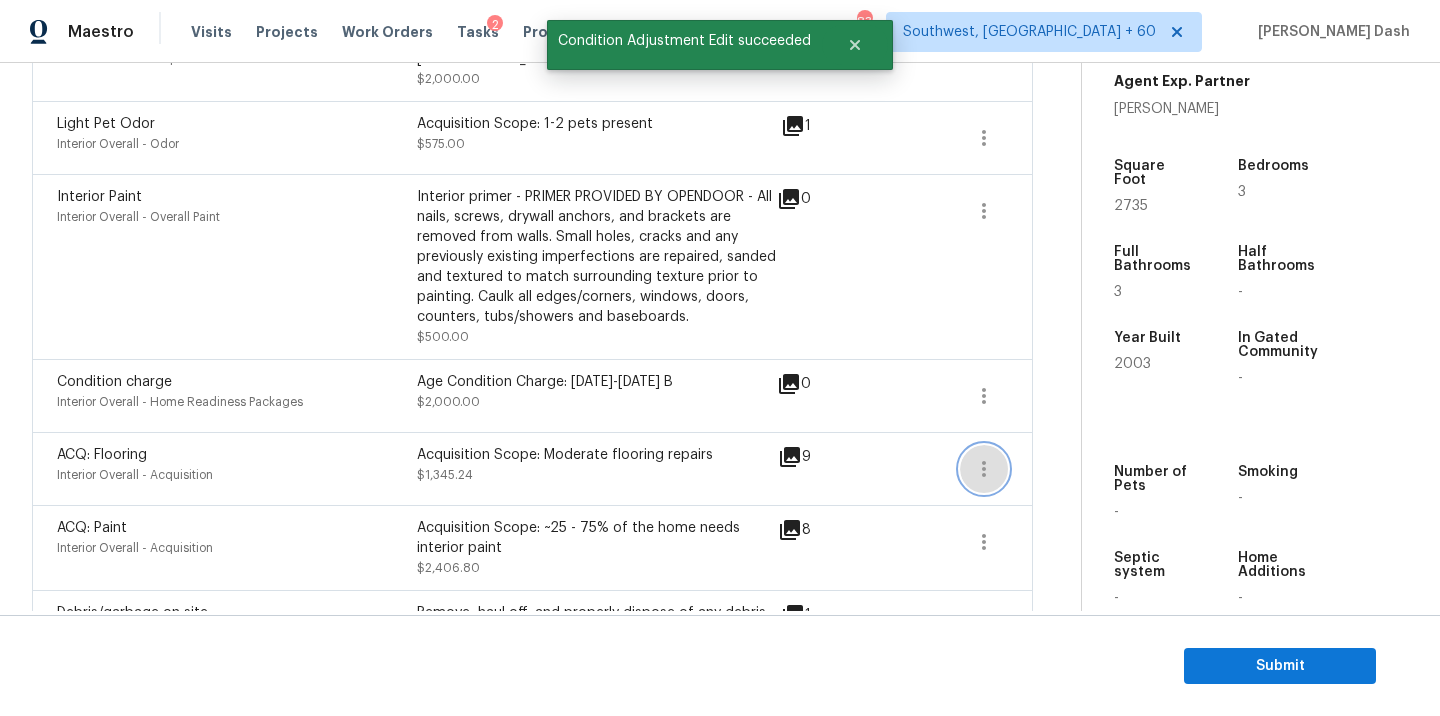 click 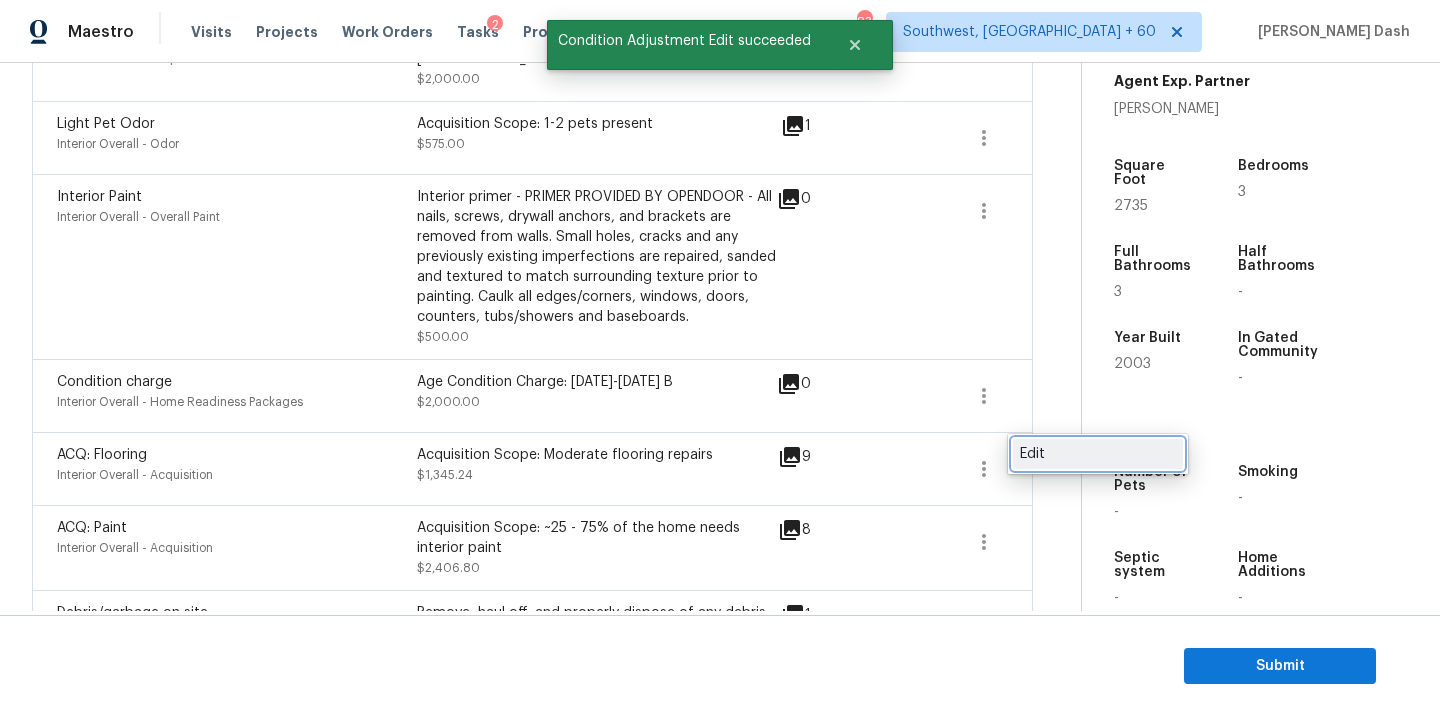 click on "Edit" at bounding box center (1098, 454) 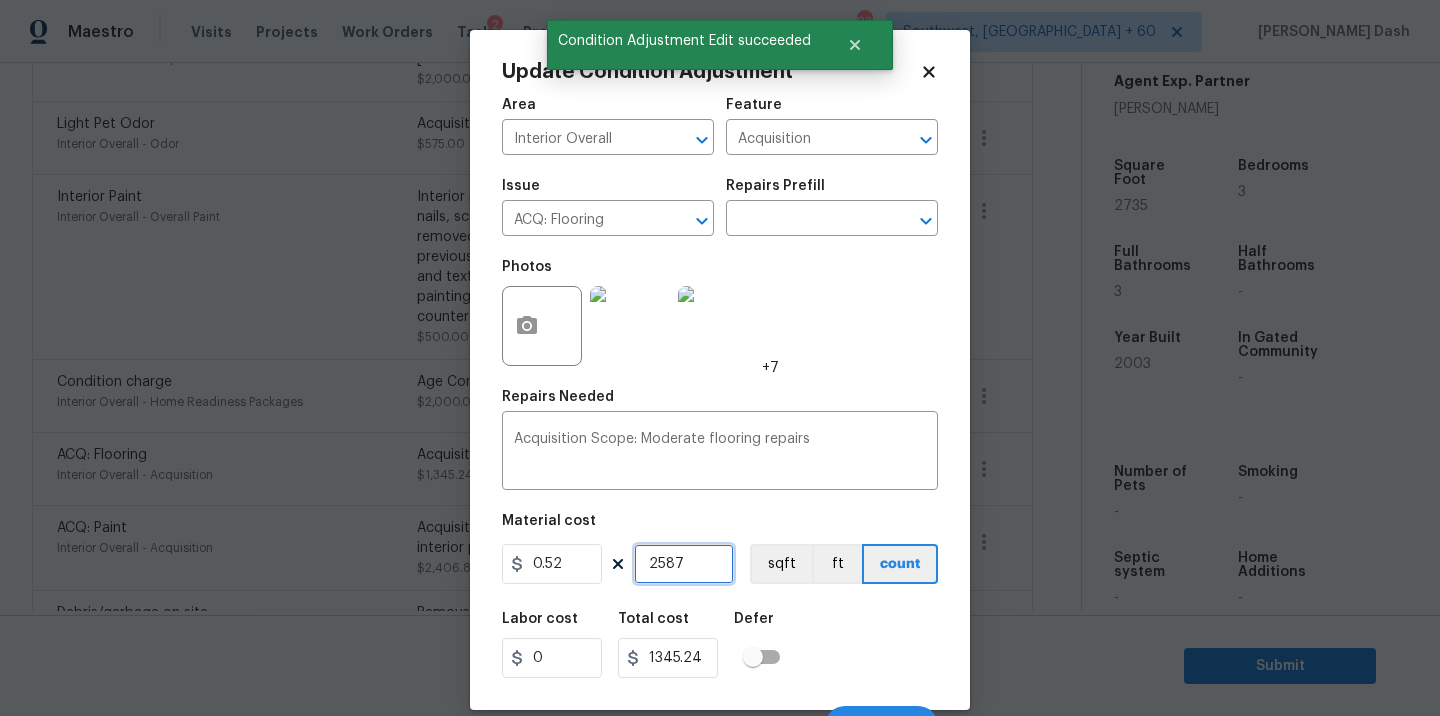 click on "2587" at bounding box center (684, 564) 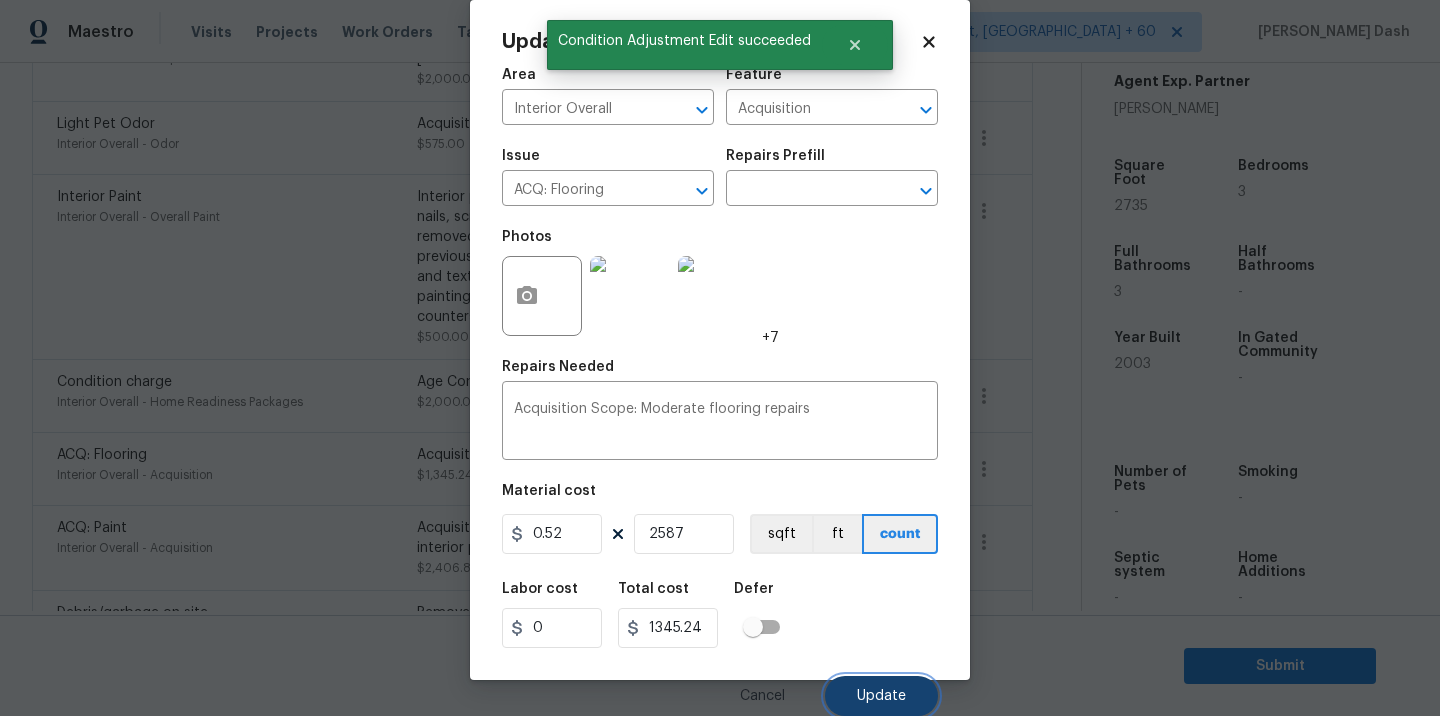 click on "Update" at bounding box center [881, 696] 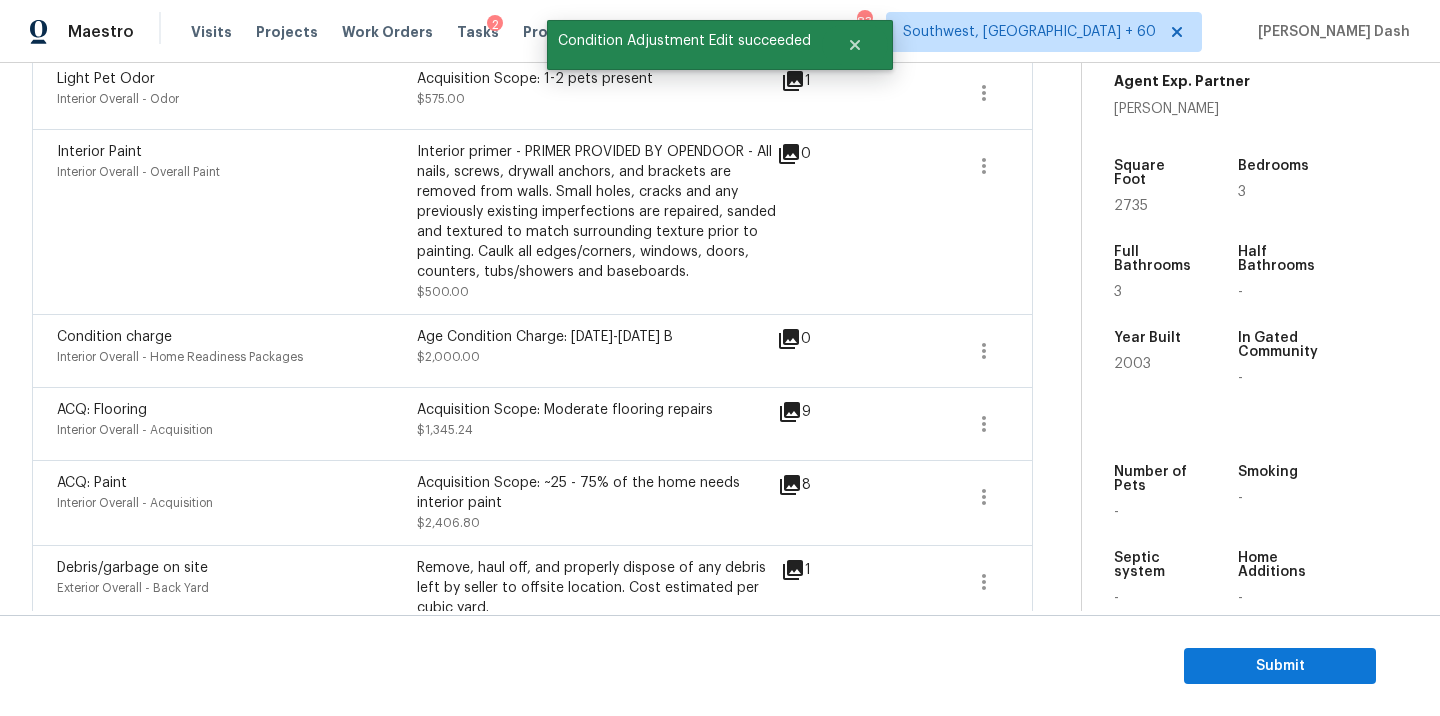 scroll, scrollTop: 549, scrollLeft: 0, axis: vertical 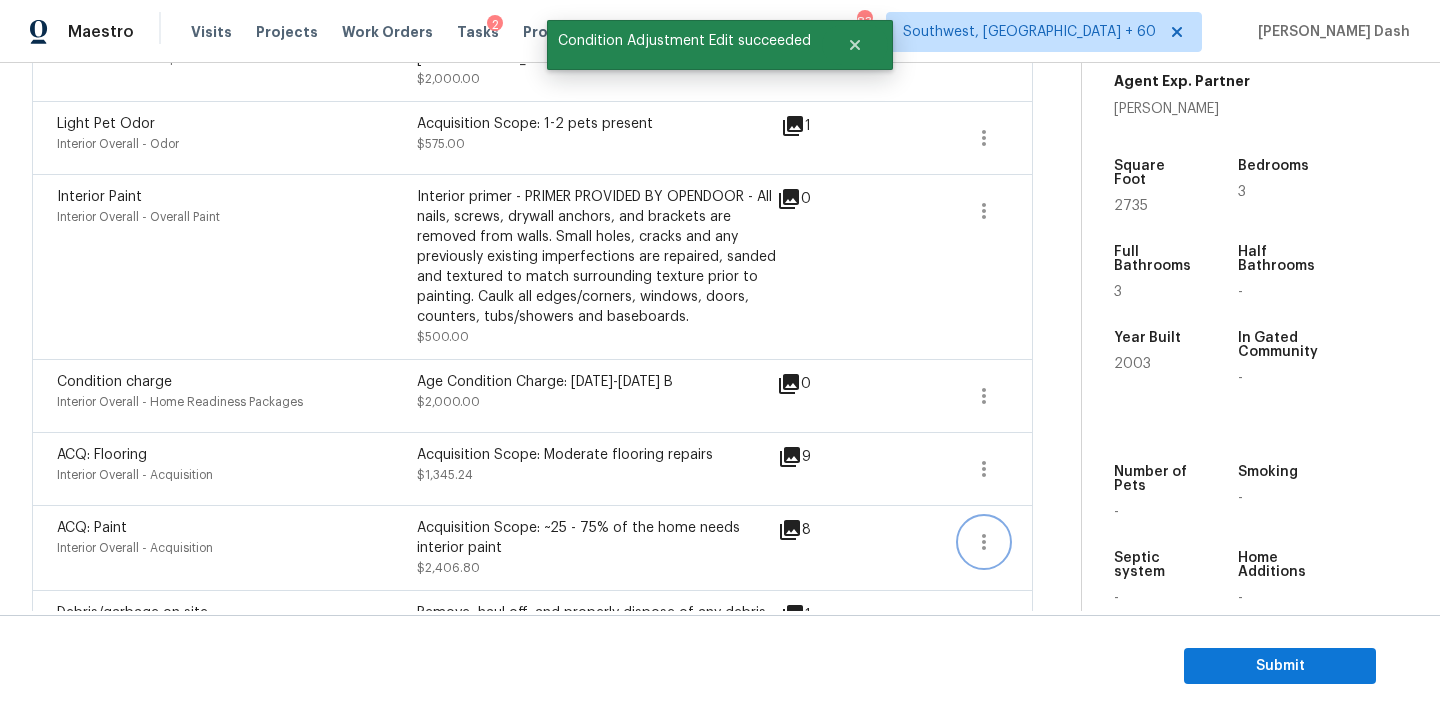 click at bounding box center (984, 542) 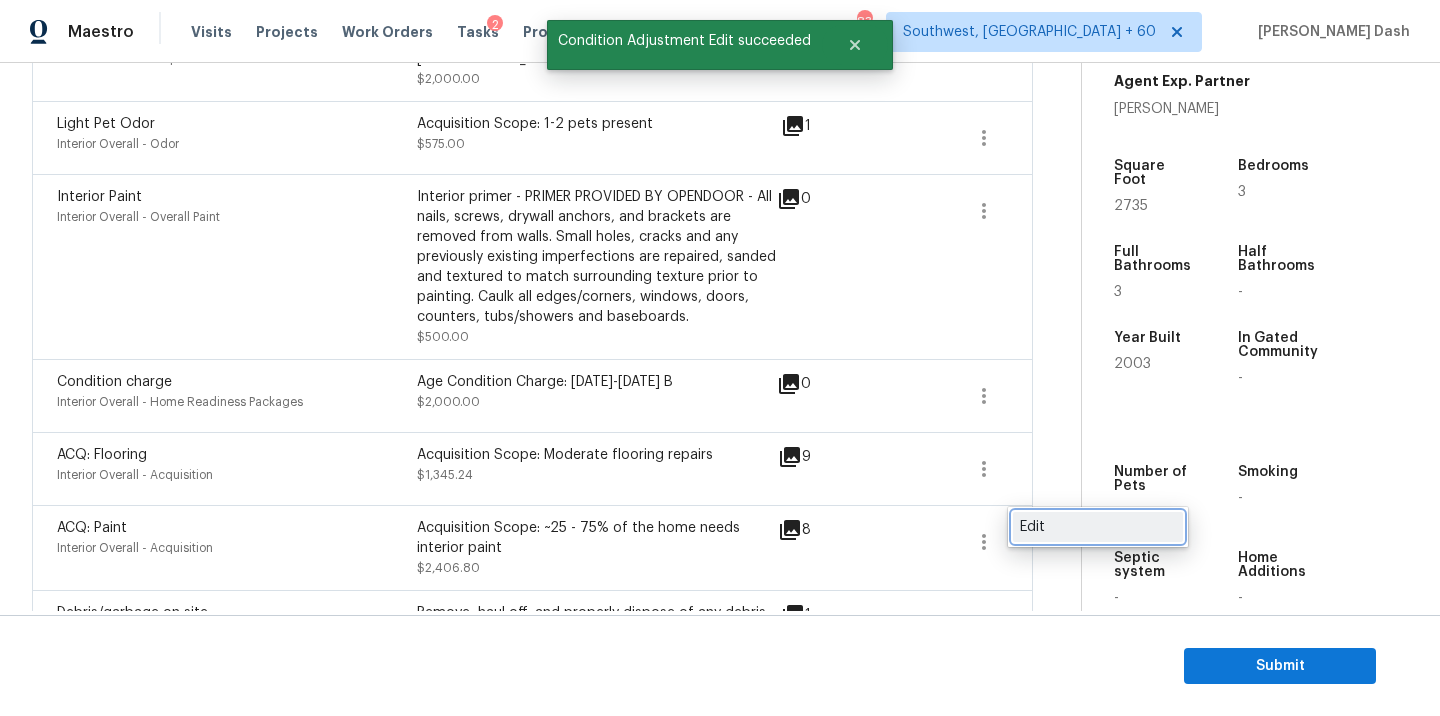 click on "Edit" at bounding box center (1098, 527) 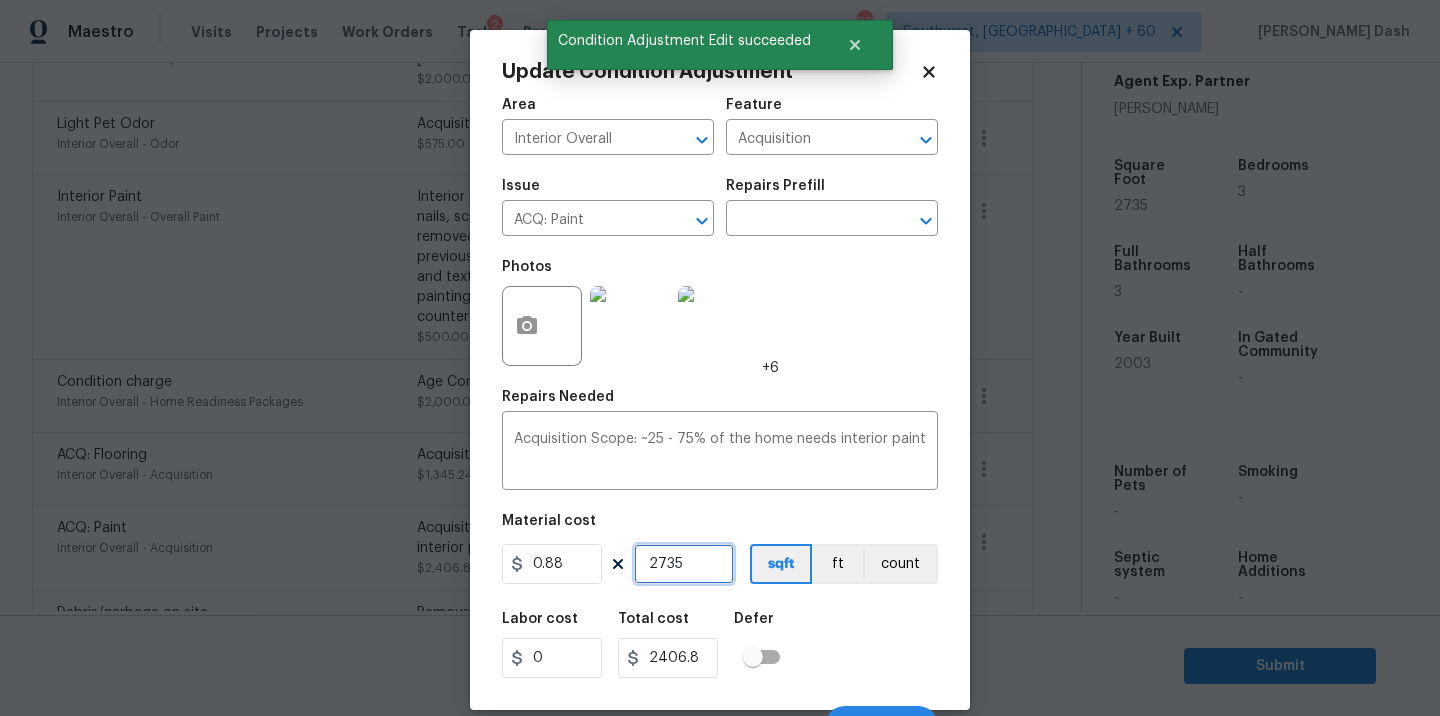 click on "2735" at bounding box center [684, 564] 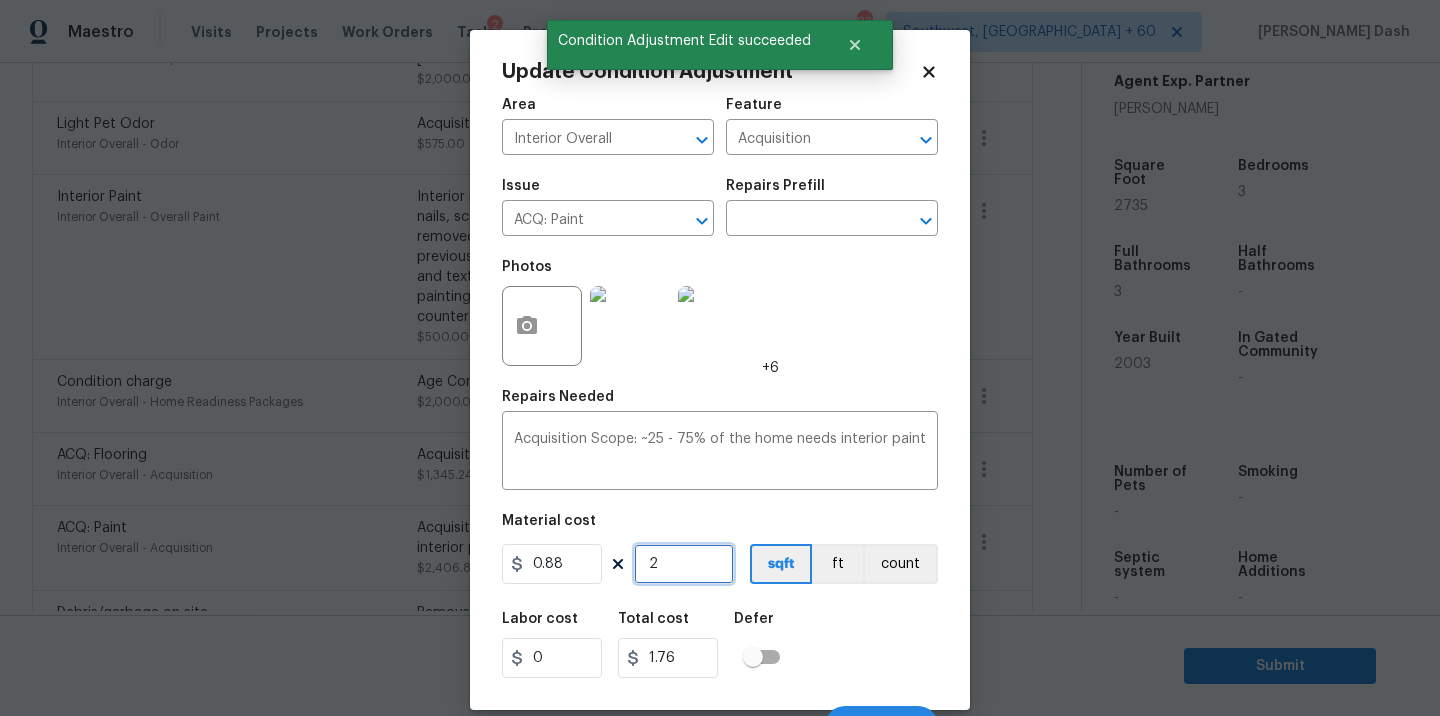 type on "25" 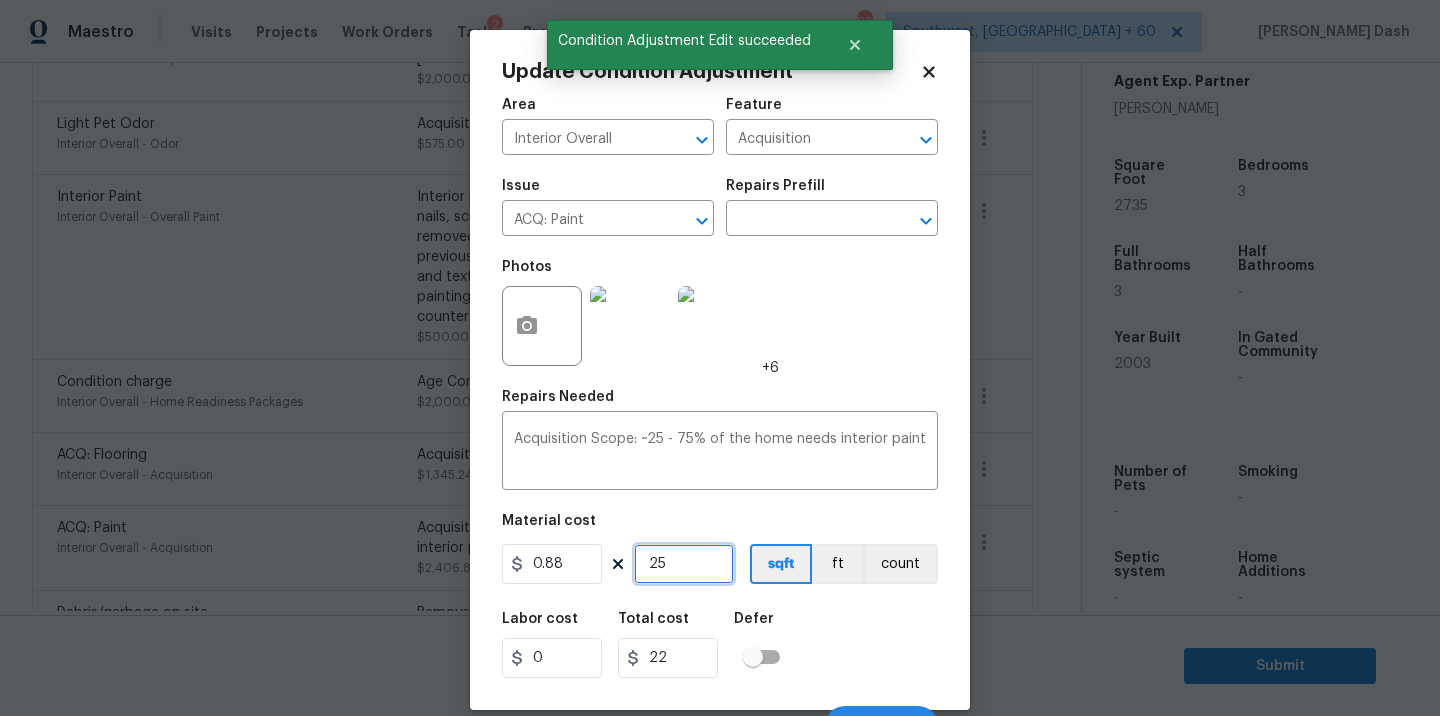 type on "258" 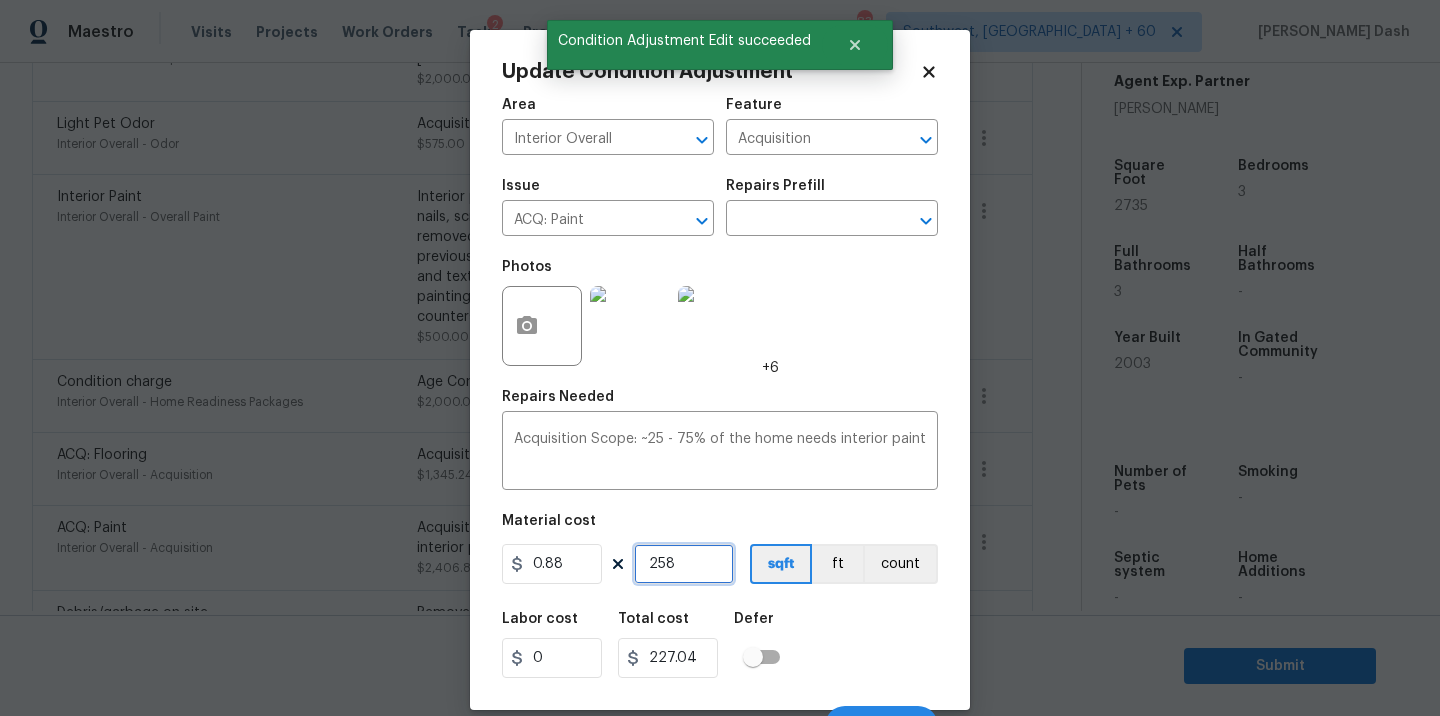 type on "2587" 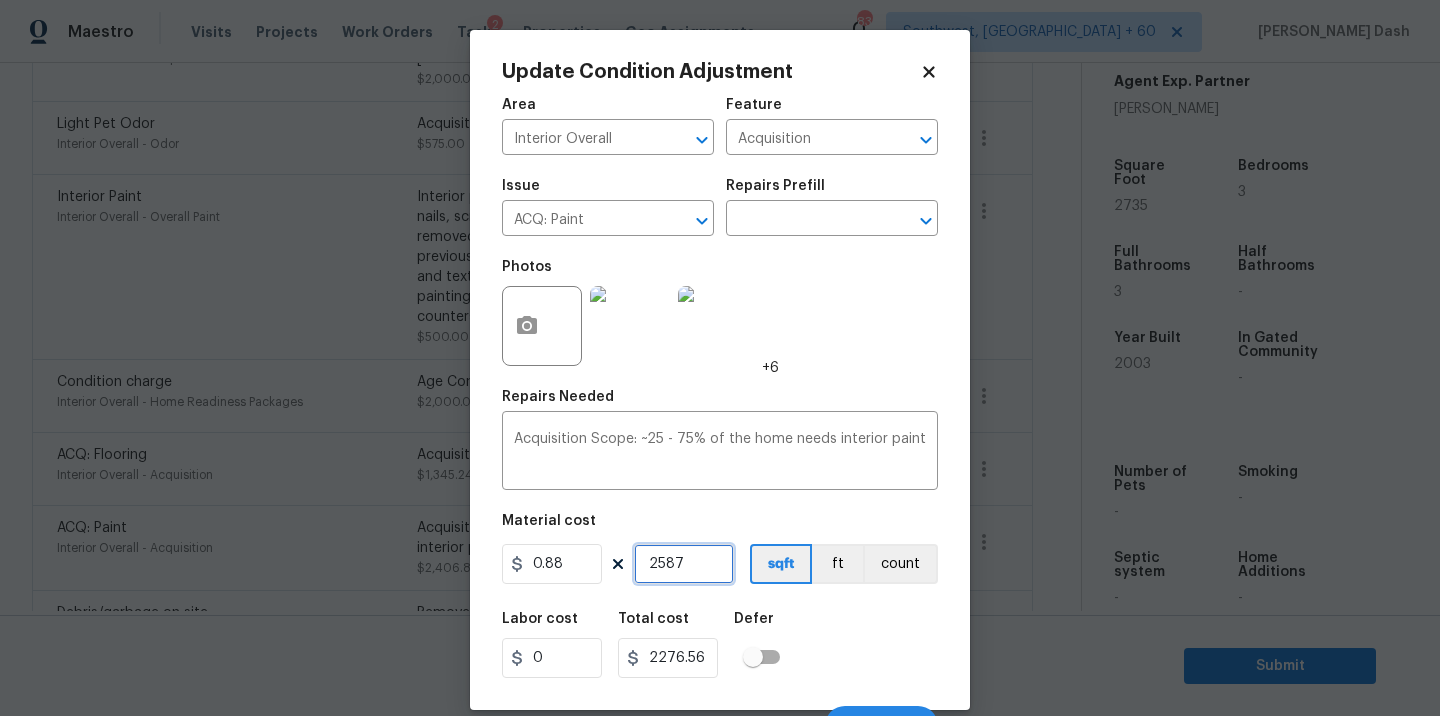 type on "2587" 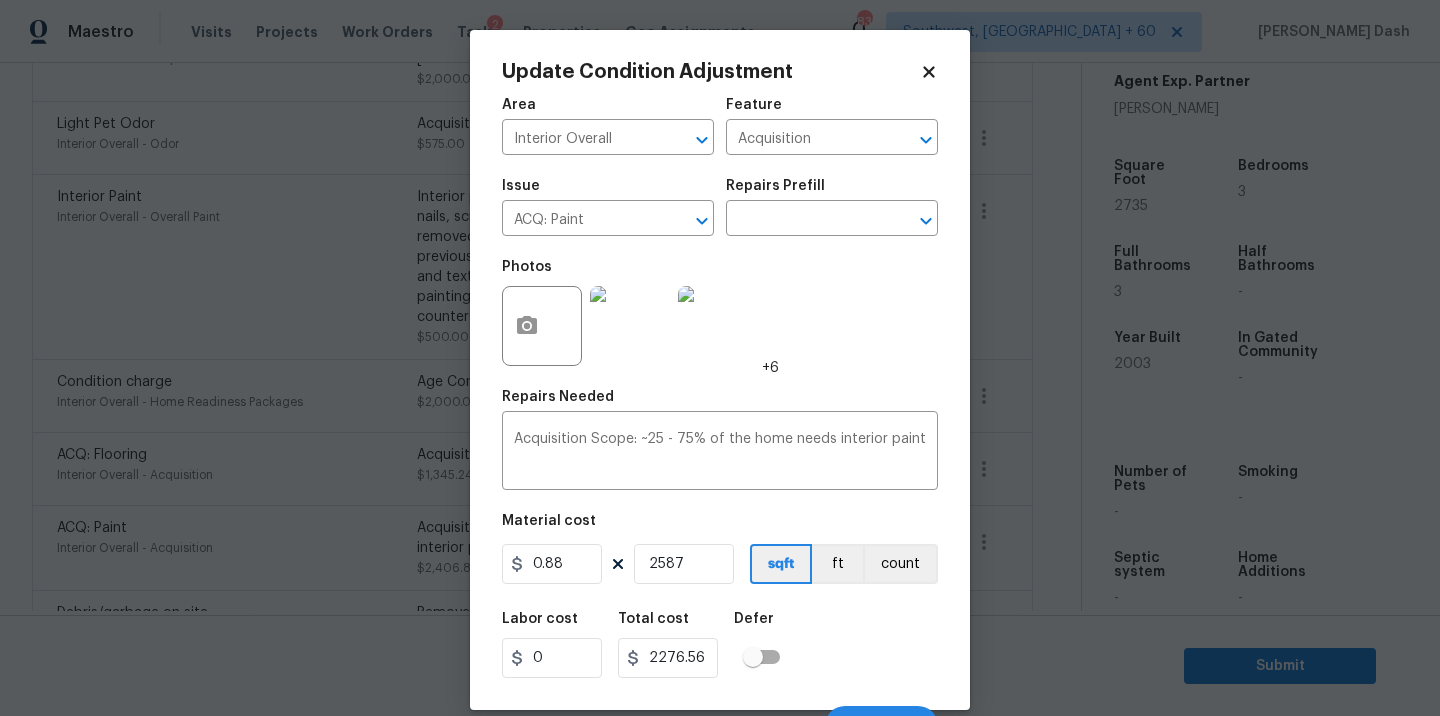 click on "Labor cost 0 Total cost 2276.56 Defer" at bounding box center [720, 645] 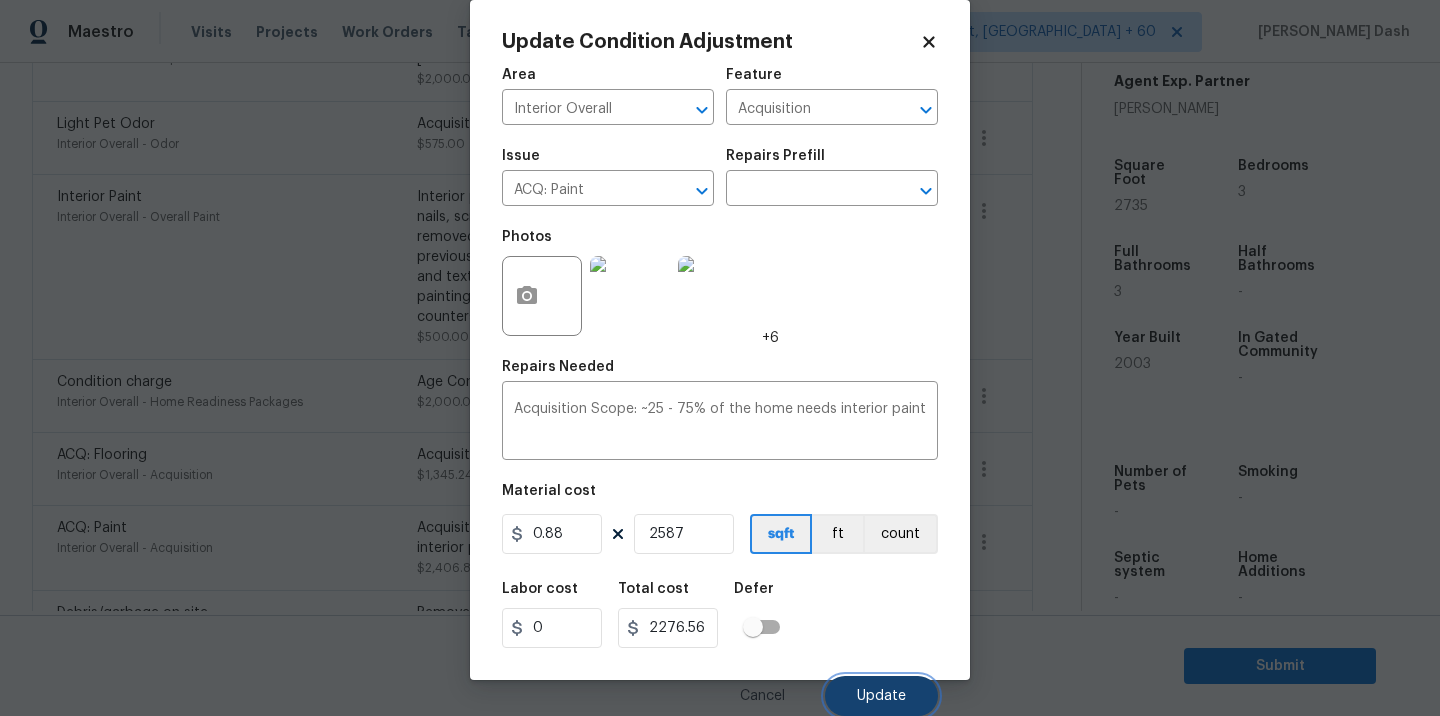 click on "Update" at bounding box center (881, 696) 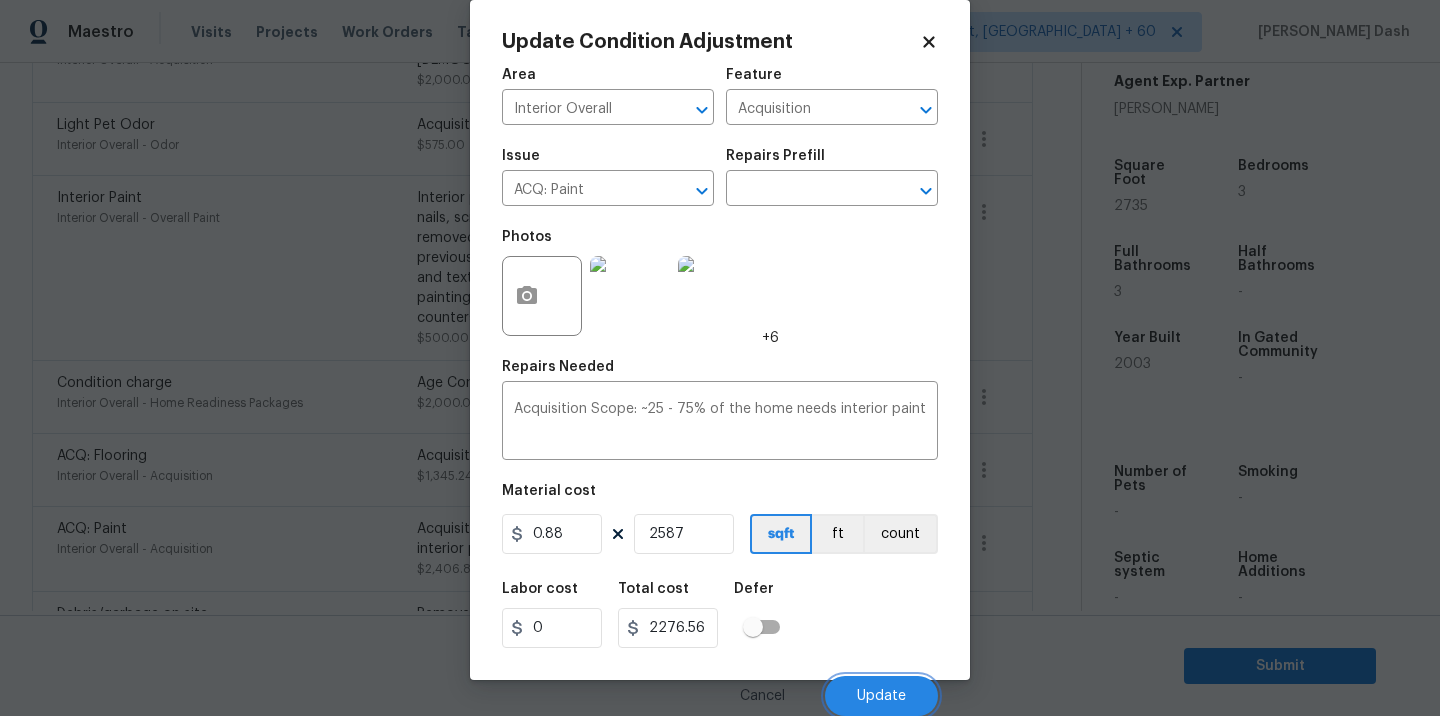 scroll, scrollTop: 549, scrollLeft: 0, axis: vertical 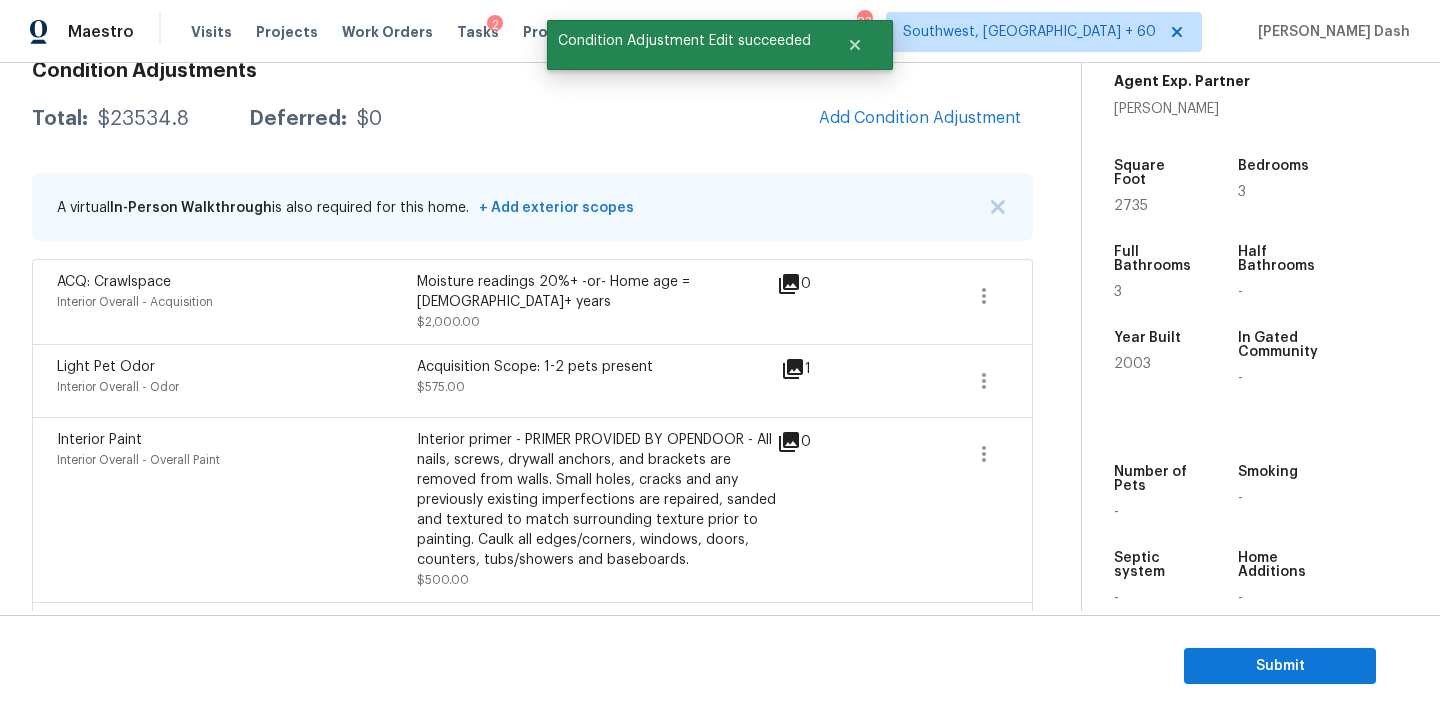 click on "$23534.8" at bounding box center [143, 119] 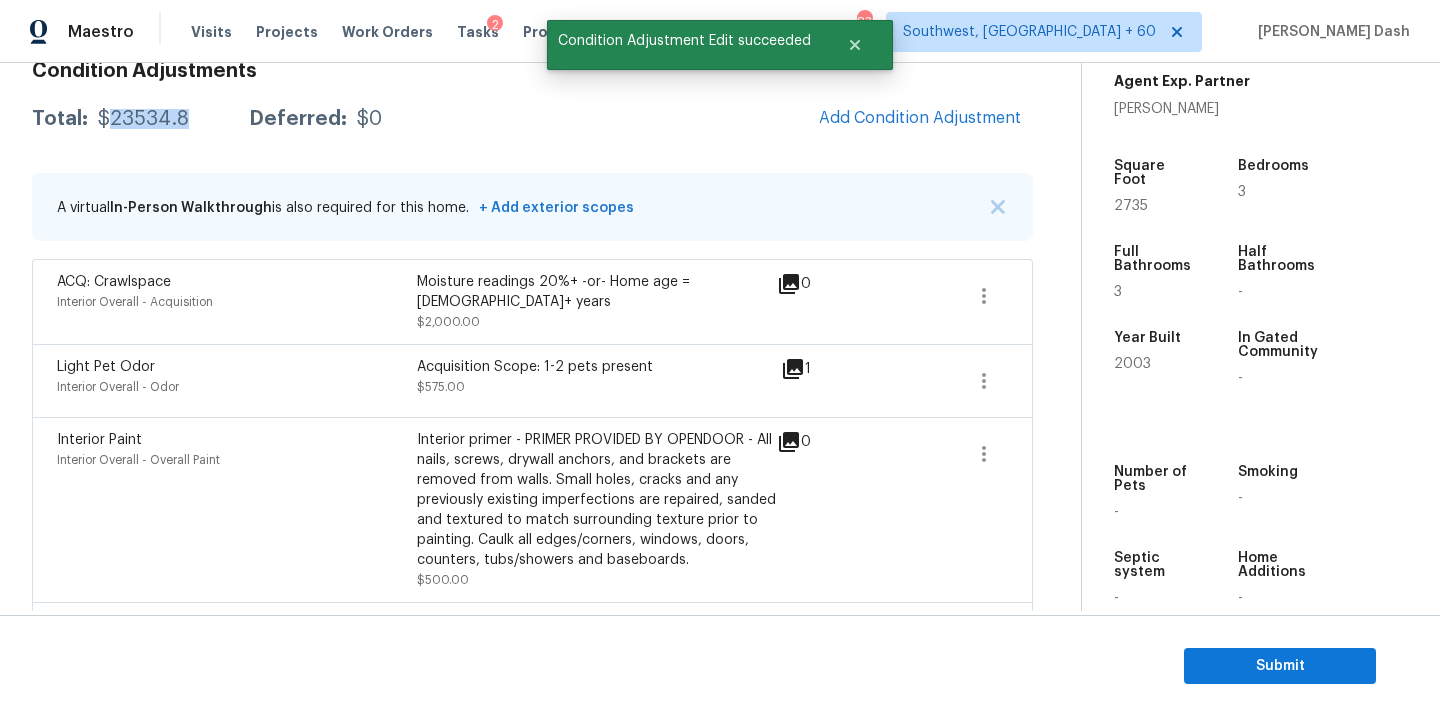 click on "$23534.8" at bounding box center (143, 119) 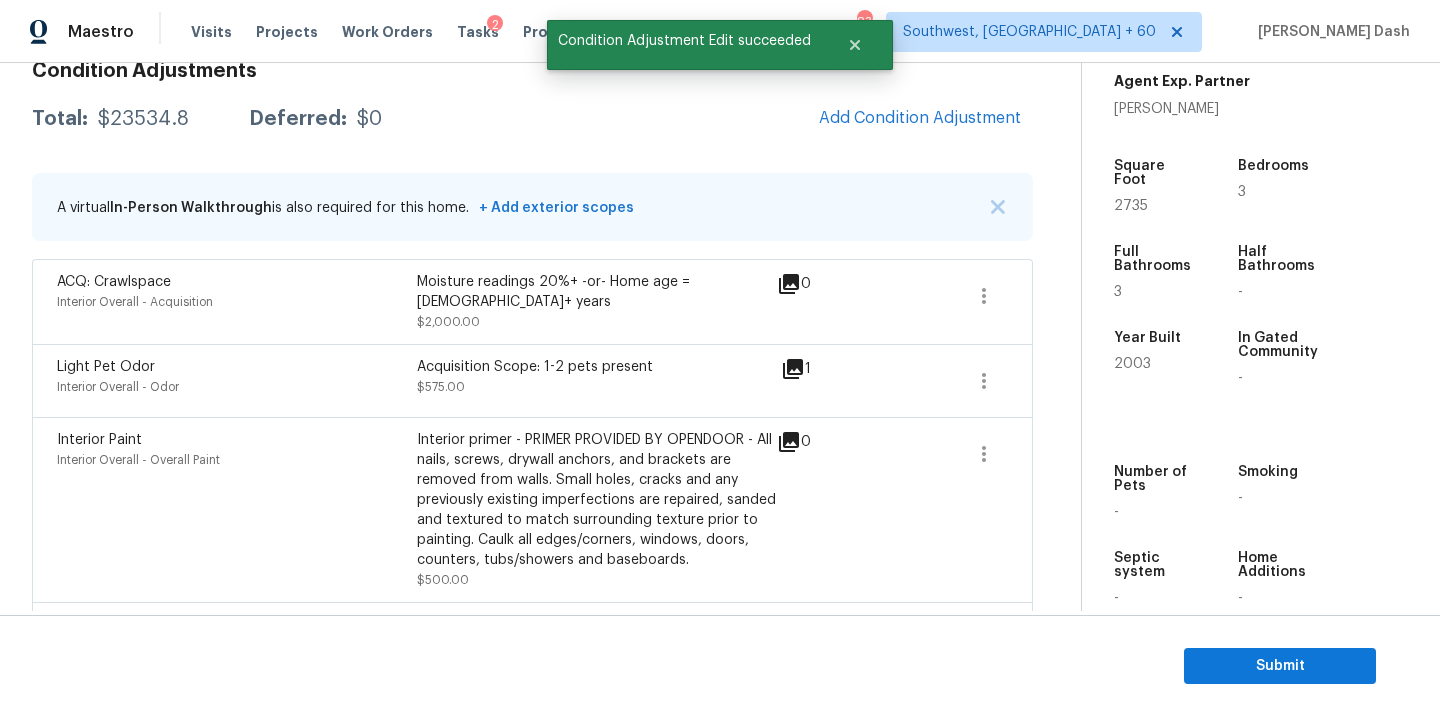 click on "$23534.8" at bounding box center (143, 119) 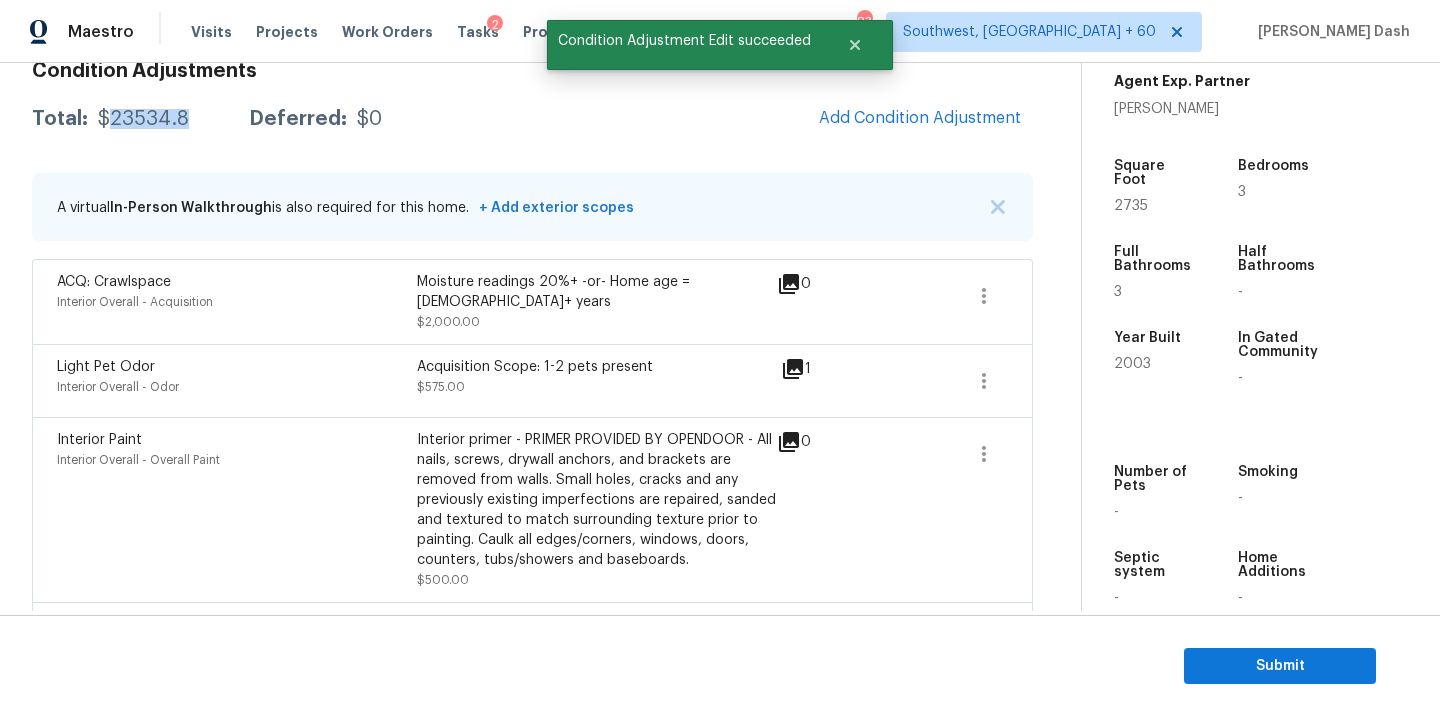 click on "$23534.8" at bounding box center [143, 119] 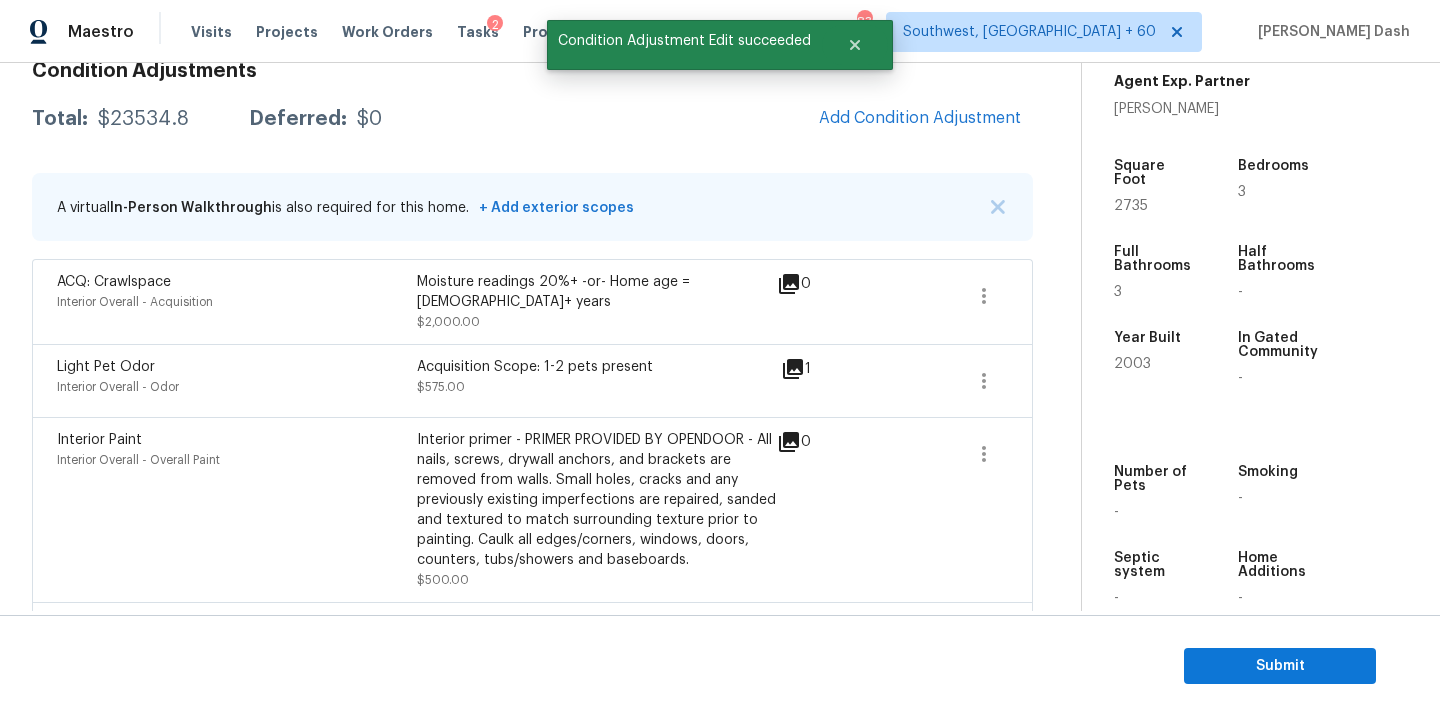 click on "$23534.8" at bounding box center [143, 119] 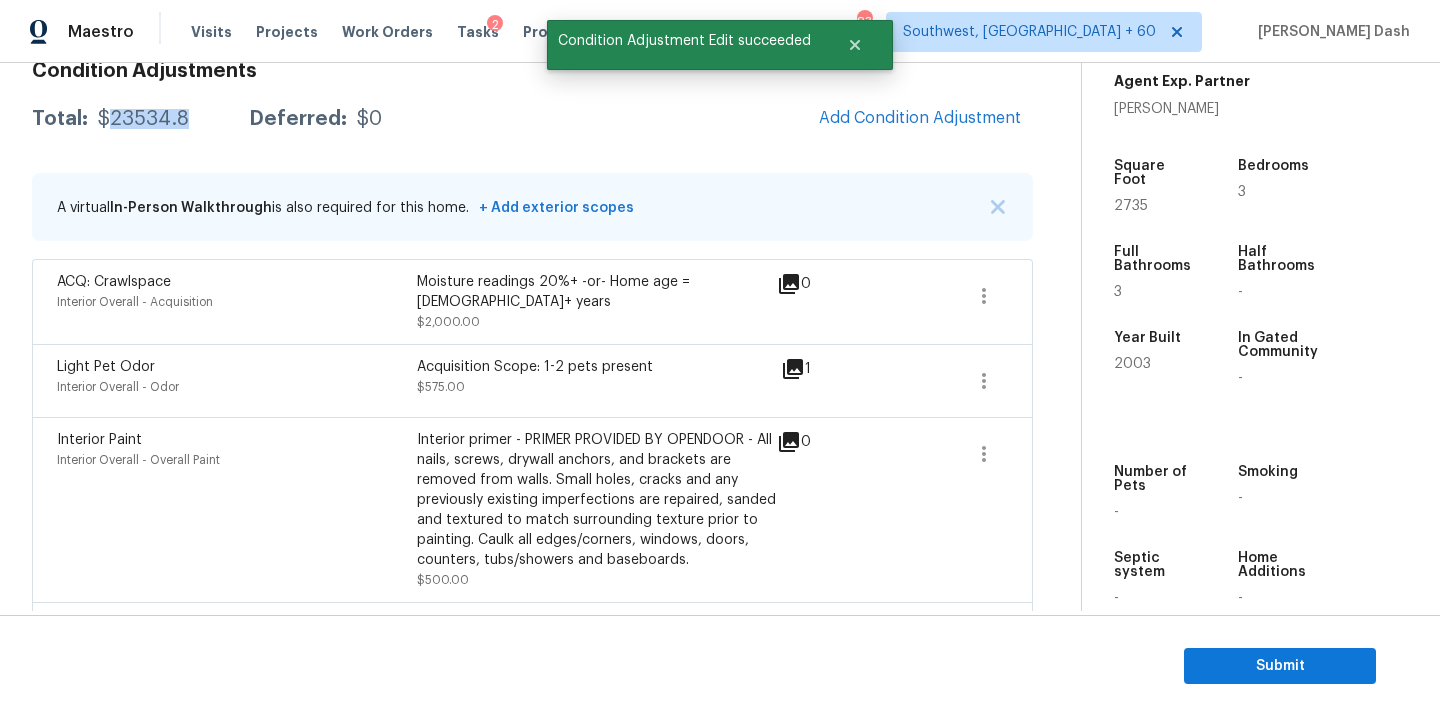 click on "$23534.8" at bounding box center (143, 119) 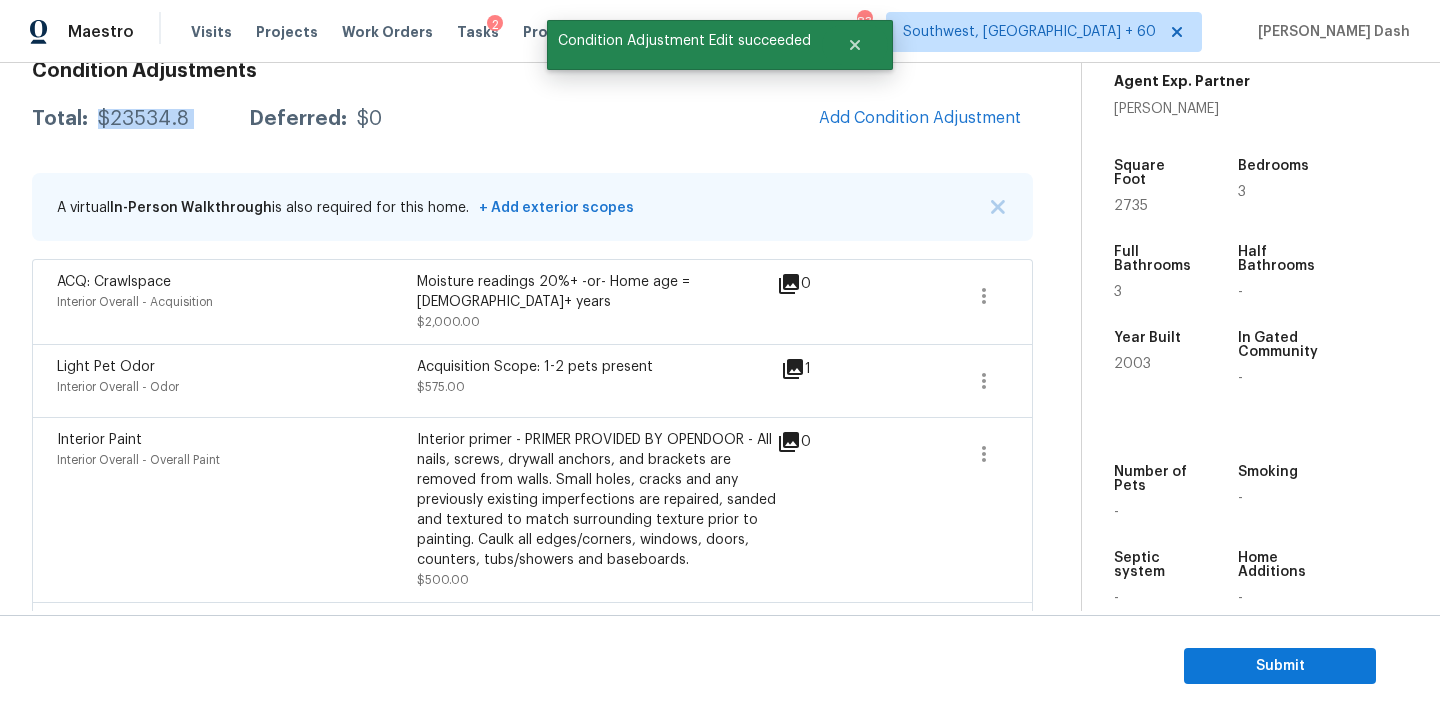 click on "$23534.8" at bounding box center [143, 119] 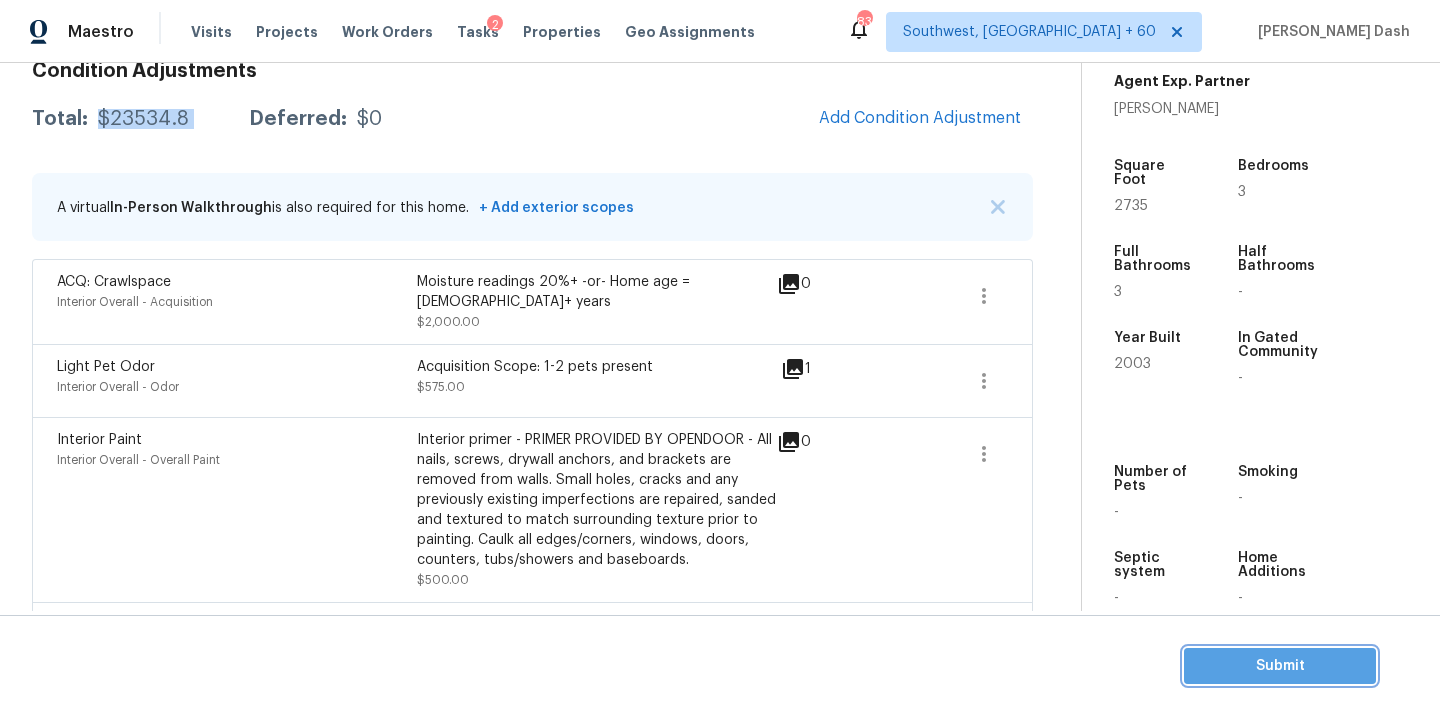 click on "Submit" at bounding box center [1280, 666] 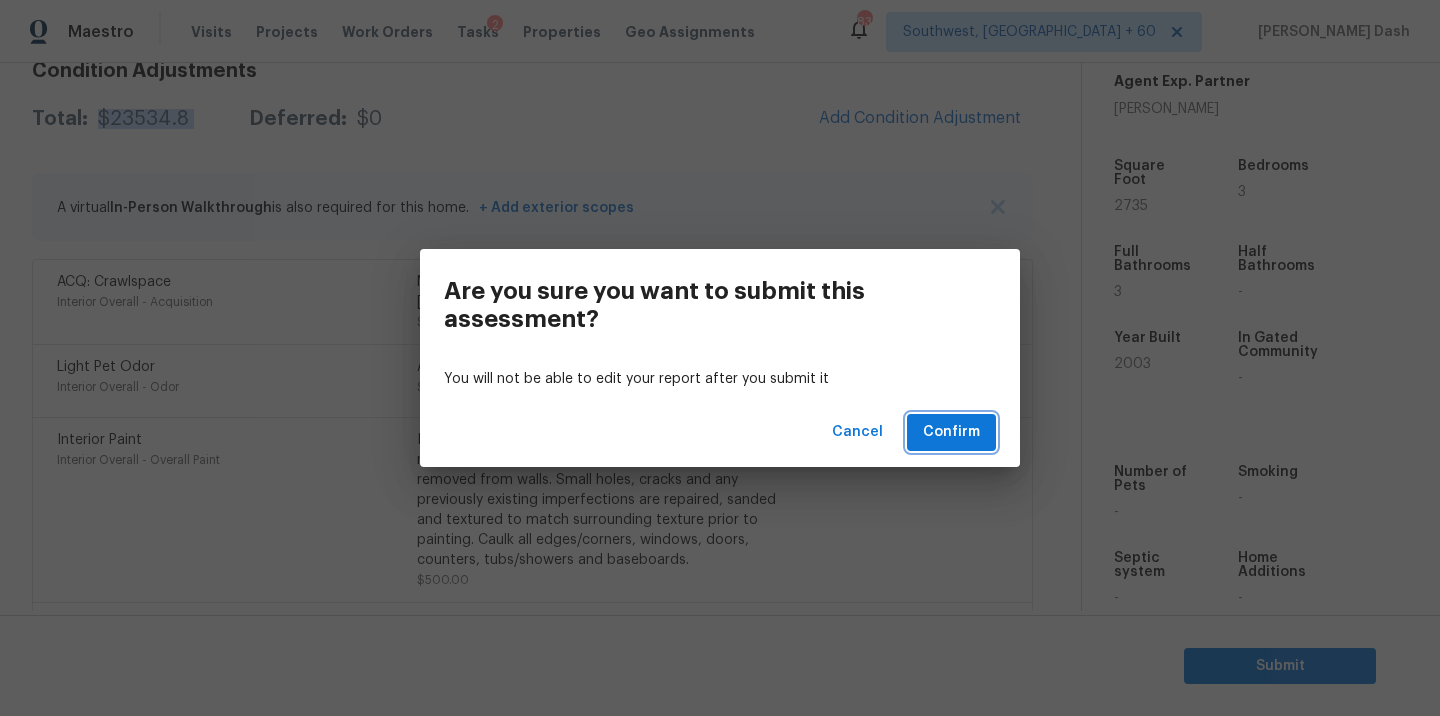 click on "Confirm" at bounding box center (951, 432) 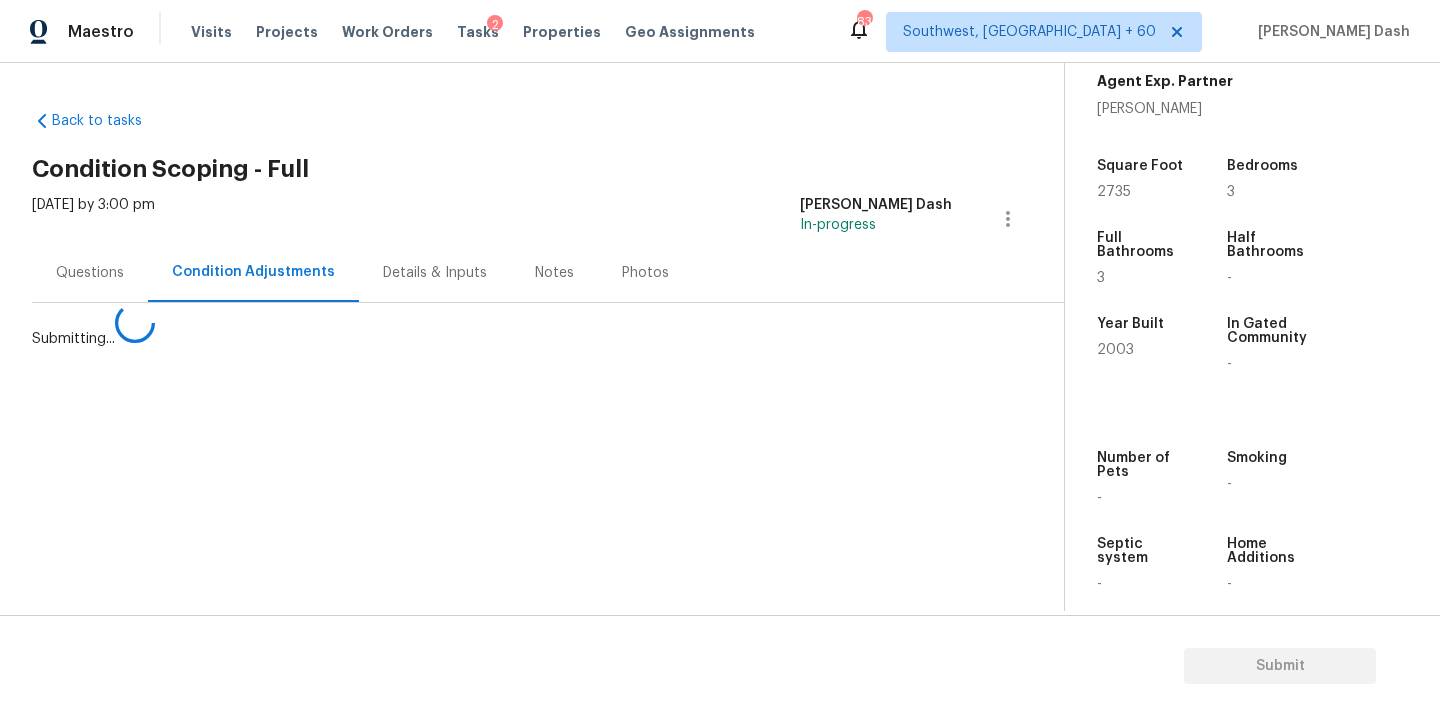 scroll, scrollTop: 0, scrollLeft: 0, axis: both 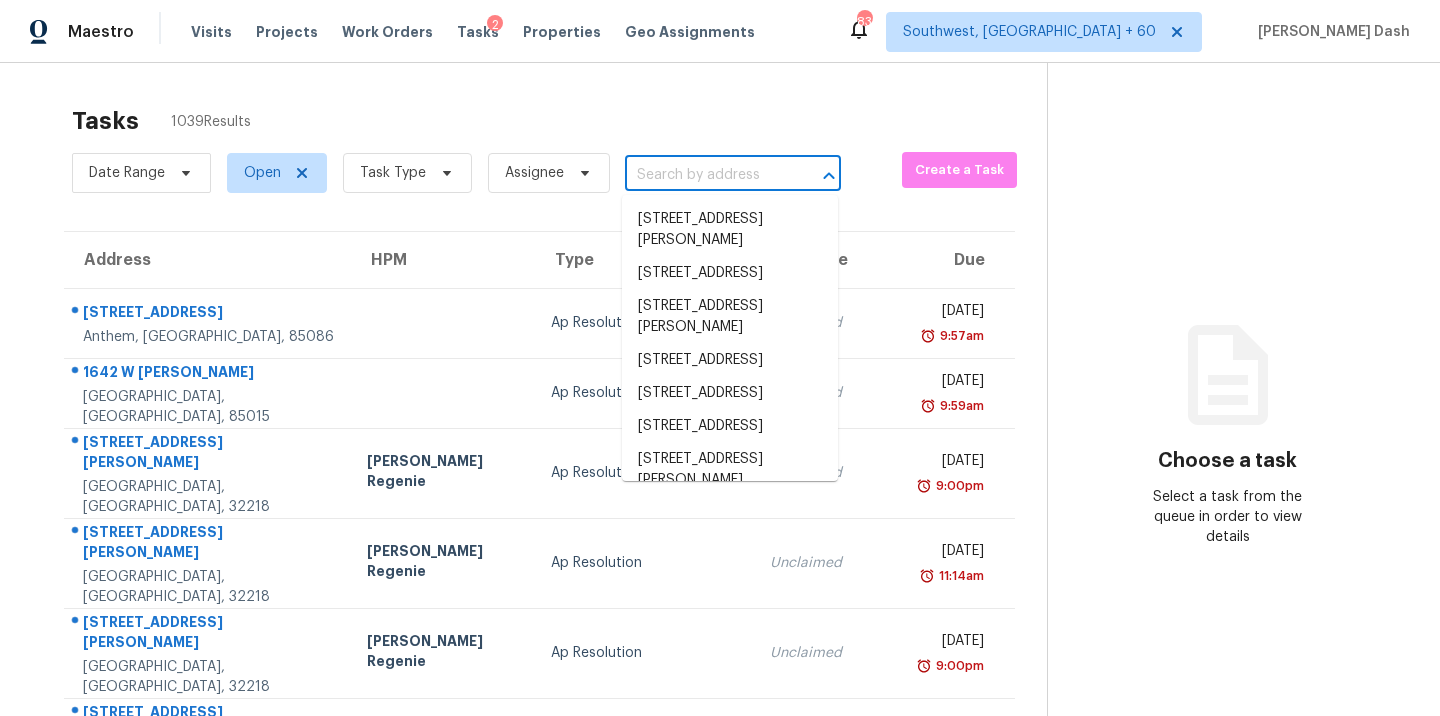 click at bounding box center (705, 175) 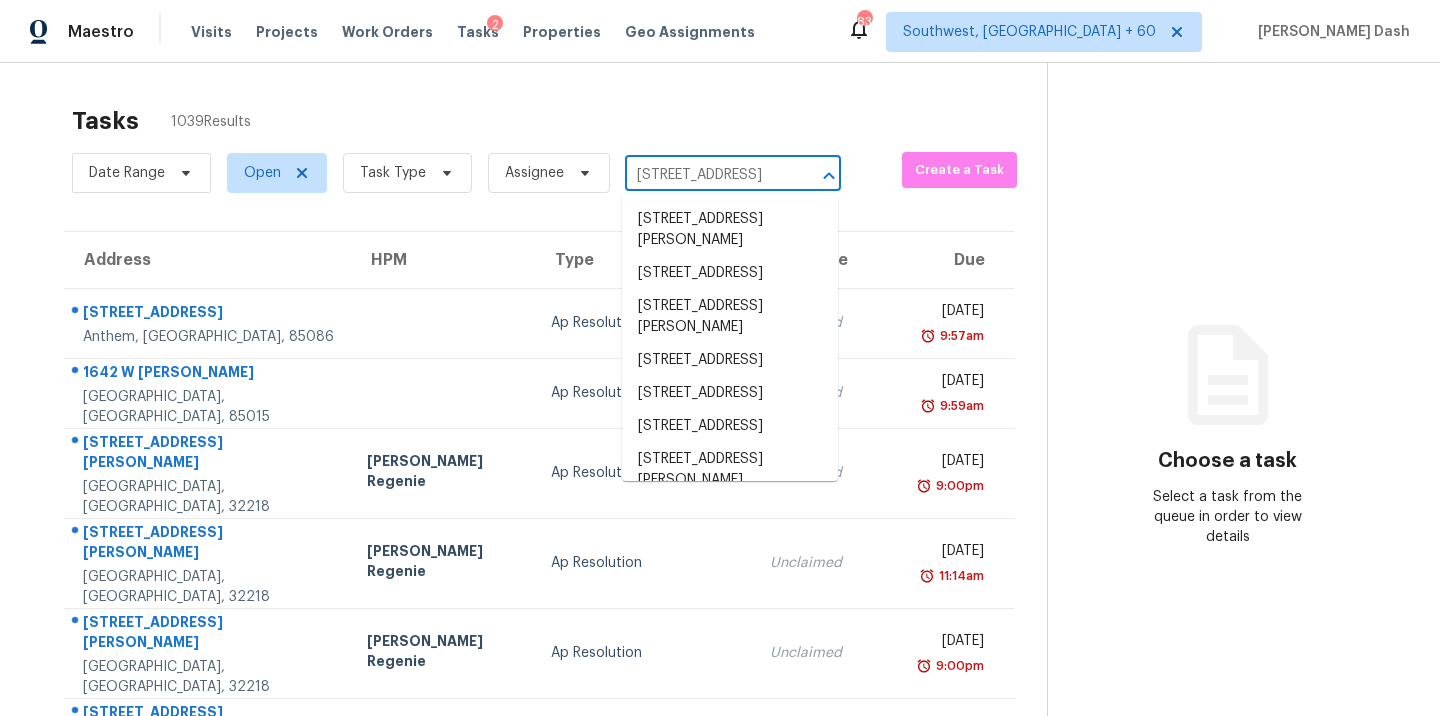 scroll, scrollTop: 0, scrollLeft: 112, axis: horizontal 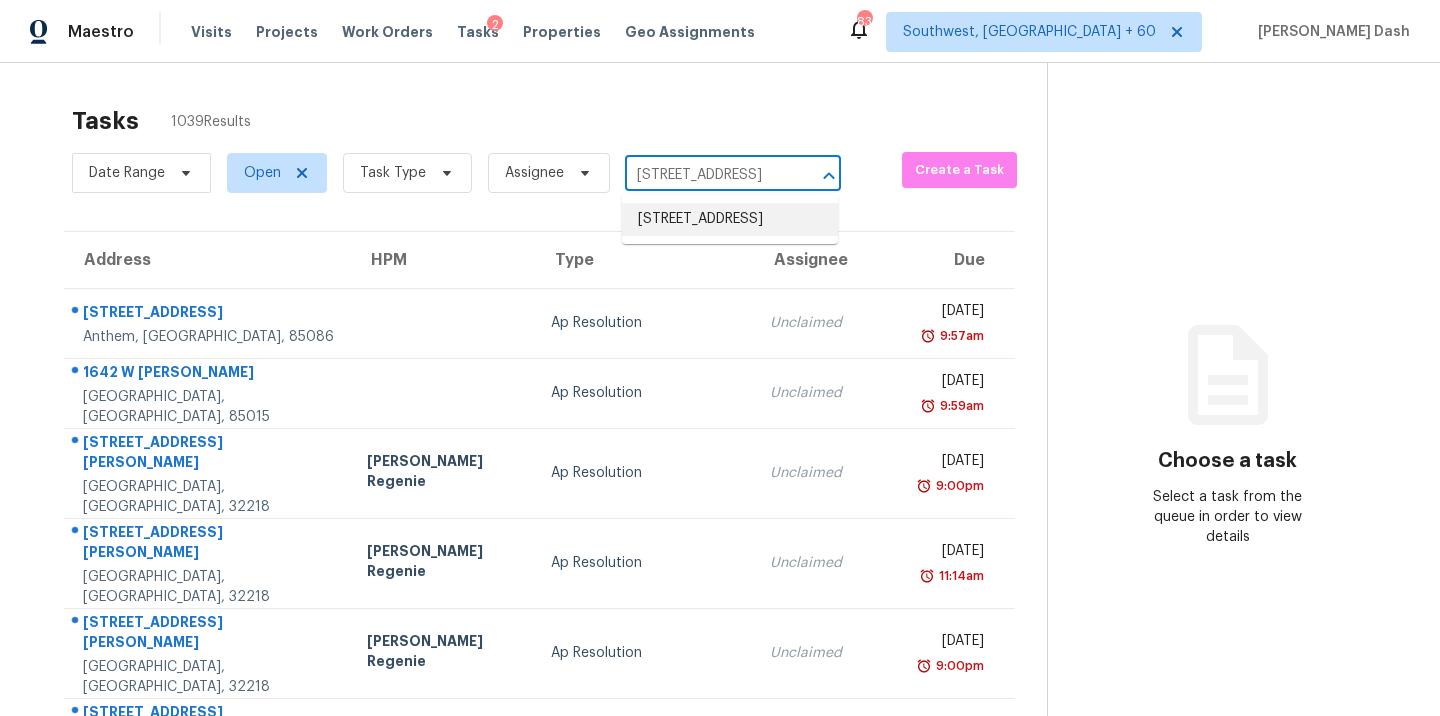click on "7020 Highland Way, Belmont, NC 28012" at bounding box center (730, 219) 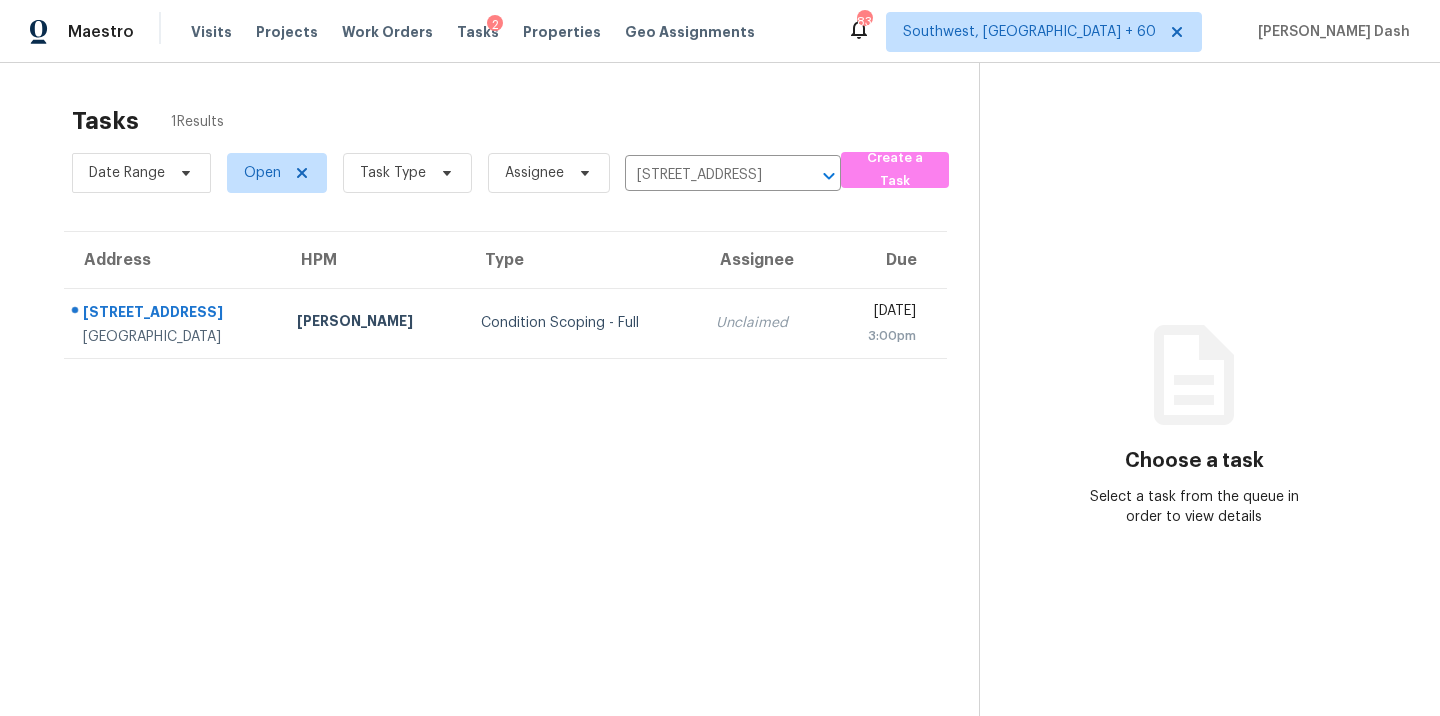 click on "Condition Scoping - Full" at bounding box center [583, 323] 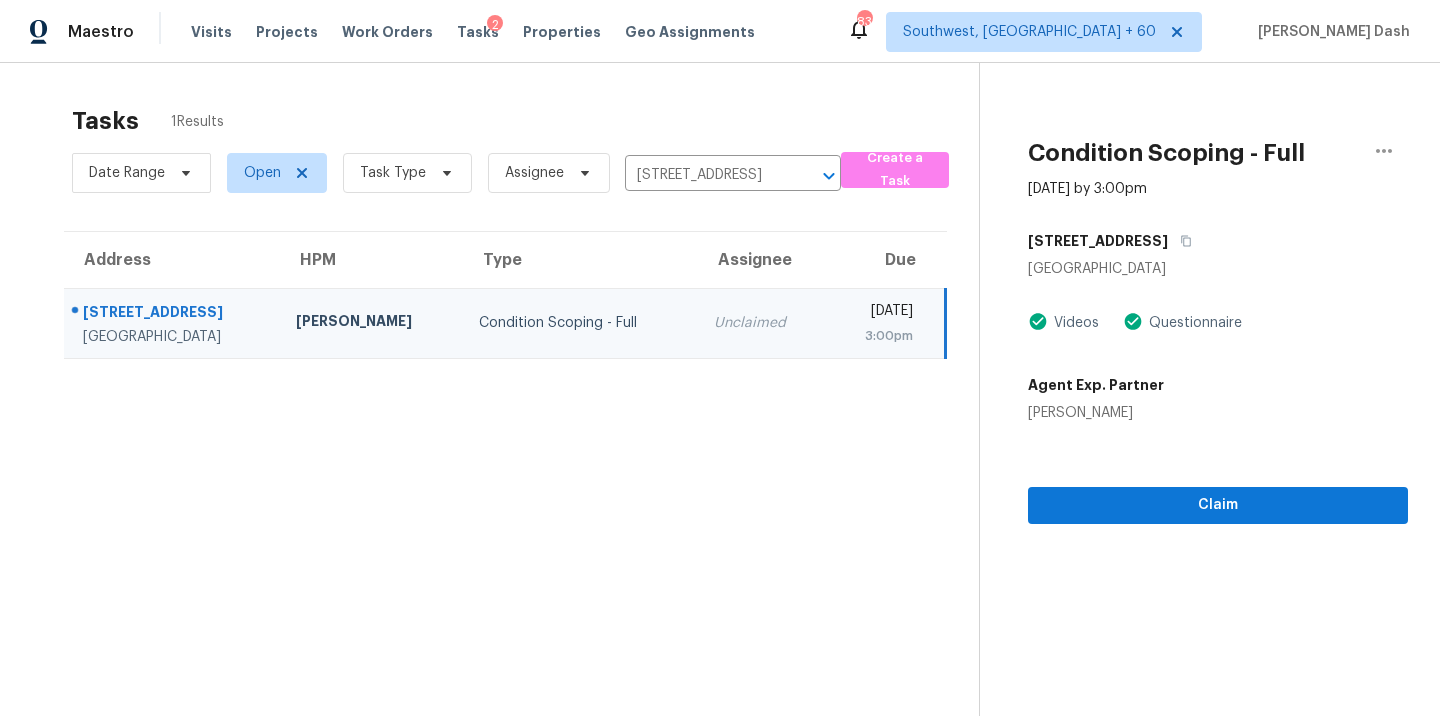 click on "Condition Scoping - Full Jul 21st 2025 by 3:00pm 7020 Highland Way Belmont, NC 28012 Videos Questionnaire Agent Exp. Partner Adam Wright Claim" at bounding box center [1193, 421] 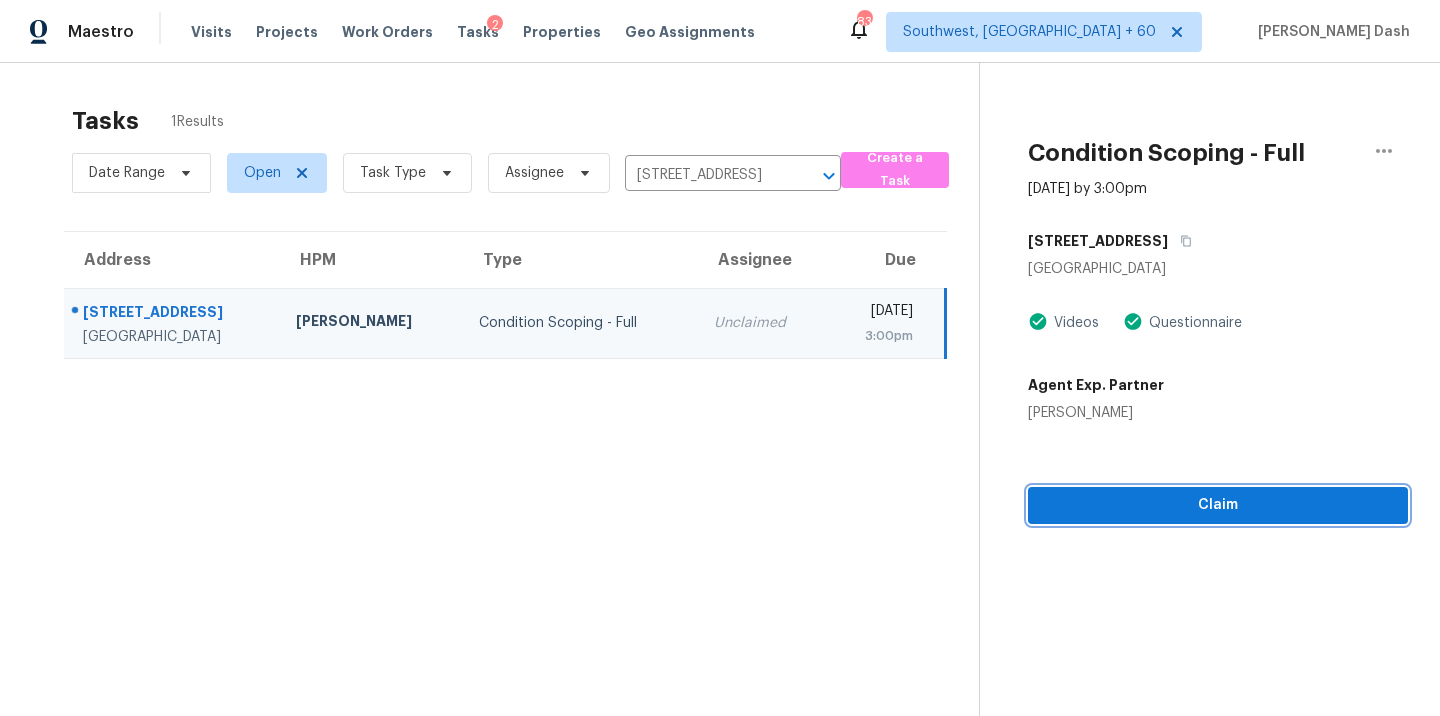 click on "Claim" at bounding box center [1218, 505] 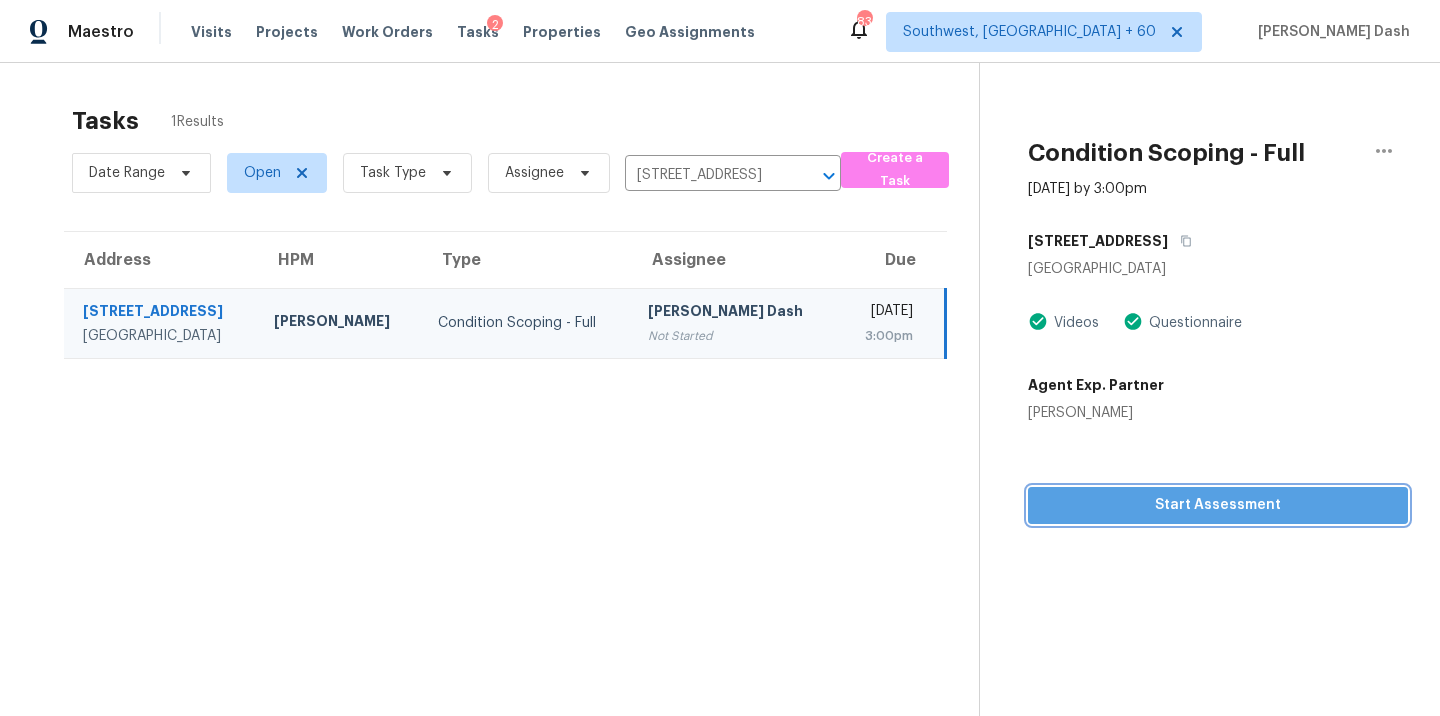 click on "Start Assessment" at bounding box center [1218, 505] 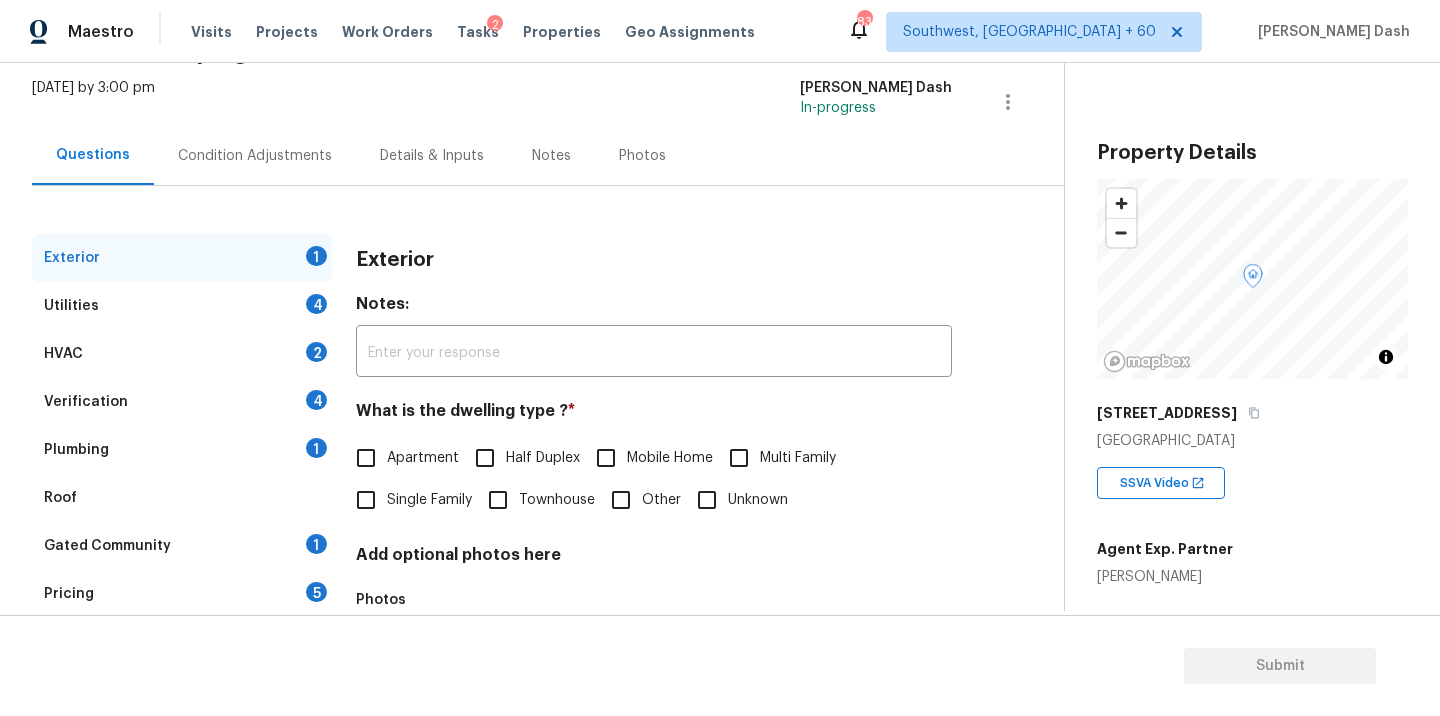 scroll, scrollTop: 193, scrollLeft: 0, axis: vertical 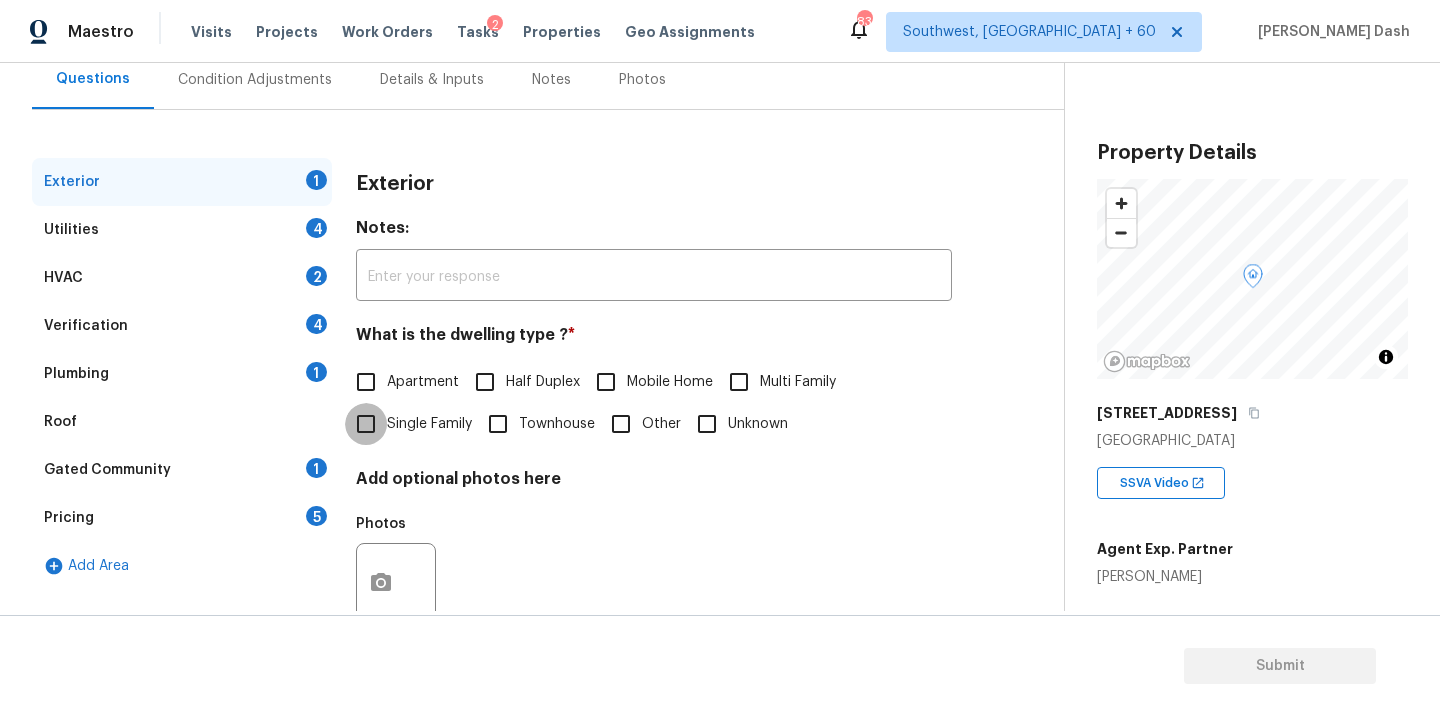 click on "Single Family" at bounding box center [366, 424] 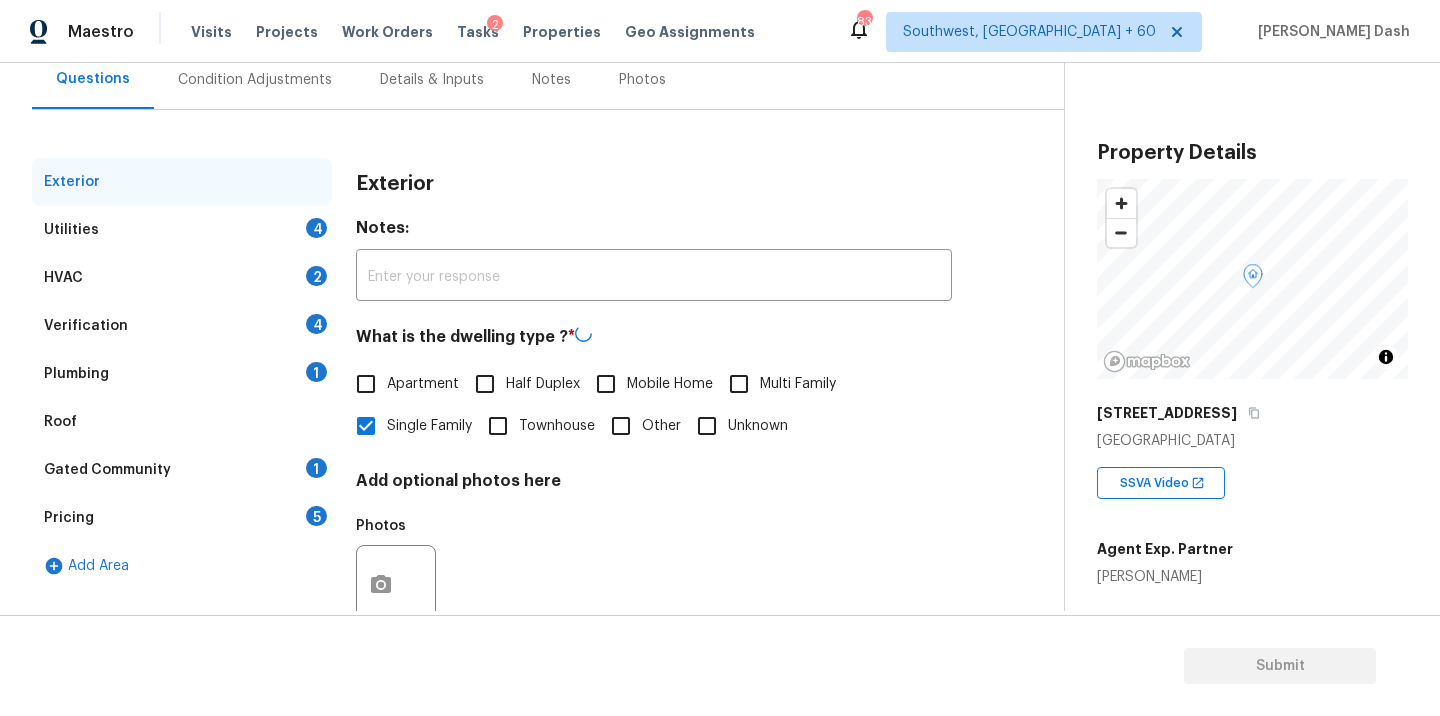 click on "Utilities 4" at bounding box center (182, 230) 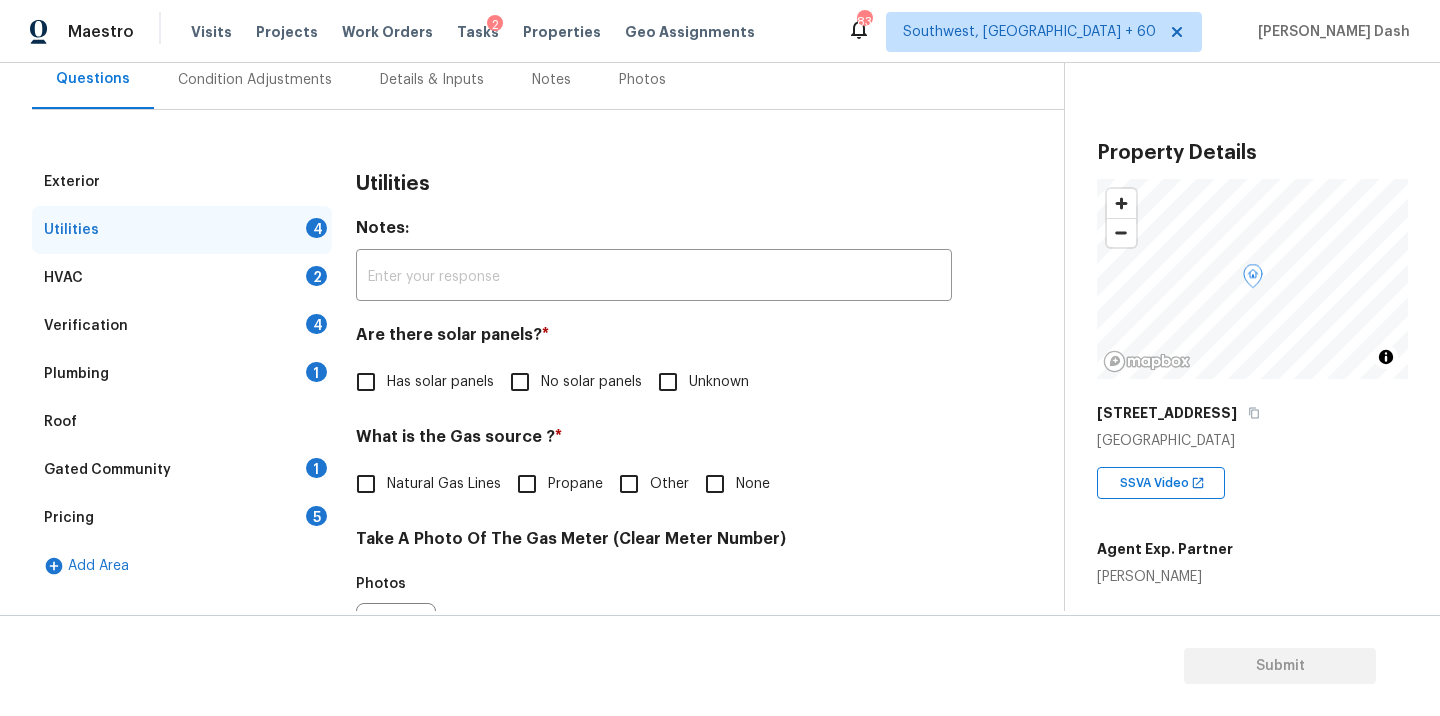 scroll, scrollTop: 235, scrollLeft: 0, axis: vertical 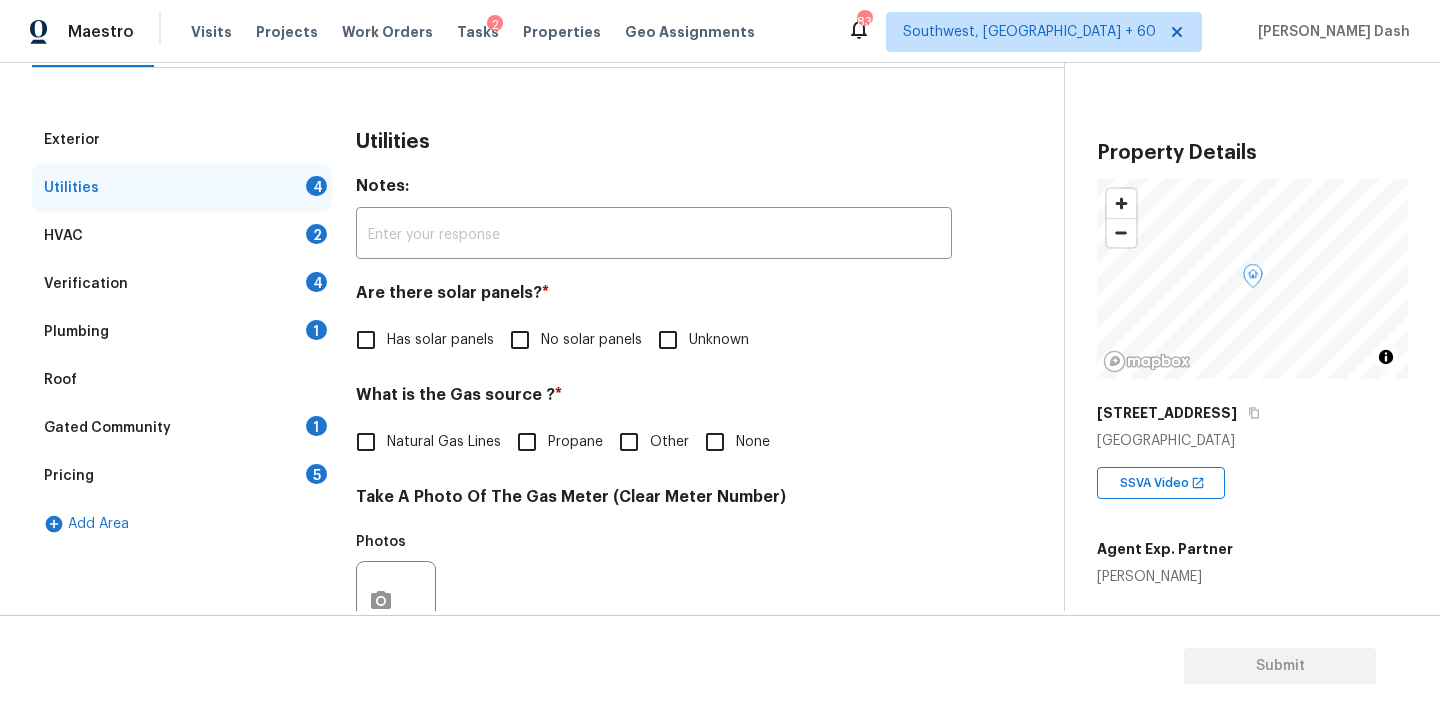 click on "No solar panels" at bounding box center [591, 340] 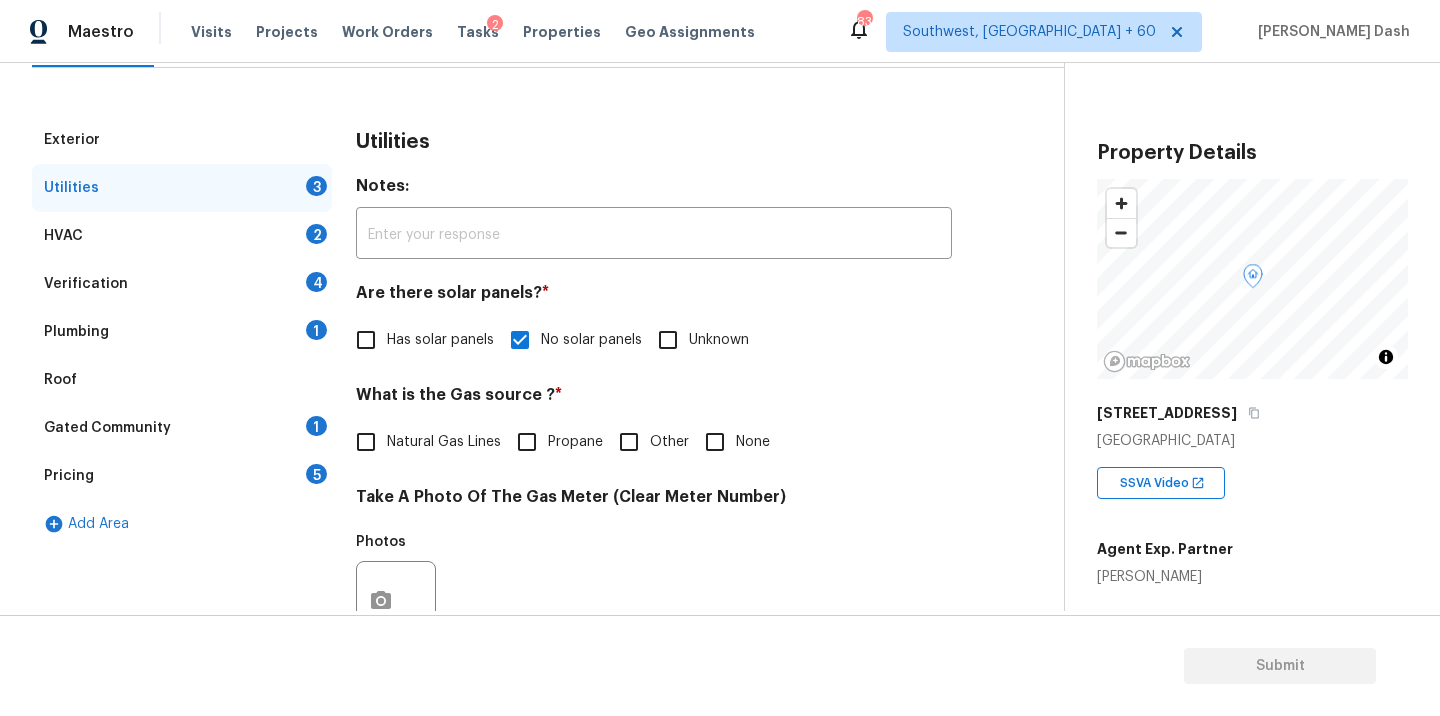 click on "Other" at bounding box center [629, 442] 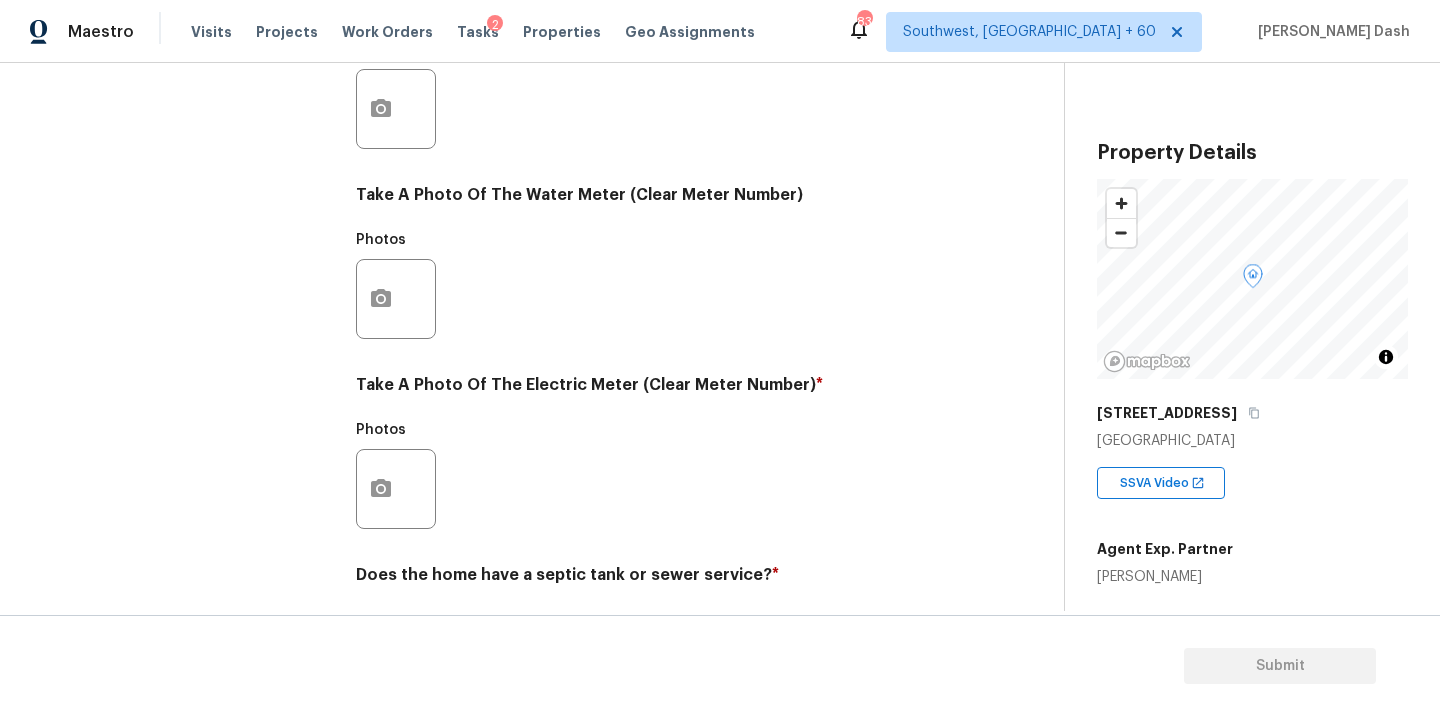 scroll, scrollTop: 789, scrollLeft: 0, axis: vertical 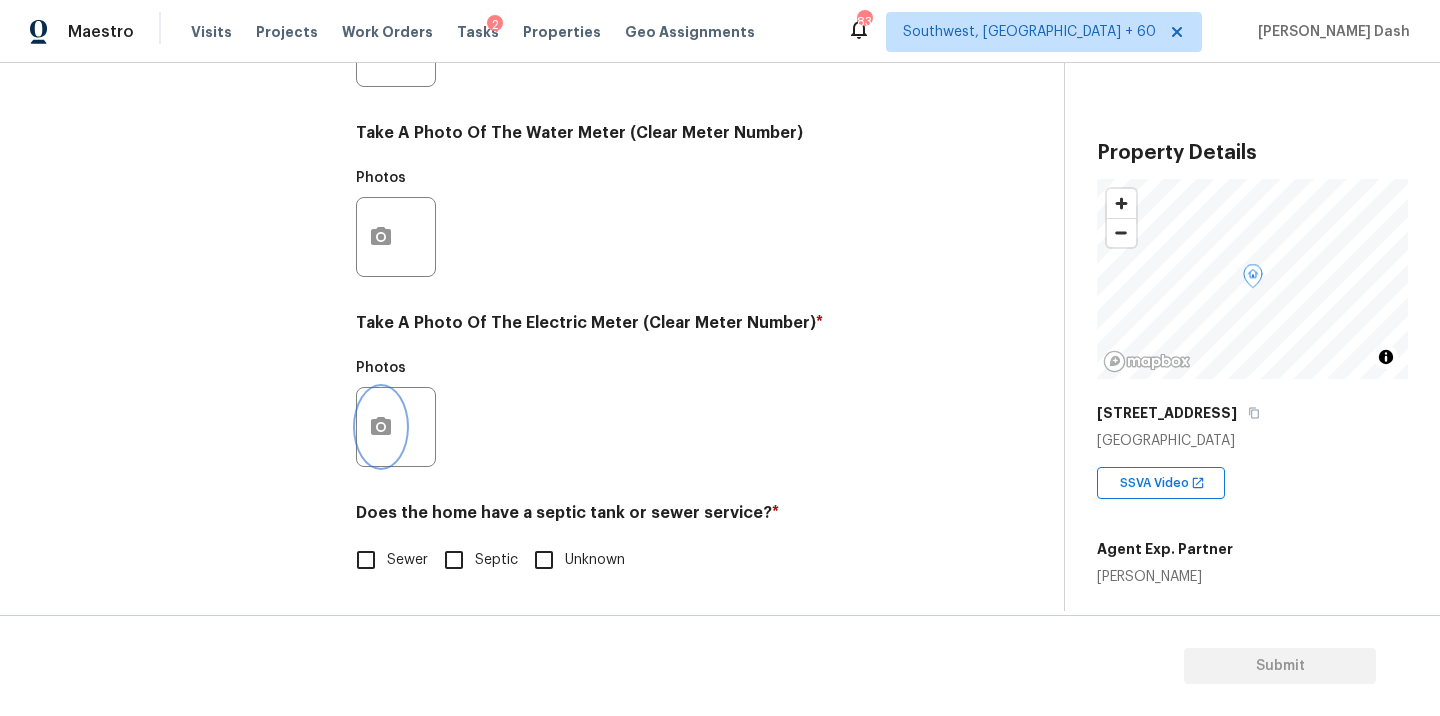 click 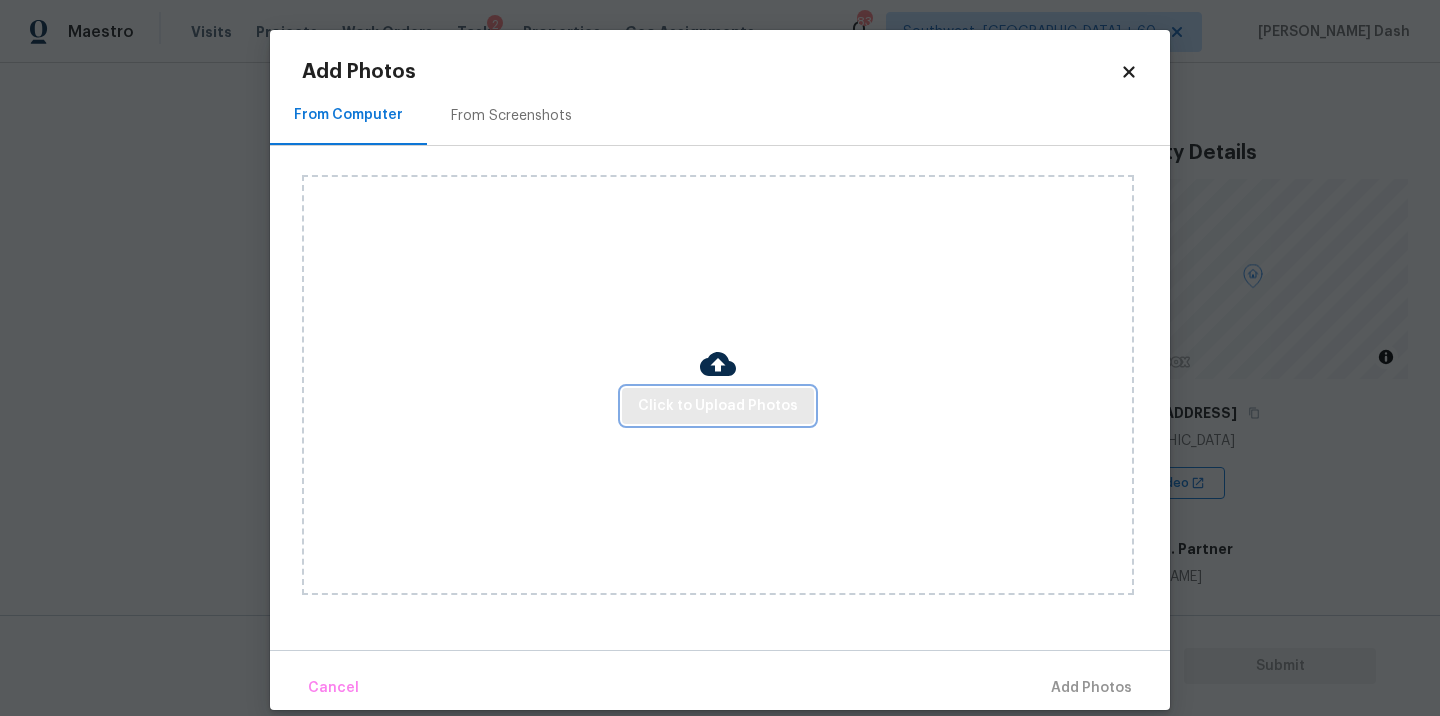click on "Click to Upload Photos" at bounding box center [718, 406] 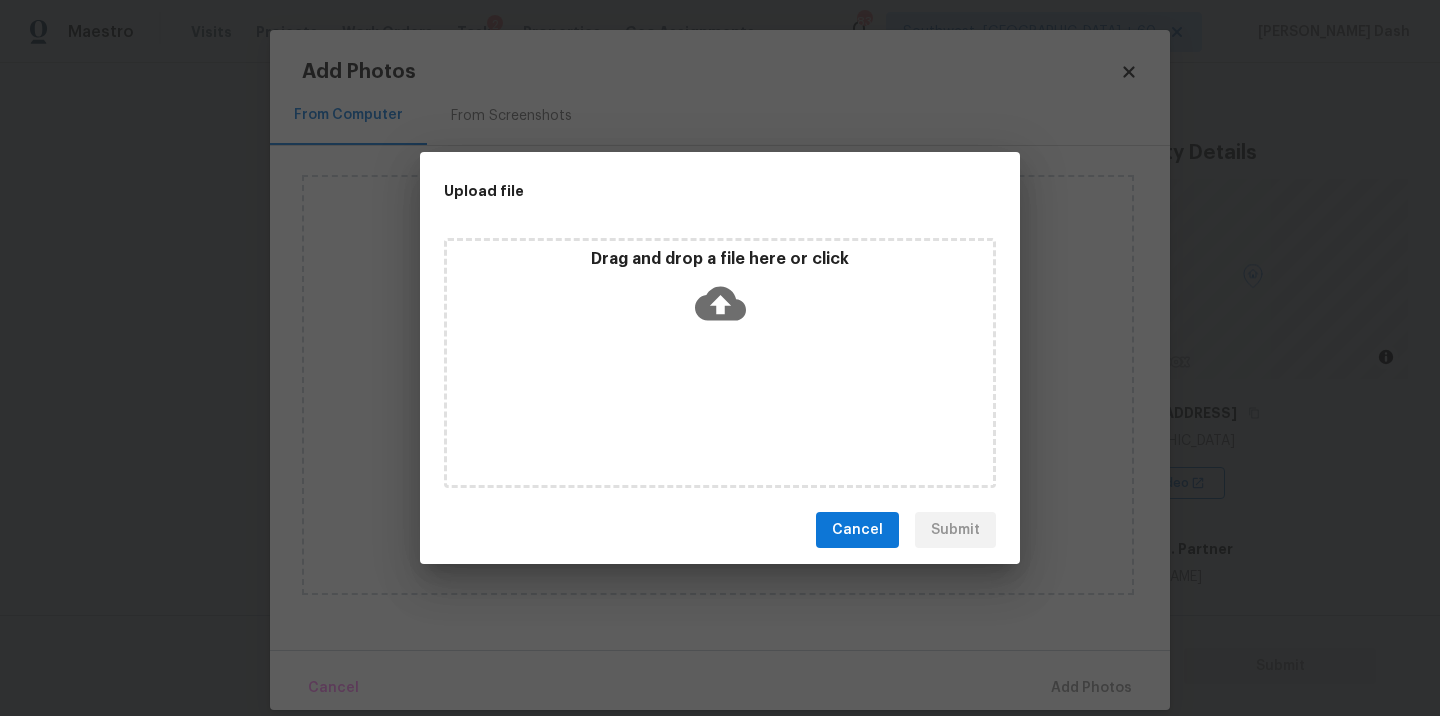 click on "Drag and drop a file here or click" at bounding box center [720, 363] 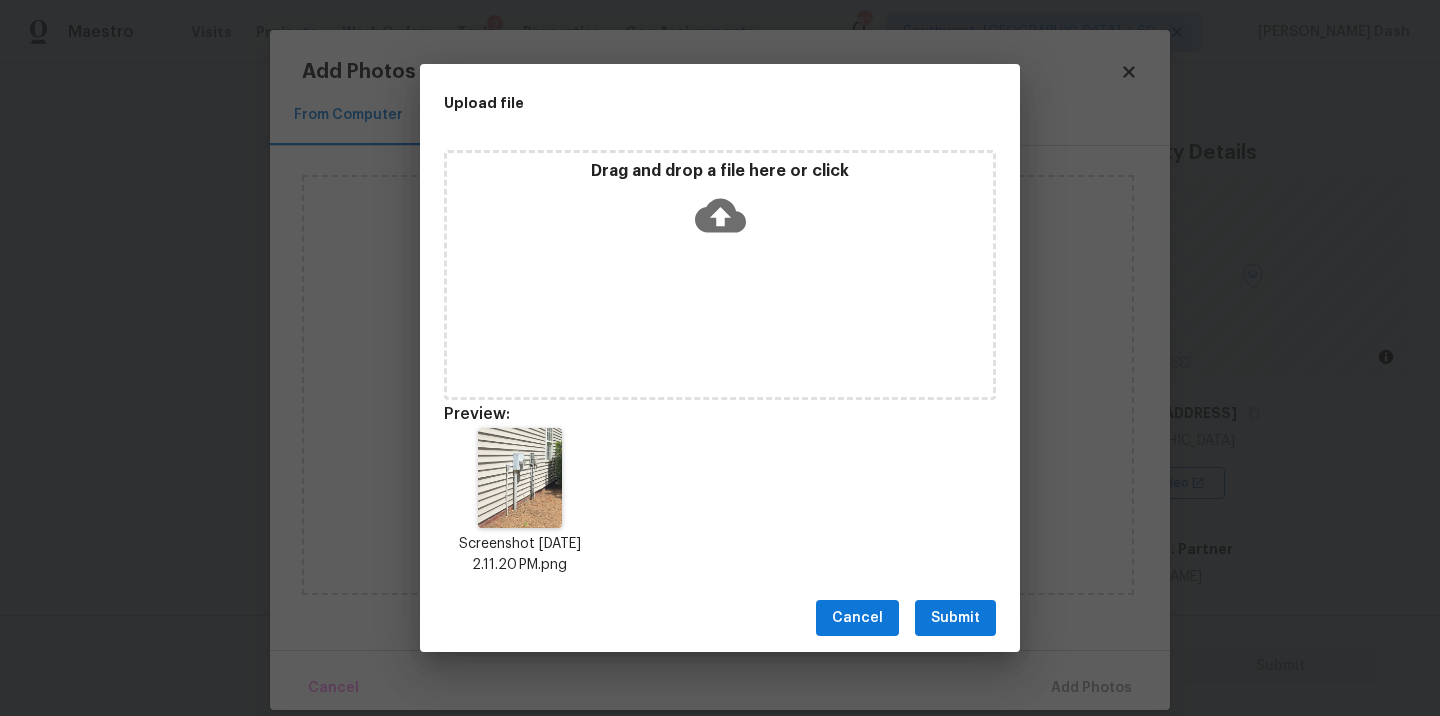 click on "Submit" at bounding box center [955, 618] 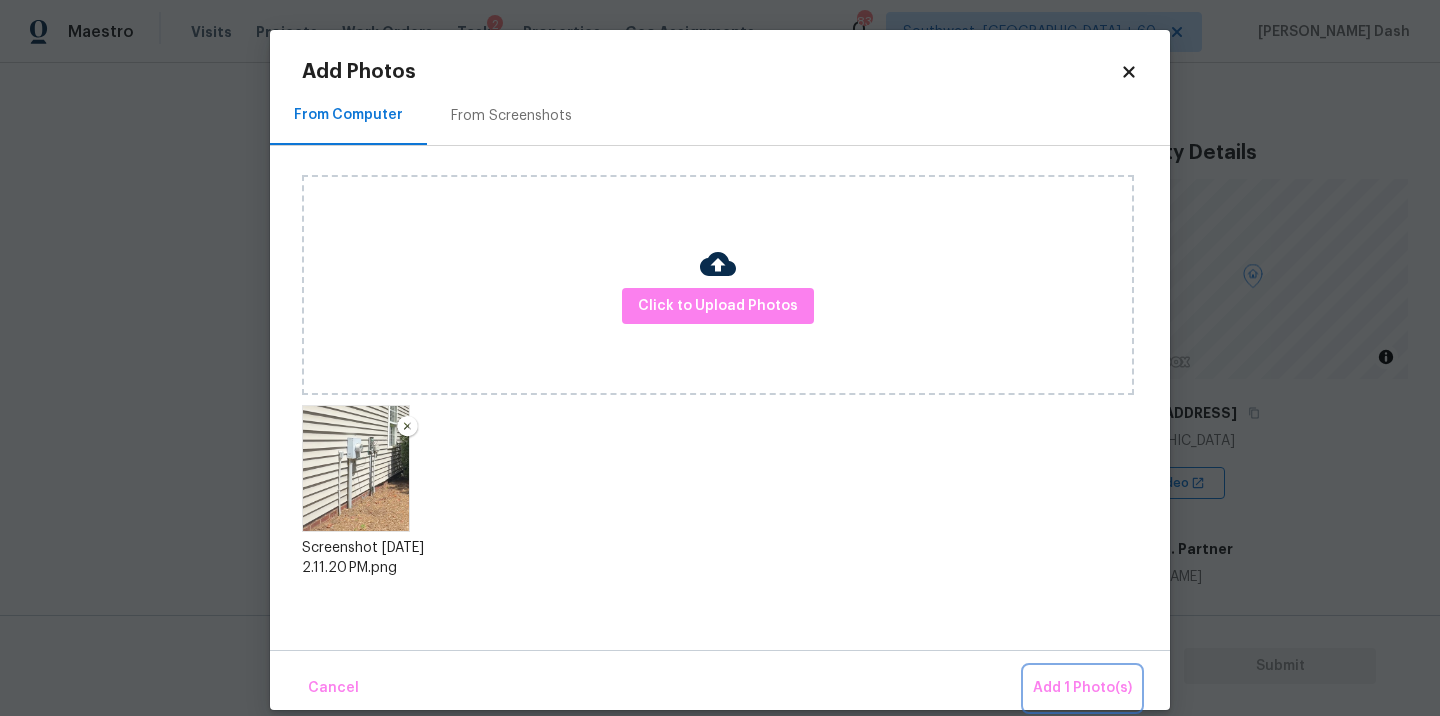 click on "Add 1 Photo(s)" at bounding box center [1082, 688] 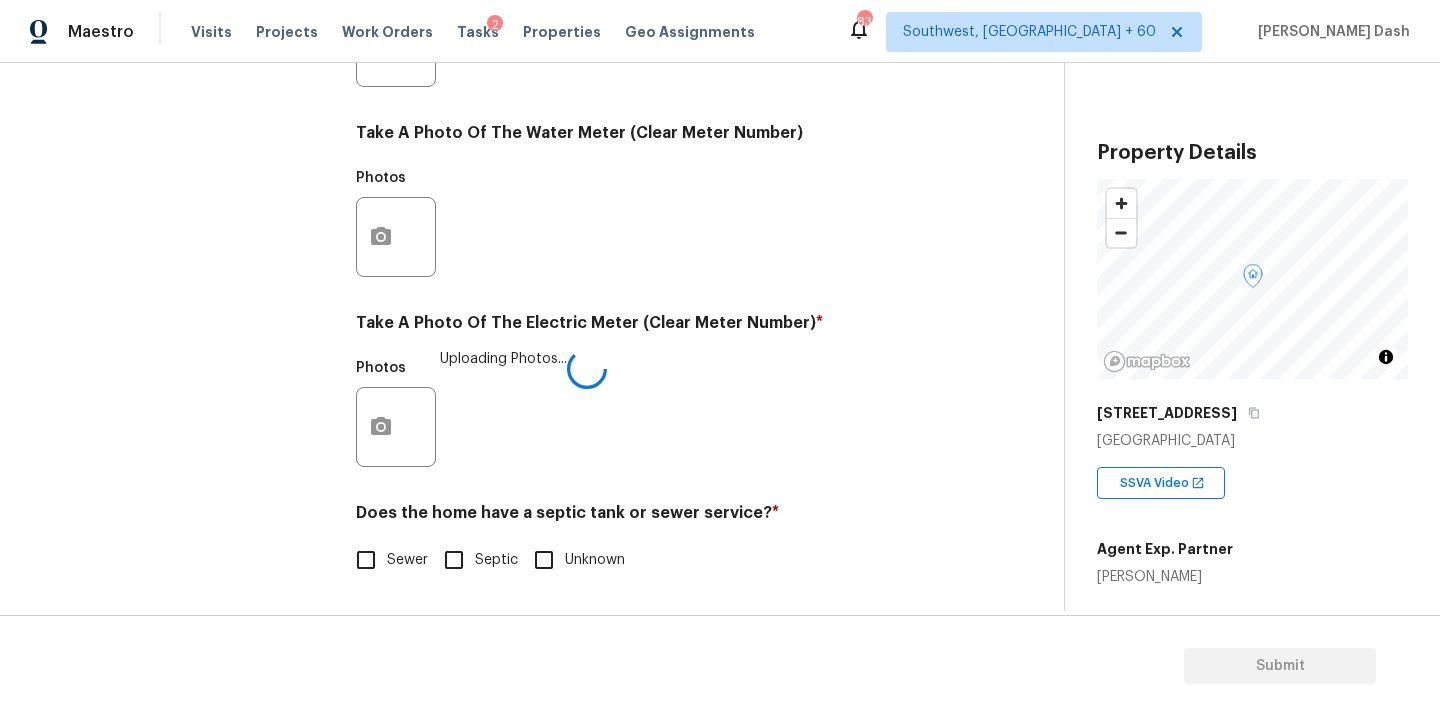 click on "Sewer" at bounding box center [407, 560] 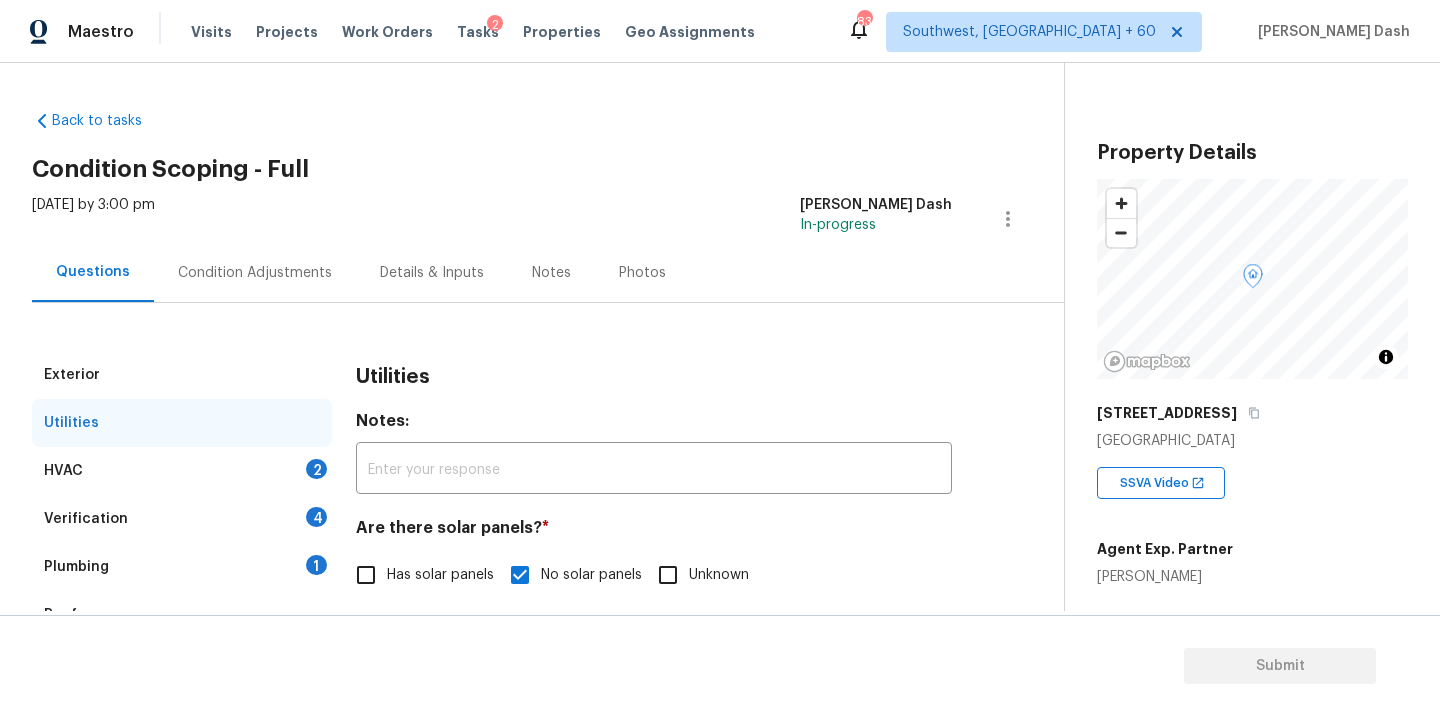 scroll, scrollTop: 0, scrollLeft: 0, axis: both 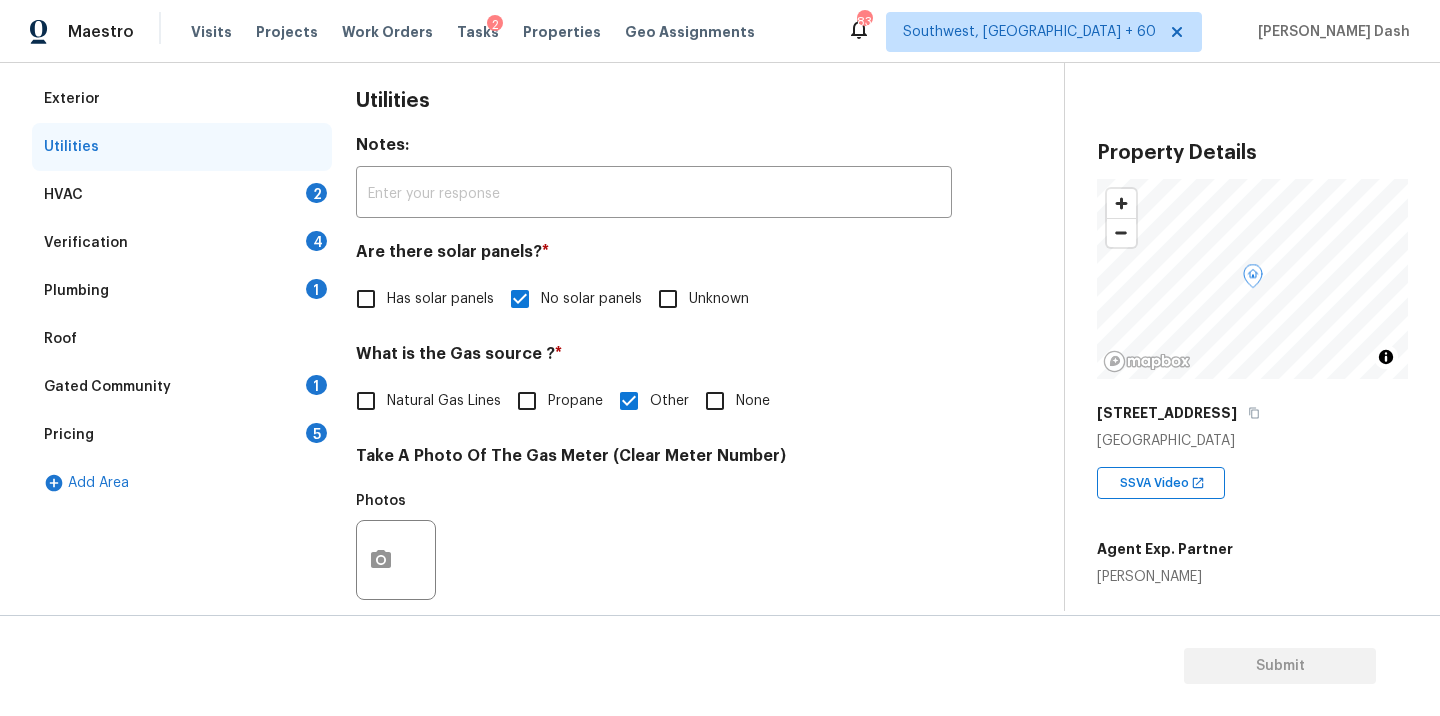 click on "HVAC 2" at bounding box center [182, 195] 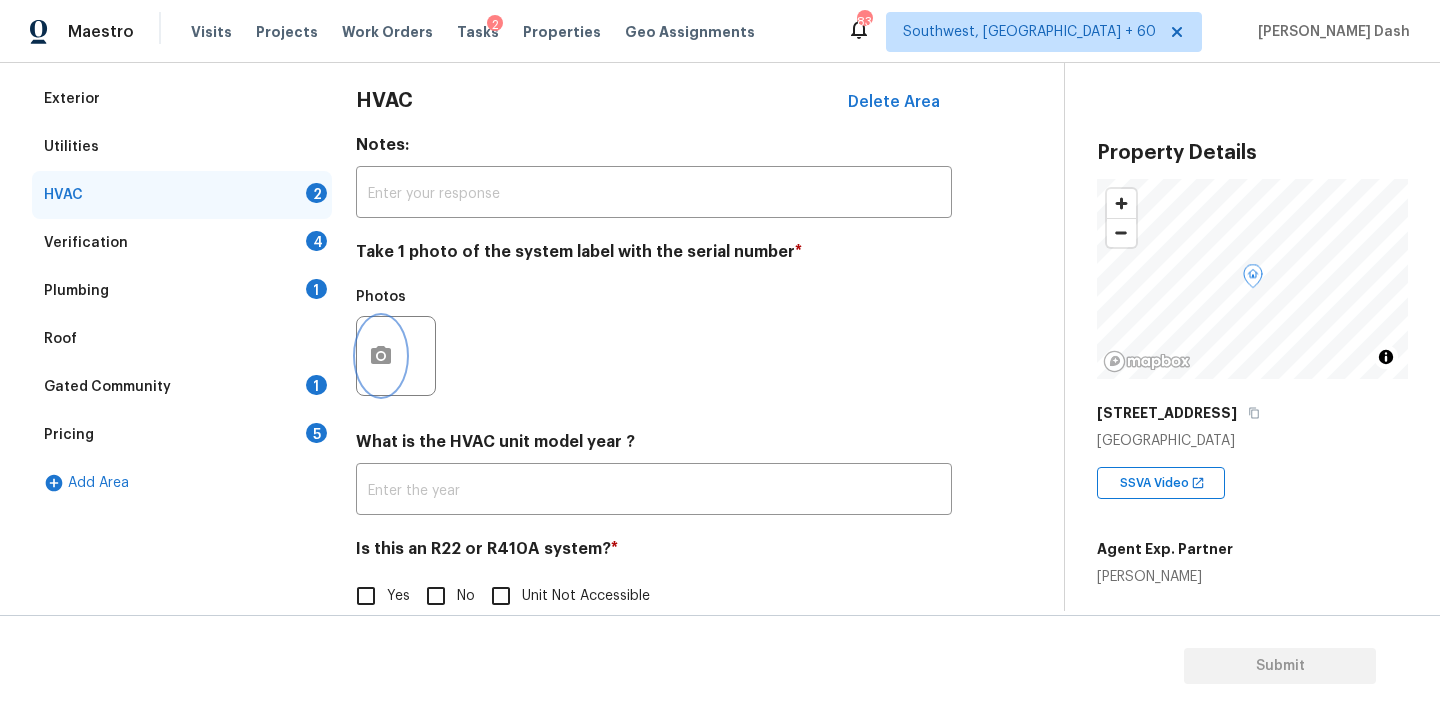 click 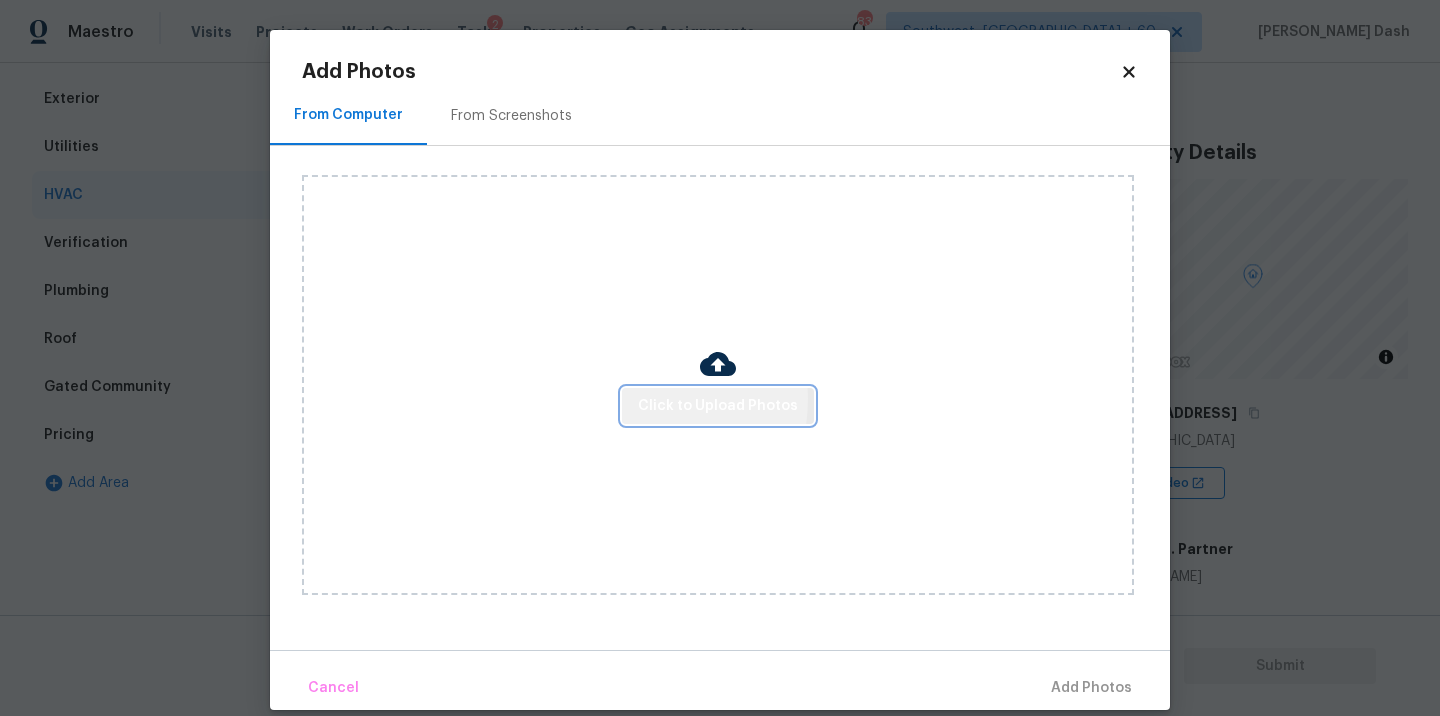 click on "Click to Upload Photos" at bounding box center [718, 406] 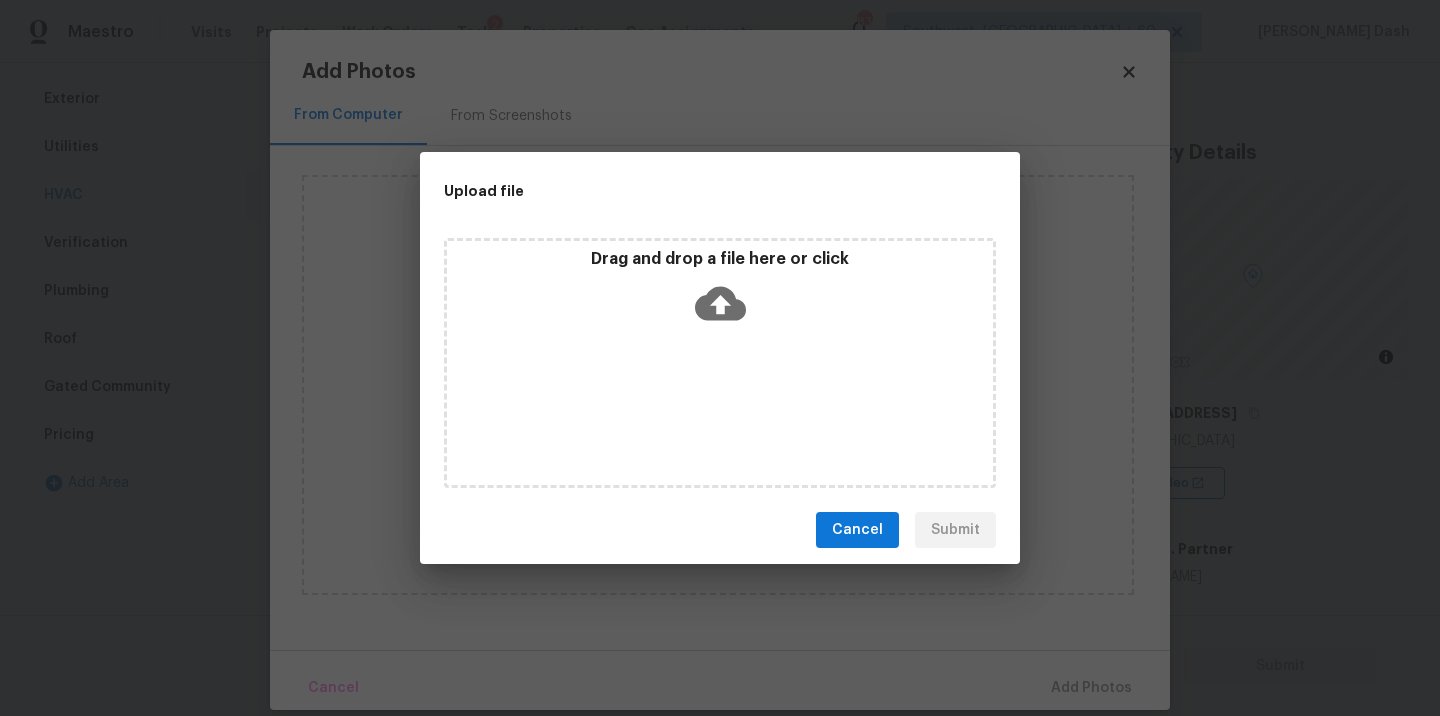 click on "Drag and drop a file here or click" at bounding box center [720, 363] 